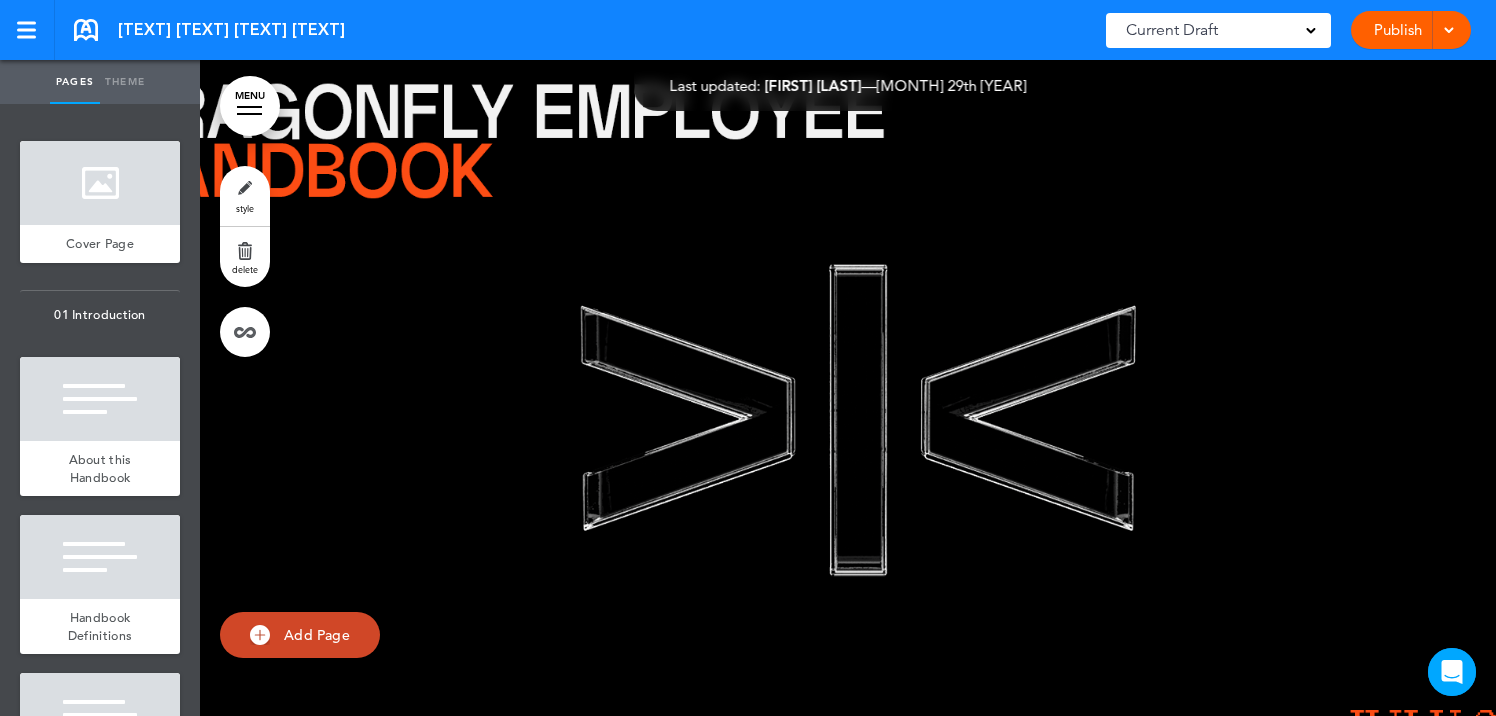 scroll, scrollTop: 0, scrollLeft: 0, axis: both 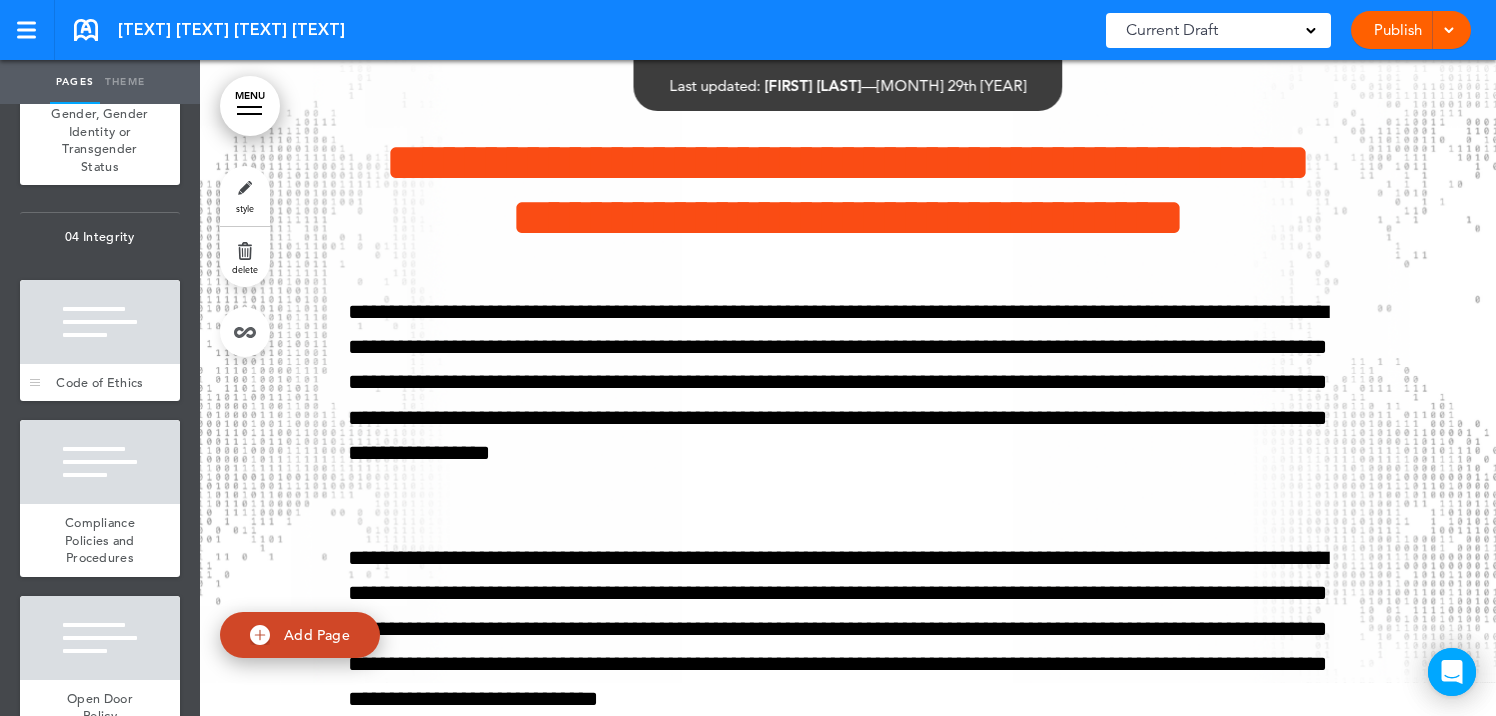 click at bounding box center [100, 322] 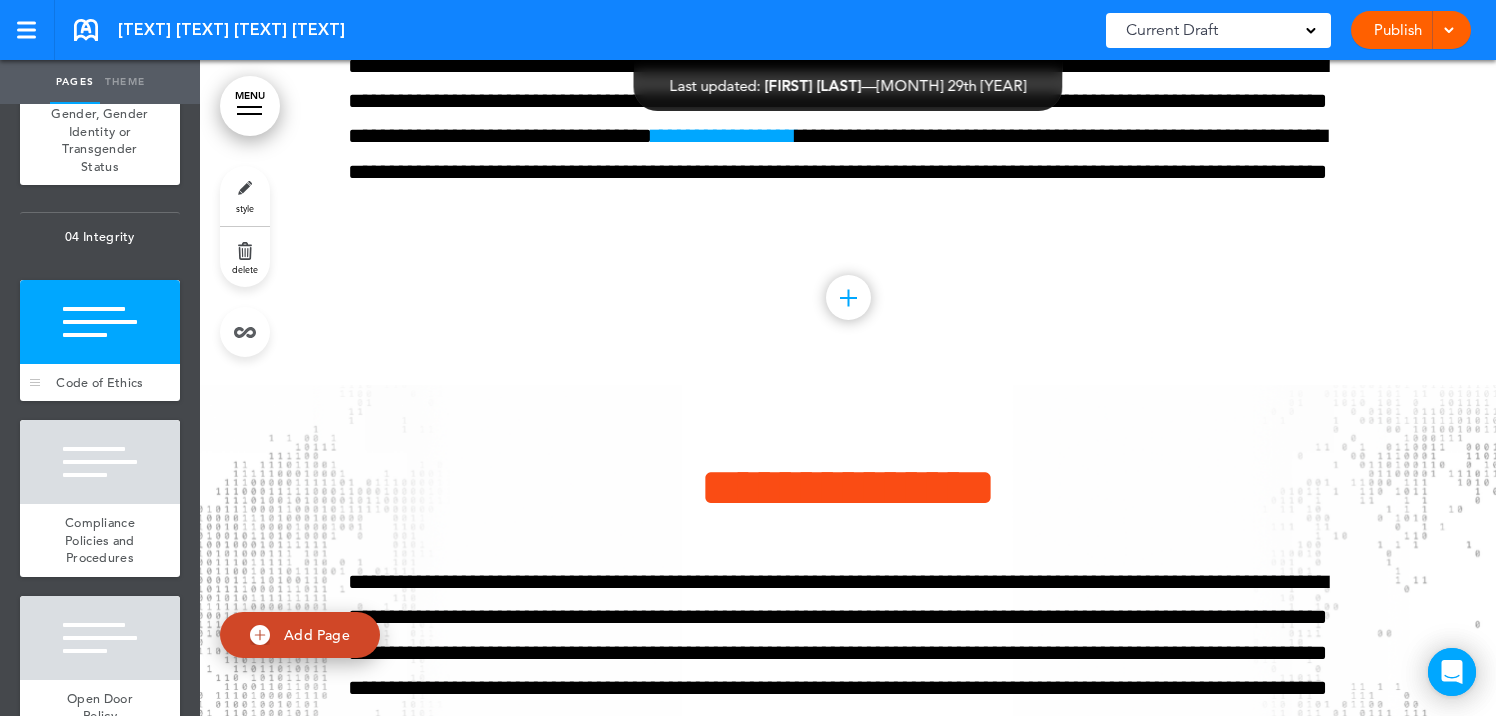 scroll, scrollTop: 16897, scrollLeft: 0, axis: vertical 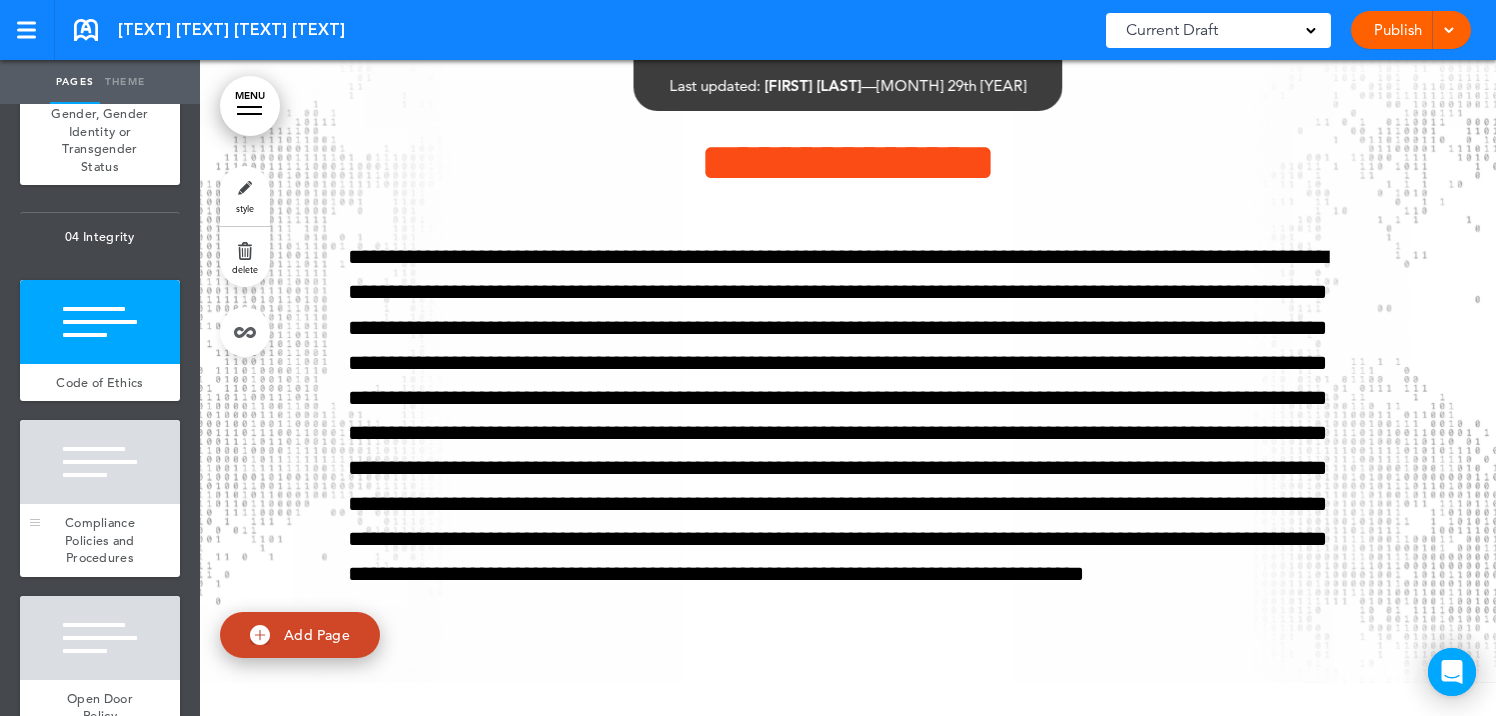 click at bounding box center (100, 462) 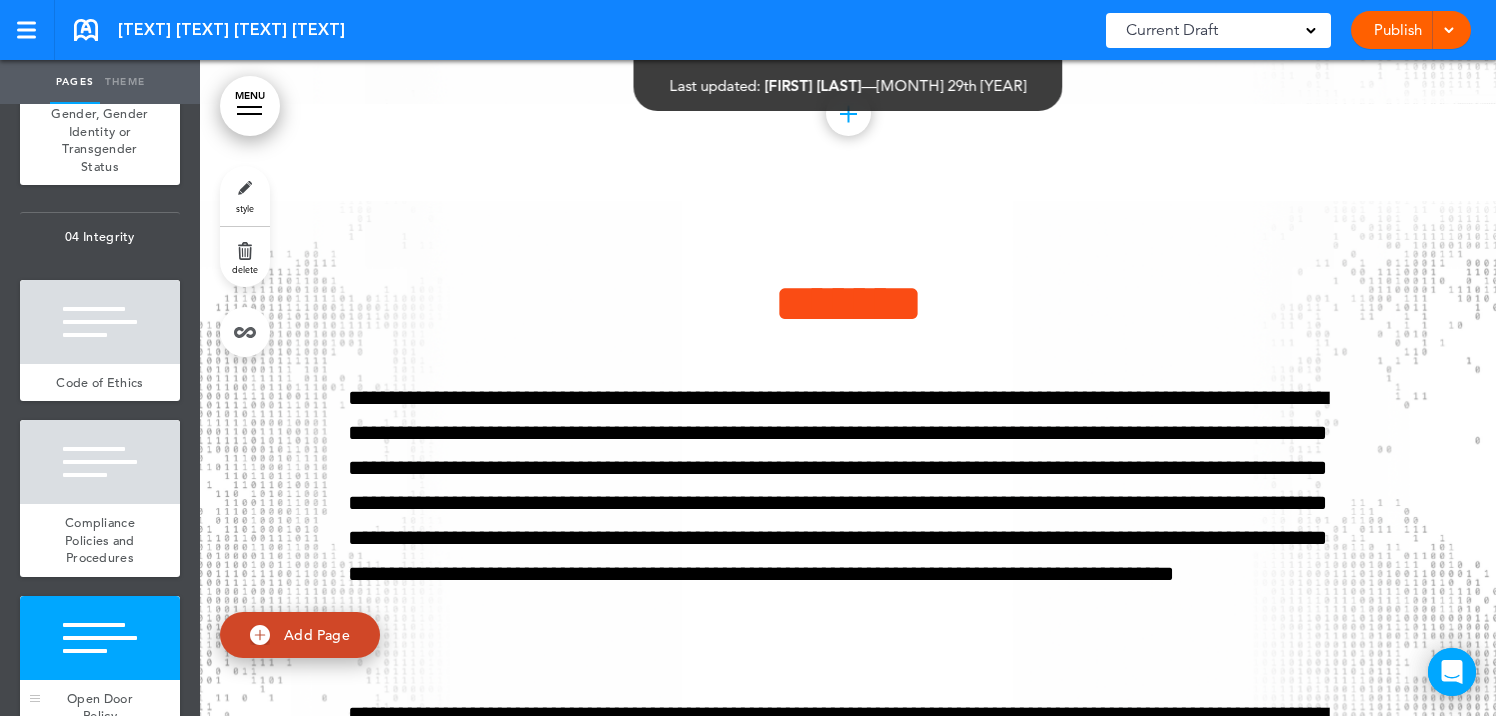 scroll, scrollTop: 19534, scrollLeft: 0, axis: vertical 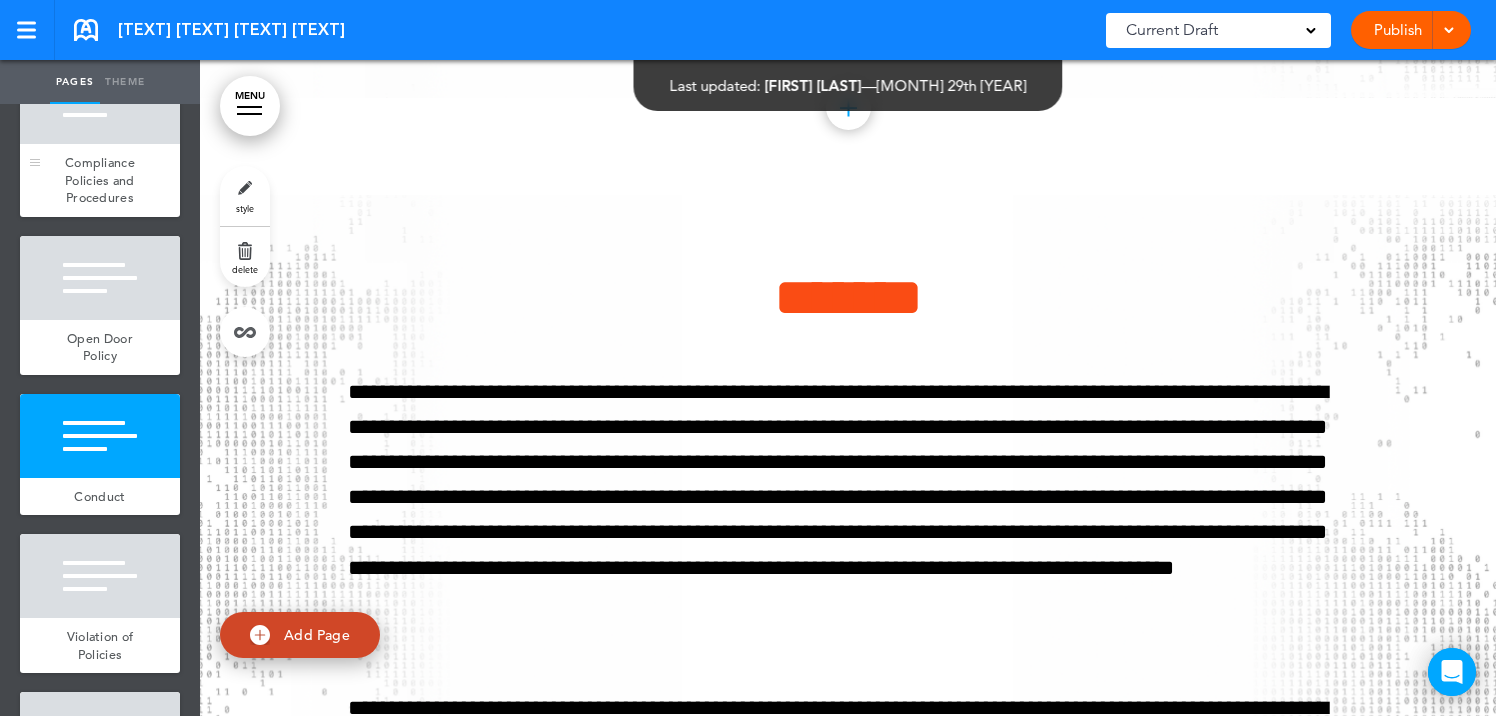 click on "Conduct" at bounding box center [100, 497] 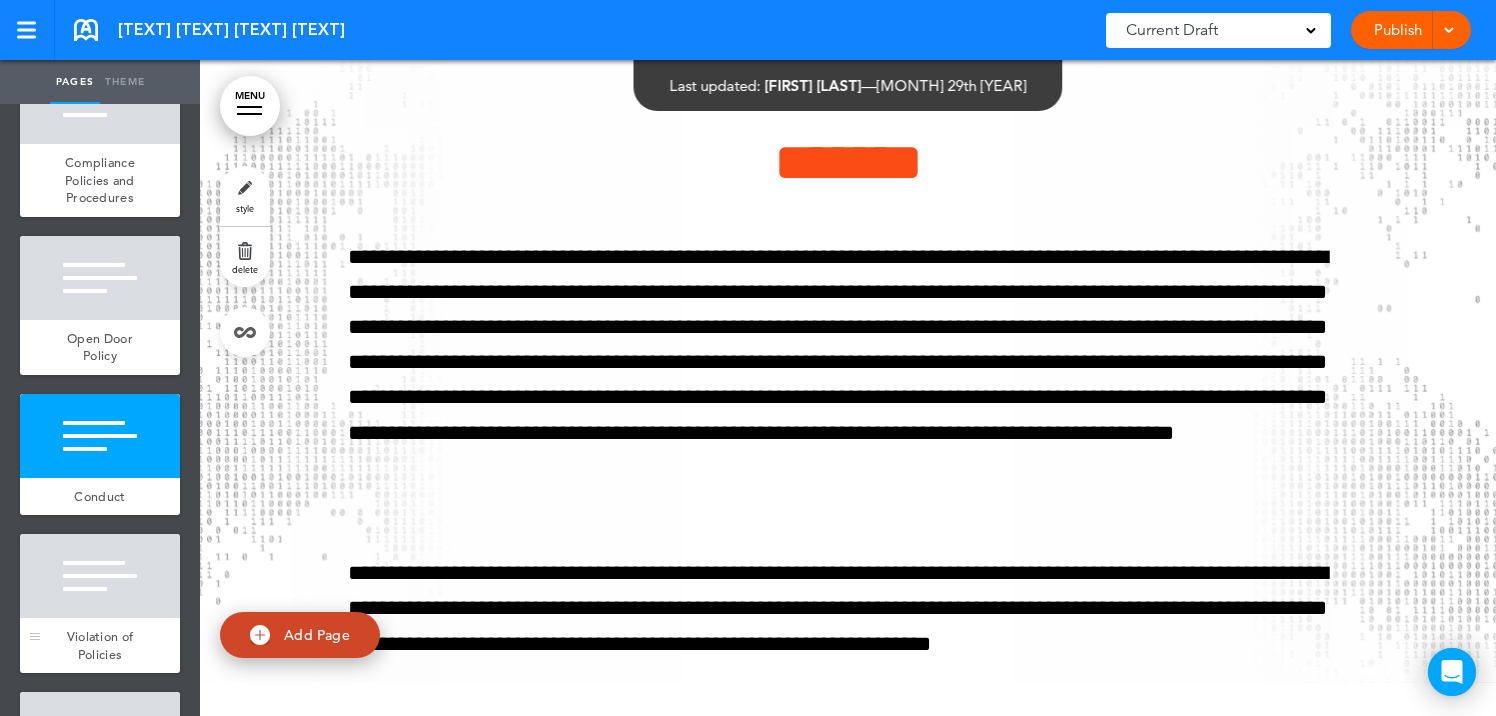 click on "Violation of Policies" at bounding box center (100, 645) 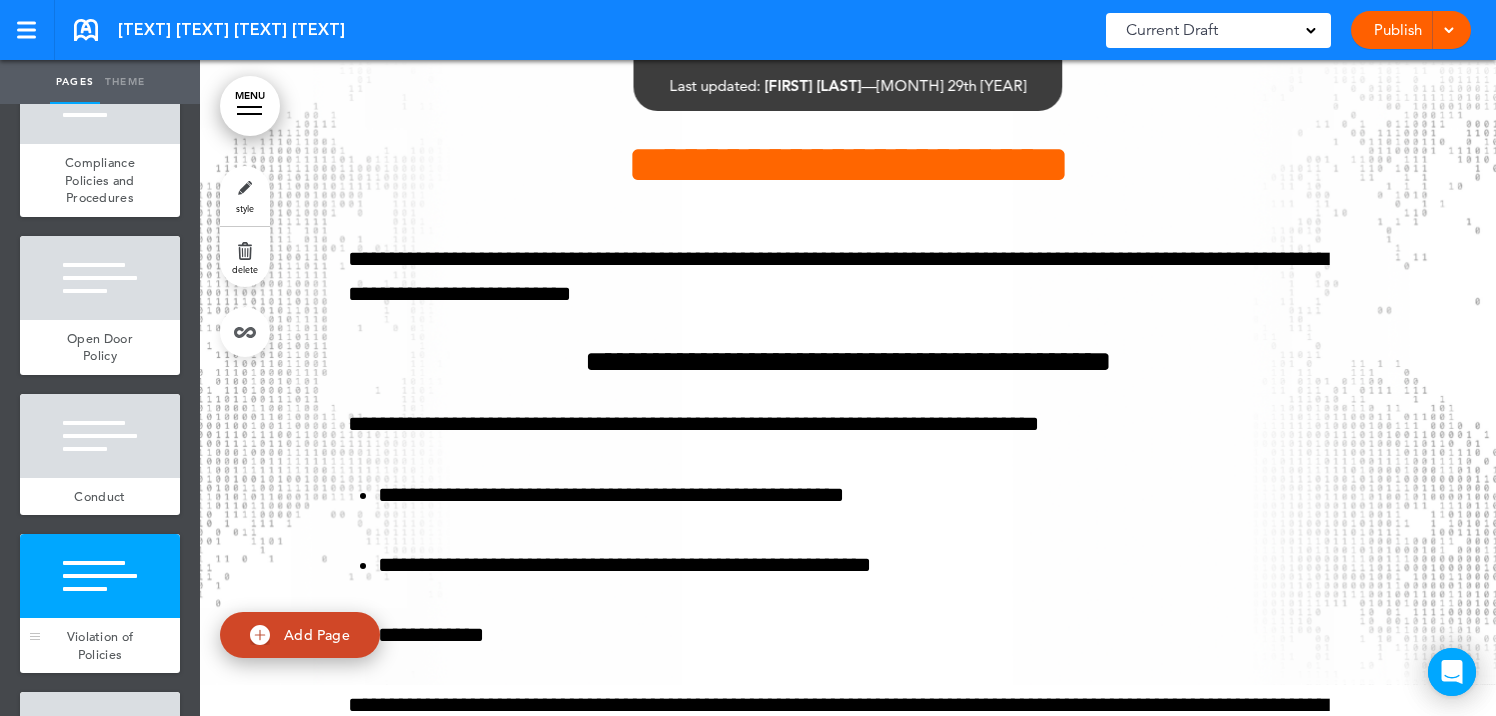 scroll, scrollTop: 21801, scrollLeft: 0, axis: vertical 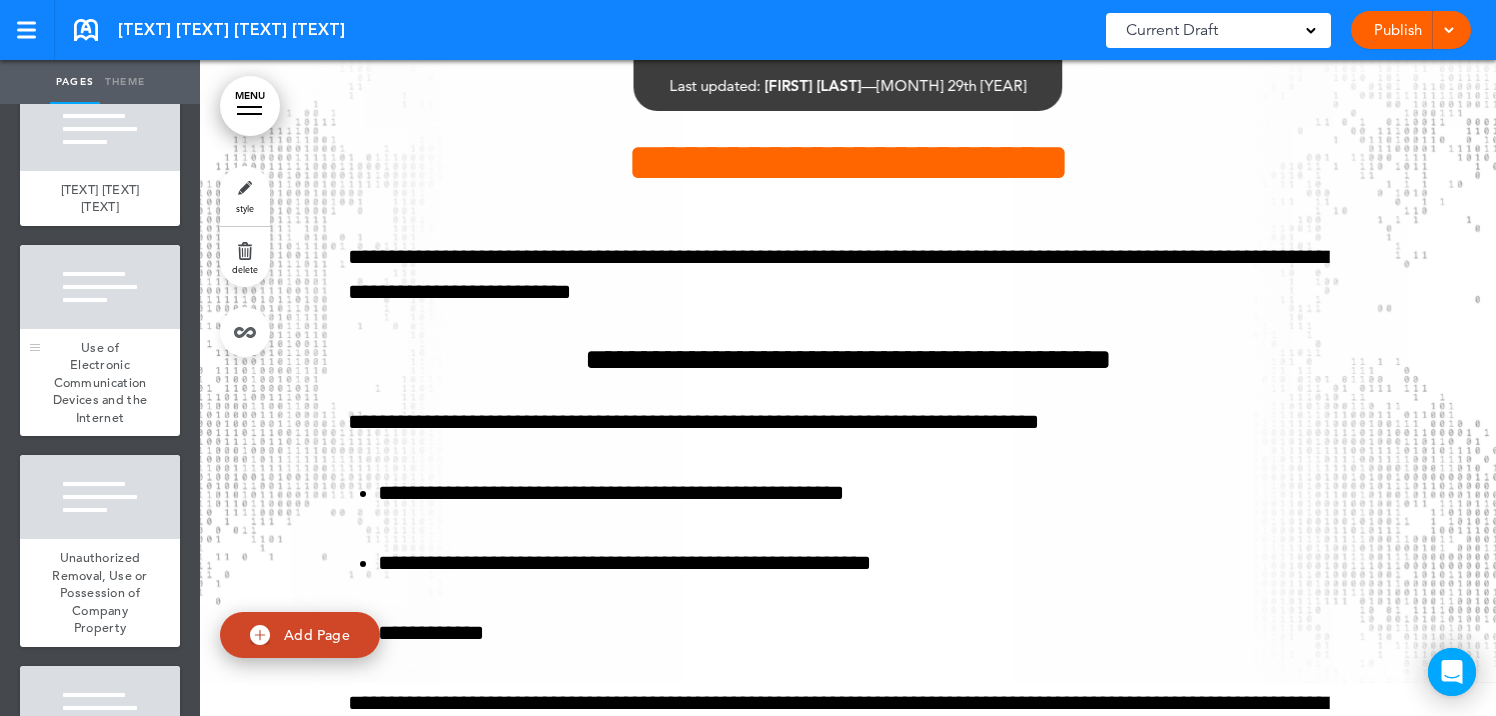 click at bounding box center (100, 287) 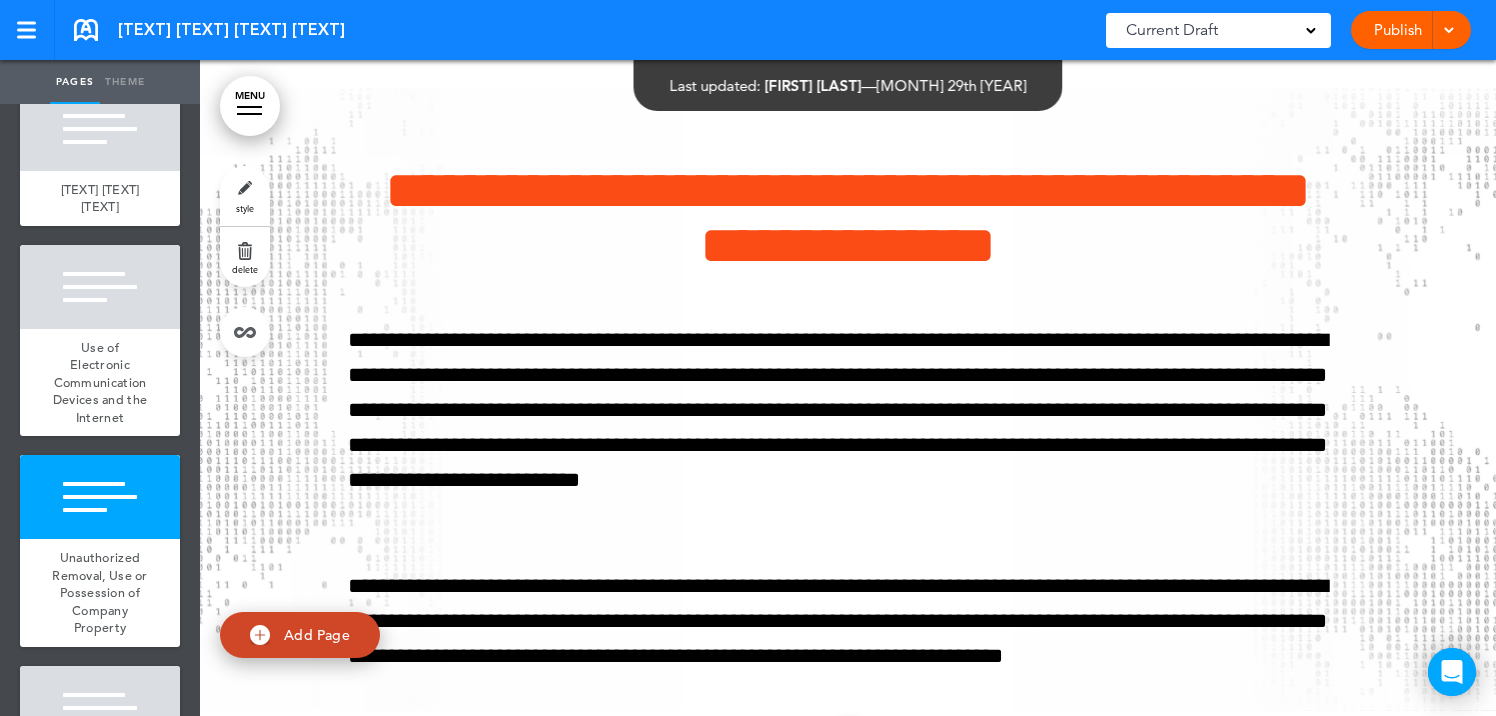 scroll, scrollTop: 31498, scrollLeft: 0, axis: vertical 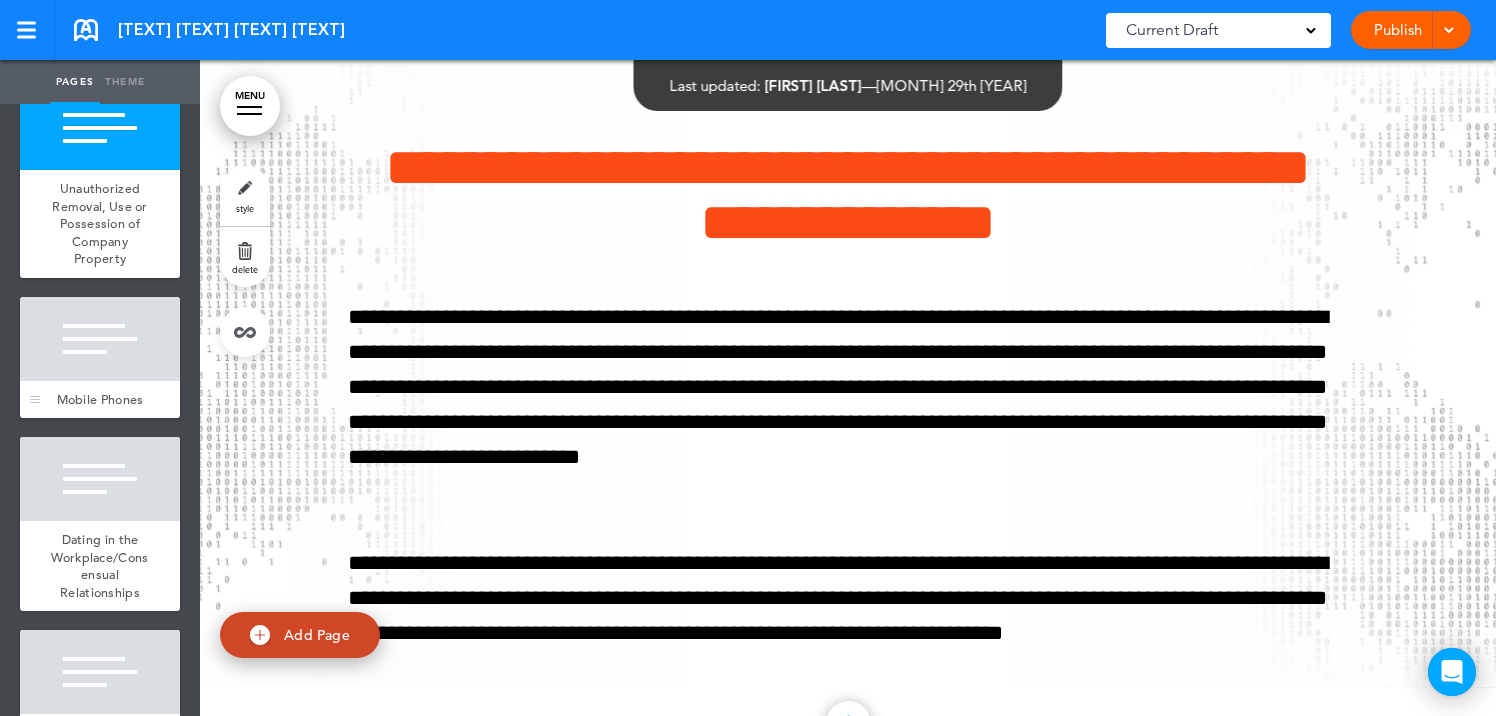 click at bounding box center [100, 339] 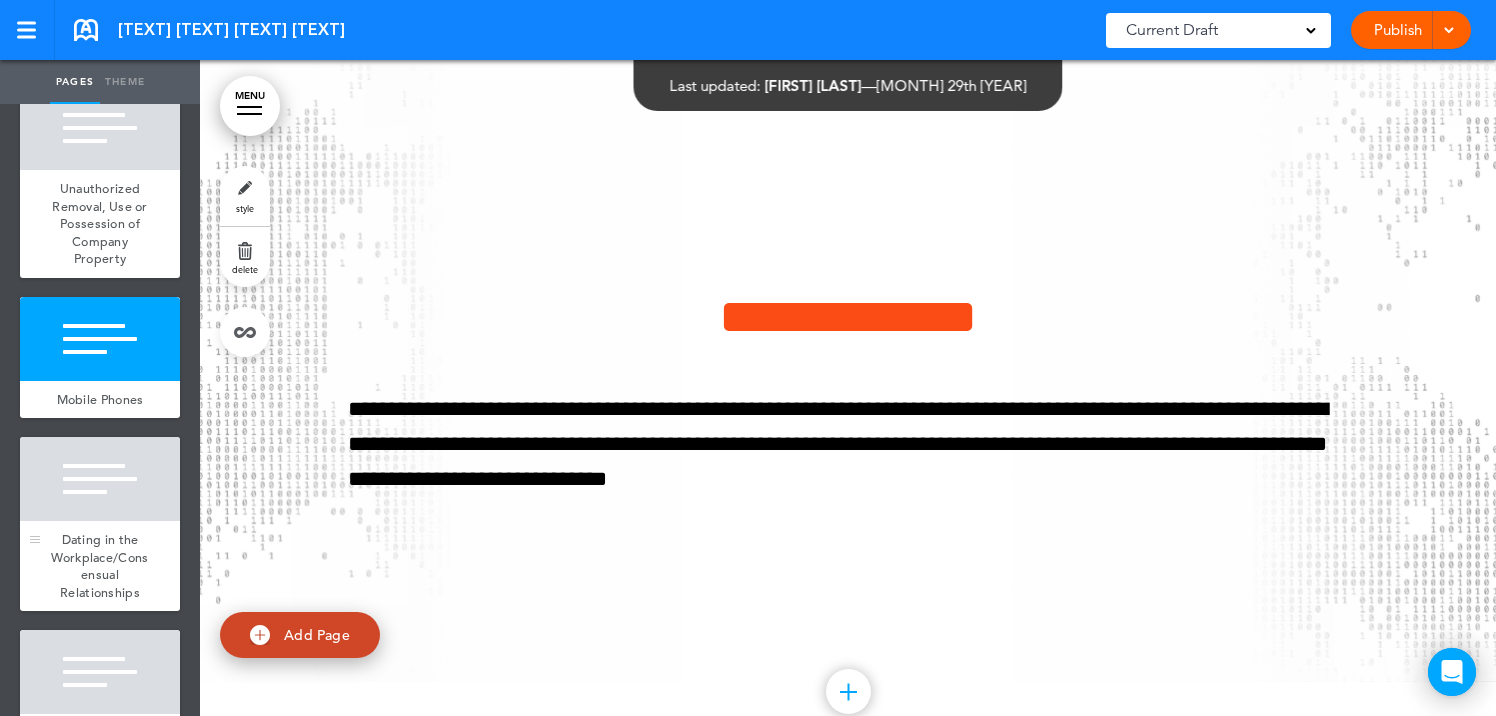click at bounding box center (100, 479) 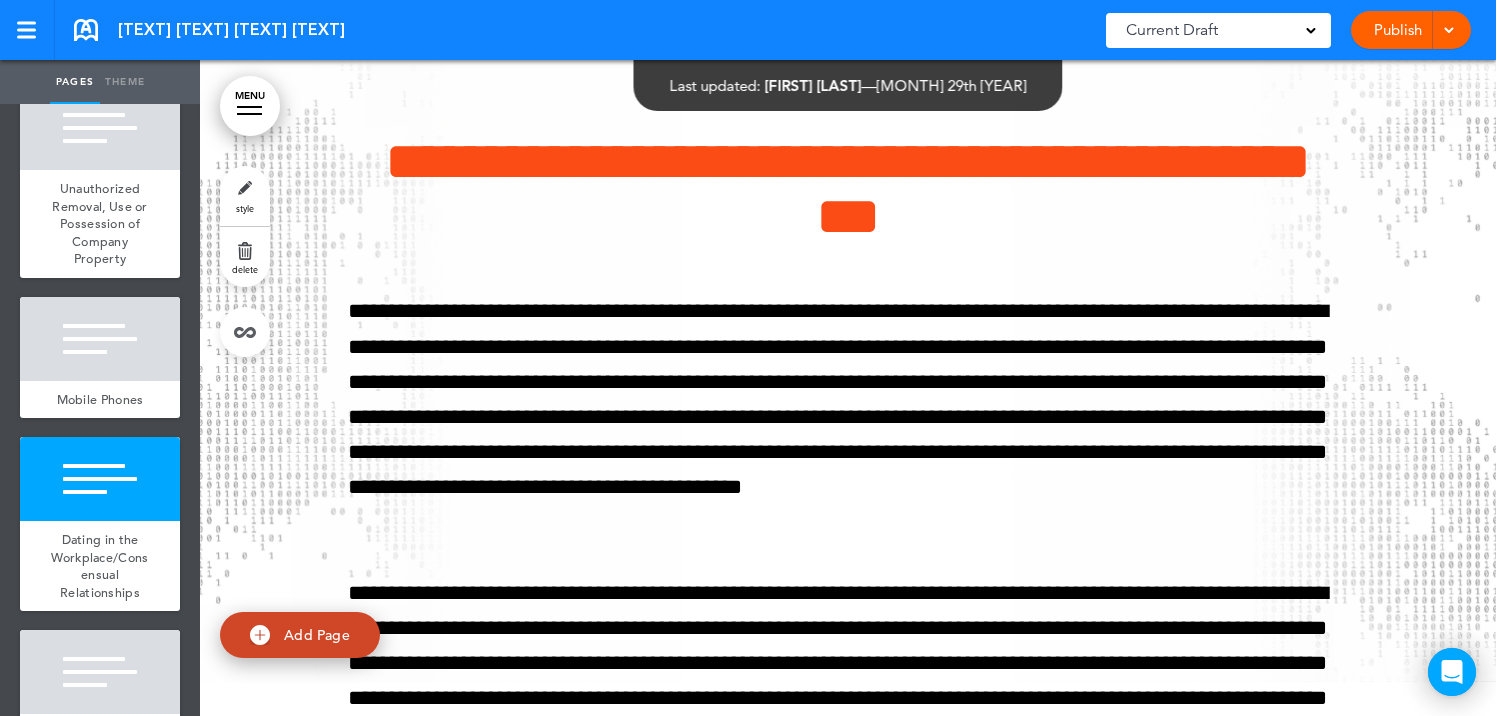 click at bounding box center [100, 672] 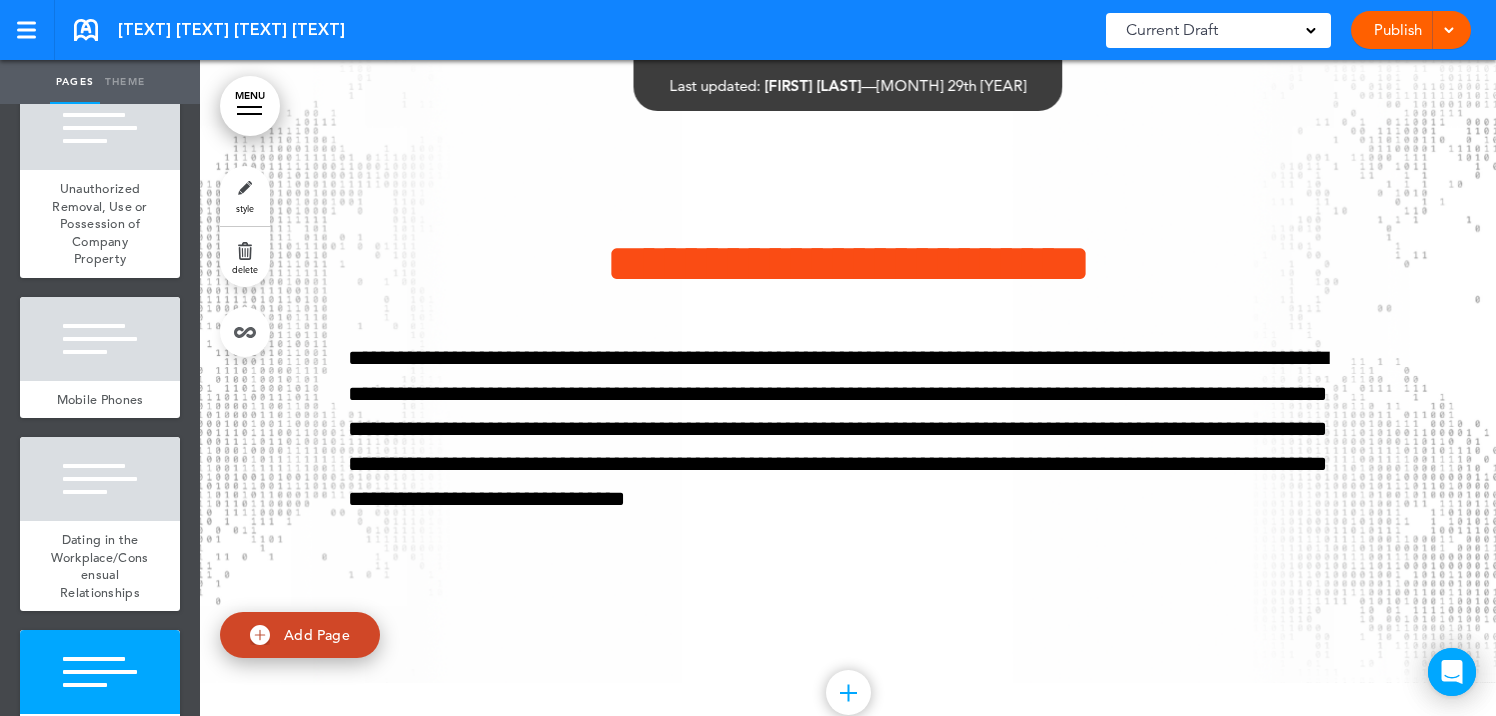 scroll, scrollTop: 33963, scrollLeft: 0, axis: vertical 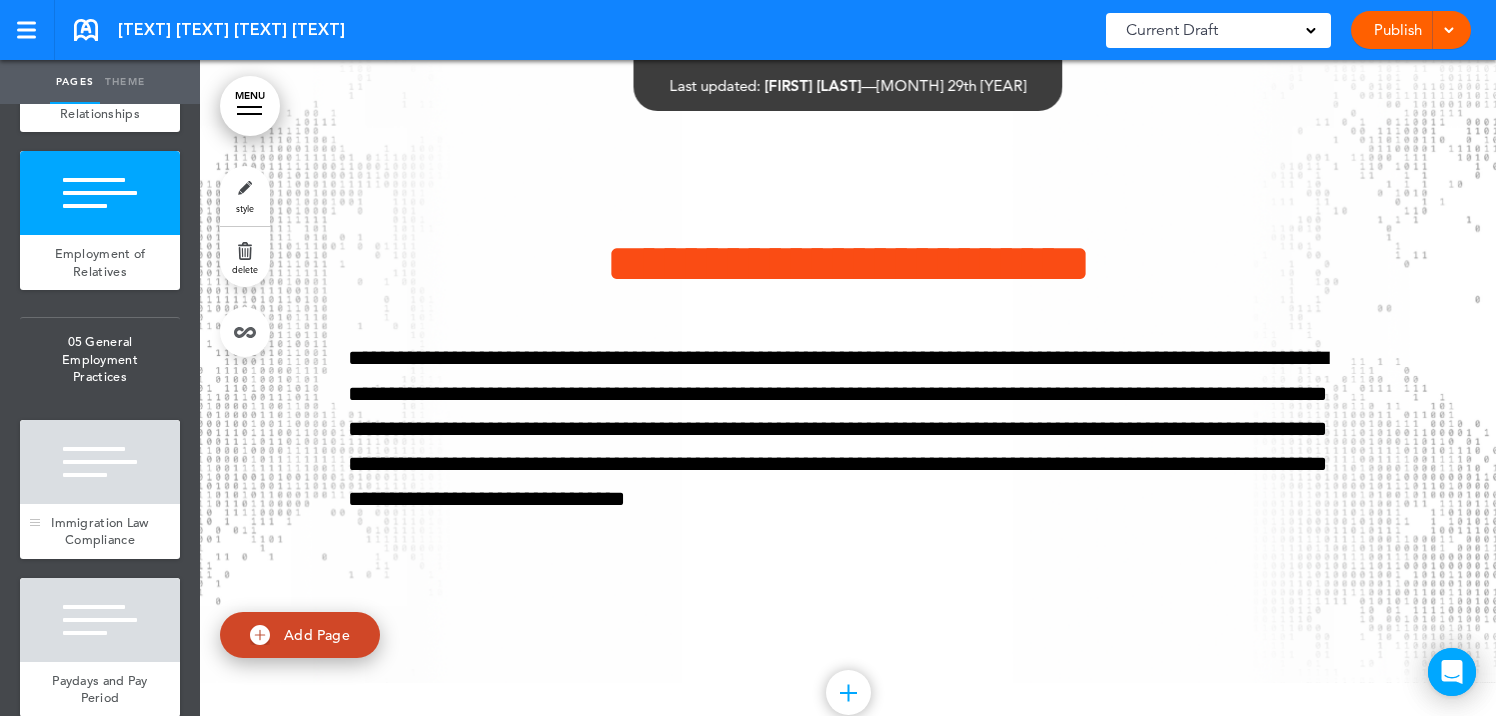 click at bounding box center [100, 462] 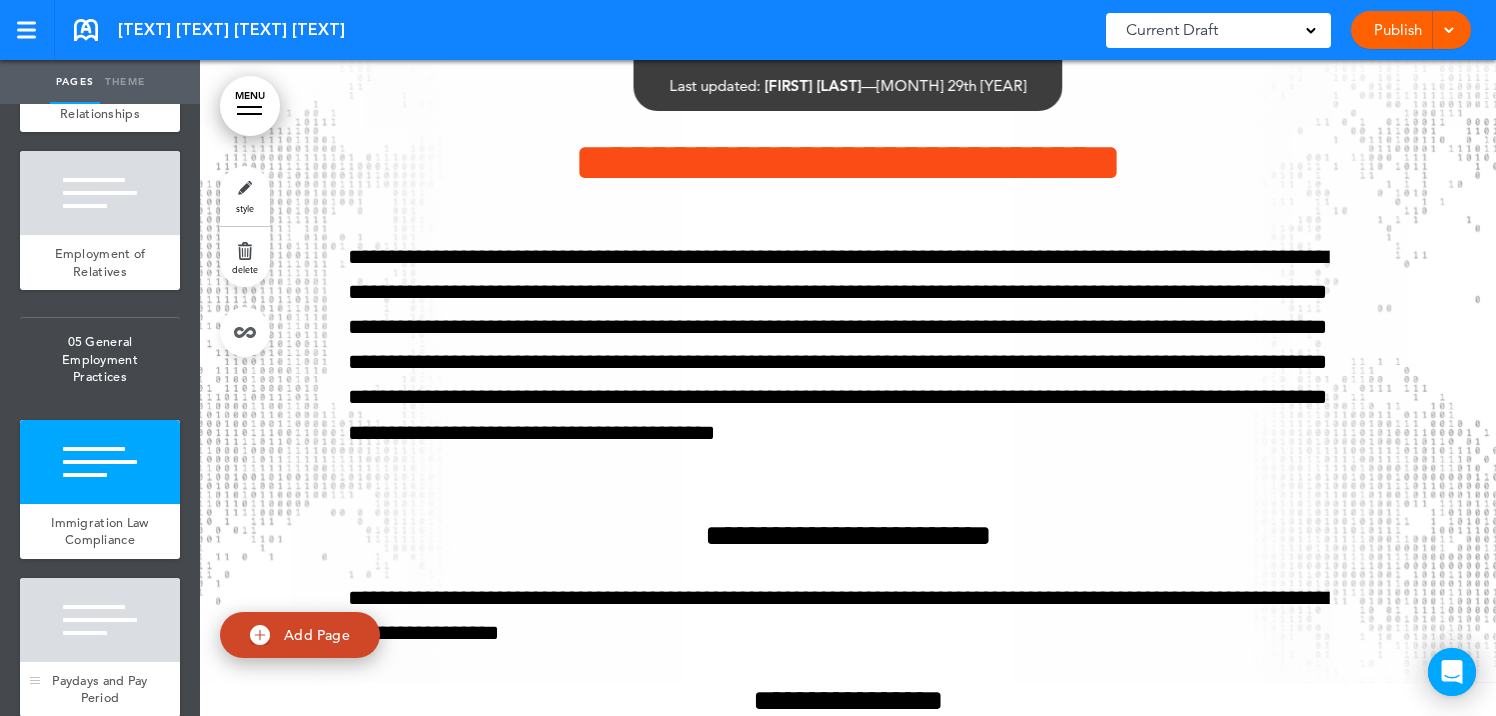 click at bounding box center (100, 620) 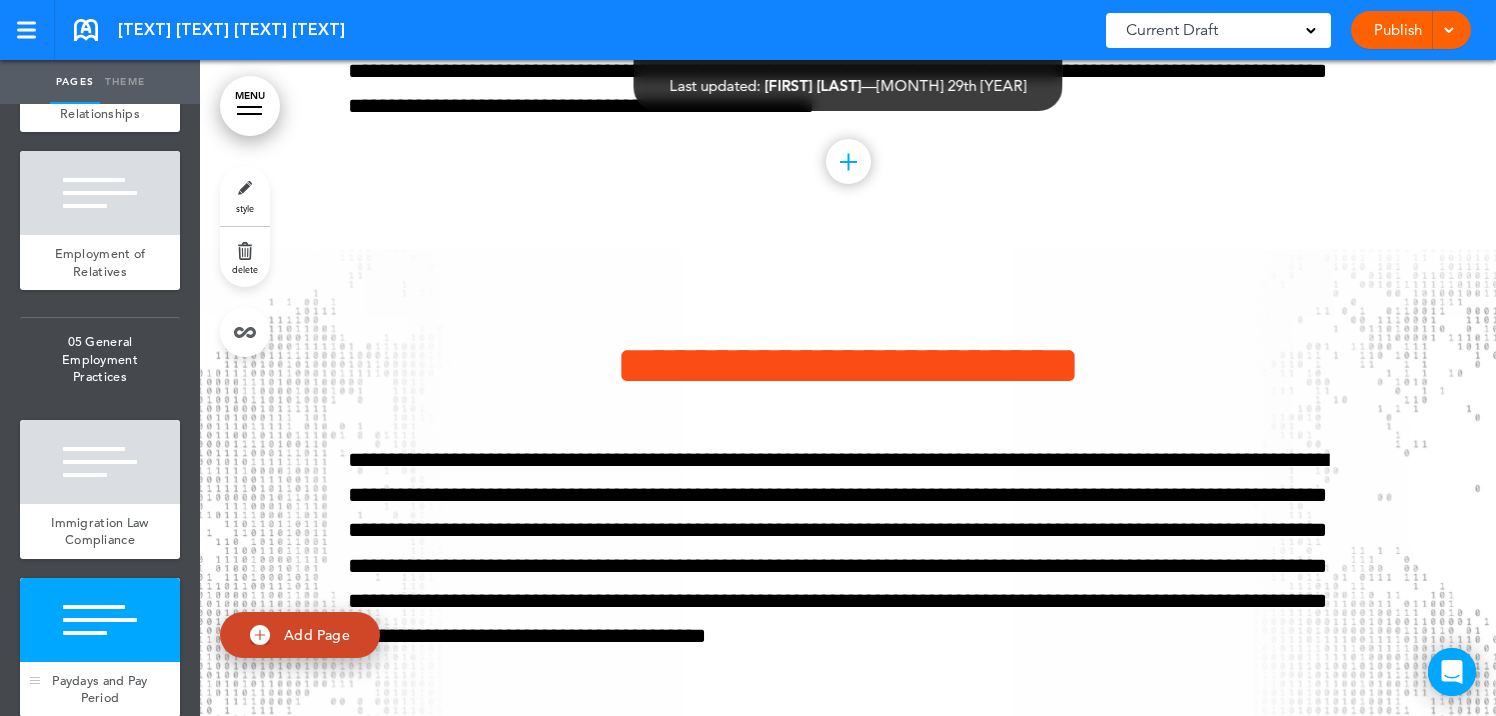 scroll, scrollTop: 36367, scrollLeft: 0, axis: vertical 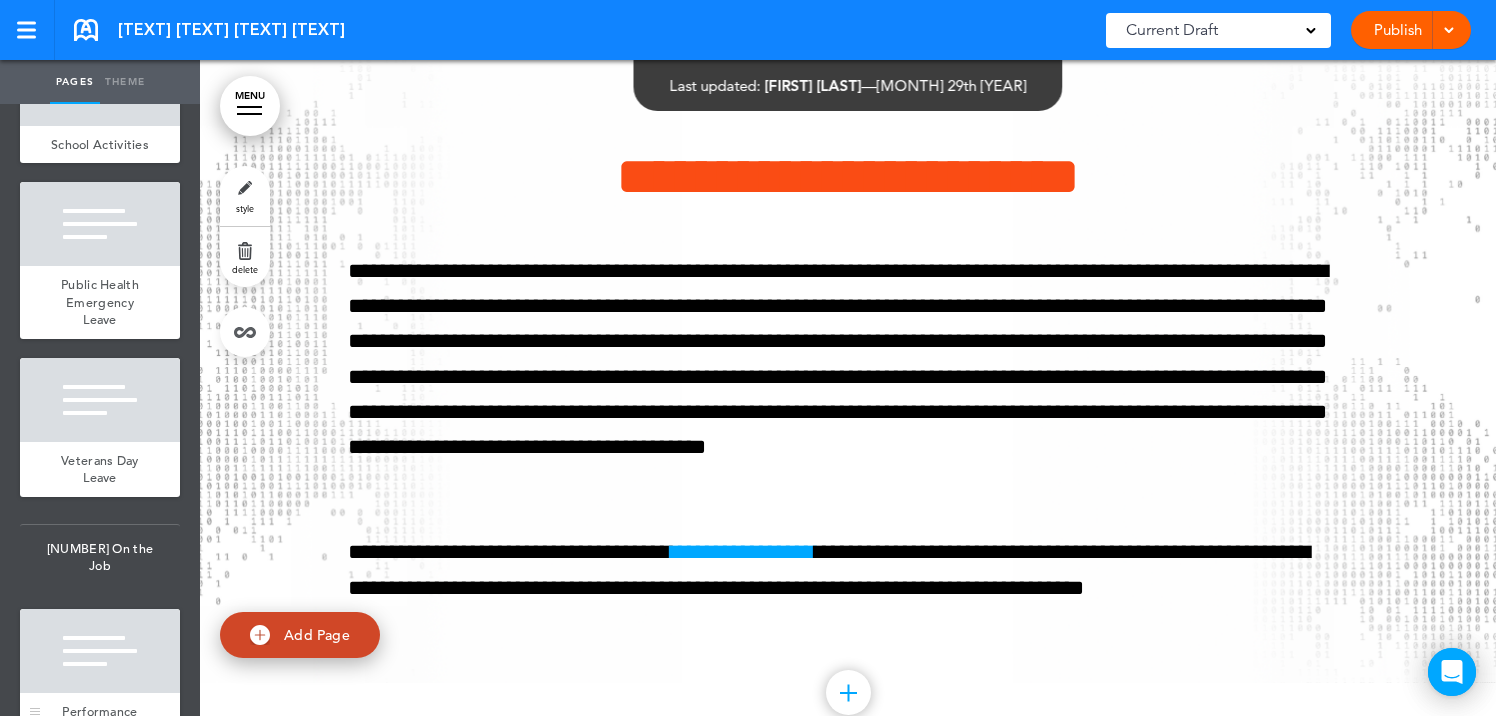click at bounding box center [100, 651] 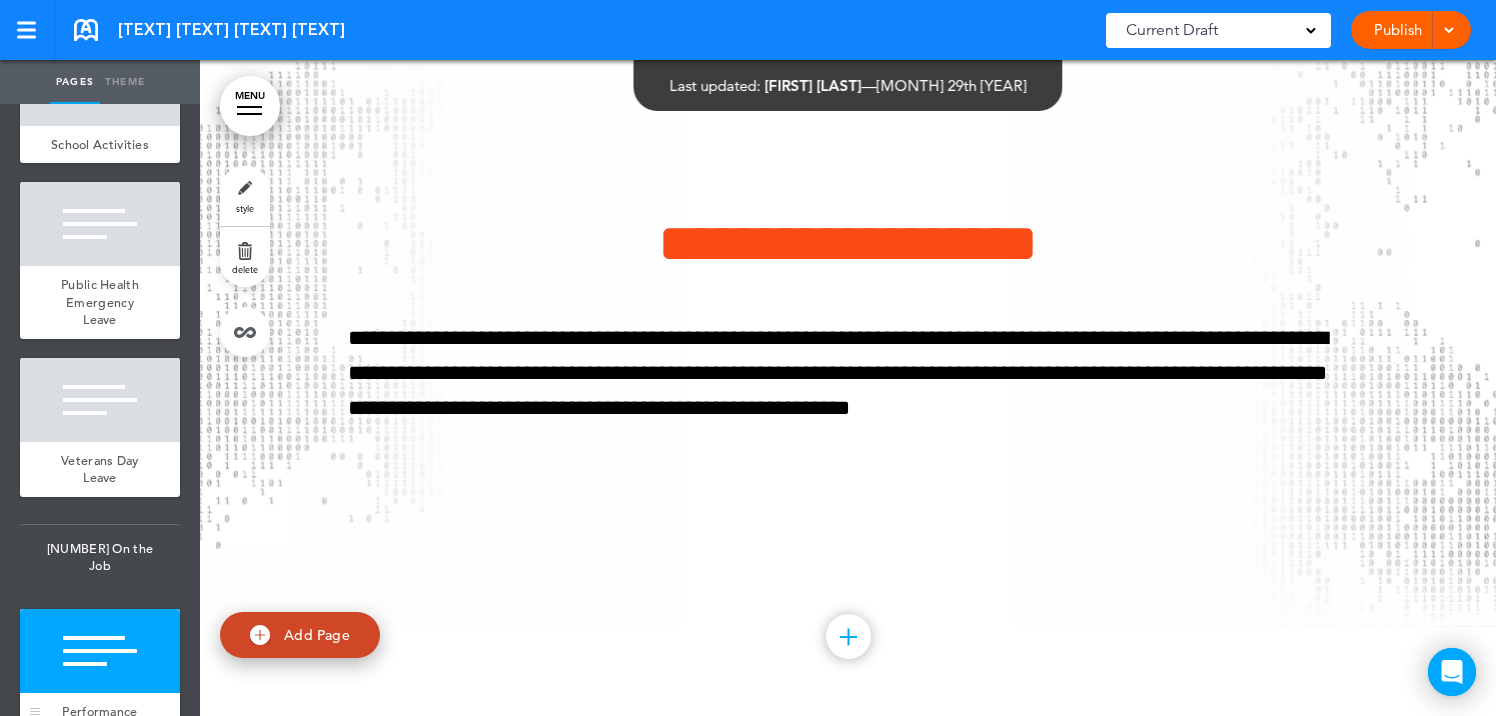 scroll, scrollTop: 74162, scrollLeft: 0, axis: vertical 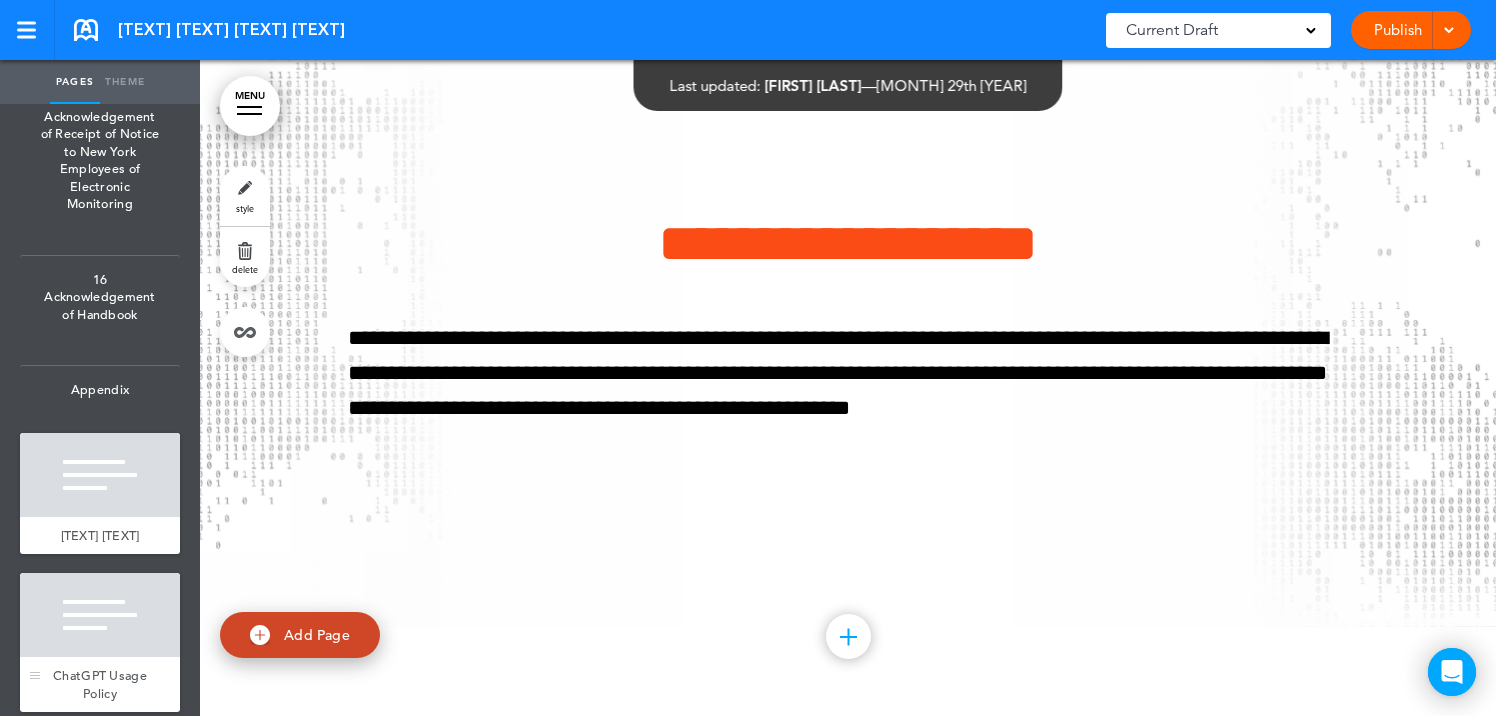 click at bounding box center (100, 615) 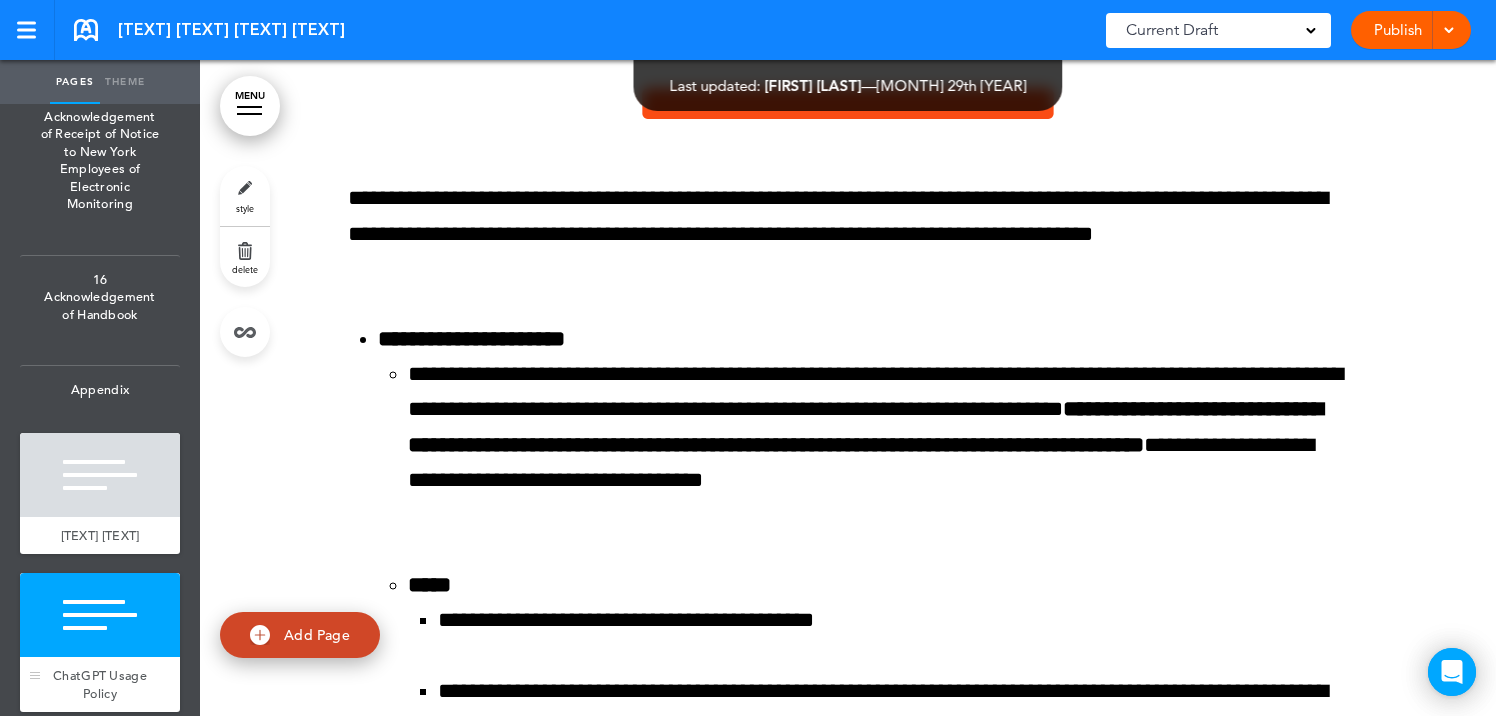 scroll, scrollTop: 158737, scrollLeft: 0, axis: vertical 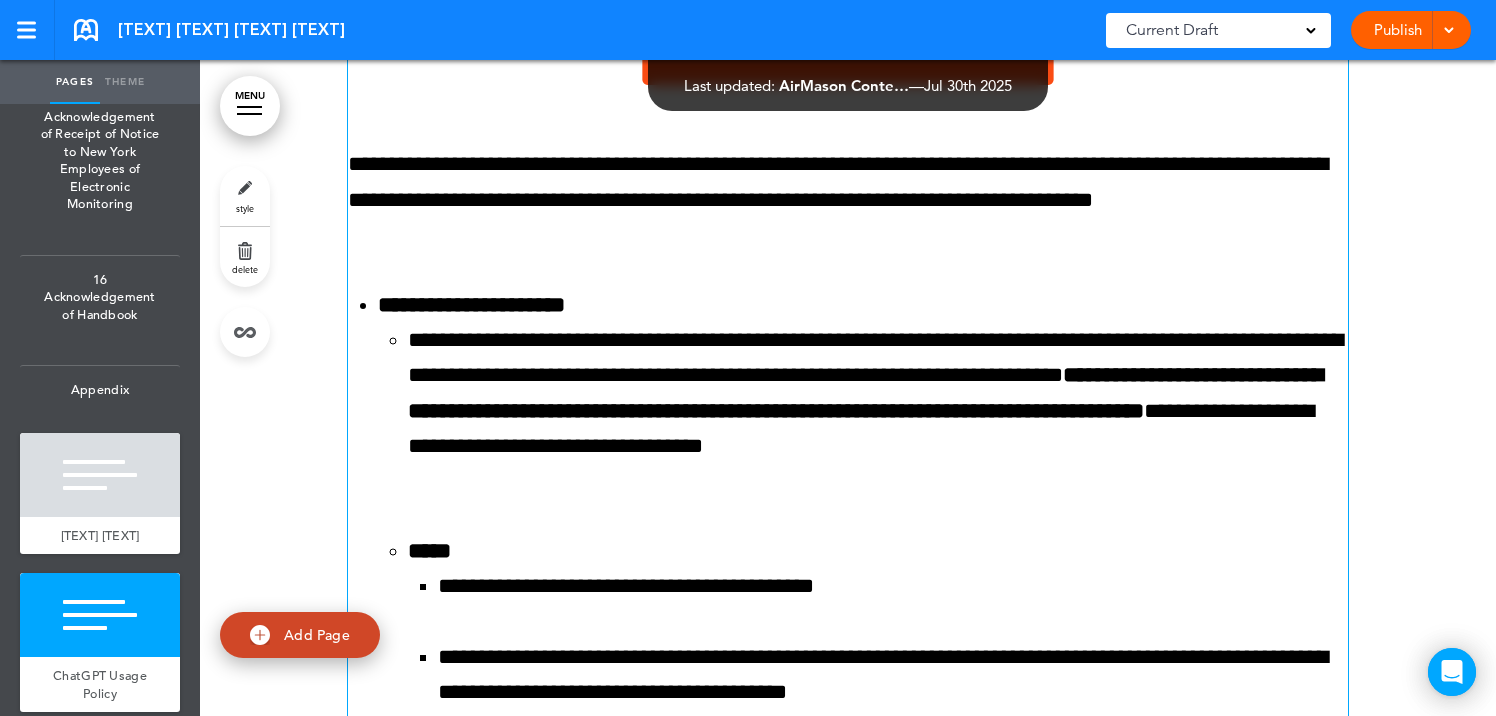 click on "MENU
Cancel
Reorder
?
Move or rearrange pages
easily by selecting whole  sections or individual pages.
Go back
Cover Page
Hide page in   table of contents
1
01 Introduction
About this Handbook
Hide page in  2" at bounding box center [848, -158349] 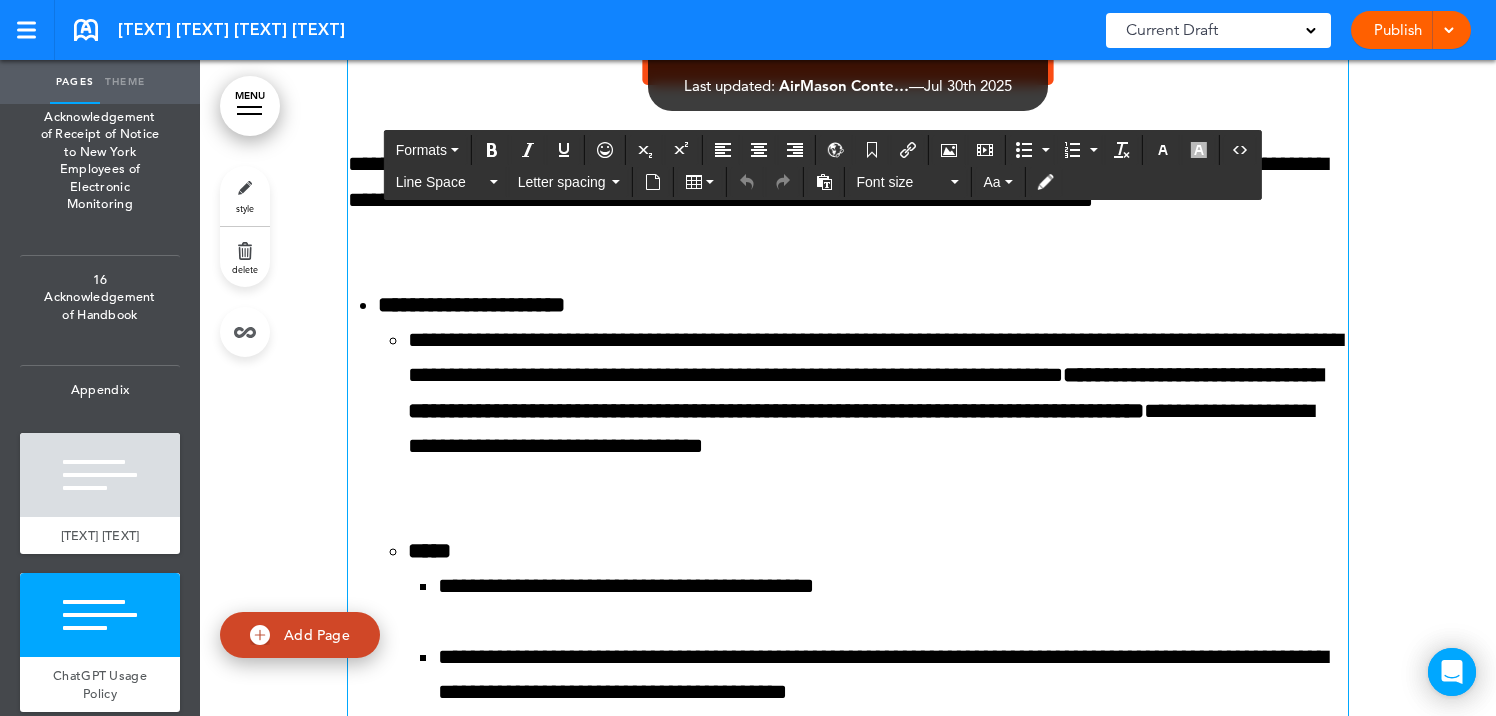click on "**********" at bounding box center (848, 200) 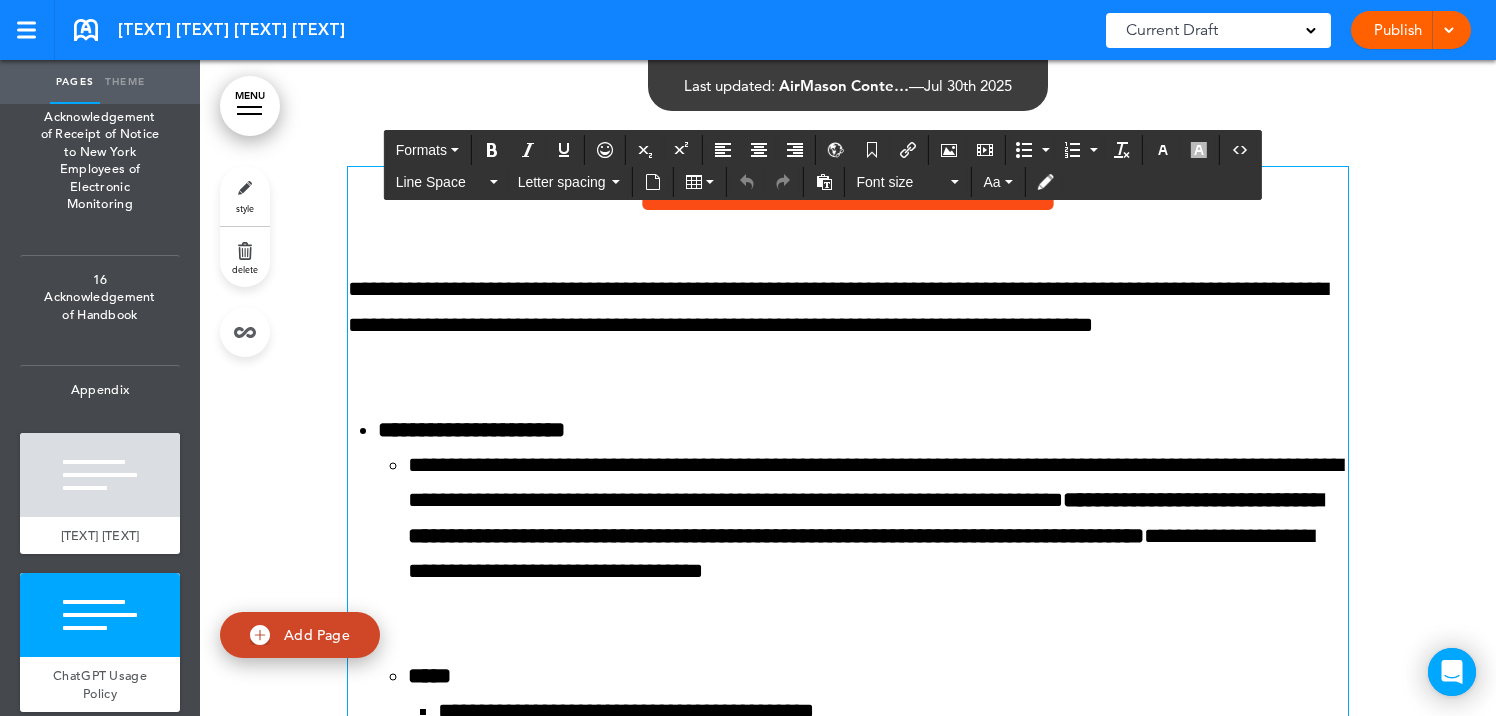 scroll, scrollTop: 158578, scrollLeft: 0, axis: vertical 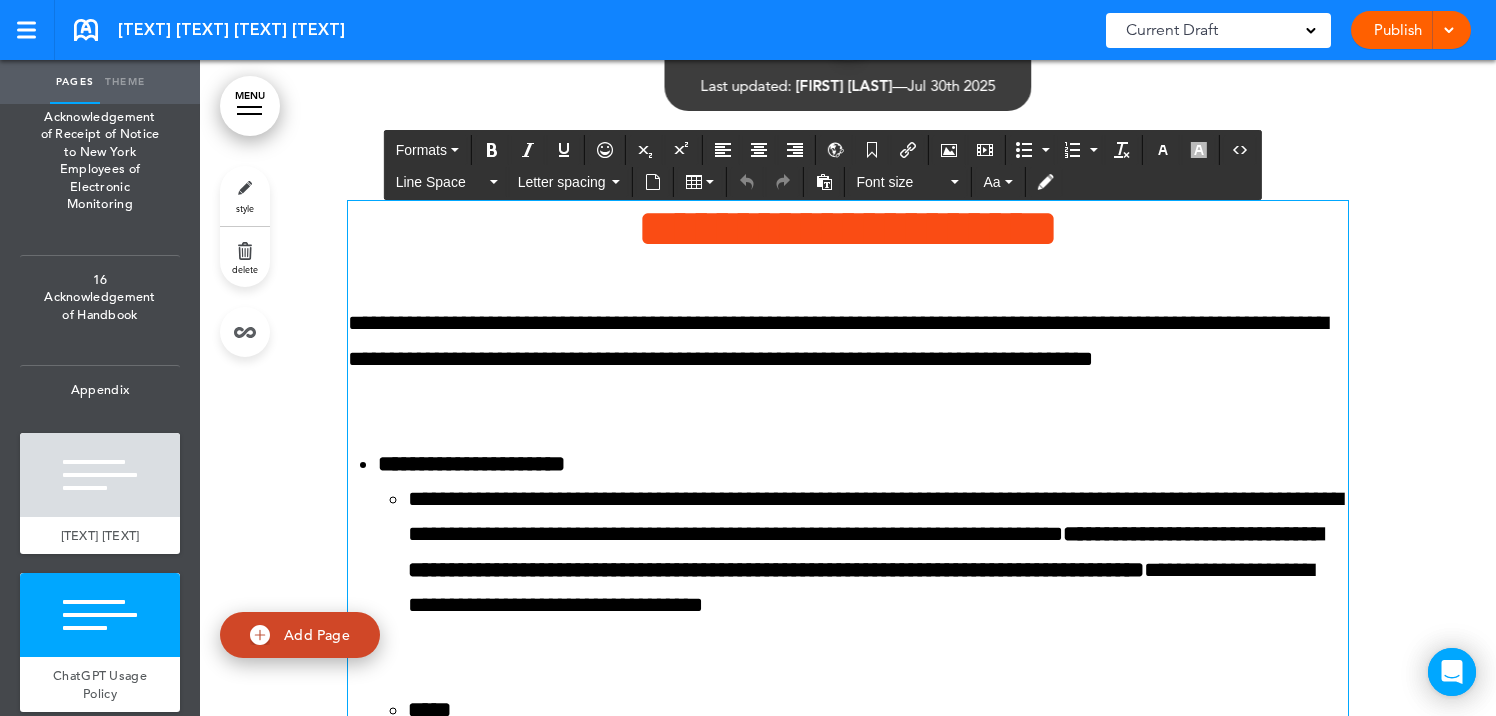 click on "**********" at bounding box center [848, 228] 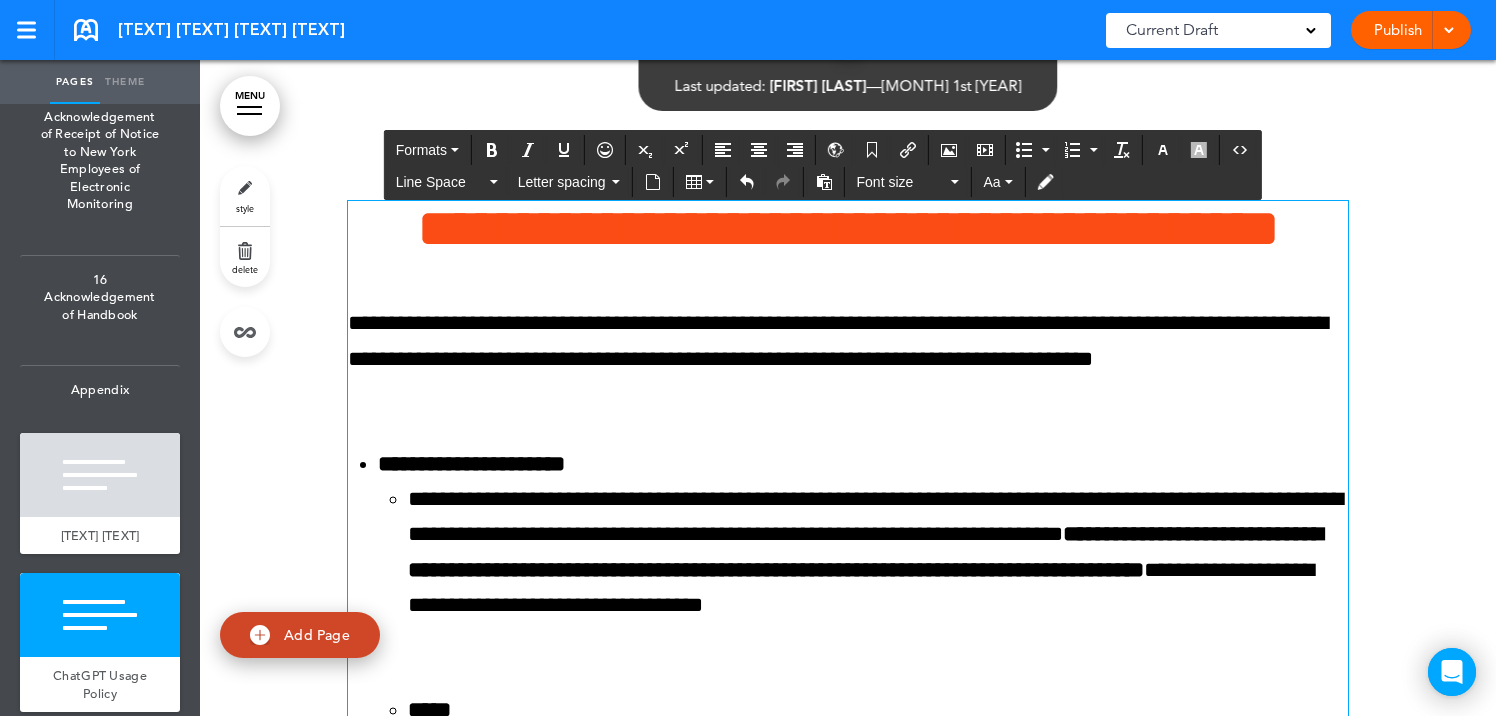 click on "**********" at bounding box center [848, 228] 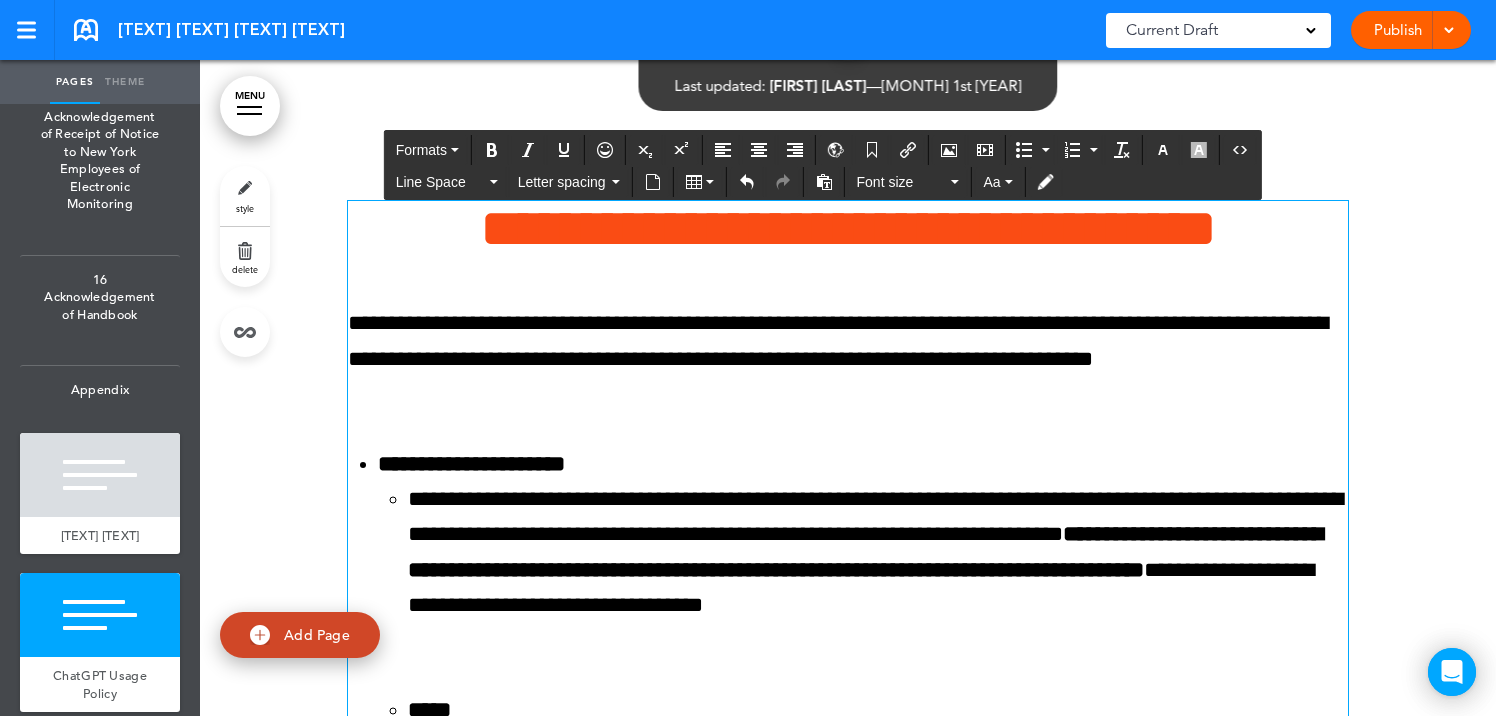 click on "**********" at bounding box center [848, 1448] 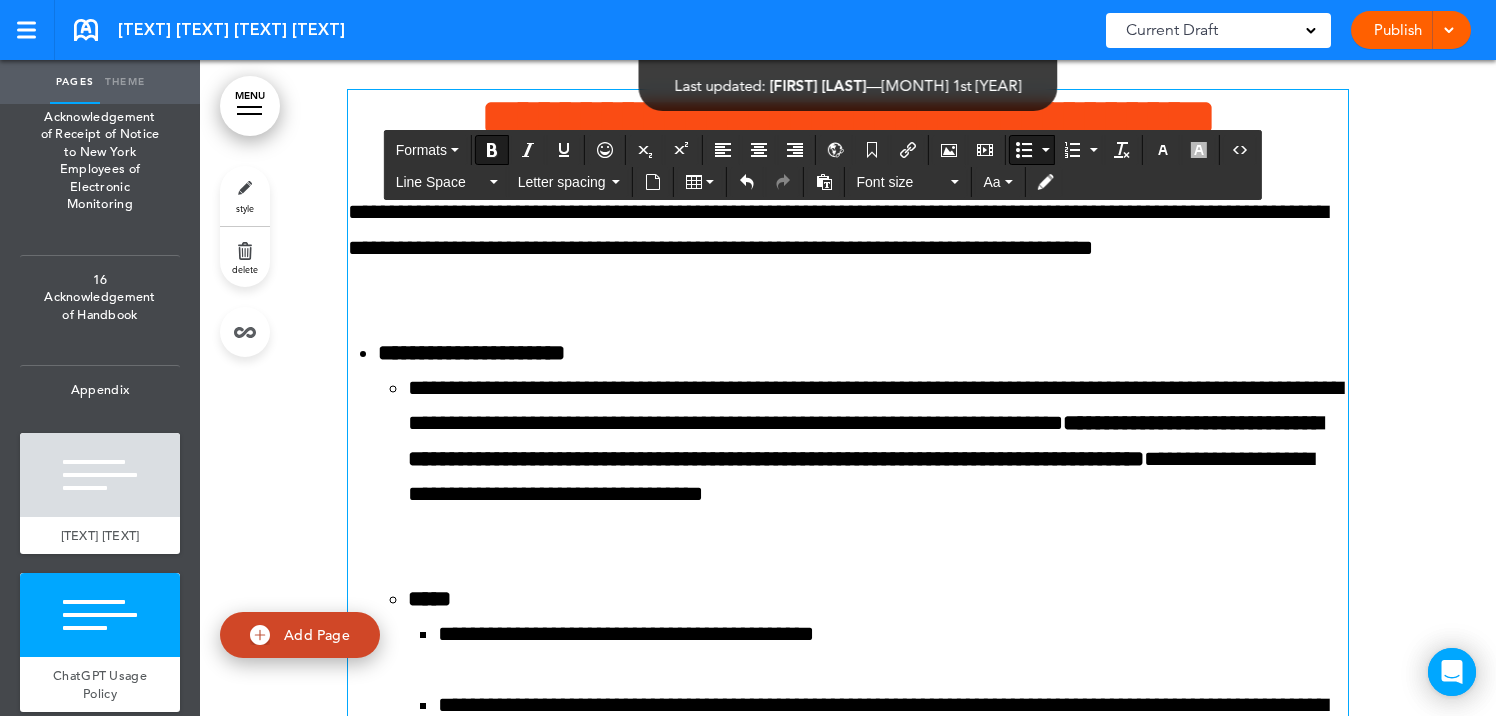 scroll, scrollTop: 158691, scrollLeft: 0, axis: vertical 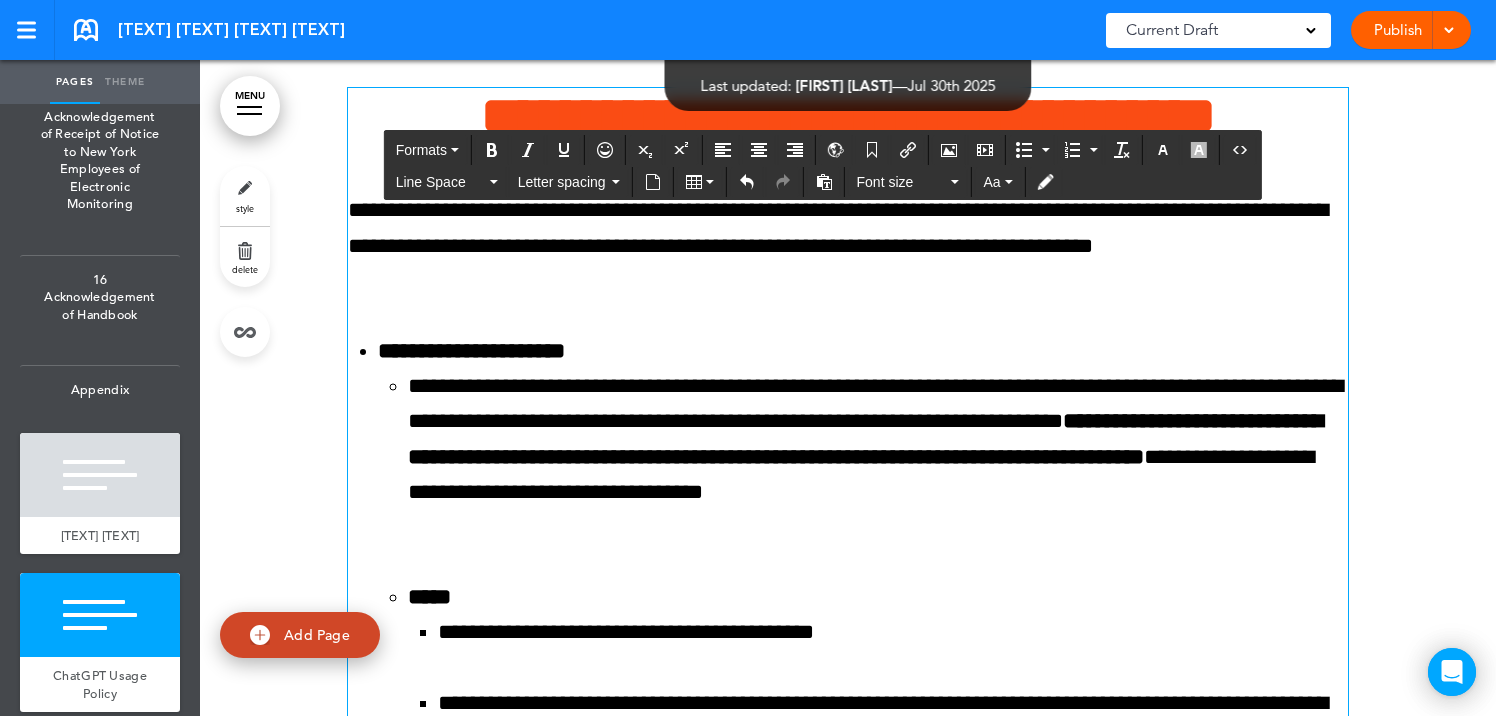 click on "**********" at bounding box center (848, 1335) 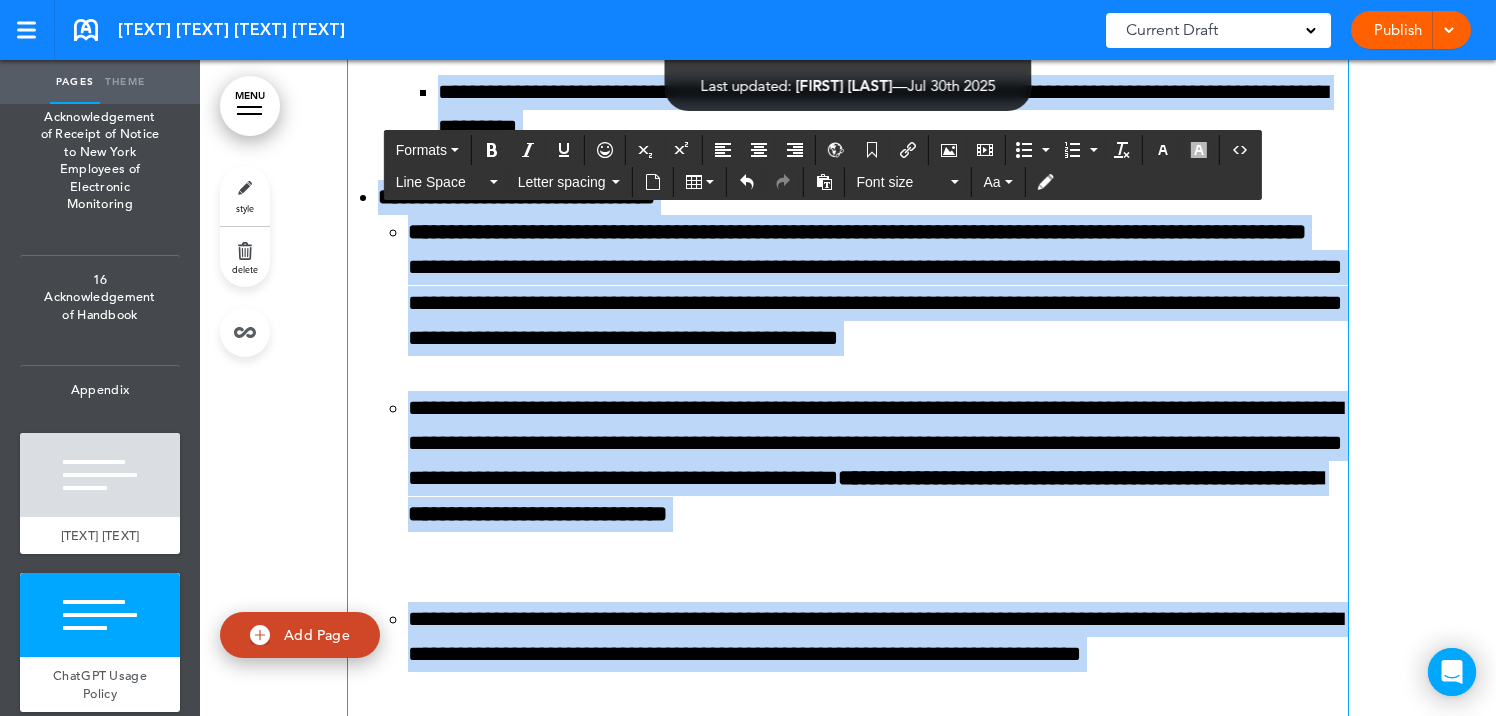 scroll, scrollTop: 160812, scrollLeft: 0, axis: vertical 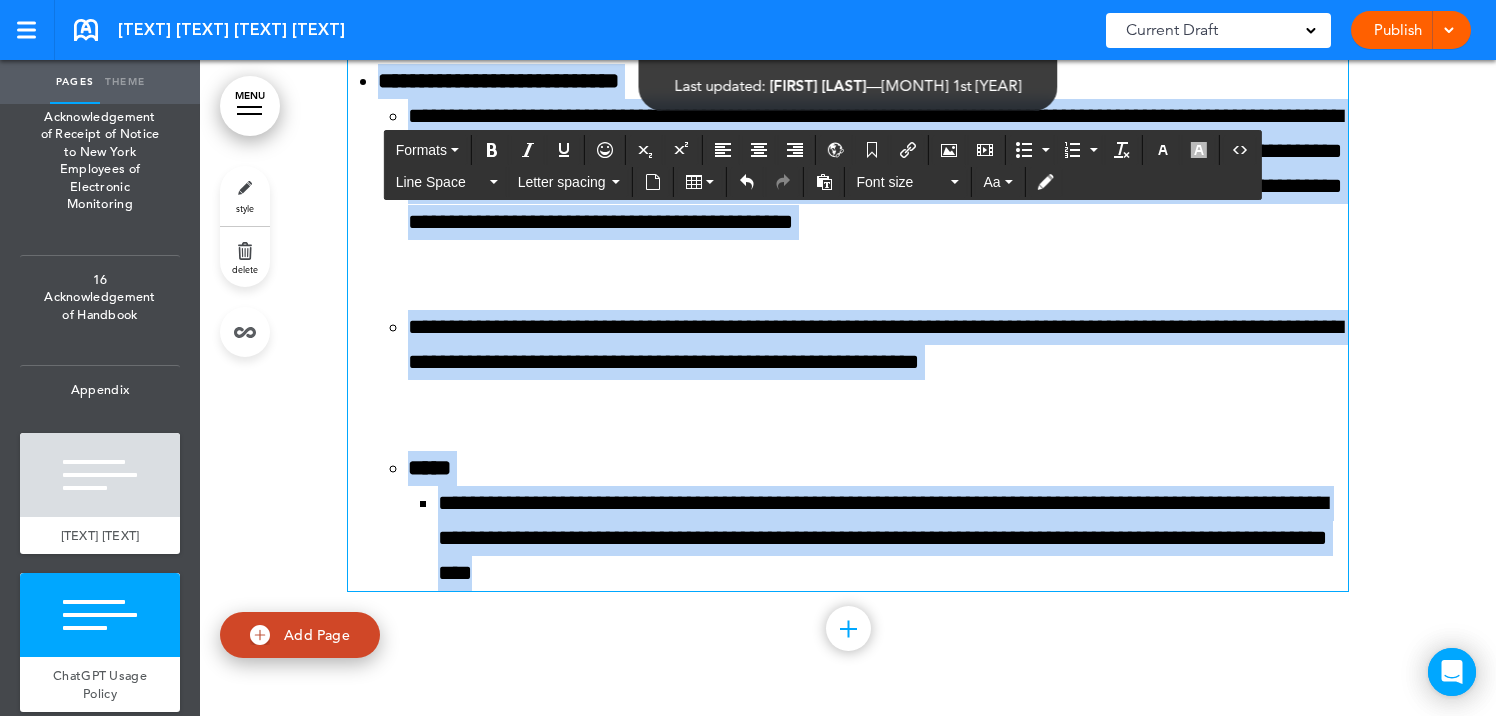 drag, startPoint x: 348, startPoint y: 302, endPoint x: 718, endPoint y: 790, distance: 612.4084 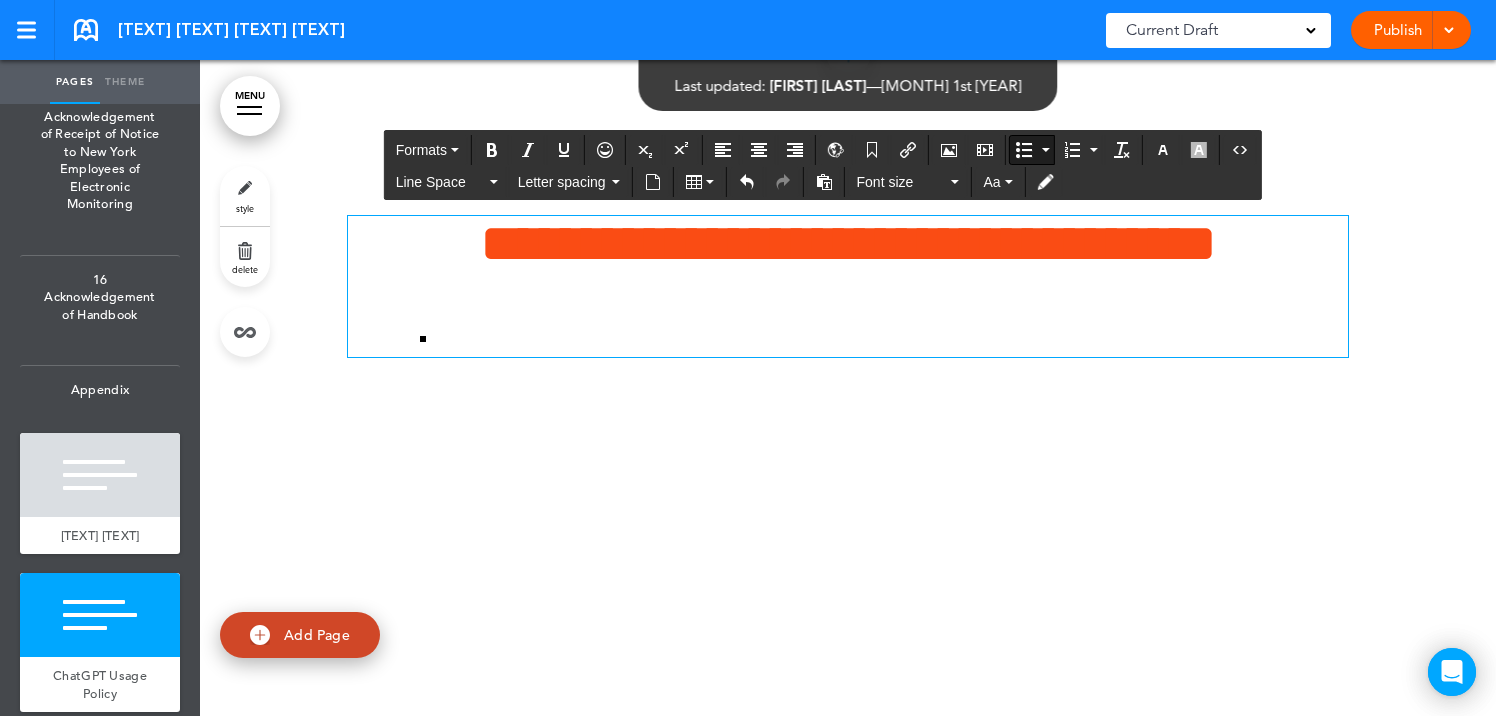scroll, scrollTop: 158533, scrollLeft: 0, axis: vertical 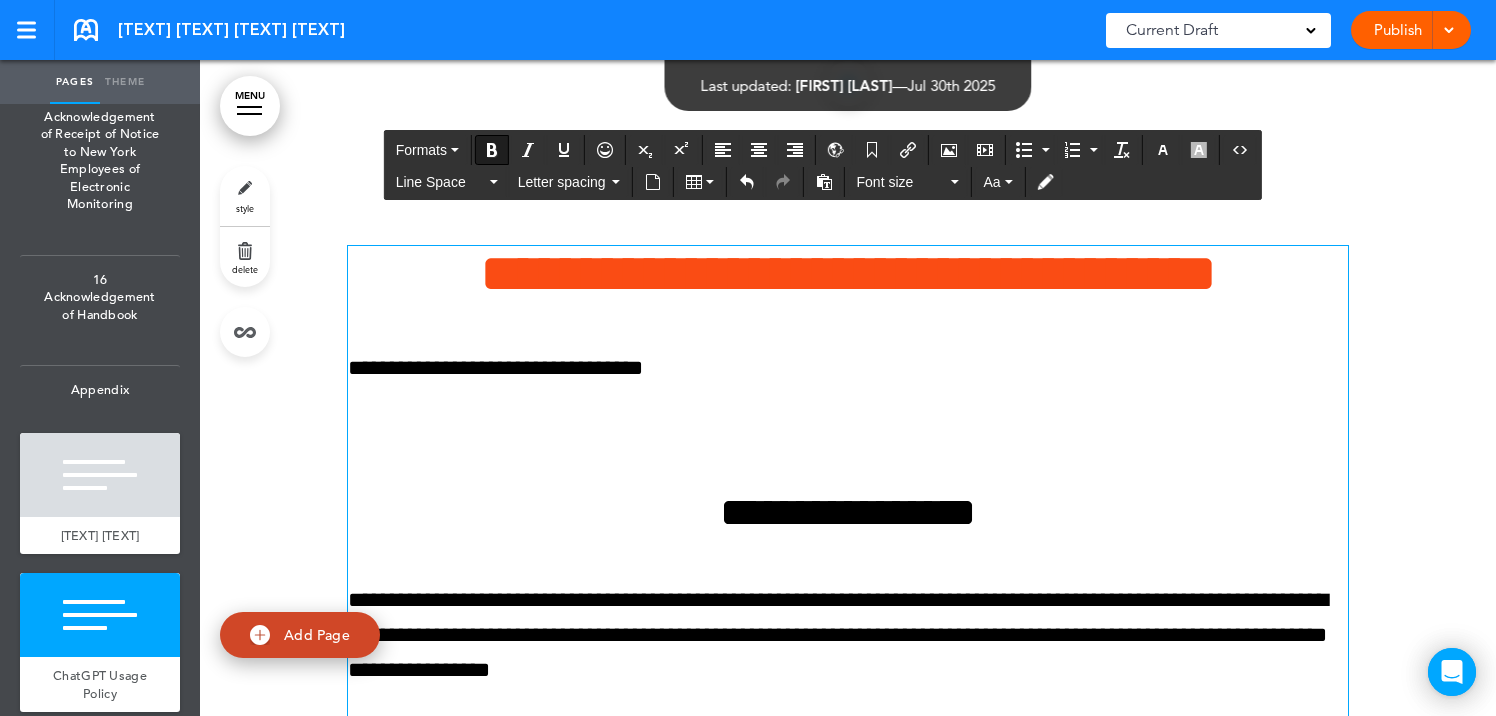 click at bounding box center [848, 439] 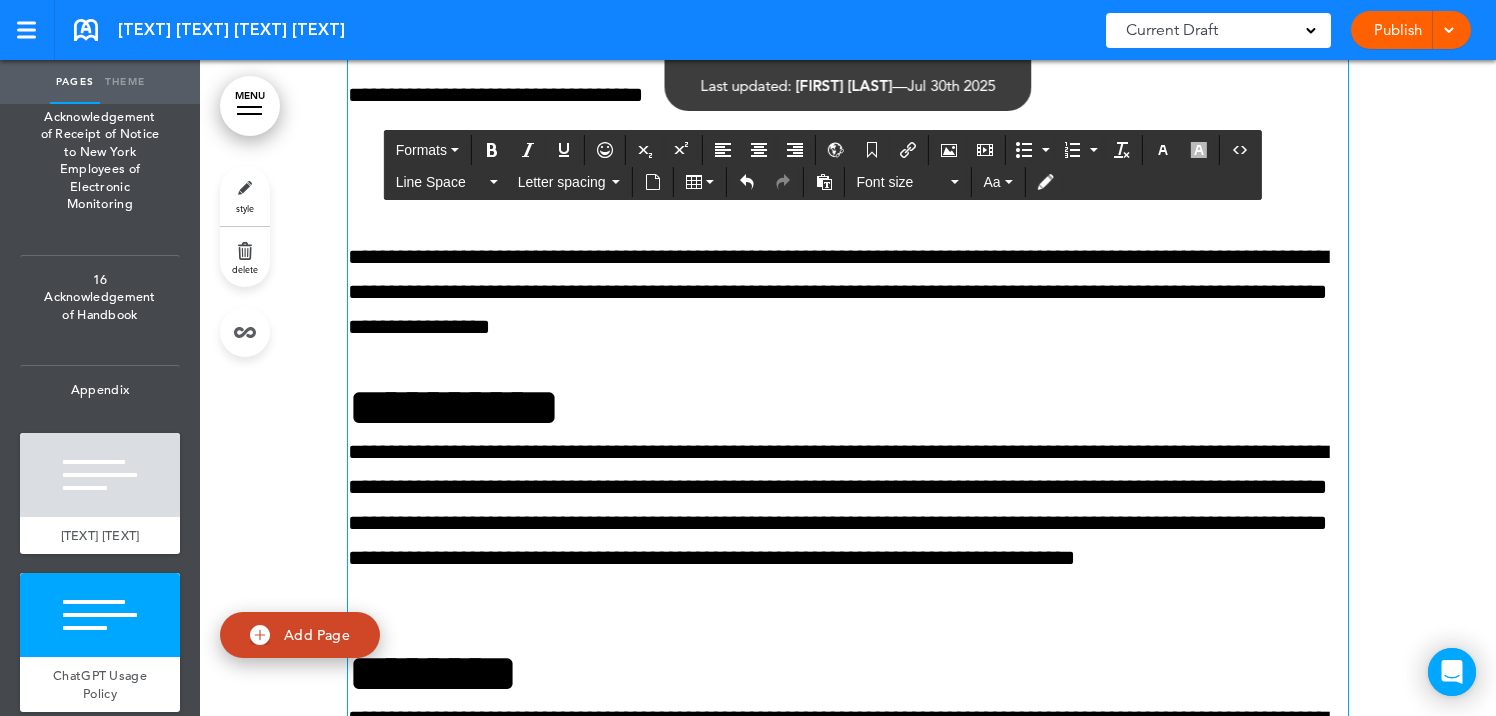 scroll, scrollTop: 158839, scrollLeft: 0, axis: vertical 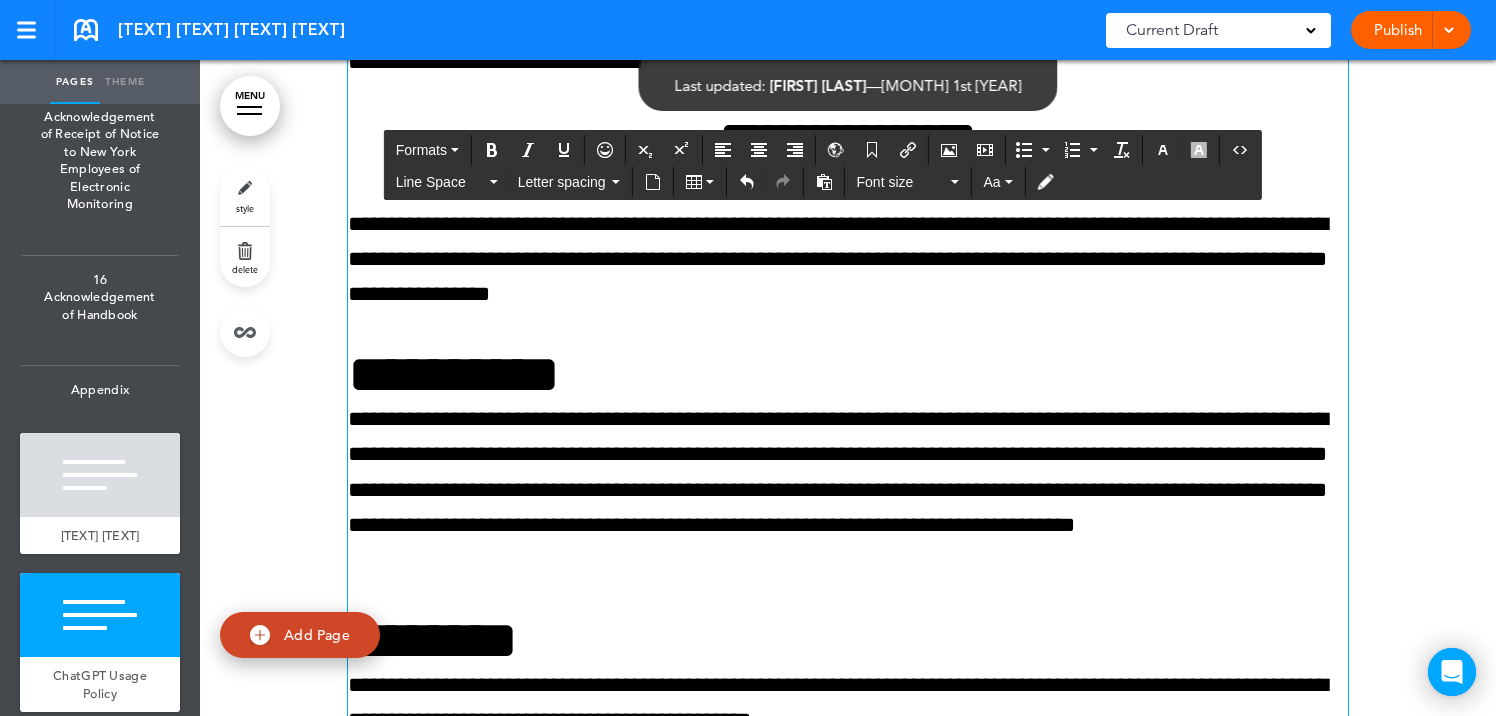 click on "**********" at bounding box center [848, 374] 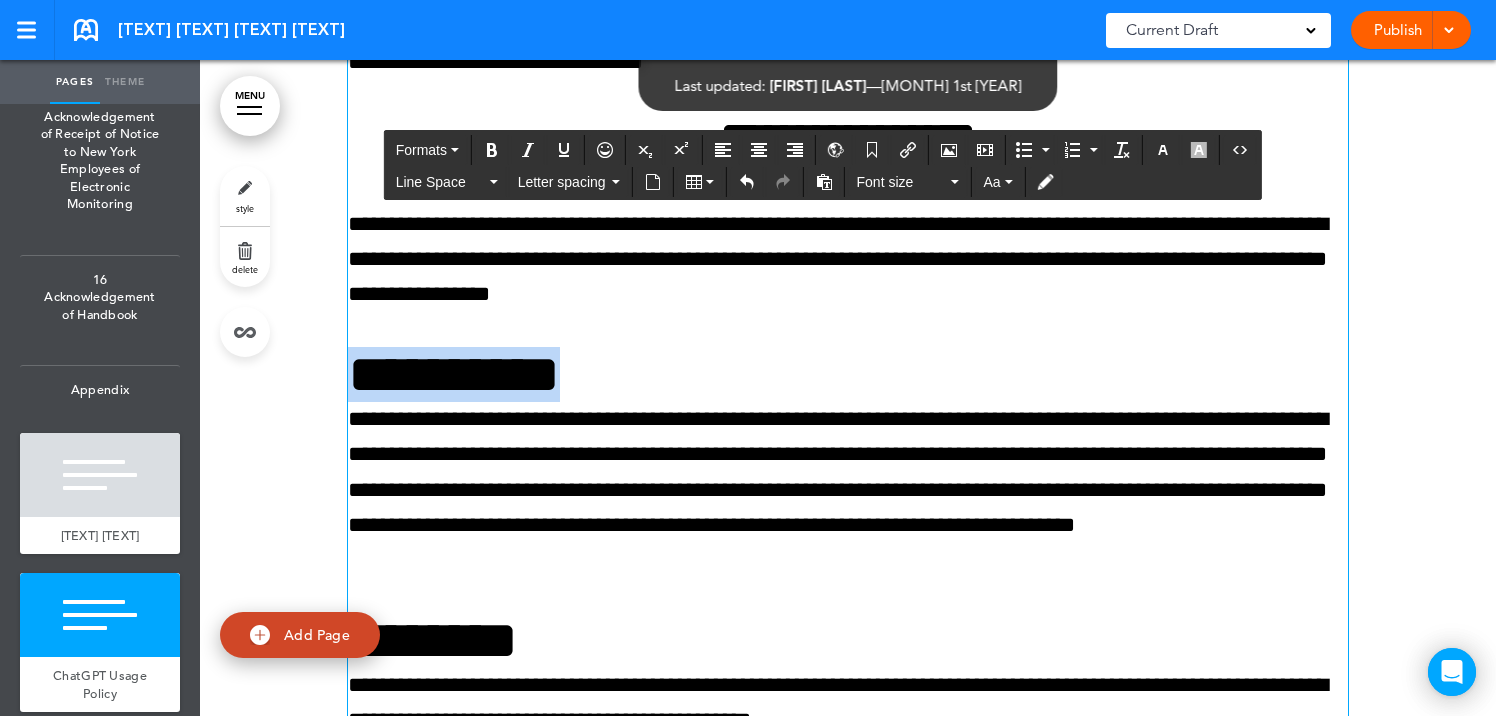 drag, startPoint x: 619, startPoint y: 471, endPoint x: 339, endPoint y: 461, distance: 280.17853 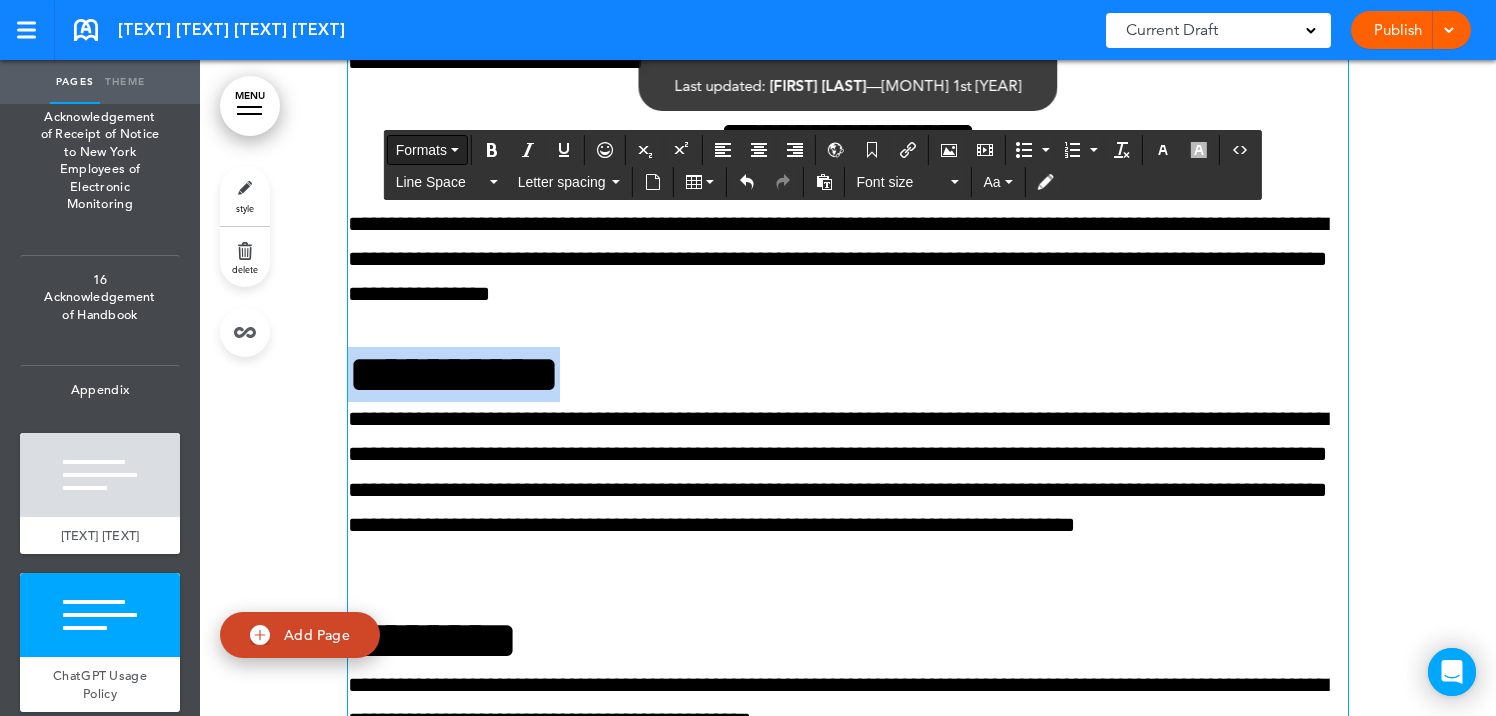 click on "Formats" at bounding box center [421, 150] 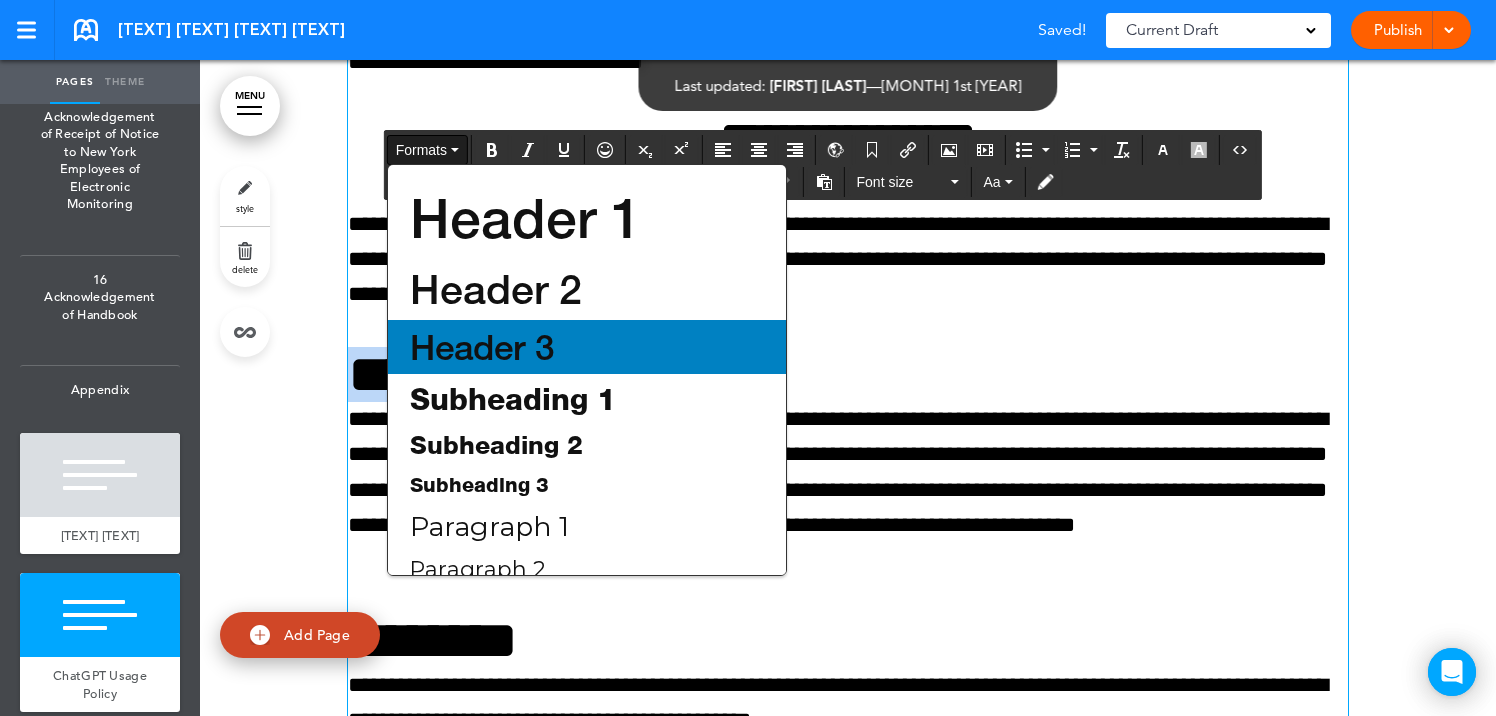 scroll, scrollTop: 111, scrollLeft: 0, axis: vertical 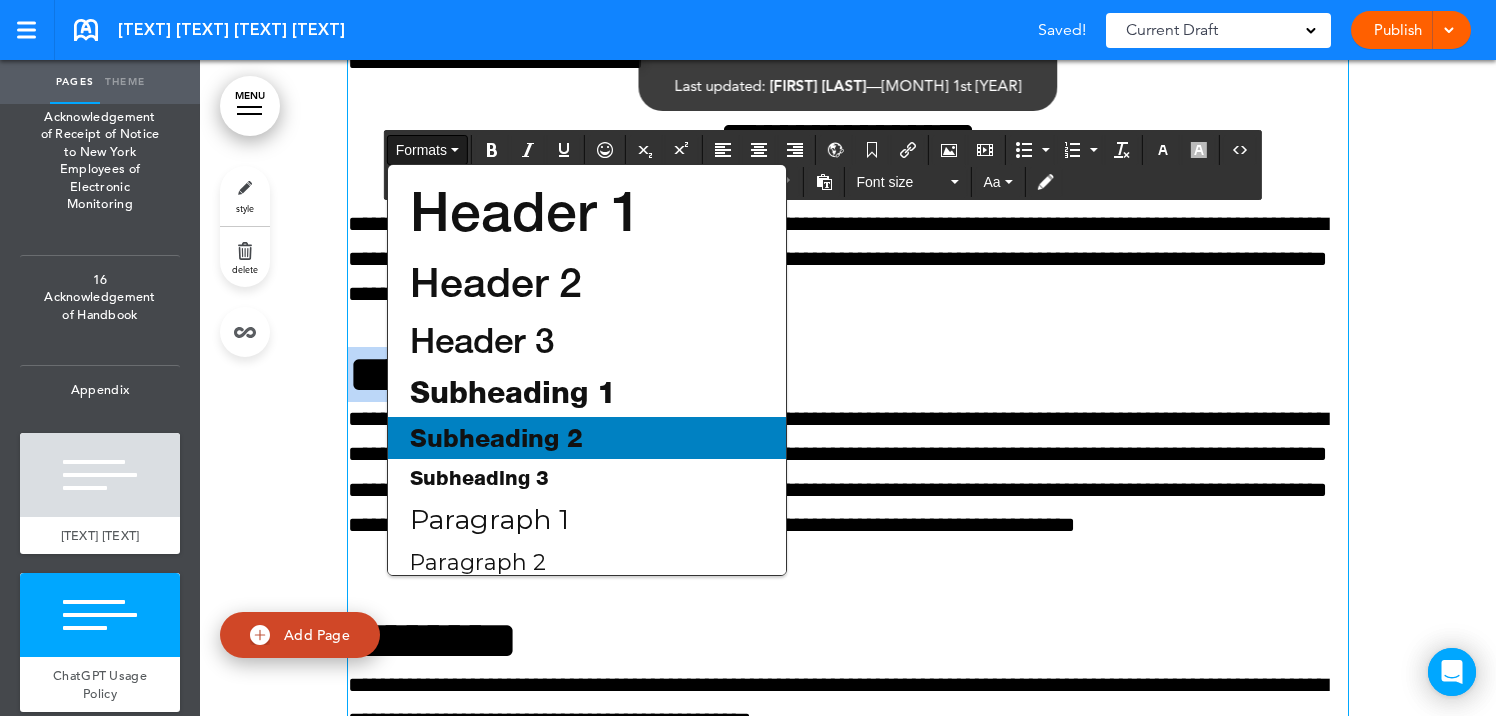 click on "Subheading 2" at bounding box center (496, 438) 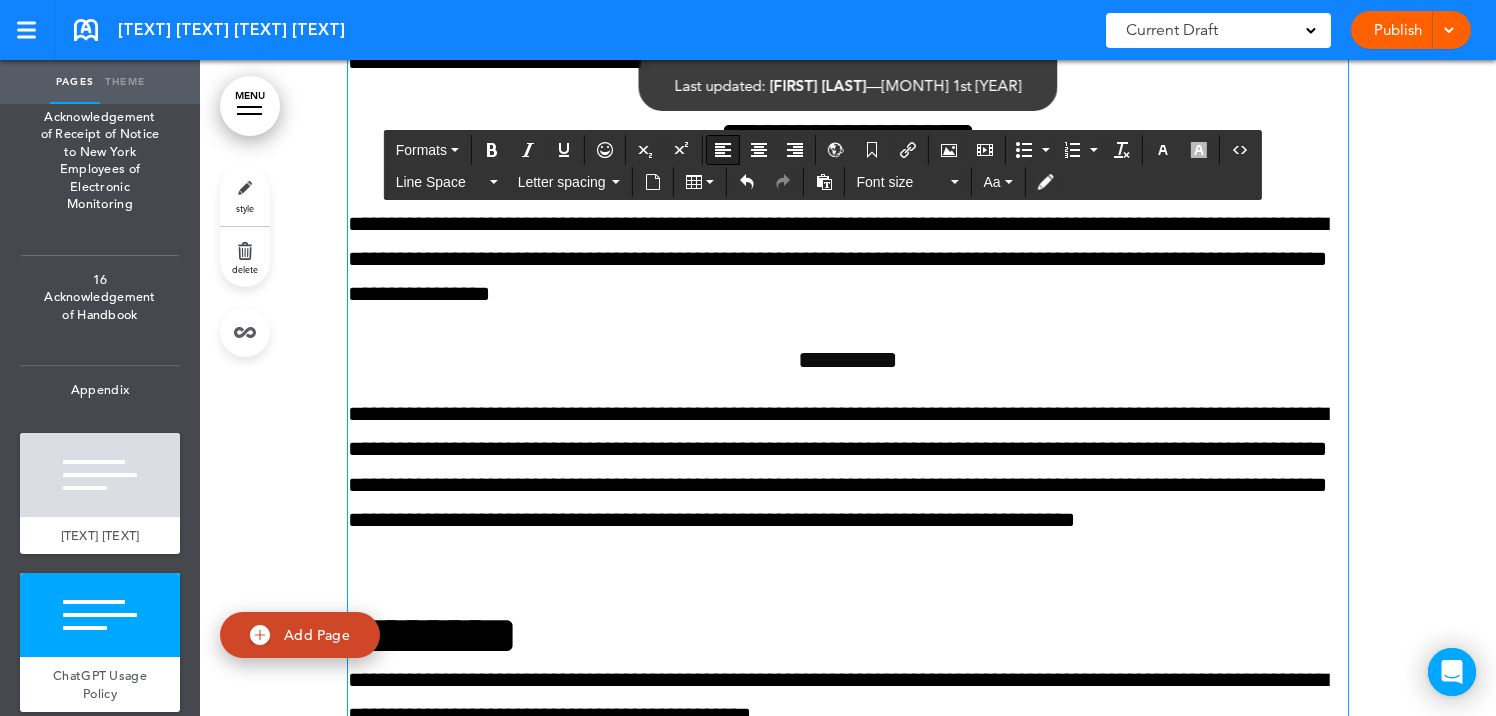 click at bounding box center (723, 150) 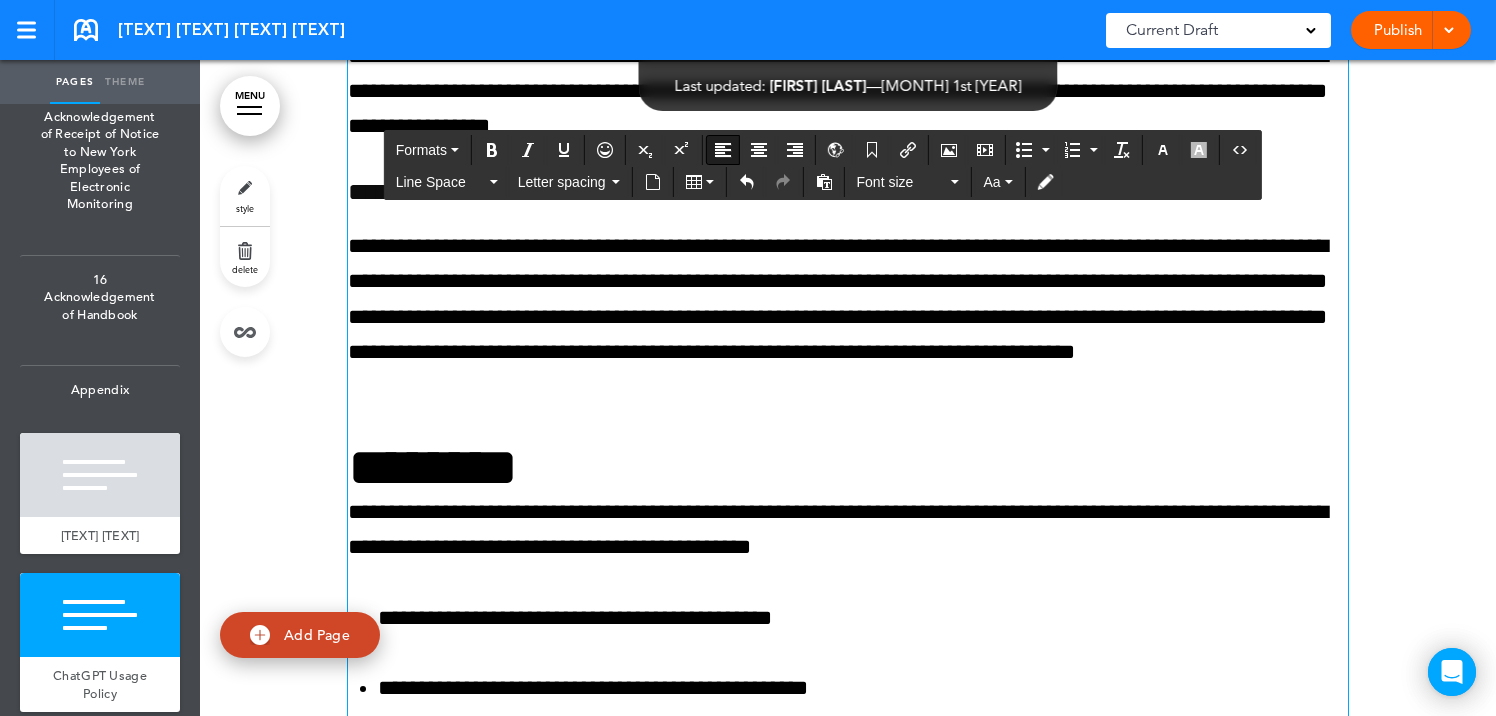 scroll, scrollTop: 159008, scrollLeft: 0, axis: vertical 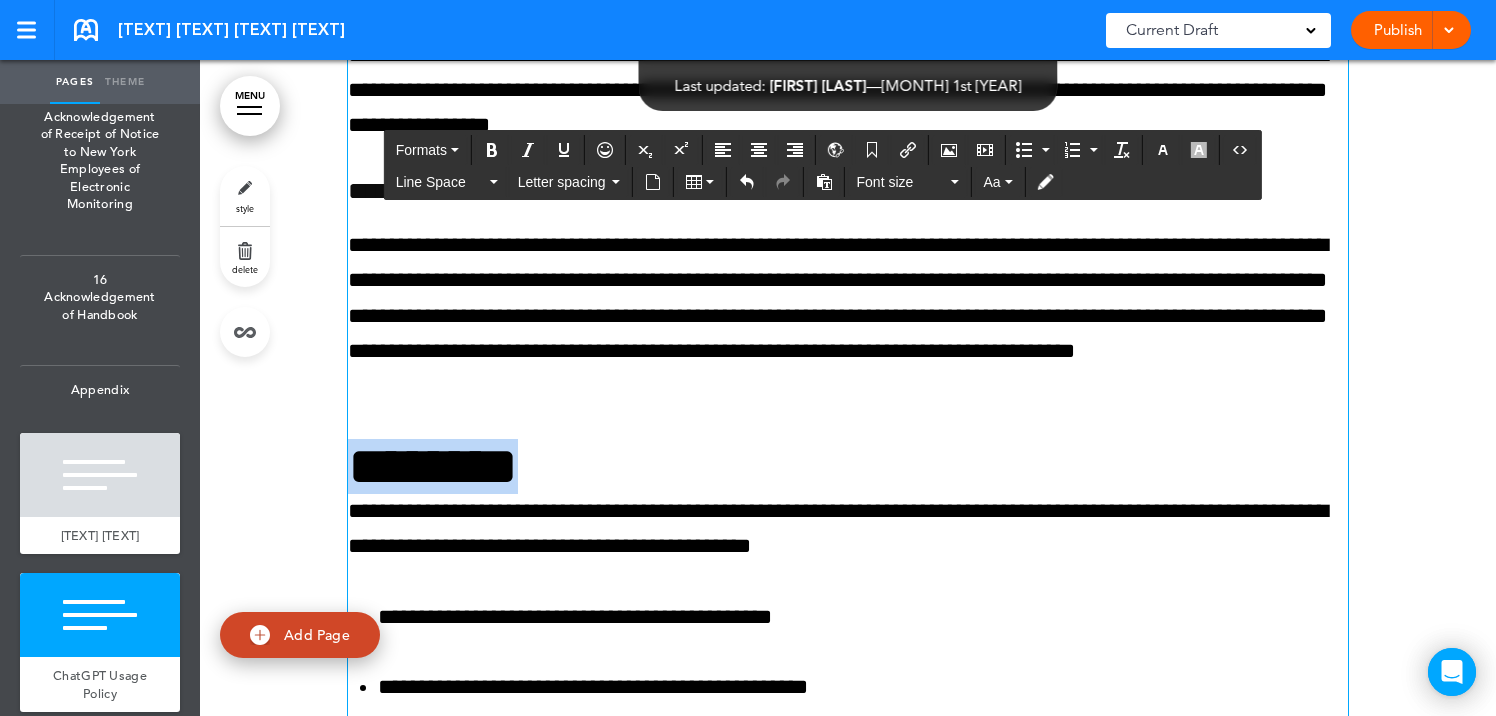 drag, startPoint x: 585, startPoint y: 571, endPoint x: 338, endPoint y: 559, distance: 247.29132 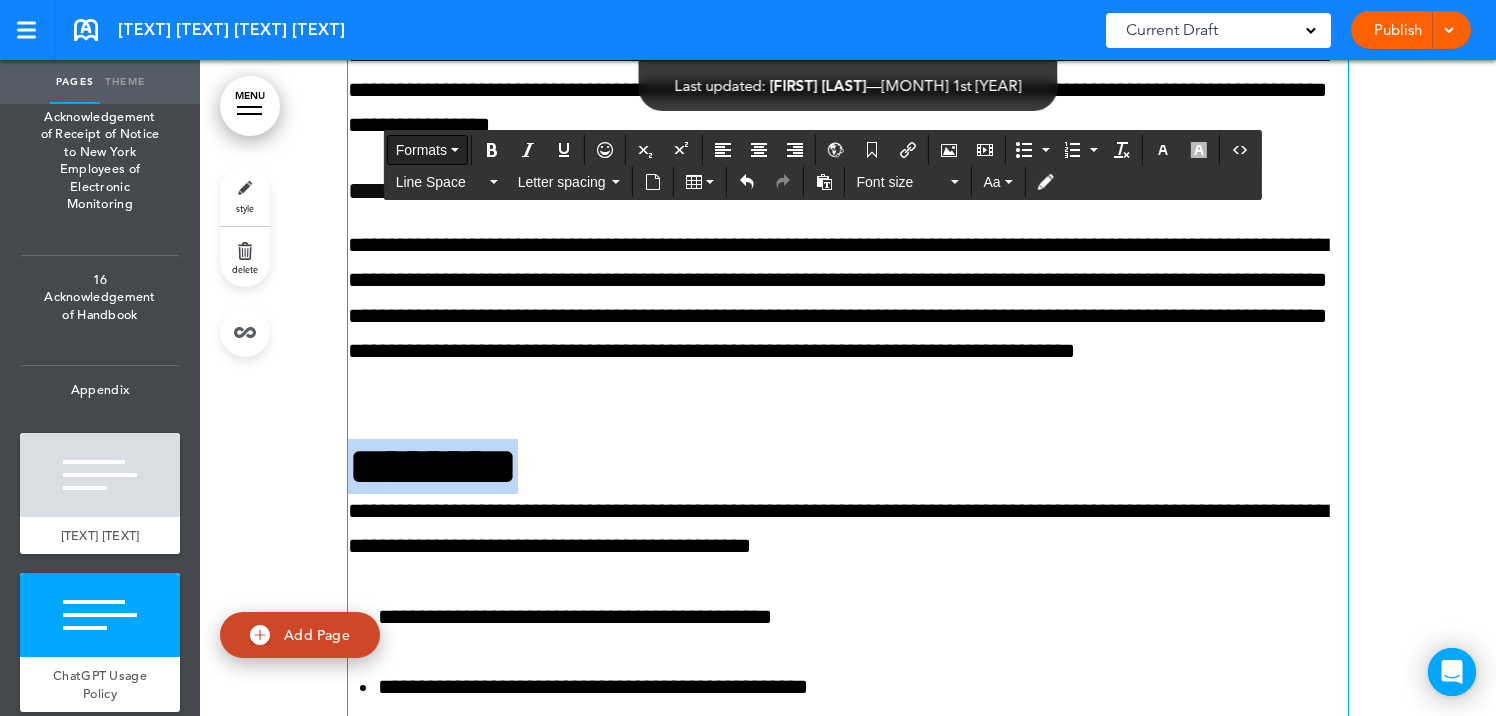 click on "Formats" at bounding box center [421, 150] 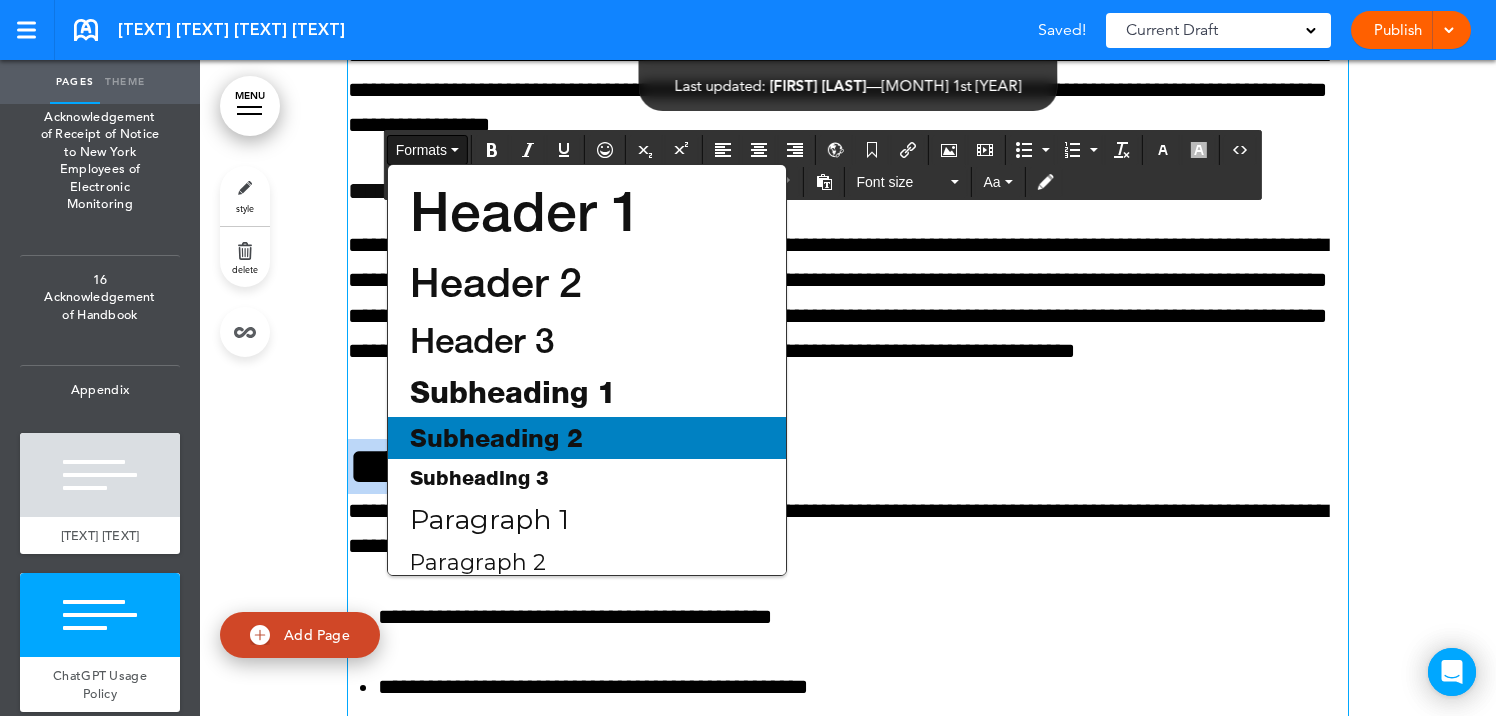 click on "Subheading 2" at bounding box center [496, 438] 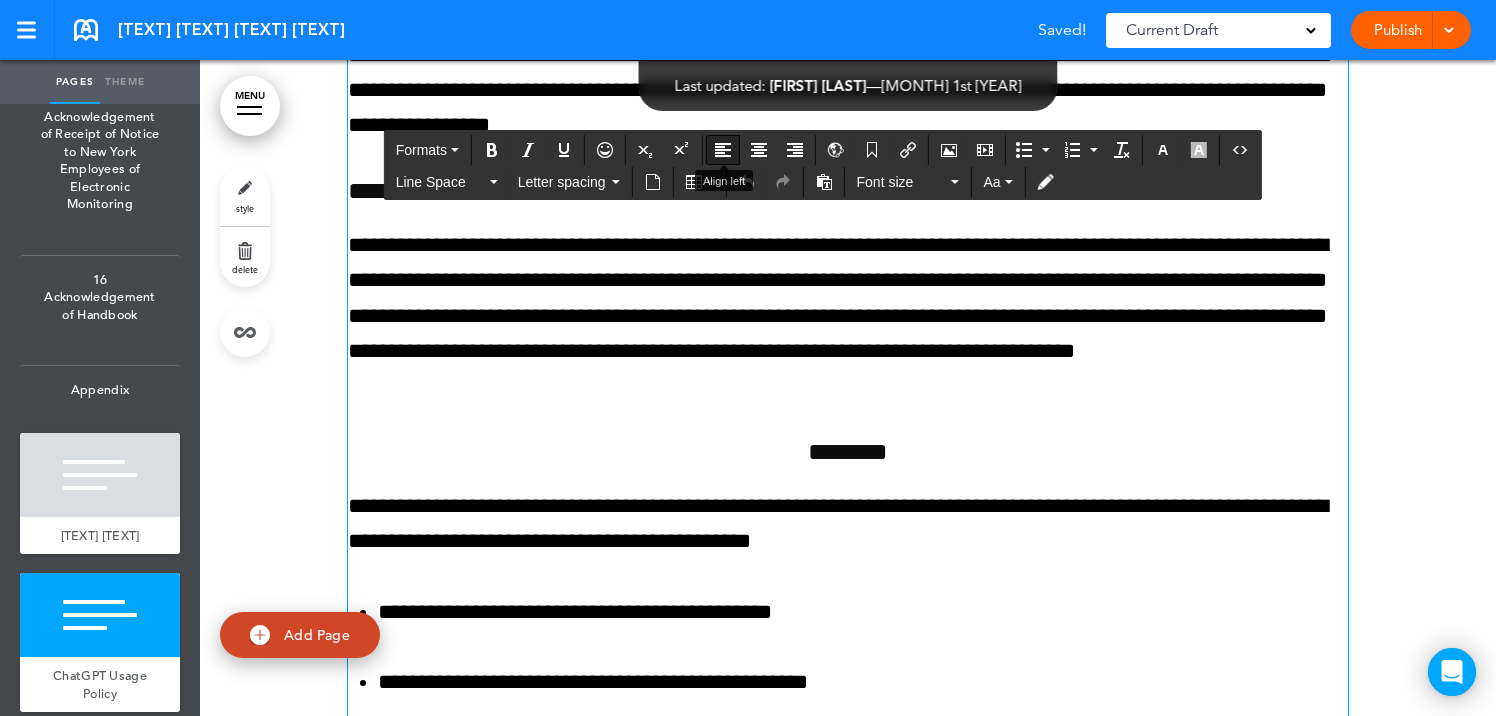 click at bounding box center [723, 150] 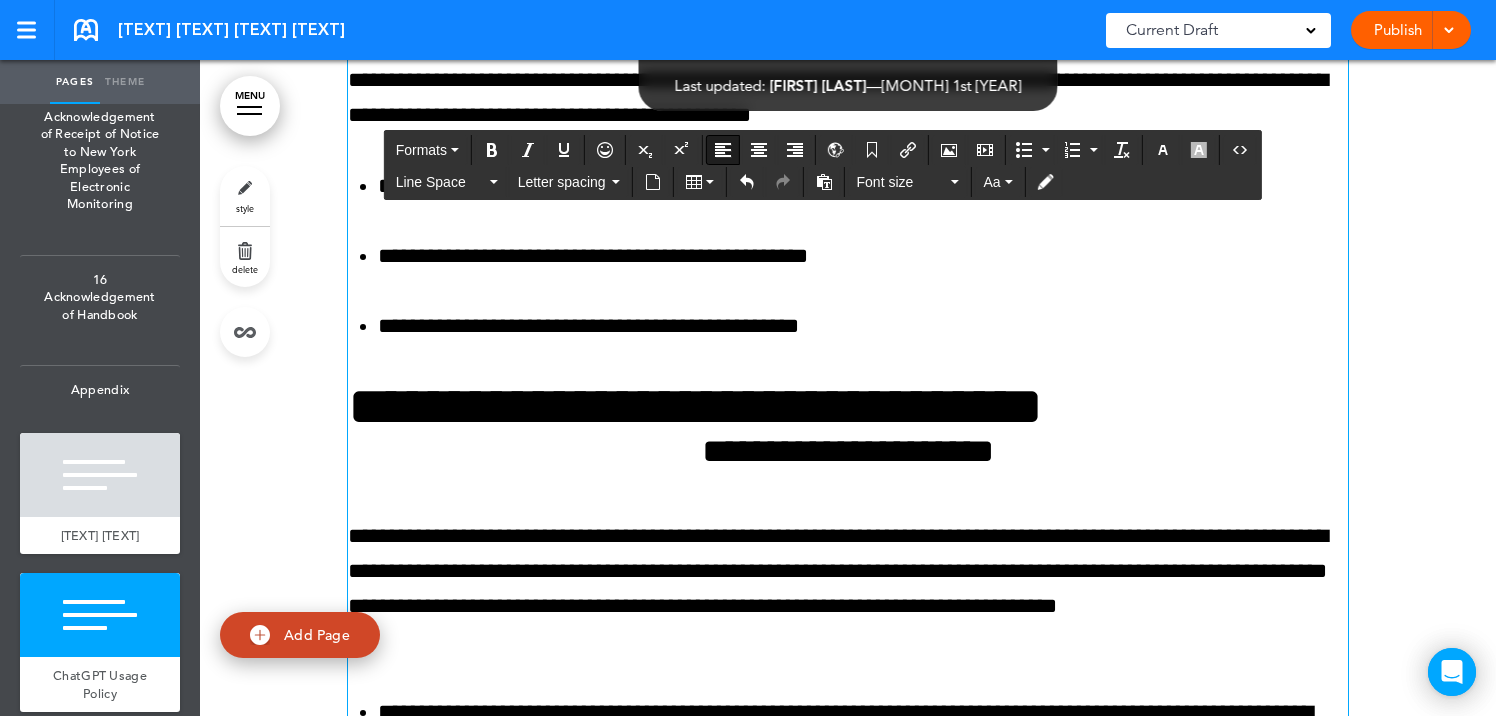 scroll, scrollTop: 159434, scrollLeft: 0, axis: vertical 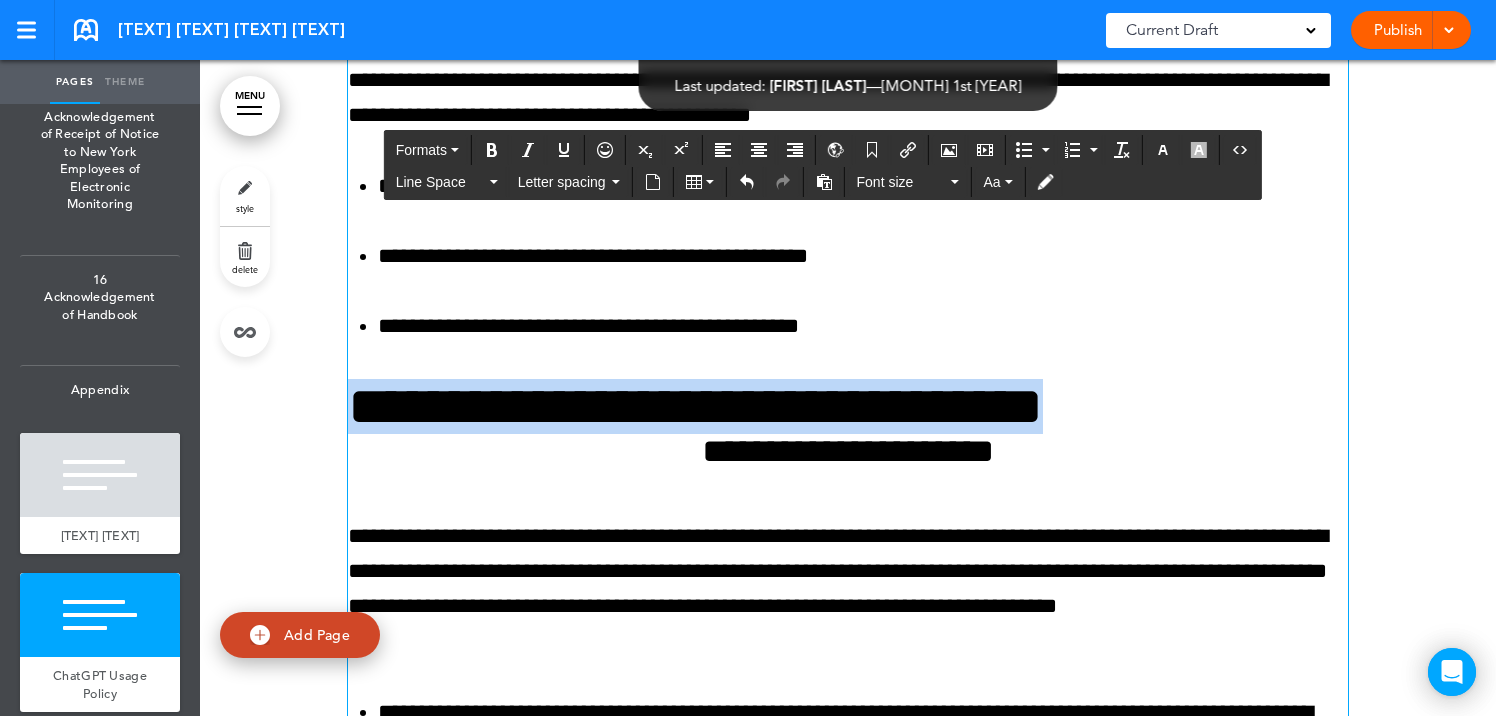 drag, startPoint x: 1204, startPoint y: 503, endPoint x: 336, endPoint y: 495, distance: 868.03687 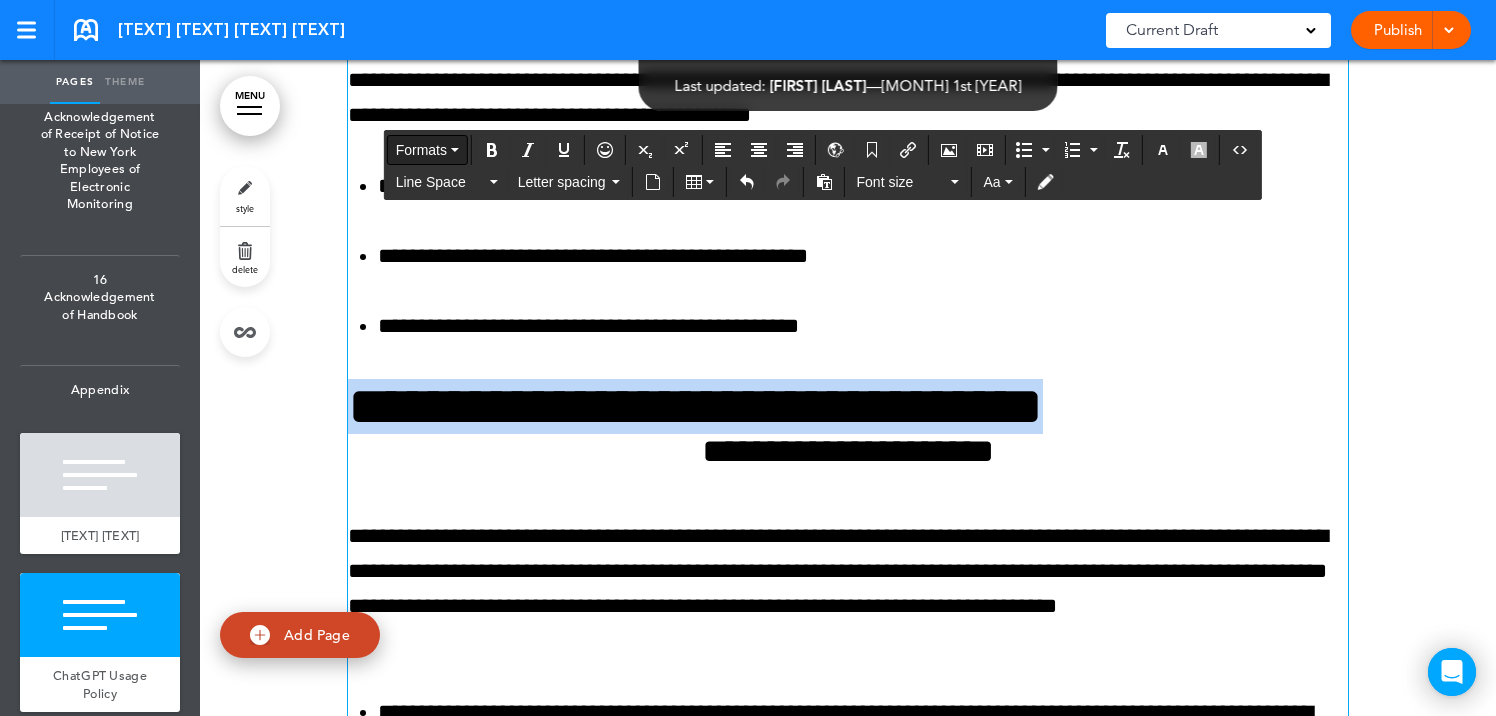 click on "Formats" at bounding box center (421, 150) 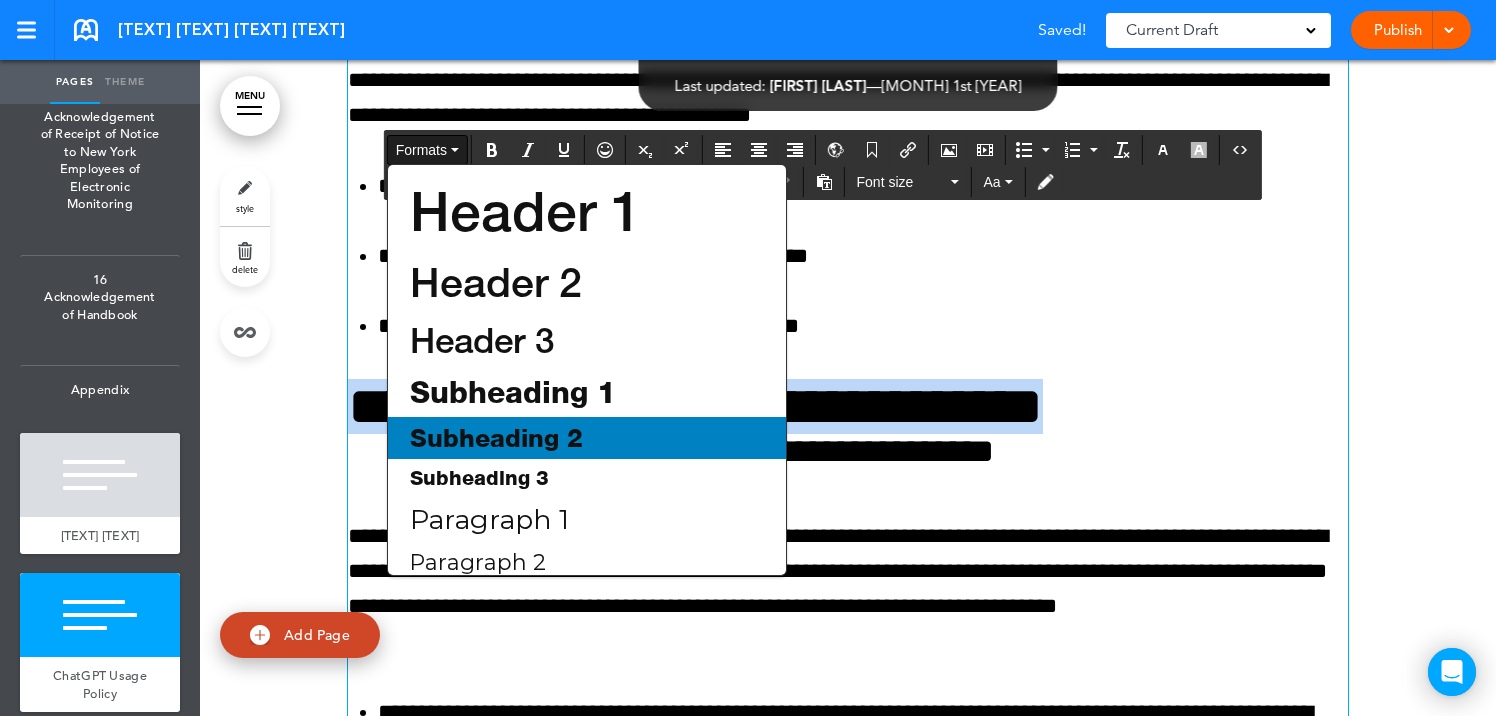 click on "Subheading 2" at bounding box center [496, 438] 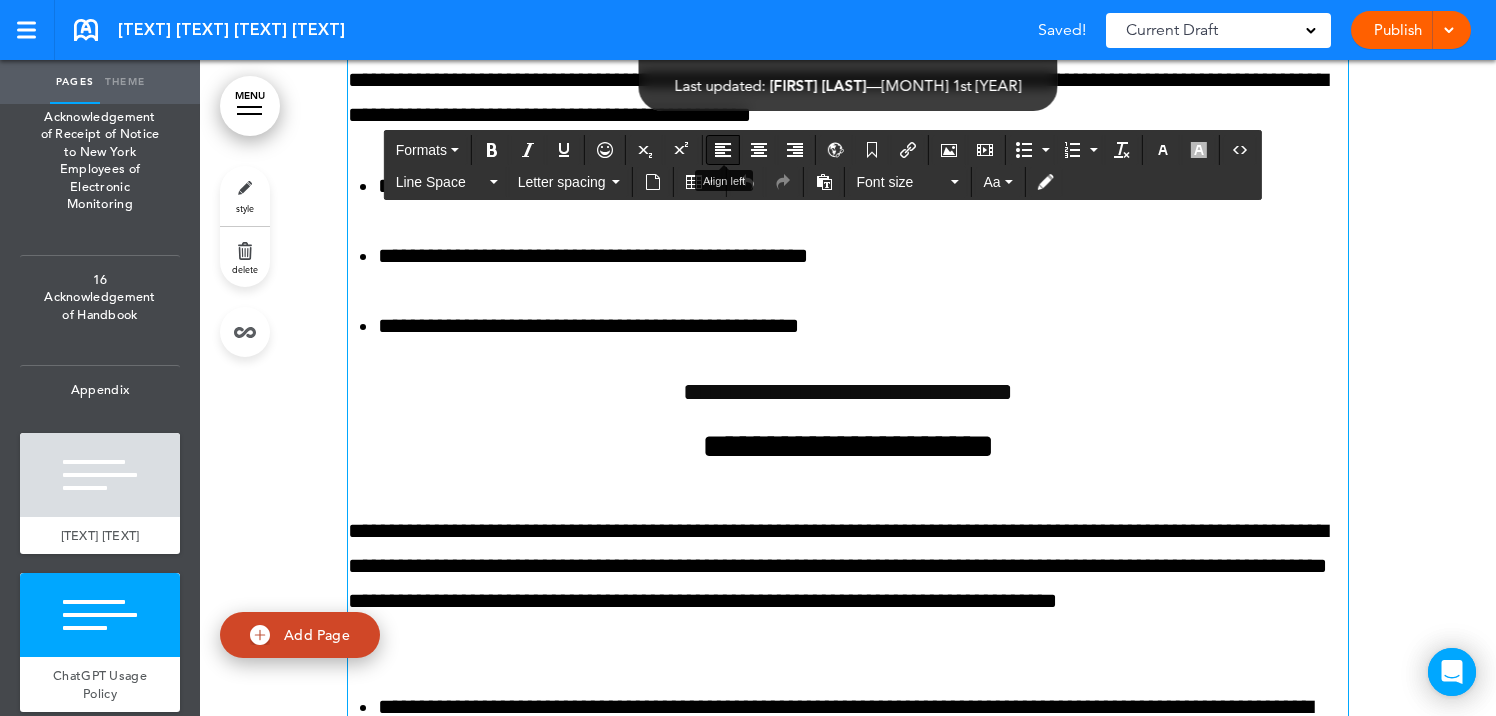 click at bounding box center [723, 150] 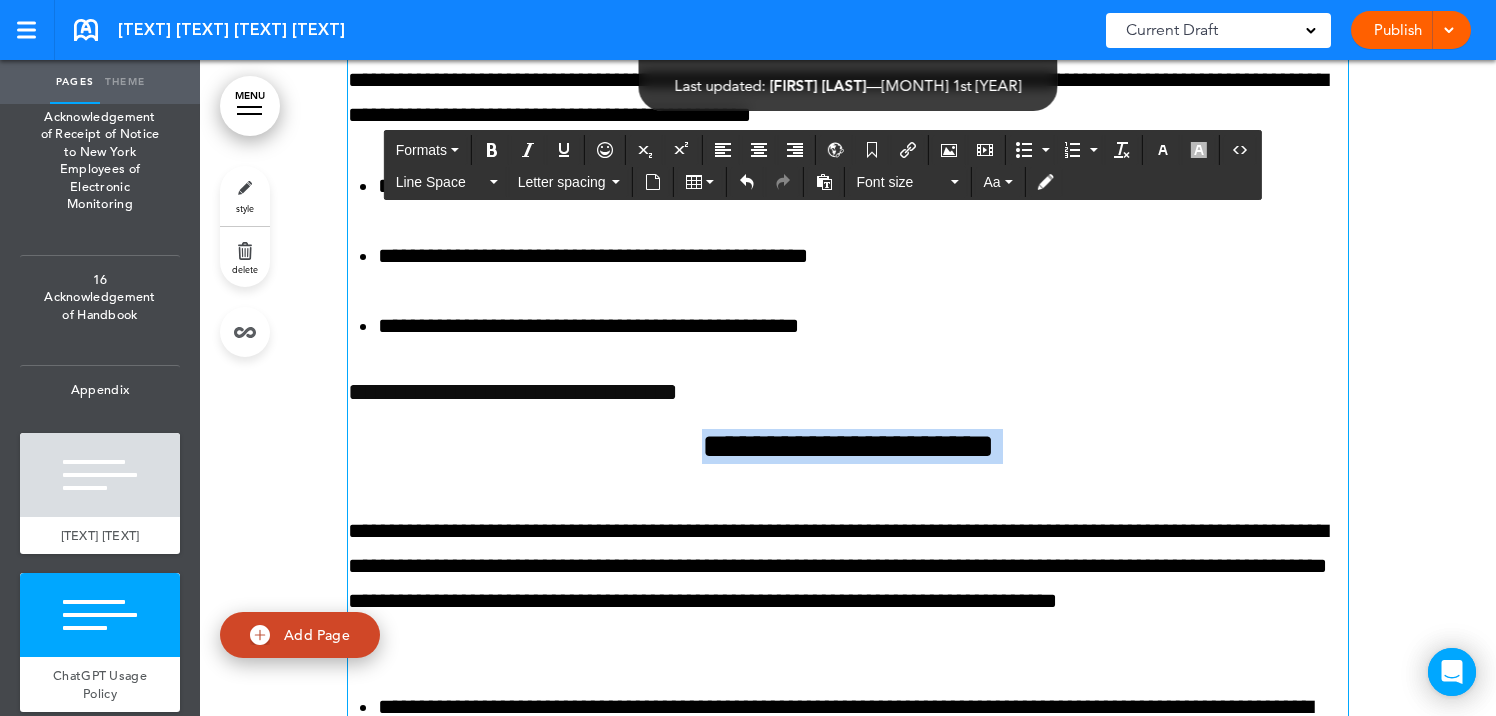 drag, startPoint x: 1034, startPoint y: 541, endPoint x: 657, endPoint y: 555, distance: 377.25986 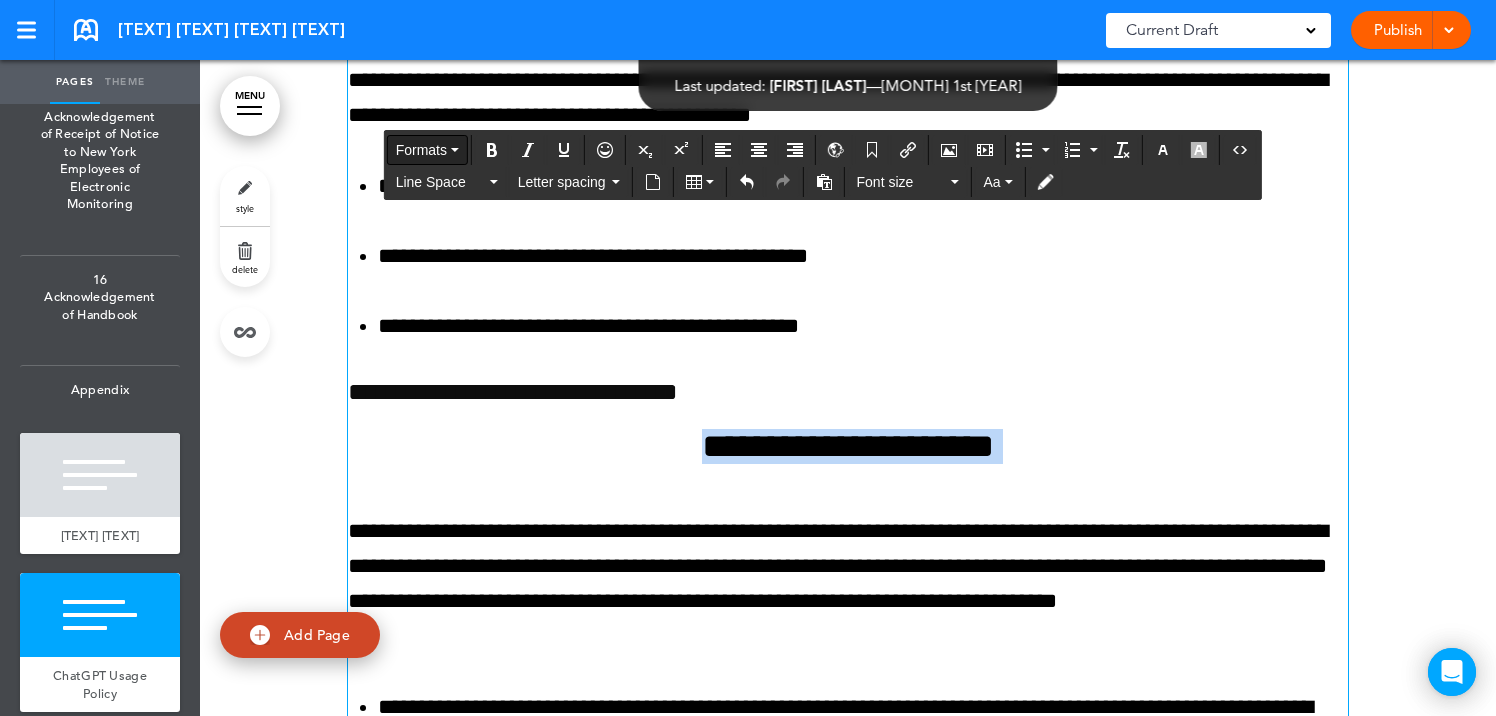 click on "Formats" at bounding box center (421, 150) 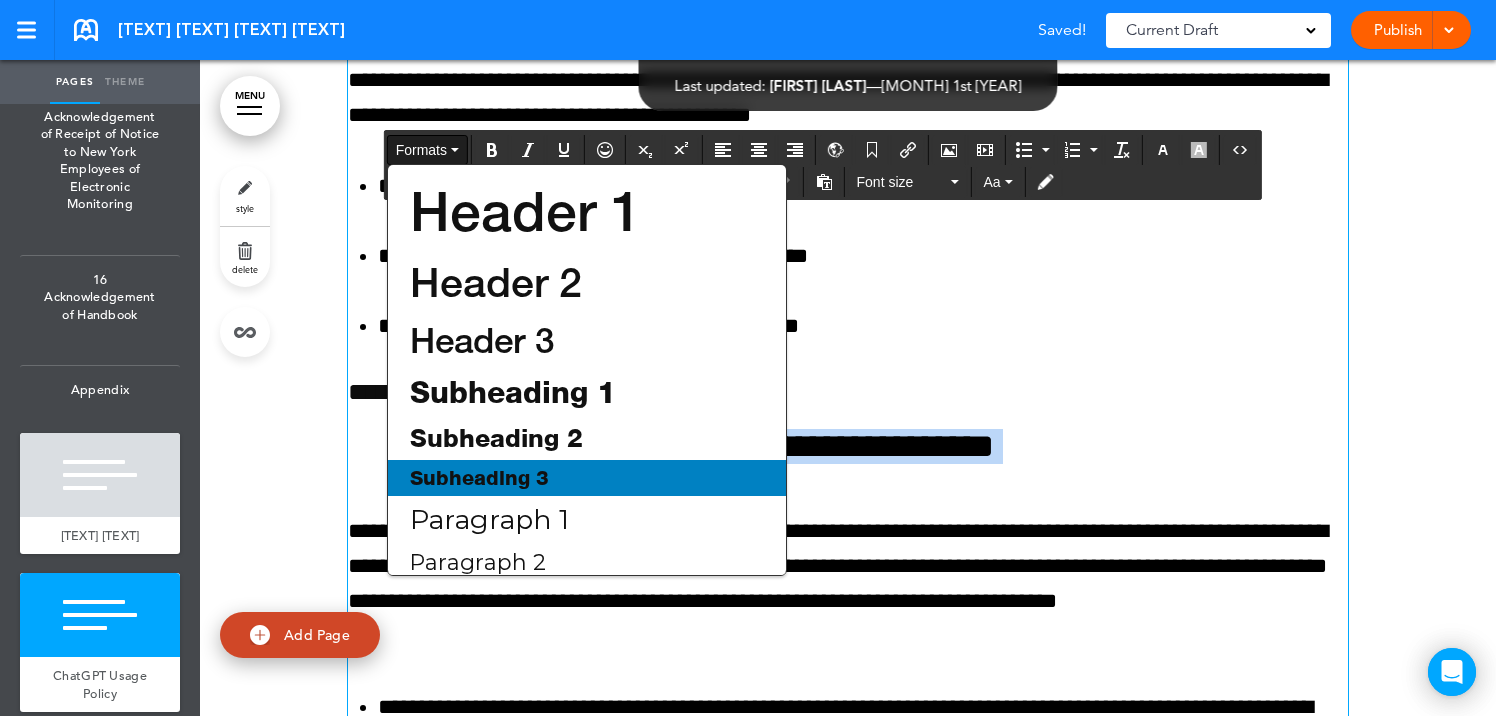click on "Subheading 3" at bounding box center (479, 478) 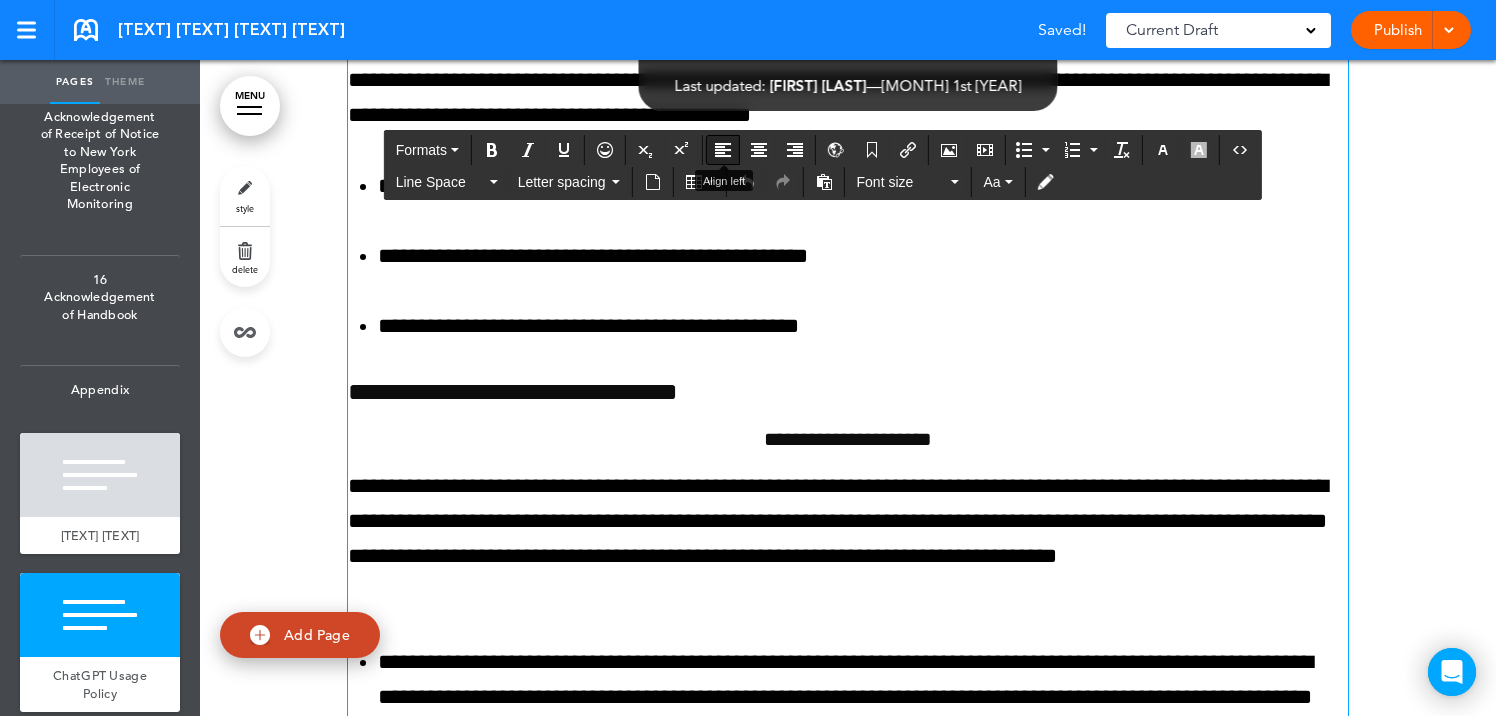 click at bounding box center (723, 150) 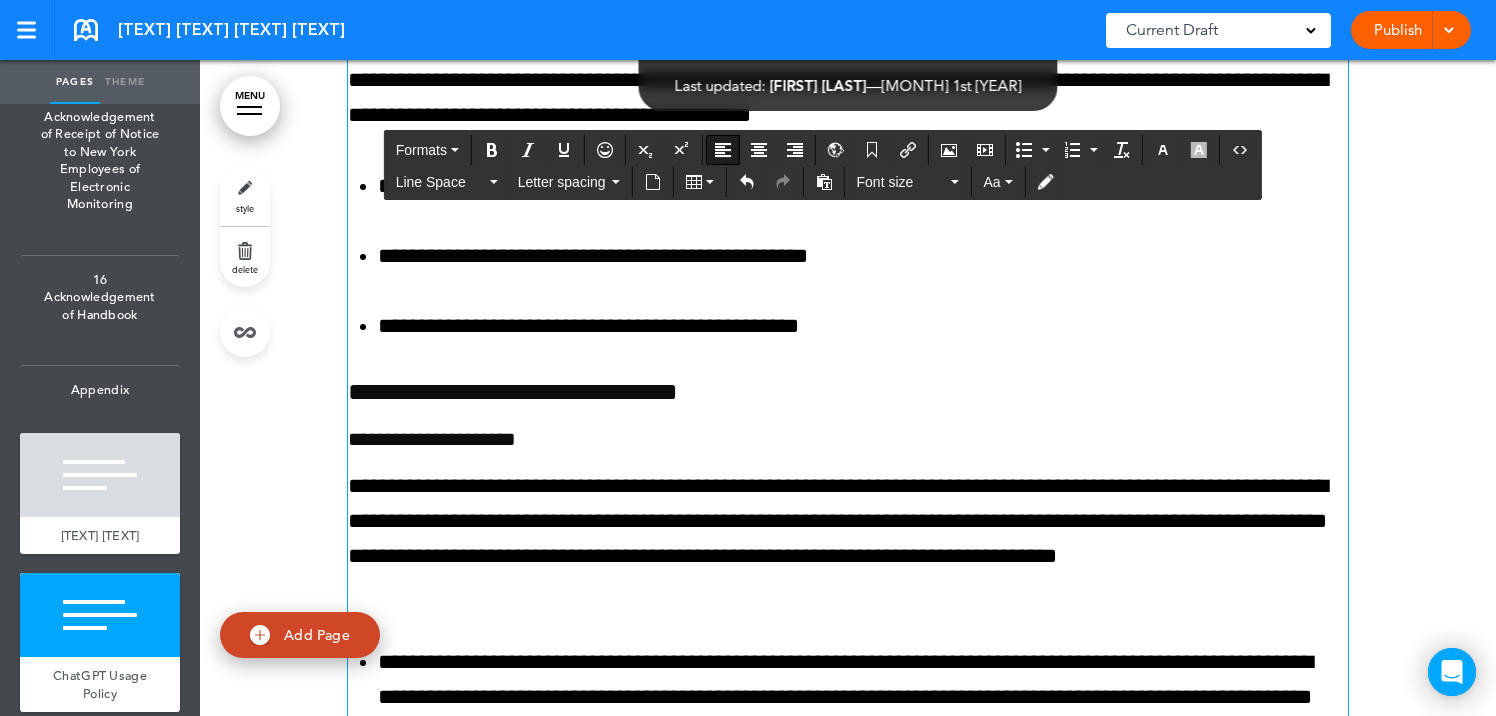 click on "**********" at bounding box center [848, 439] 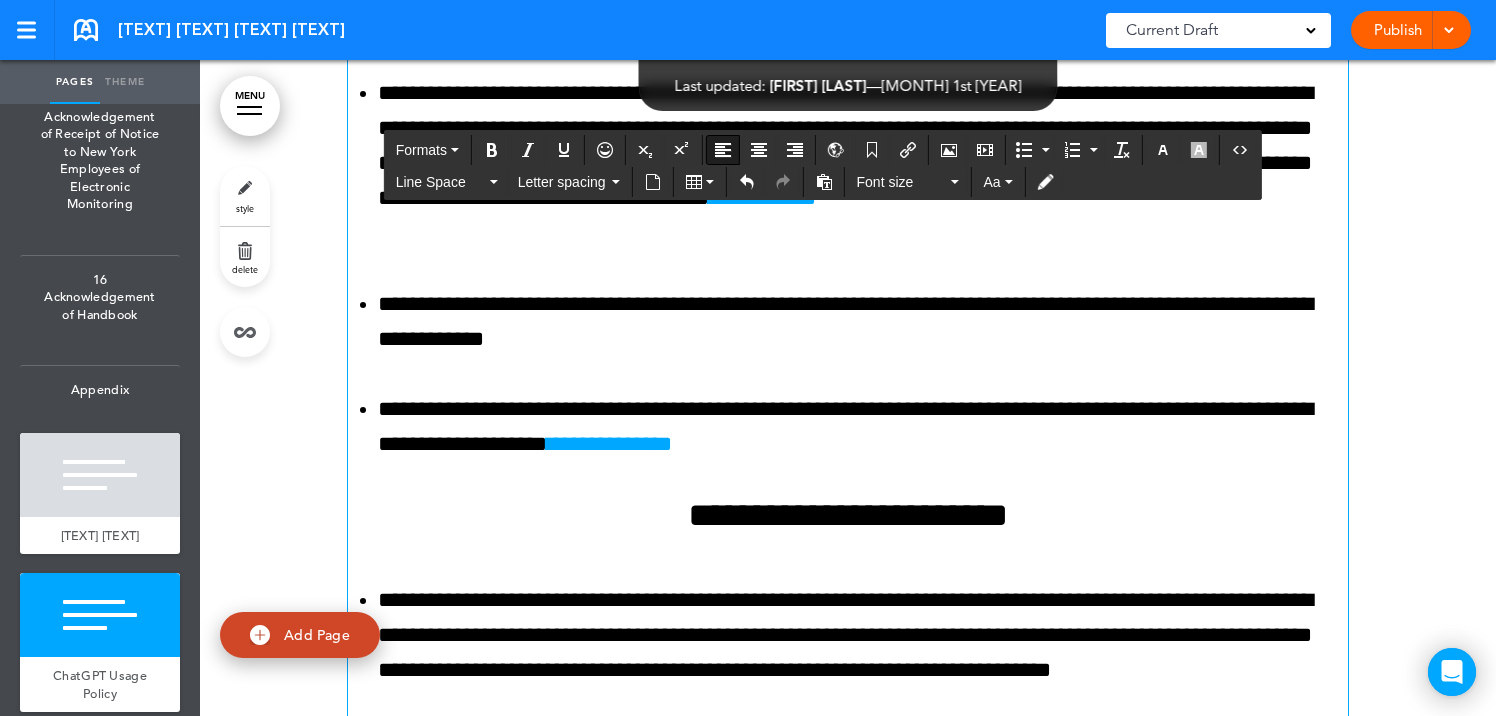 scroll, scrollTop: 160007, scrollLeft: 0, axis: vertical 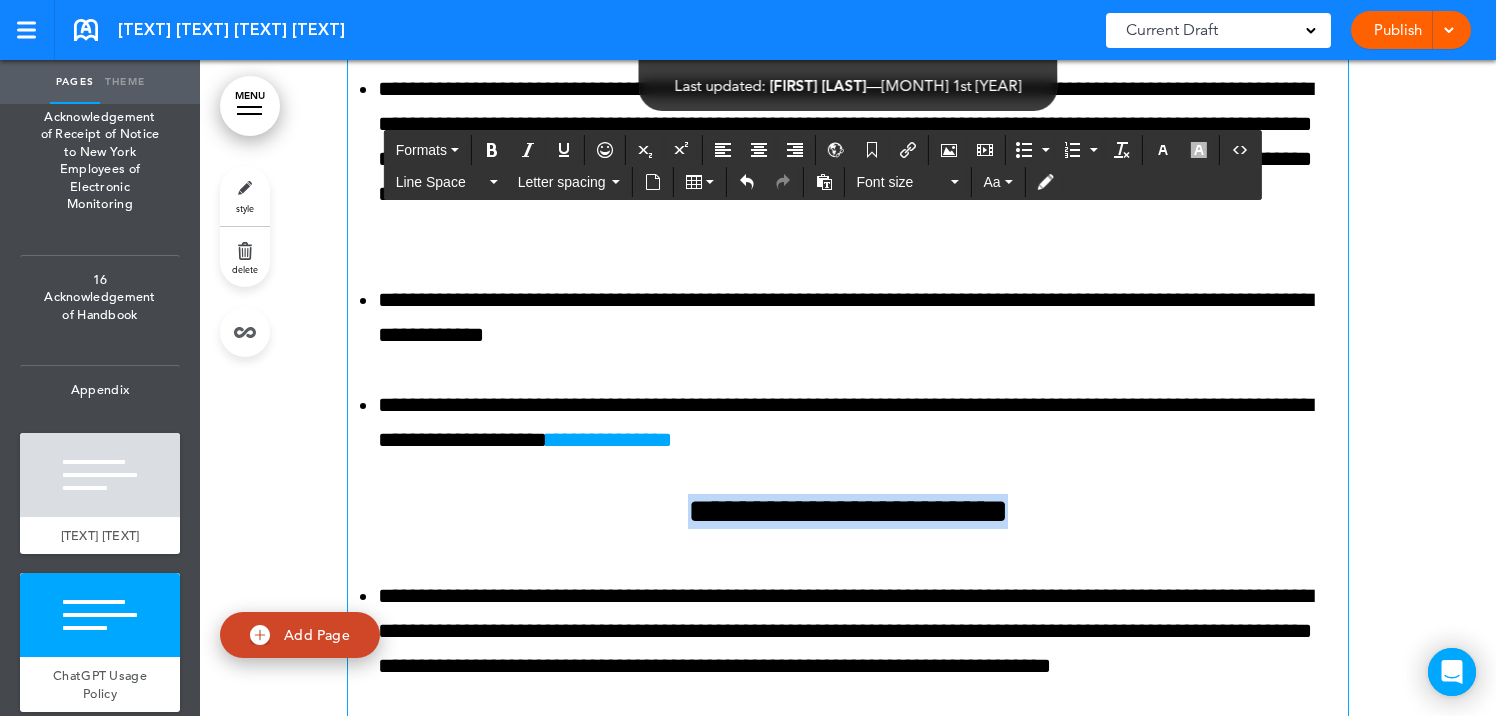 drag, startPoint x: 1046, startPoint y: 600, endPoint x: 658, endPoint y: 613, distance: 388.2177 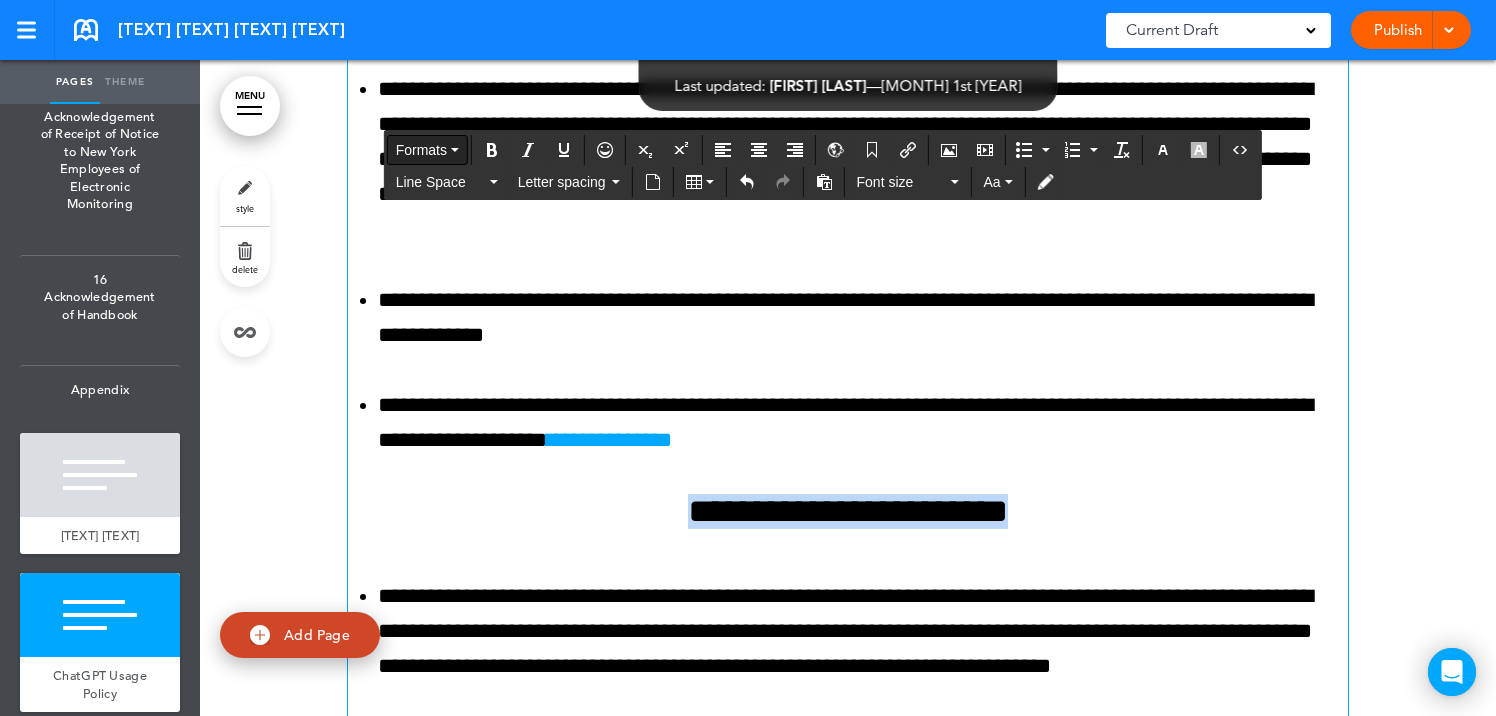 click on "Formats" at bounding box center [421, 150] 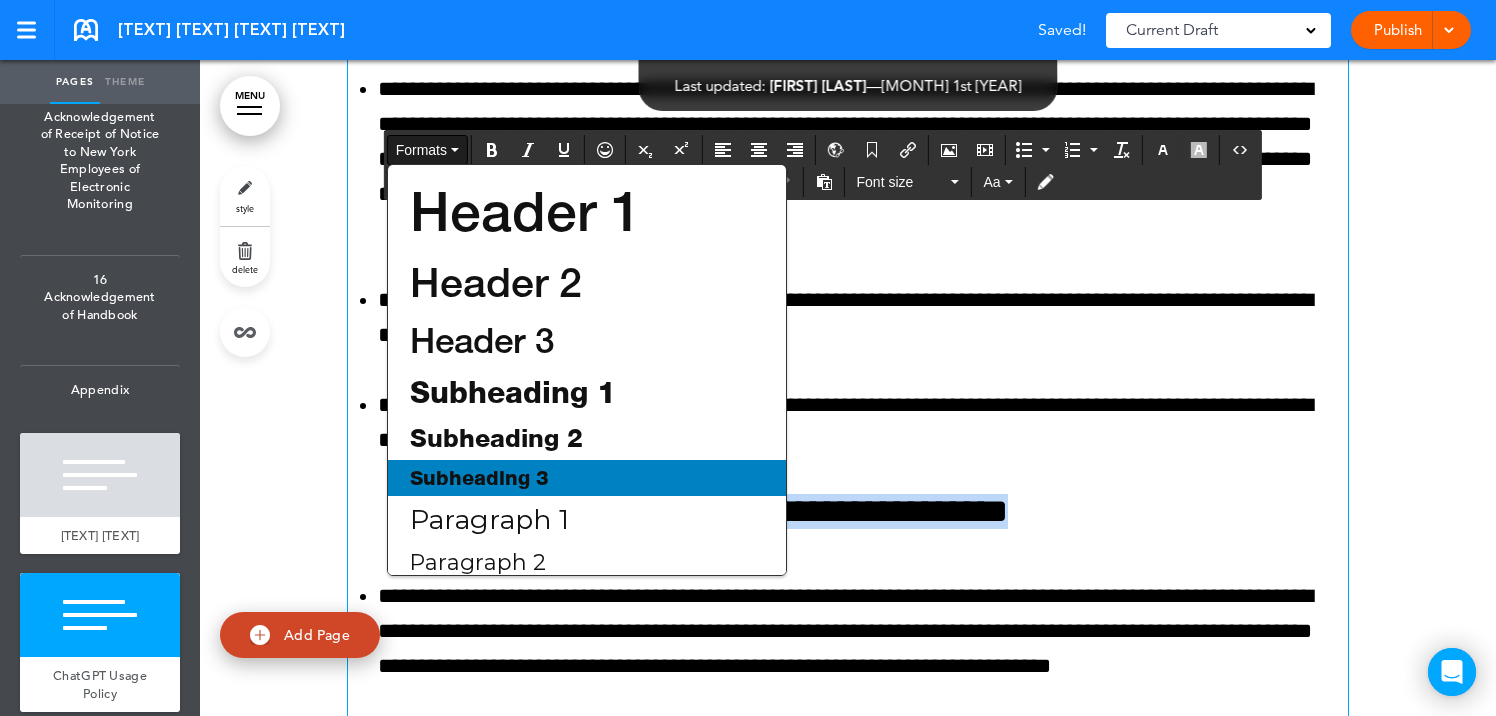 click on "Subheading 3" at bounding box center [479, 478] 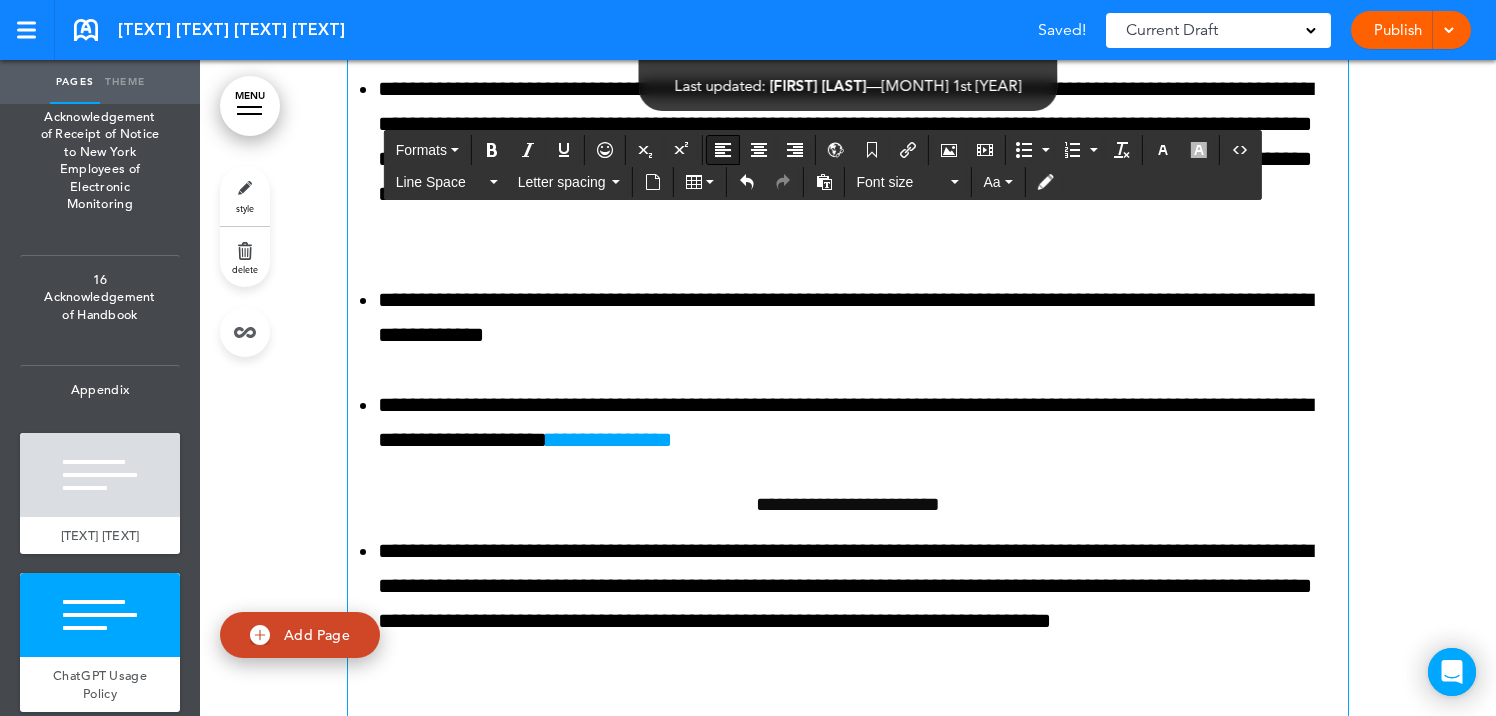 click at bounding box center [723, 150] 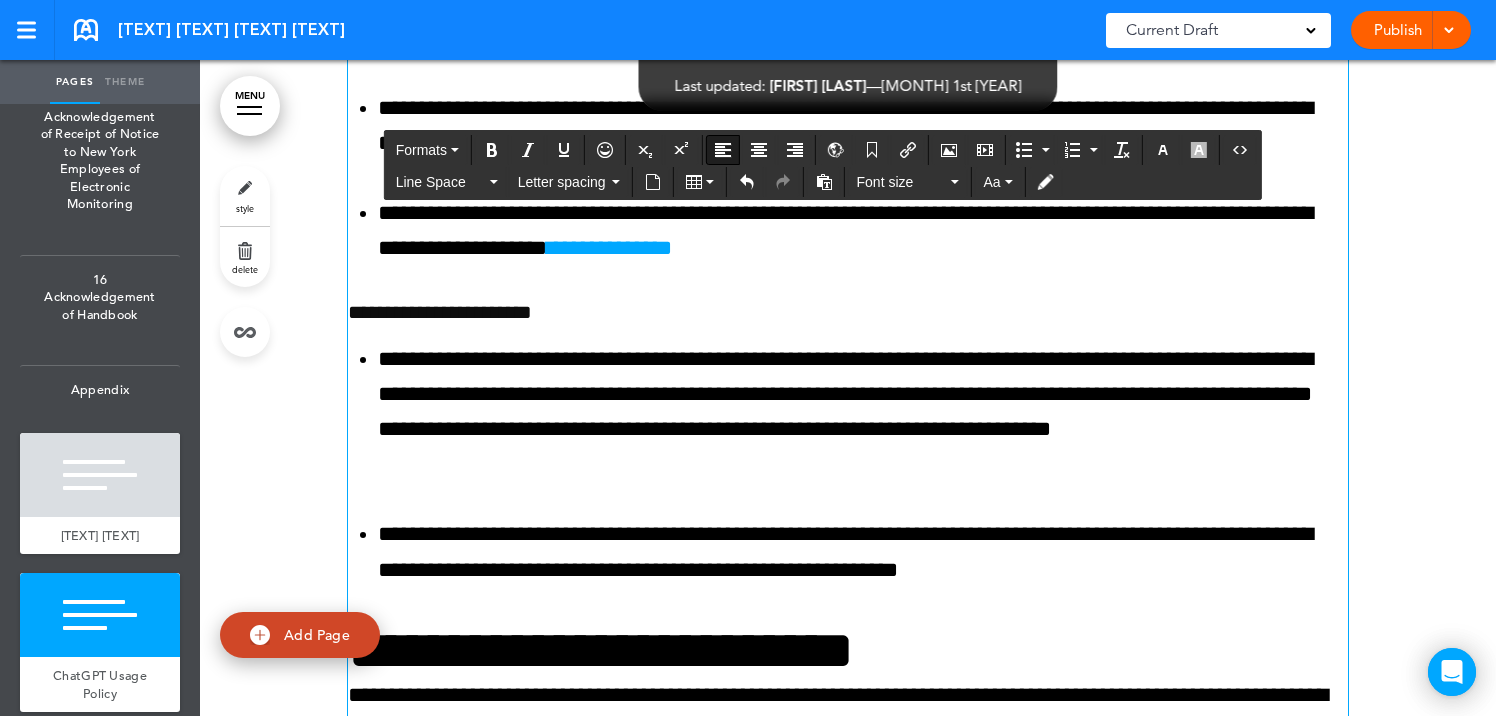 scroll, scrollTop: 160192, scrollLeft: 0, axis: vertical 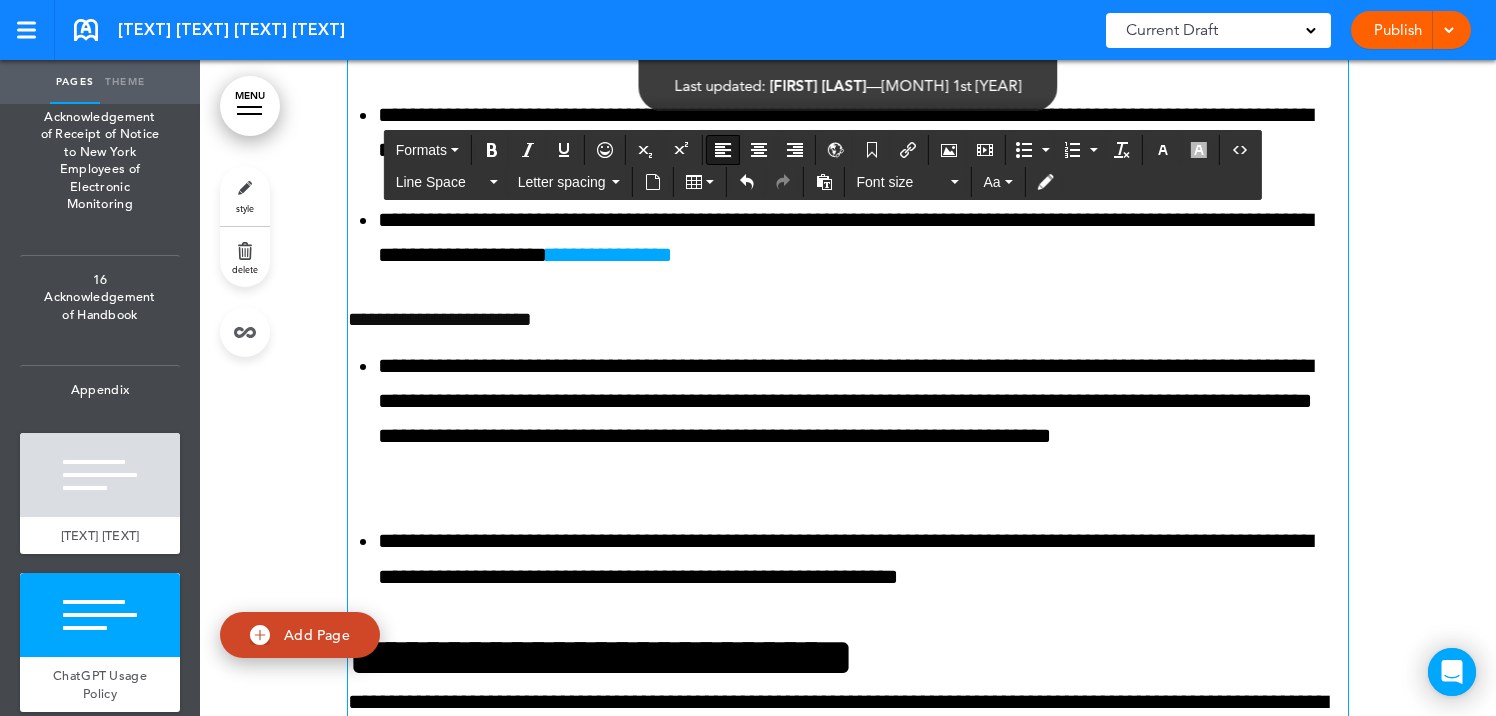 click on "**********" at bounding box center (609, 255) 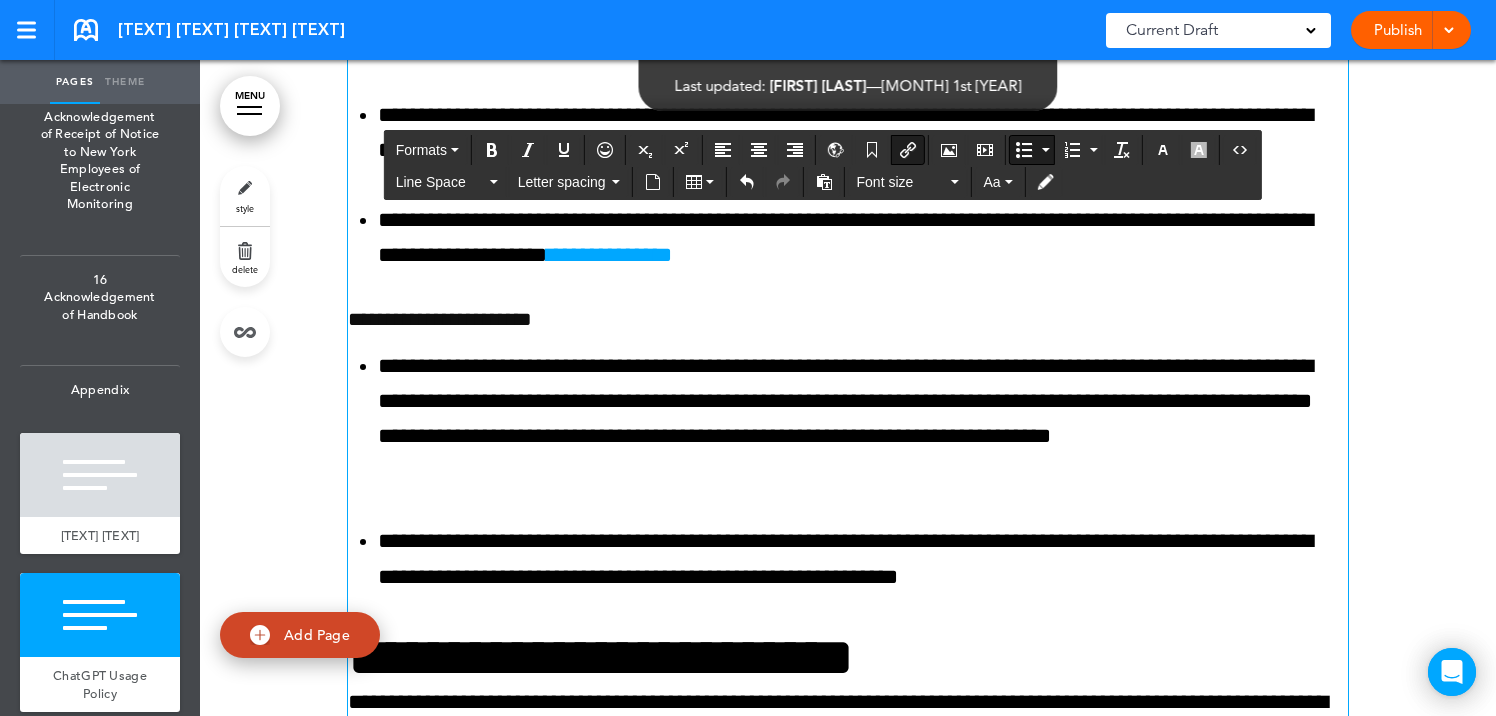 click on "**********" at bounding box center (609, 255) 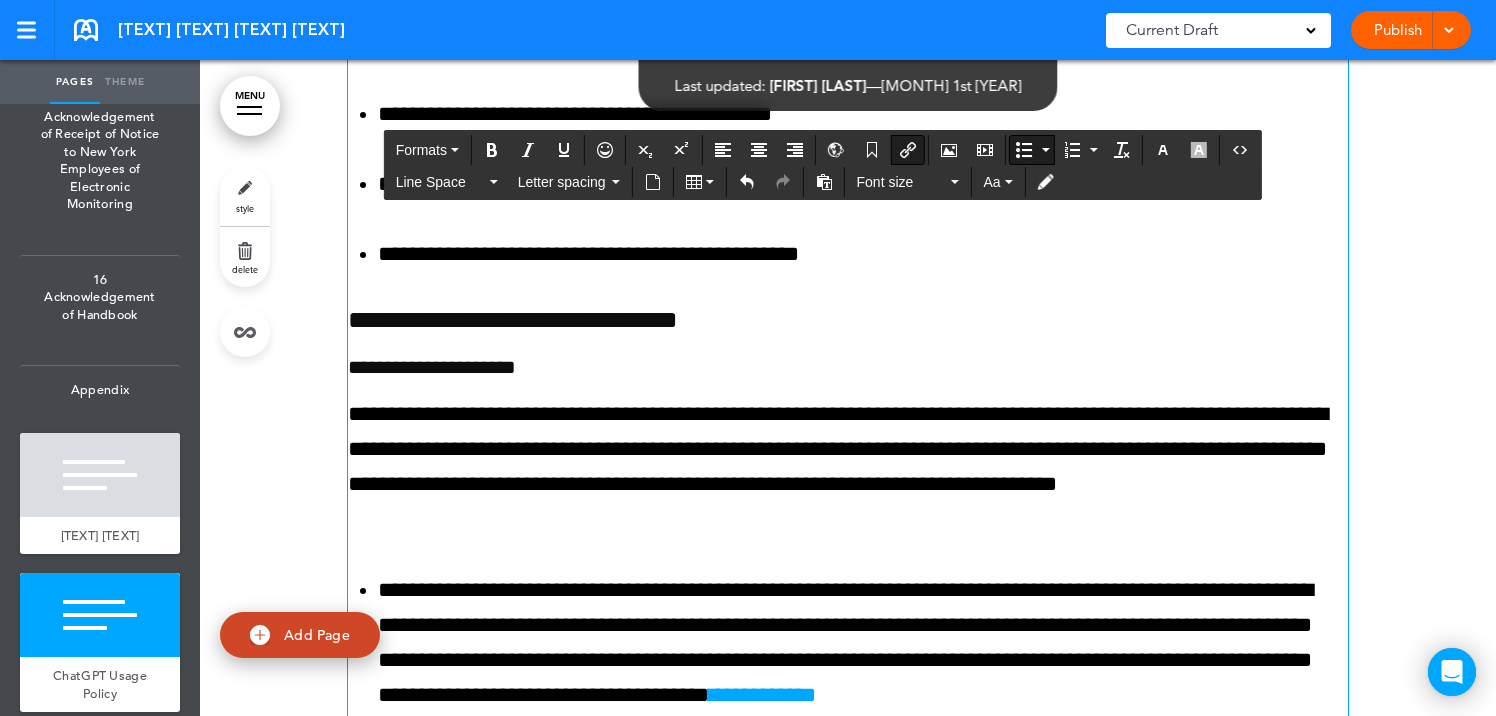 scroll, scrollTop: 159542, scrollLeft: 0, axis: vertical 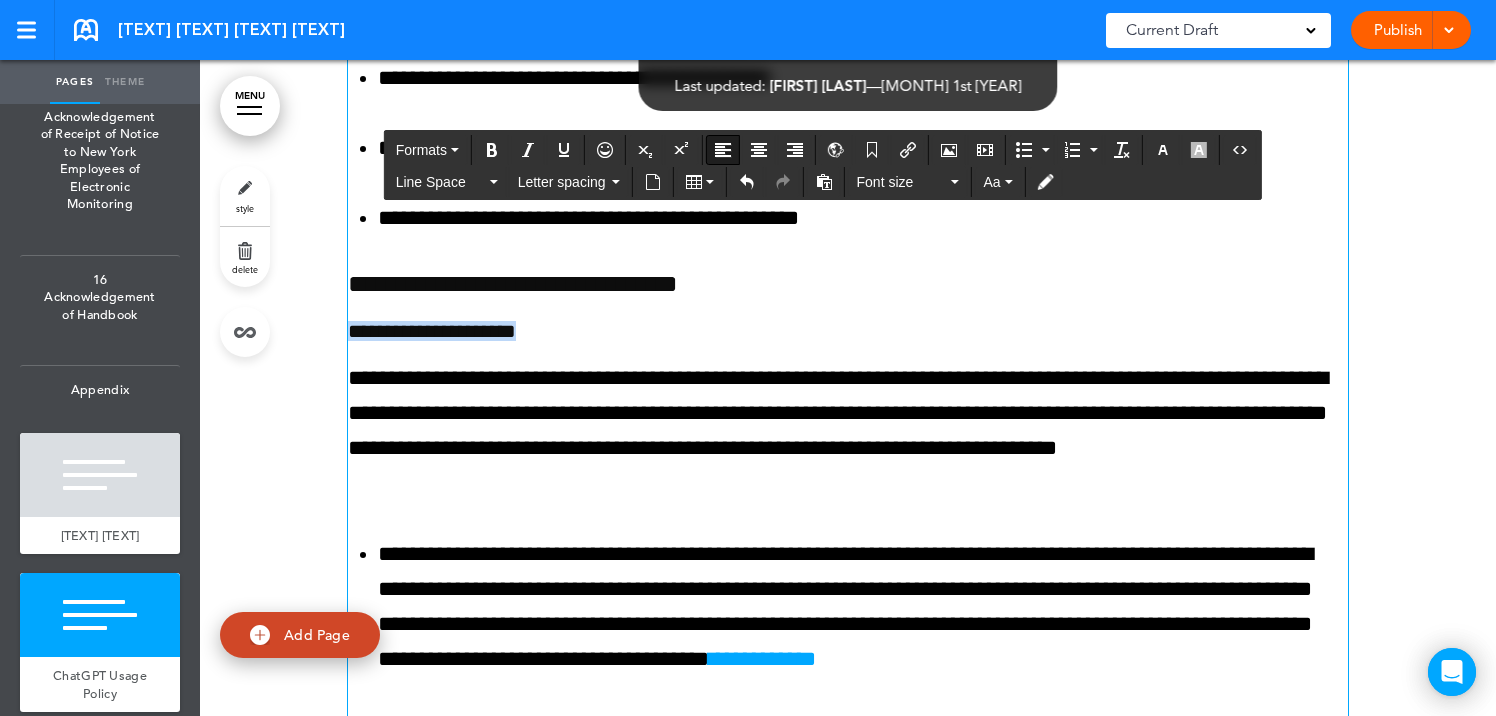 drag, startPoint x: 581, startPoint y: 427, endPoint x: 345, endPoint y: 419, distance: 236.13556 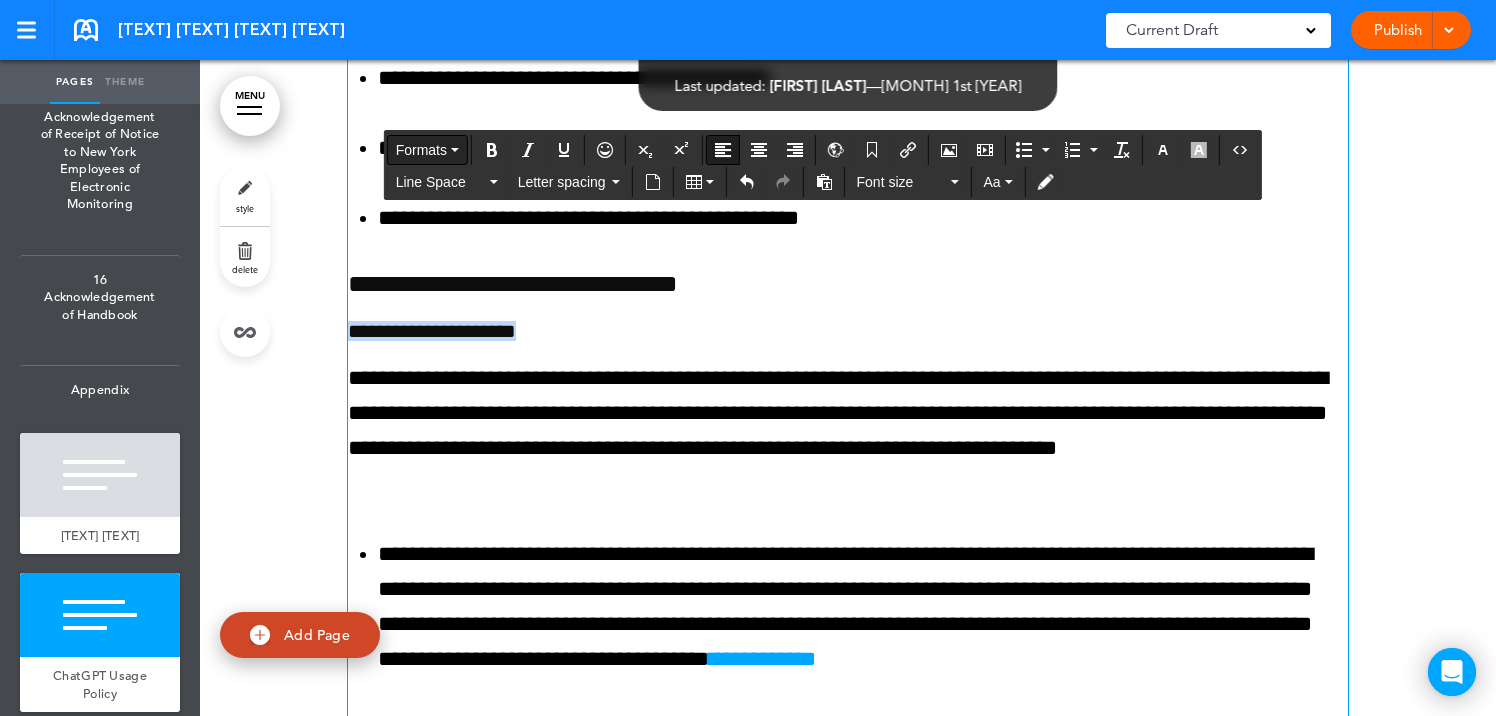 click on "Formats" at bounding box center [421, 150] 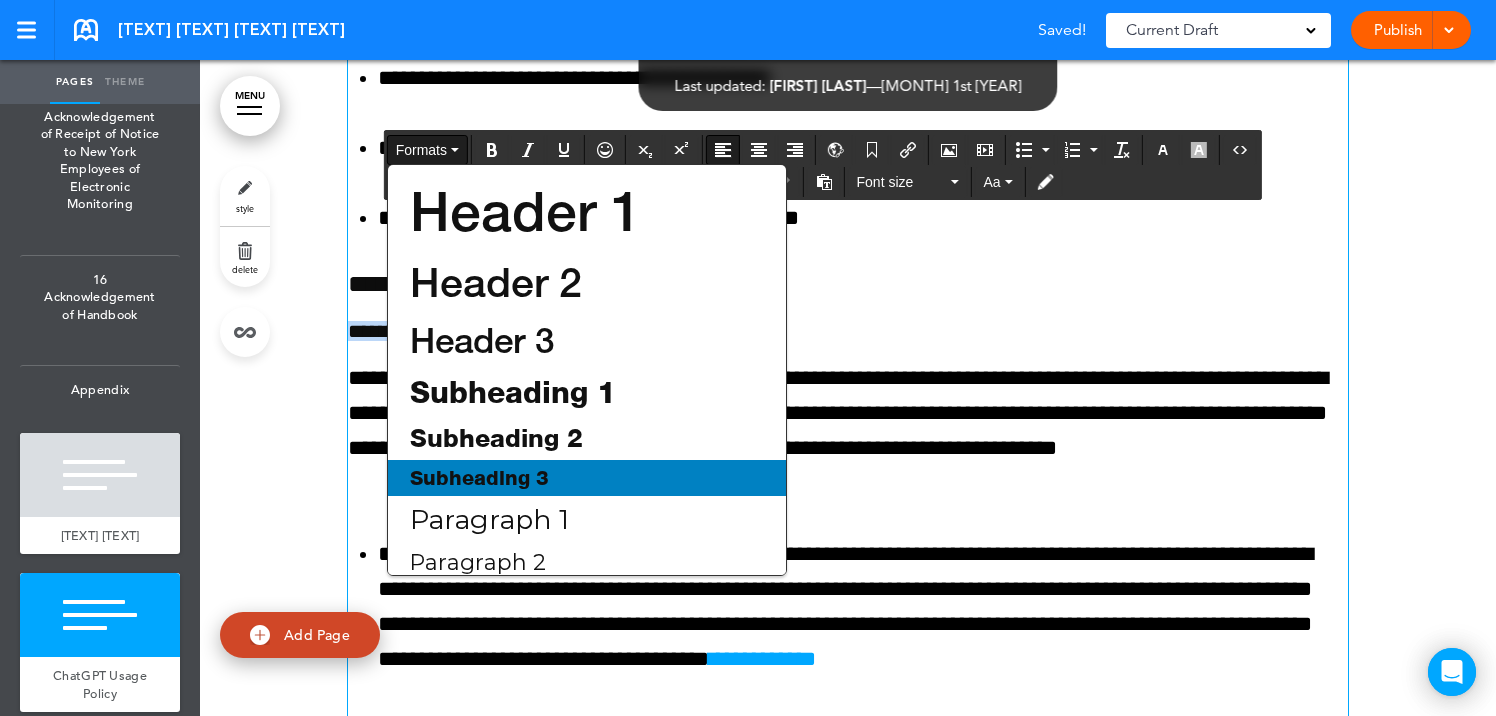 click on "Subheading 3" at bounding box center (479, 478) 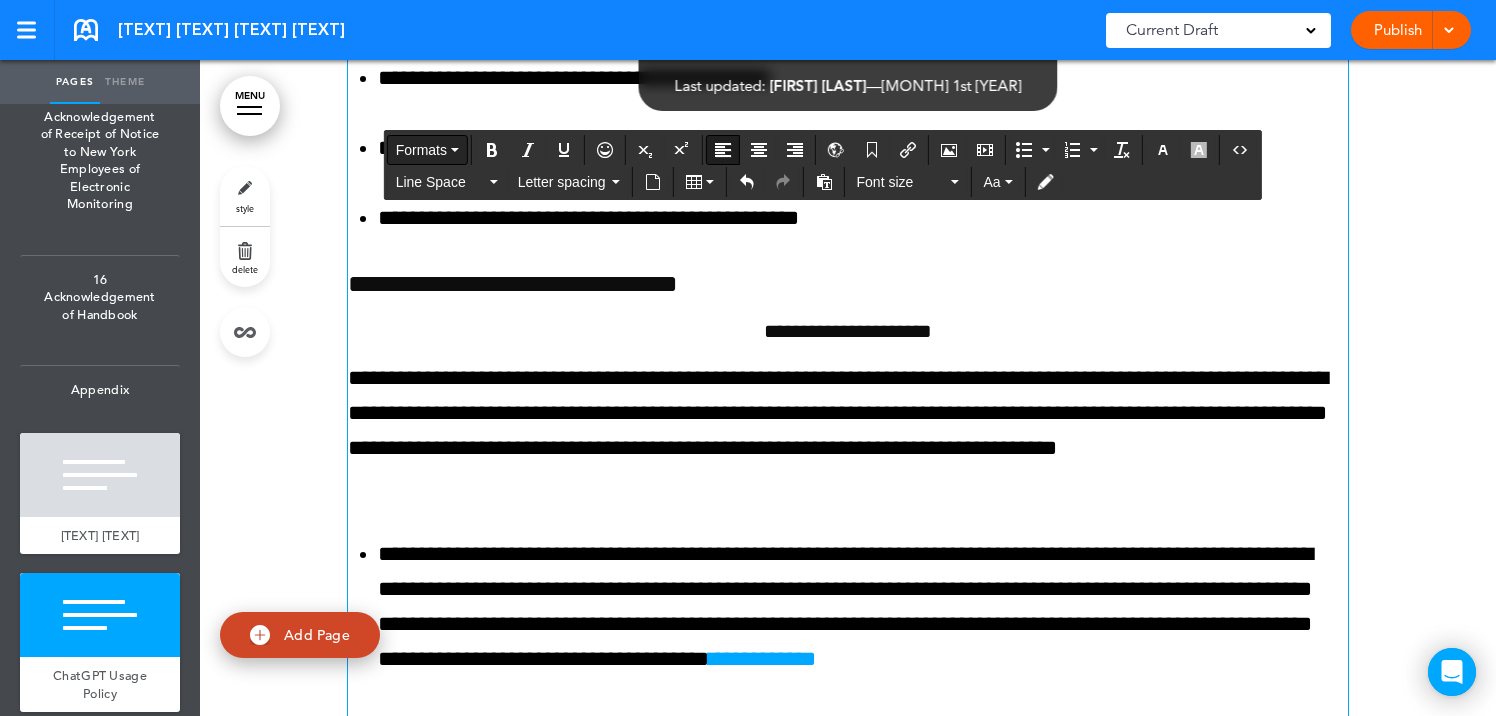 click on "Formats" at bounding box center (421, 150) 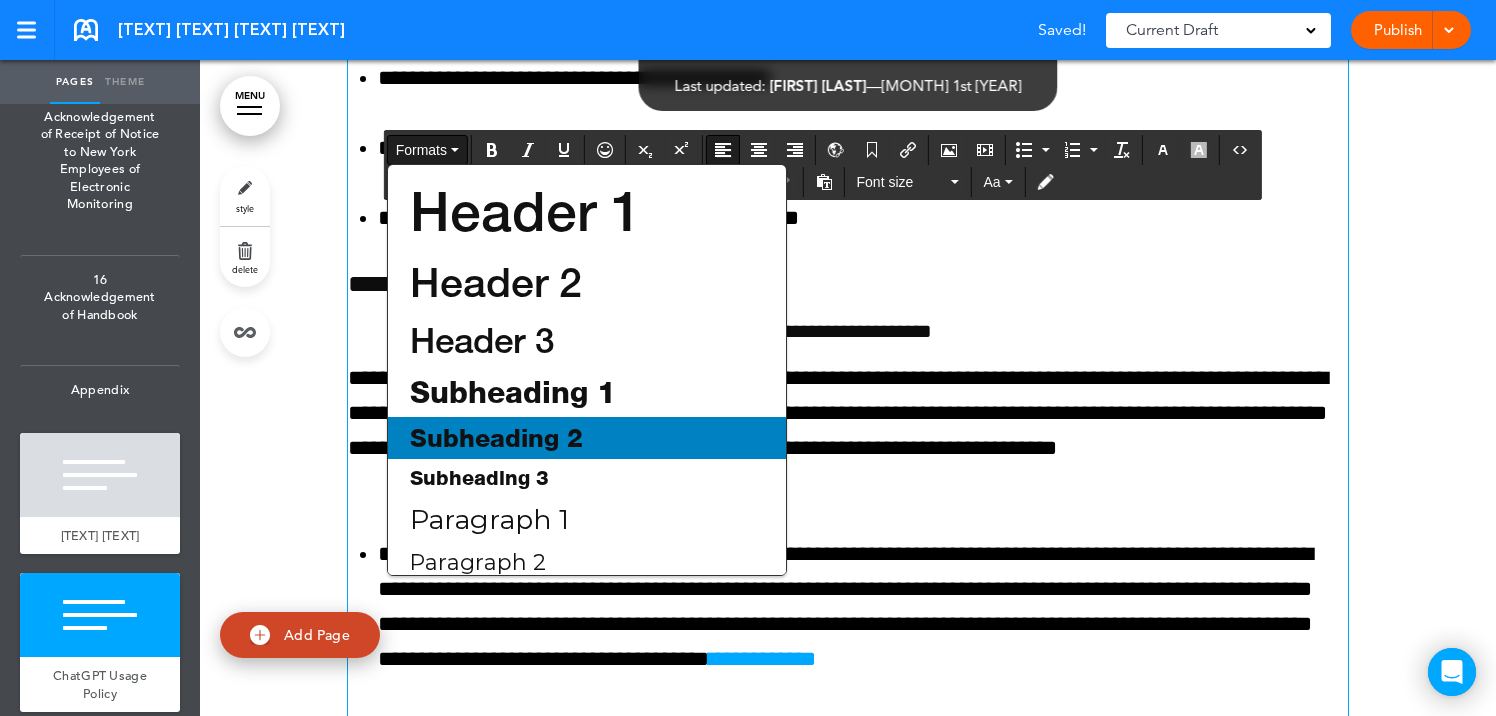 click on "Subheading 2" at bounding box center (496, 438) 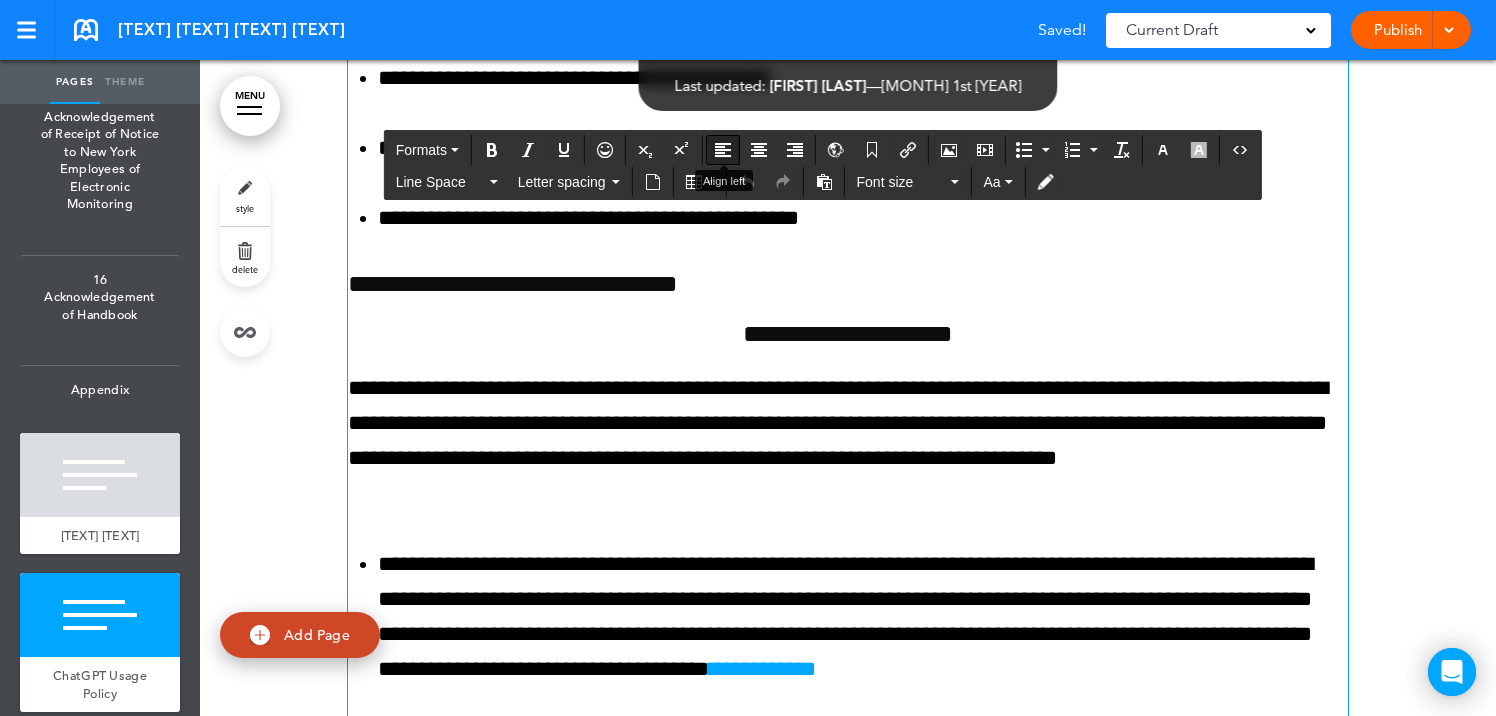 click at bounding box center [723, 150] 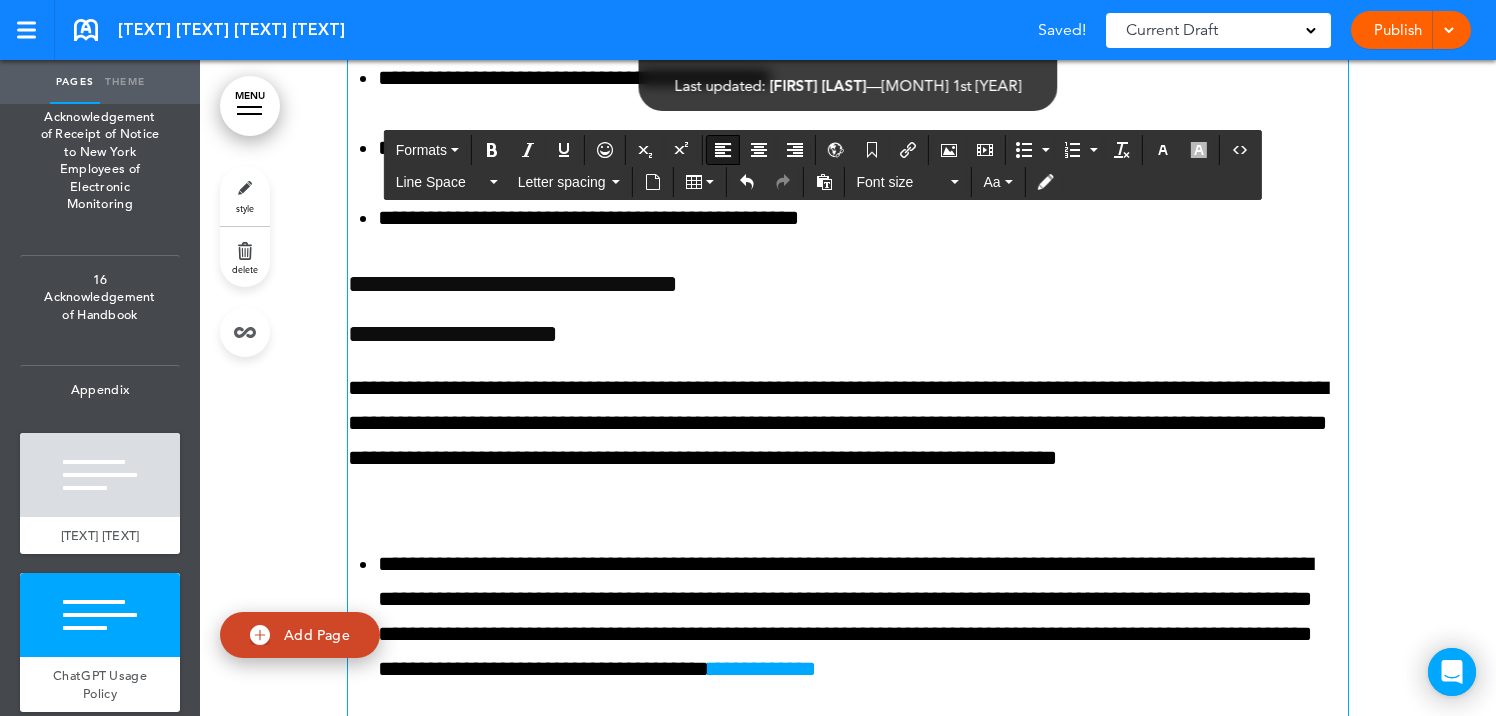 click on "**********" at bounding box center (848, 441) 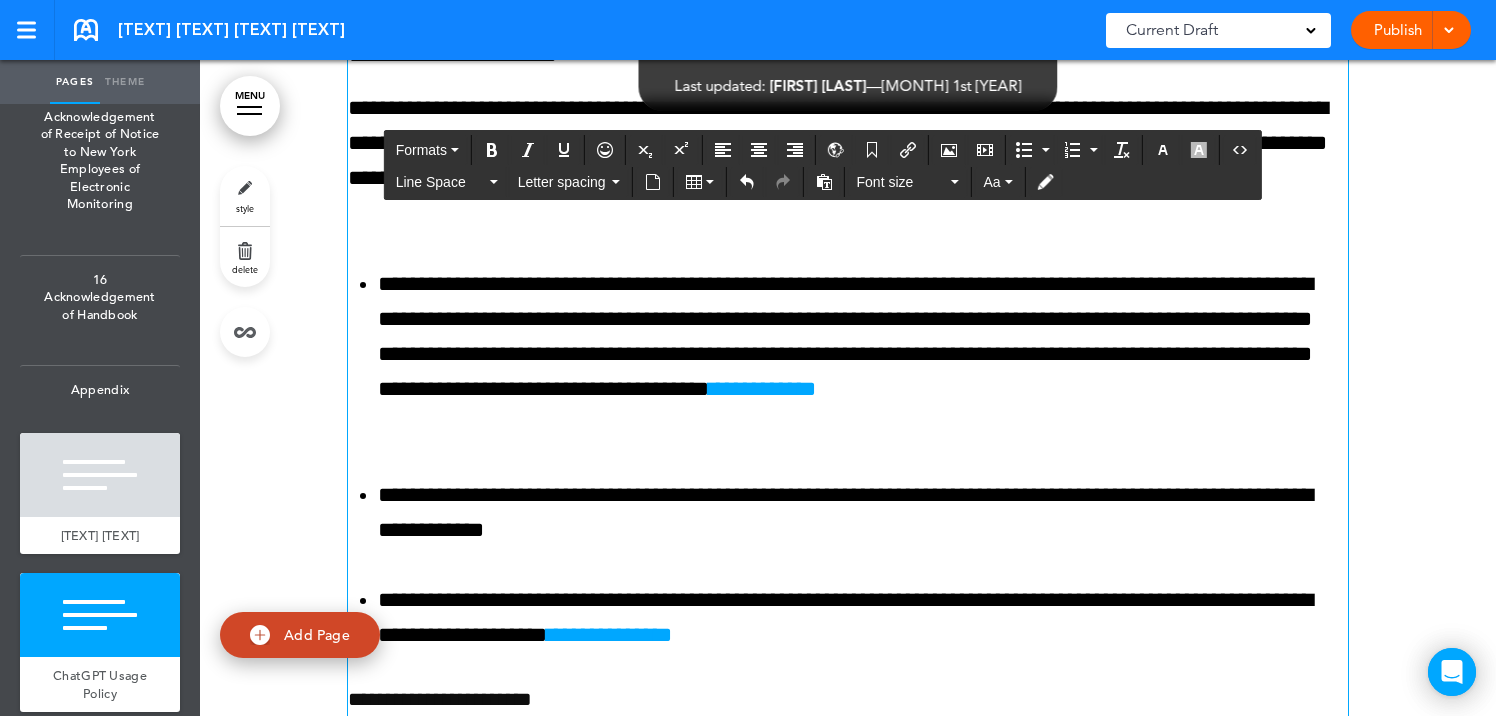 scroll, scrollTop: 159970, scrollLeft: 0, axis: vertical 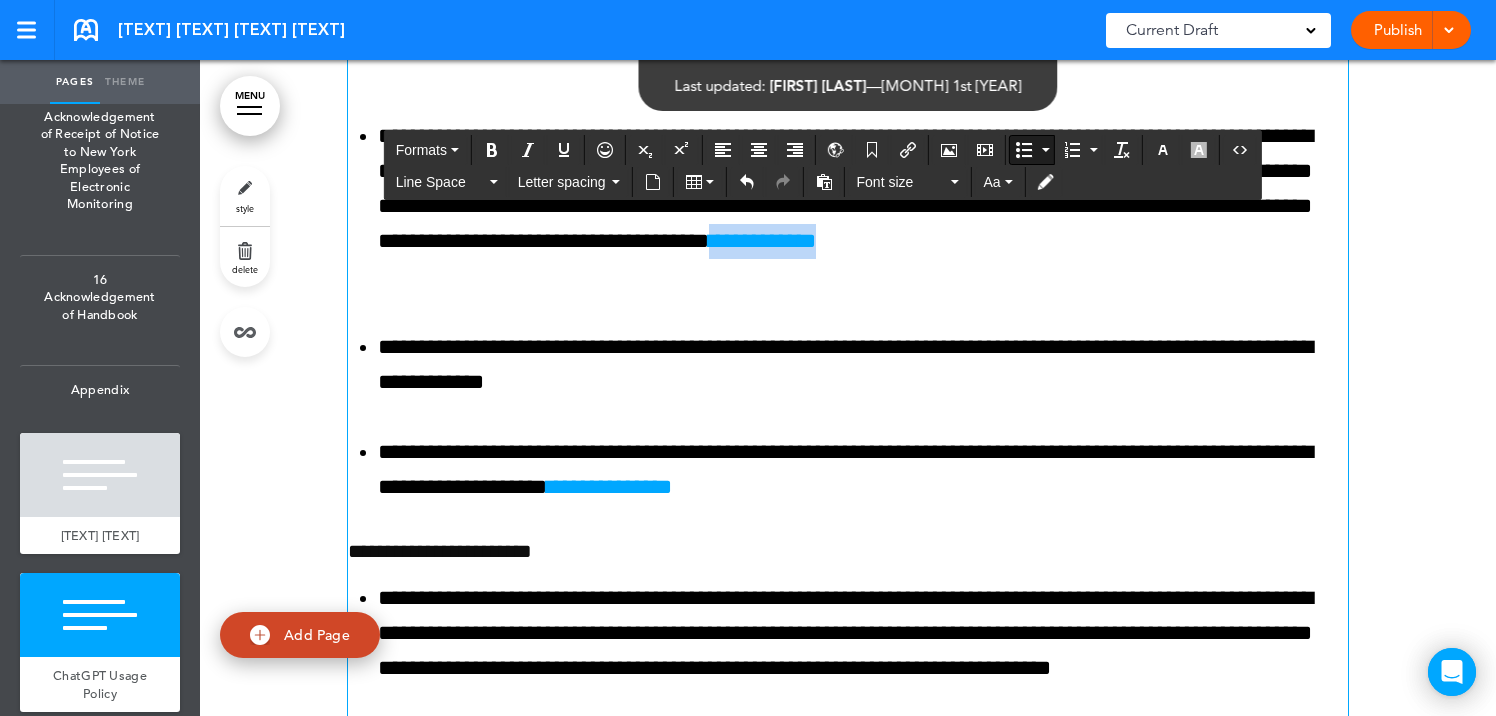 drag, startPoint x: 792, startPoint y: 370, endPoint x: 665, endPoint y: 376, distance: 127.141655 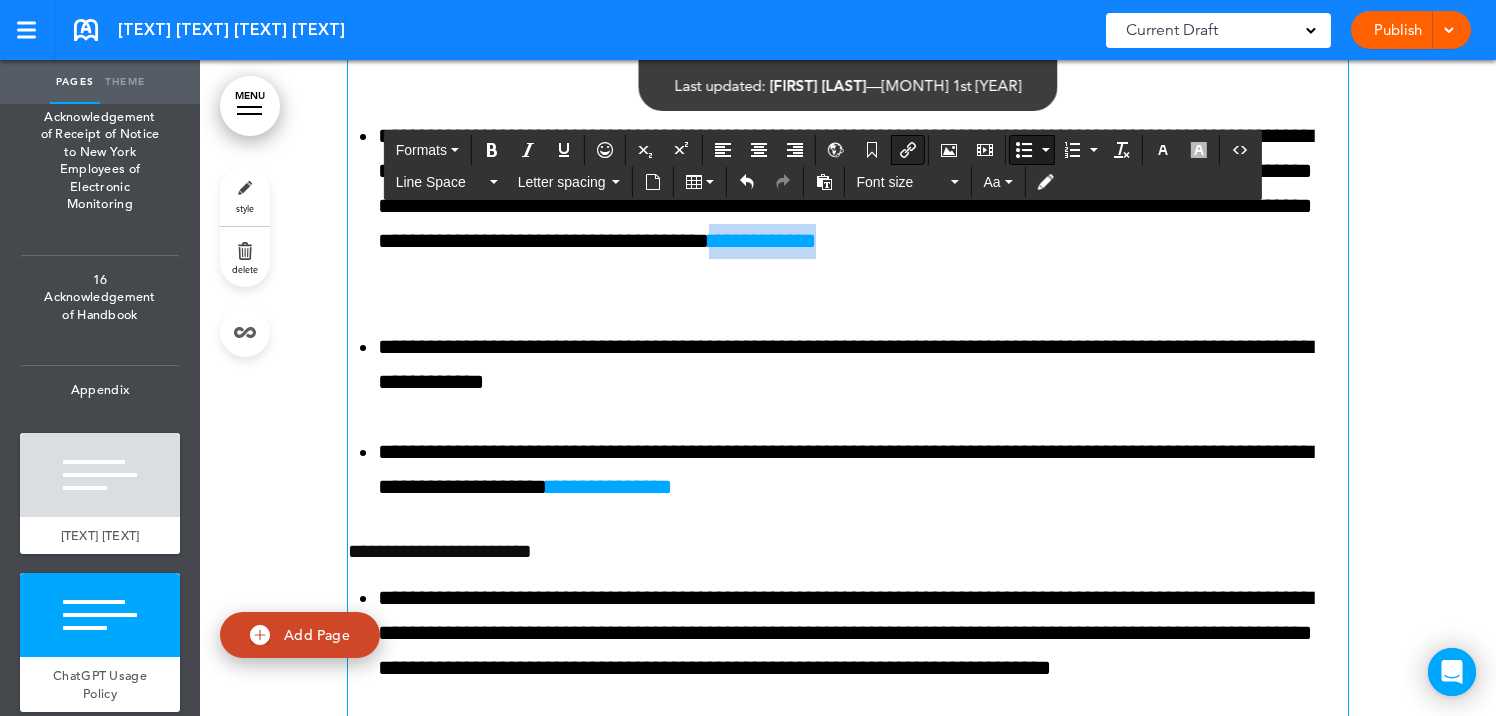click at bounding box center [908, 150] 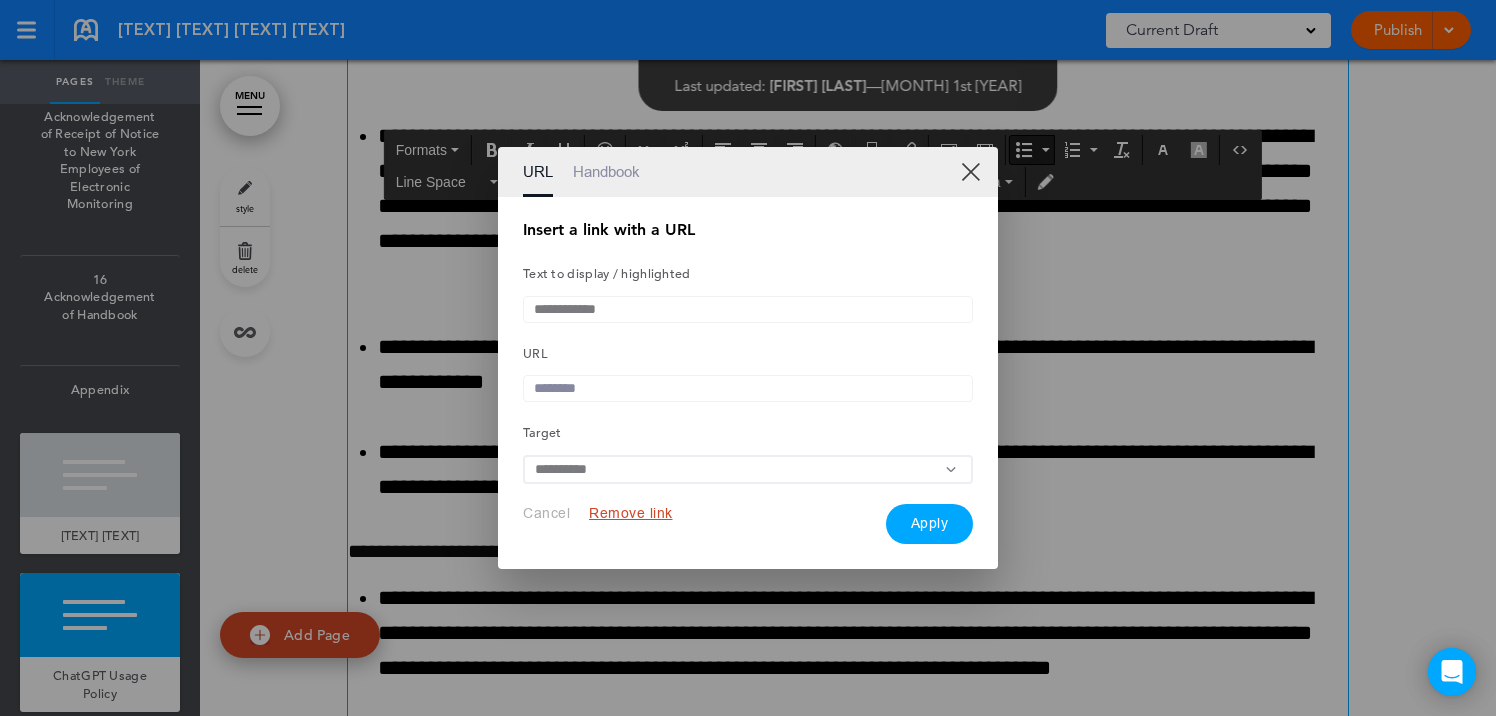 click at bounding box center [748, 388] 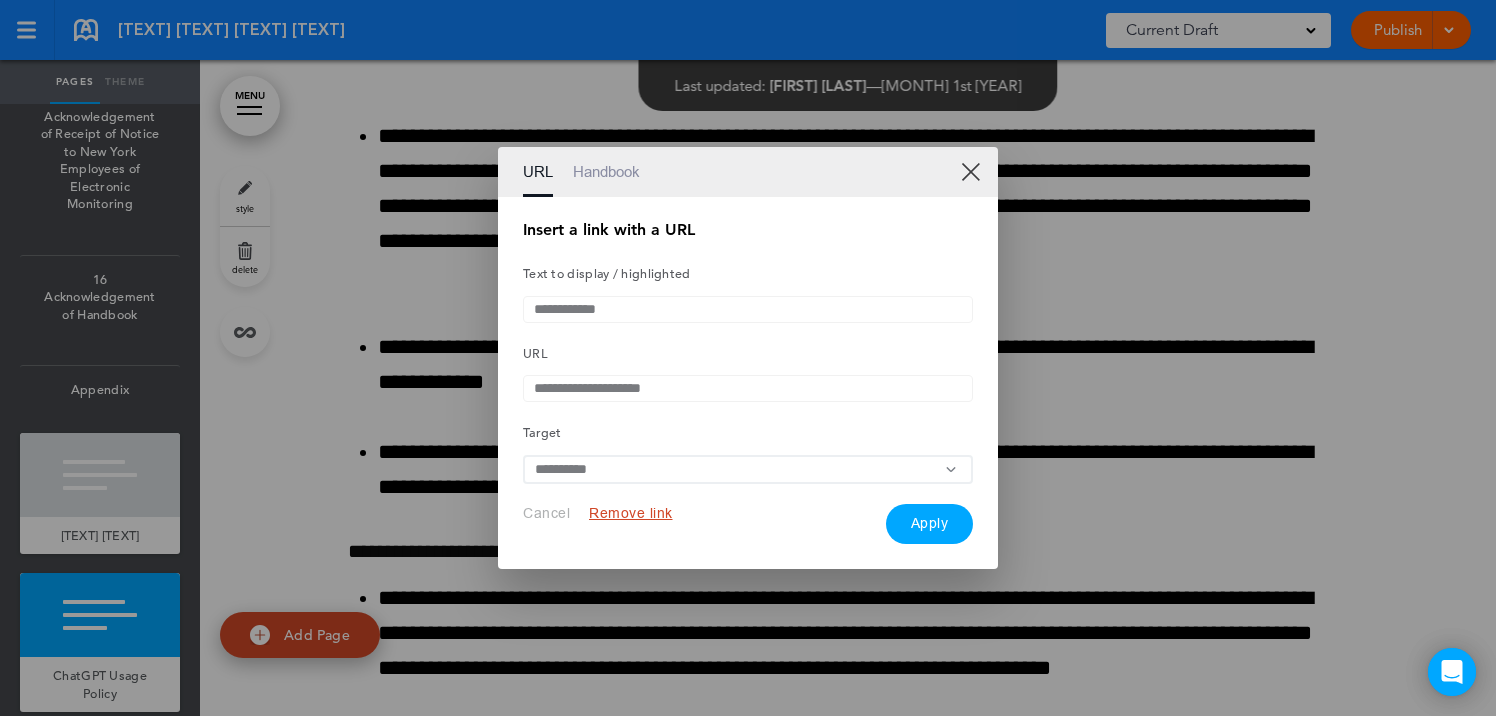 type on "**********" 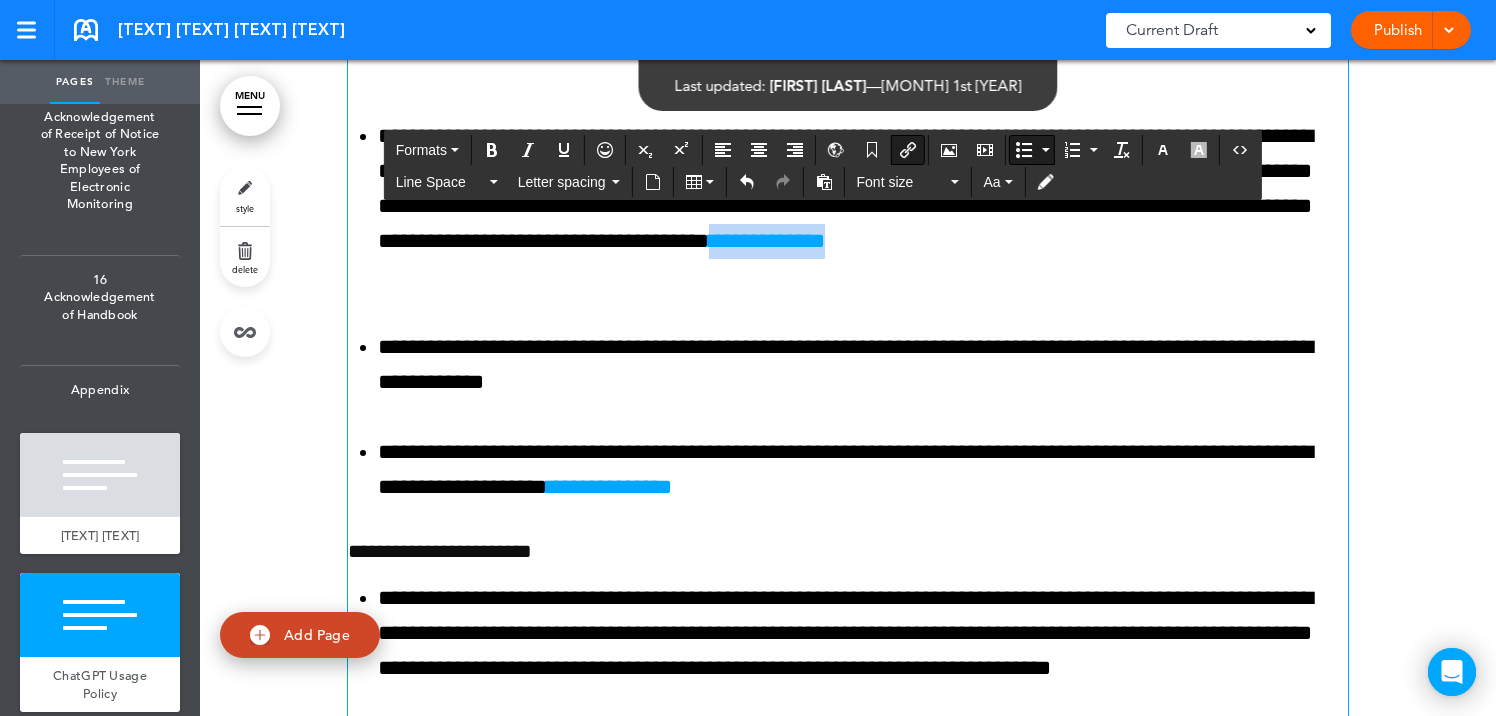 click on "**********" at bounding box center (767, 241) 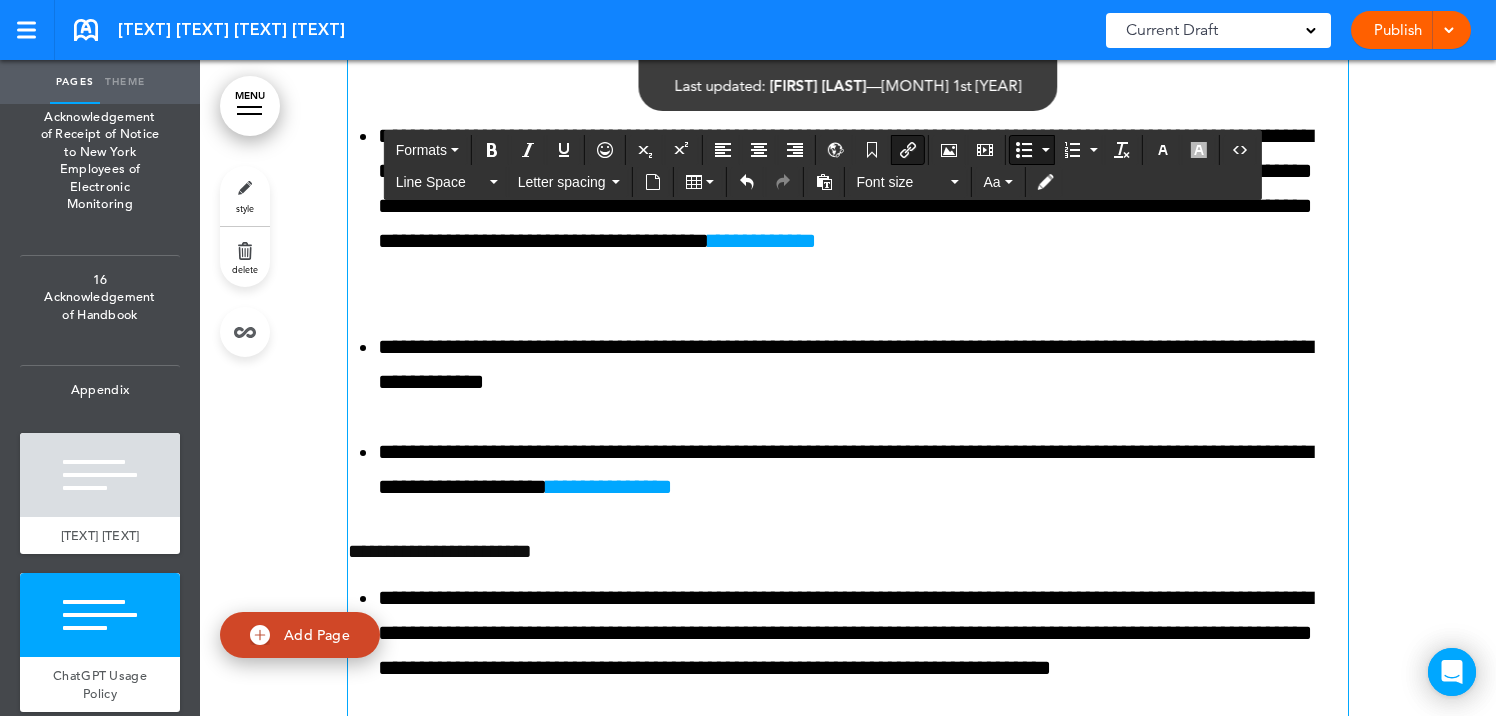 click on "**********" at bounding box center (848, 312) 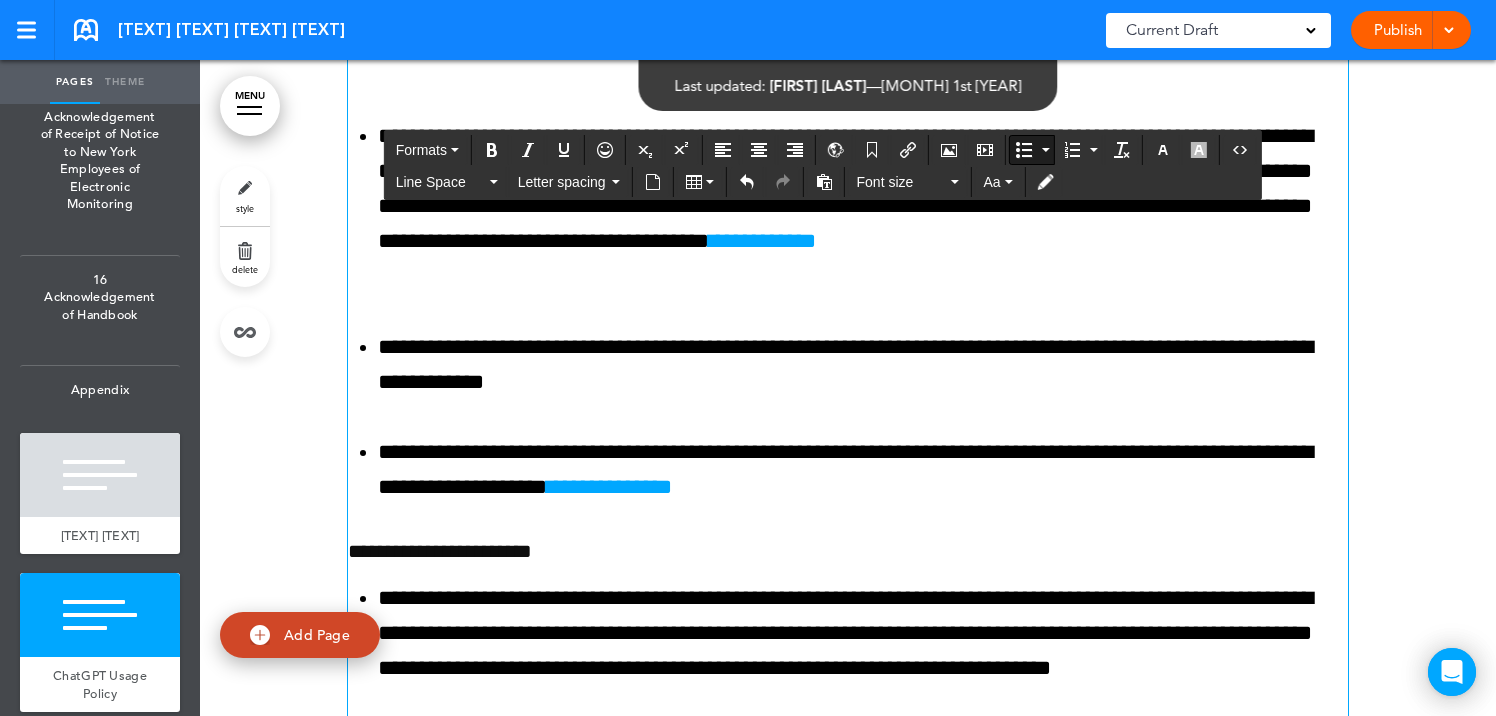 click on "**********" at bounding box center (863, 365) 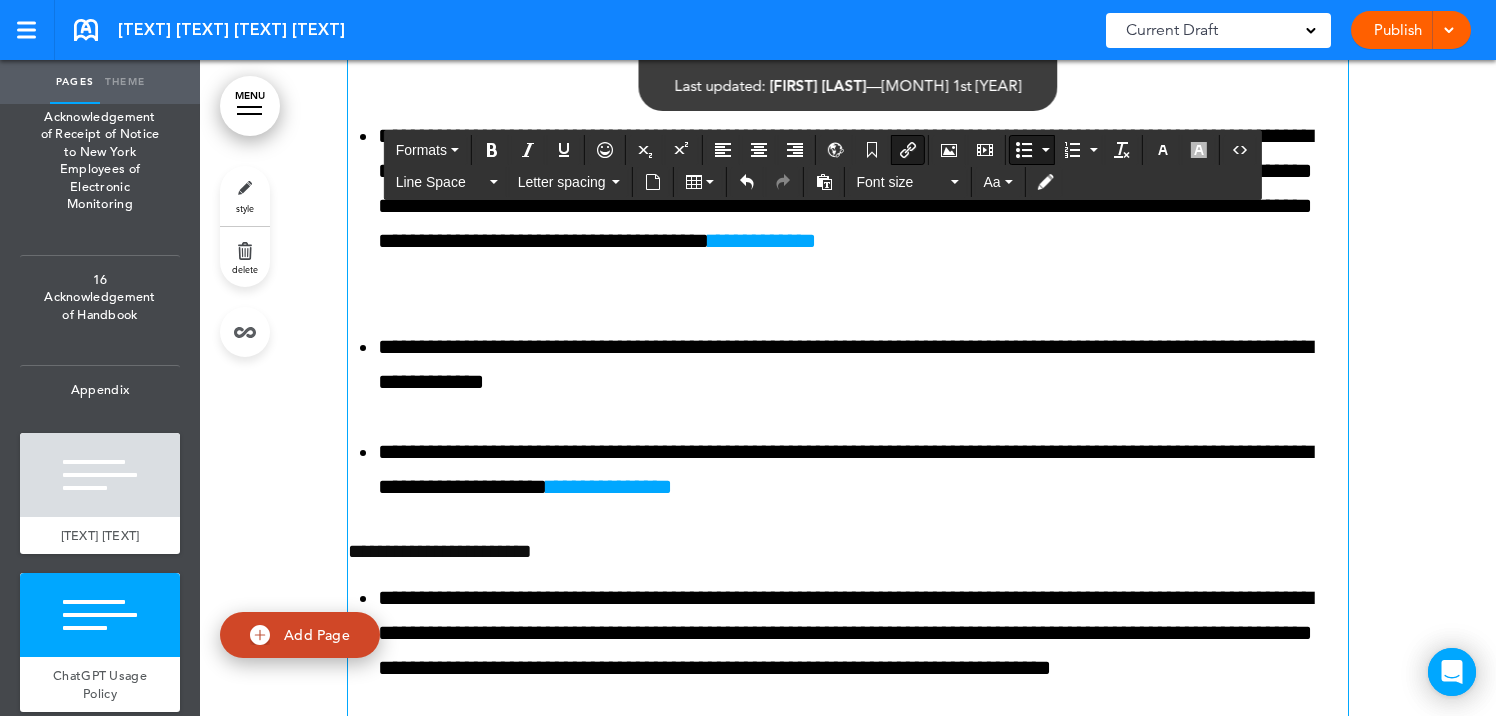 click on "**********" at bounding box center [762, 241] 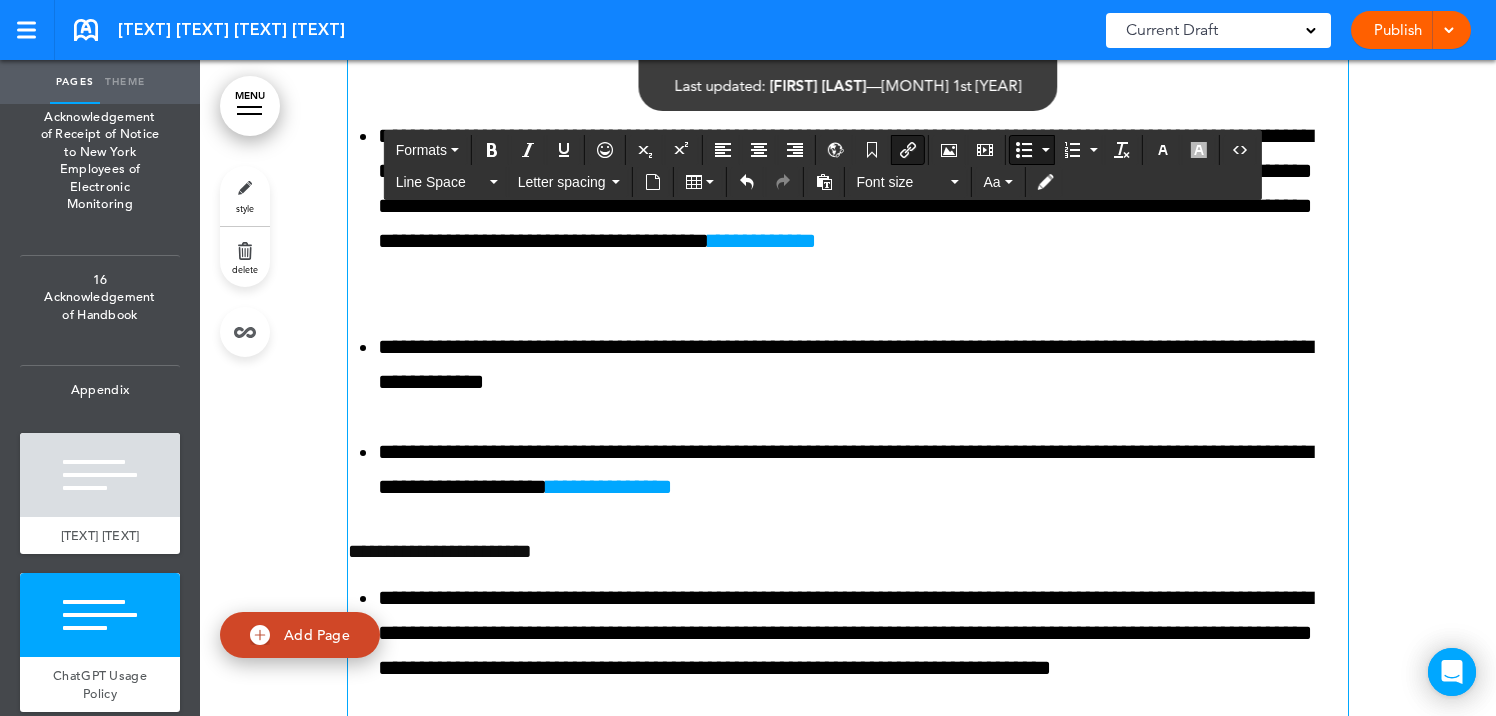 click on "**********" at bounding box center [762, 241] 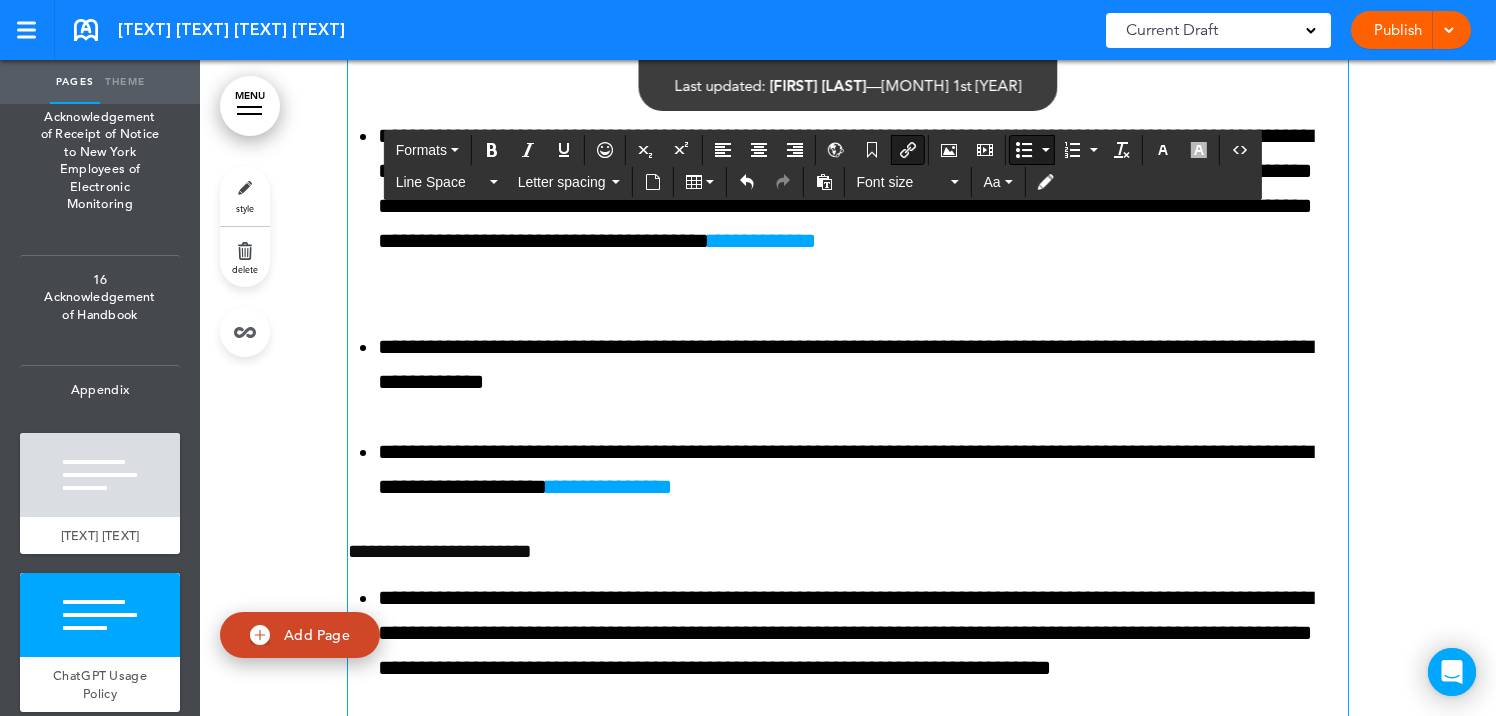 click on "**********" at bounding box center [762, 241] 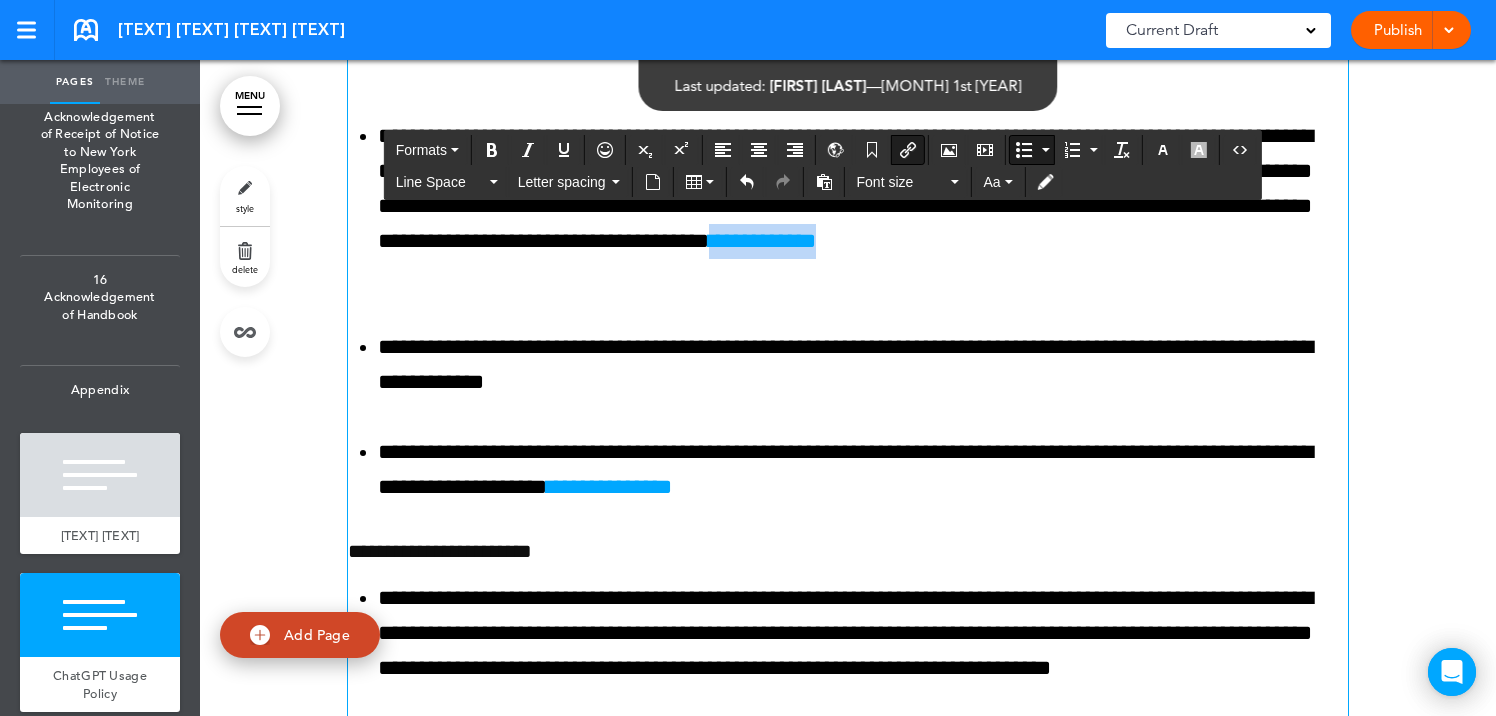 drag, startPoint x: 668, startPoint y: 371, endPoint x: 822, endPoint y: 360, distance: 154.39236 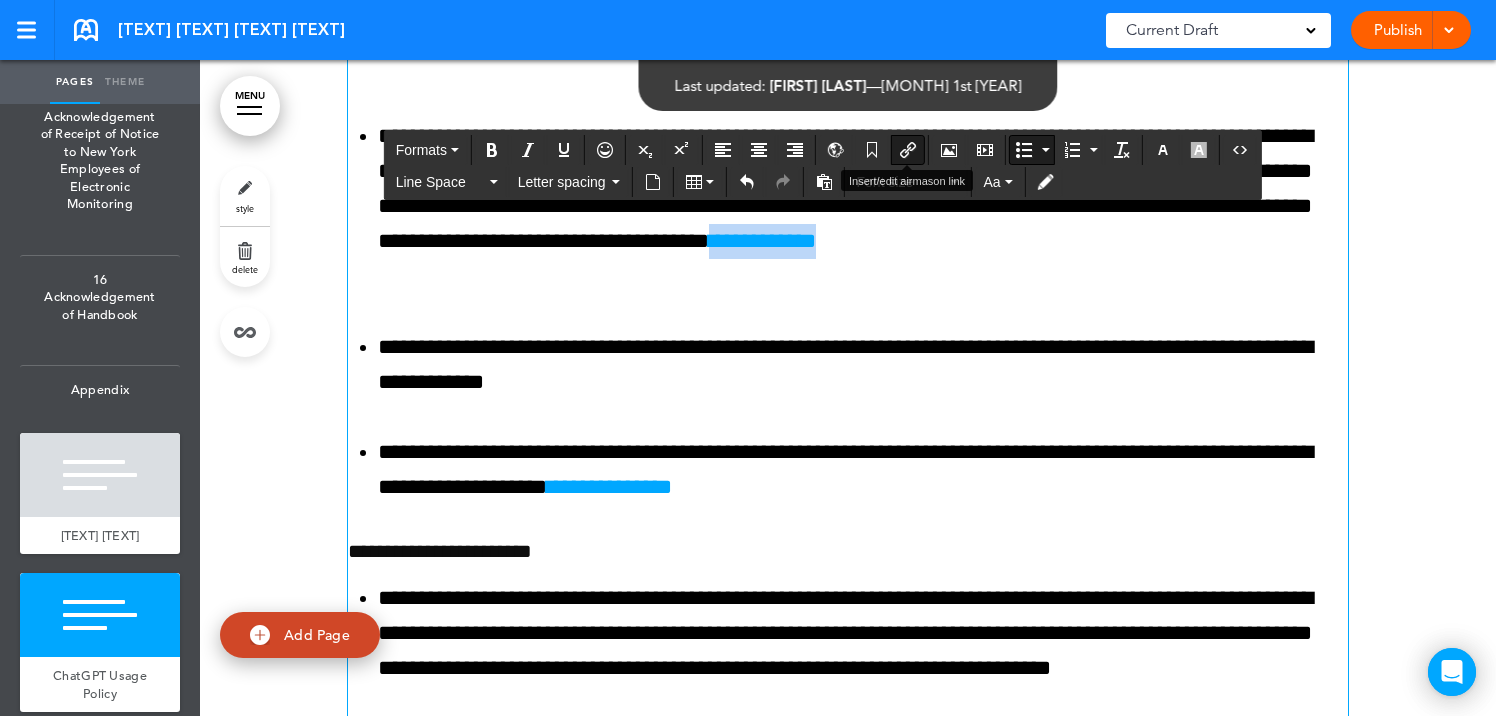 click at bounding box center [908, 150] 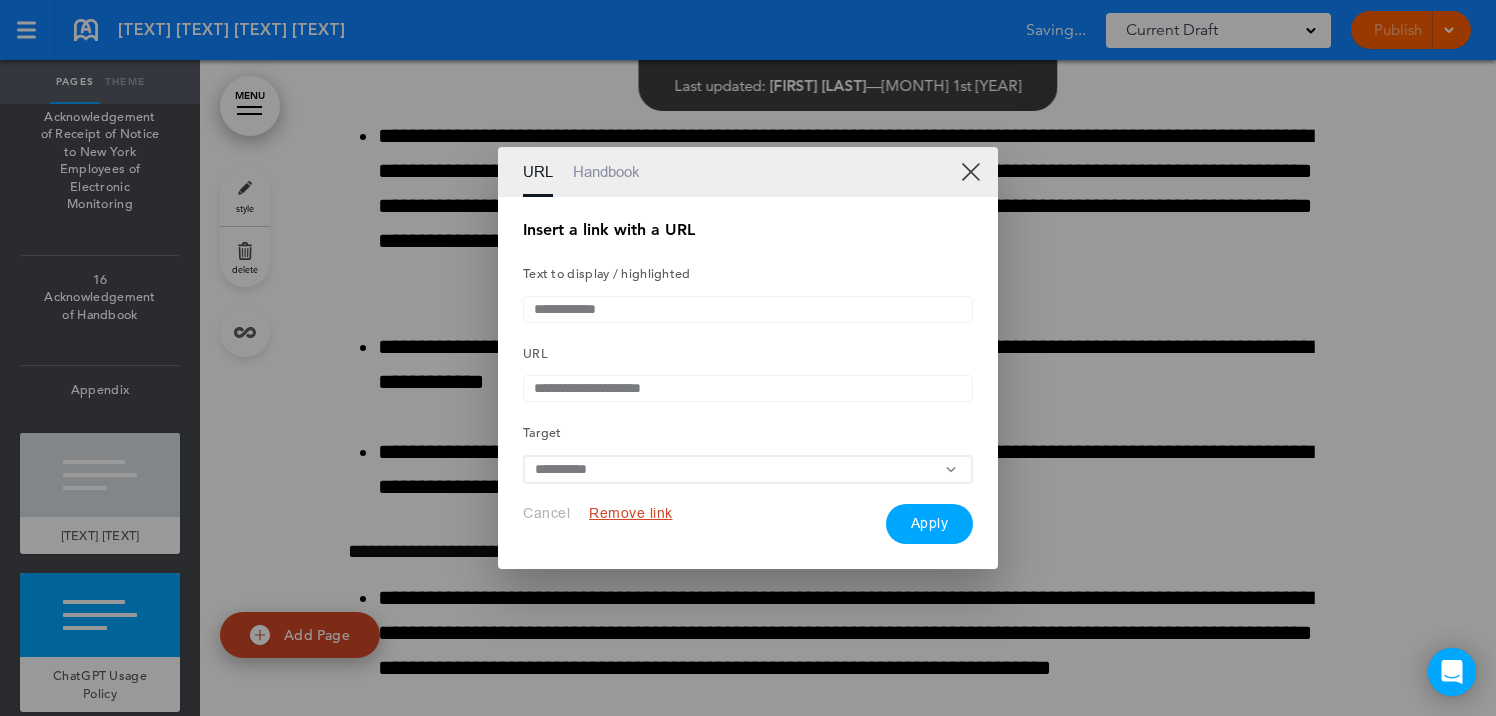 click on "**********" at bounding box center [748, 469] 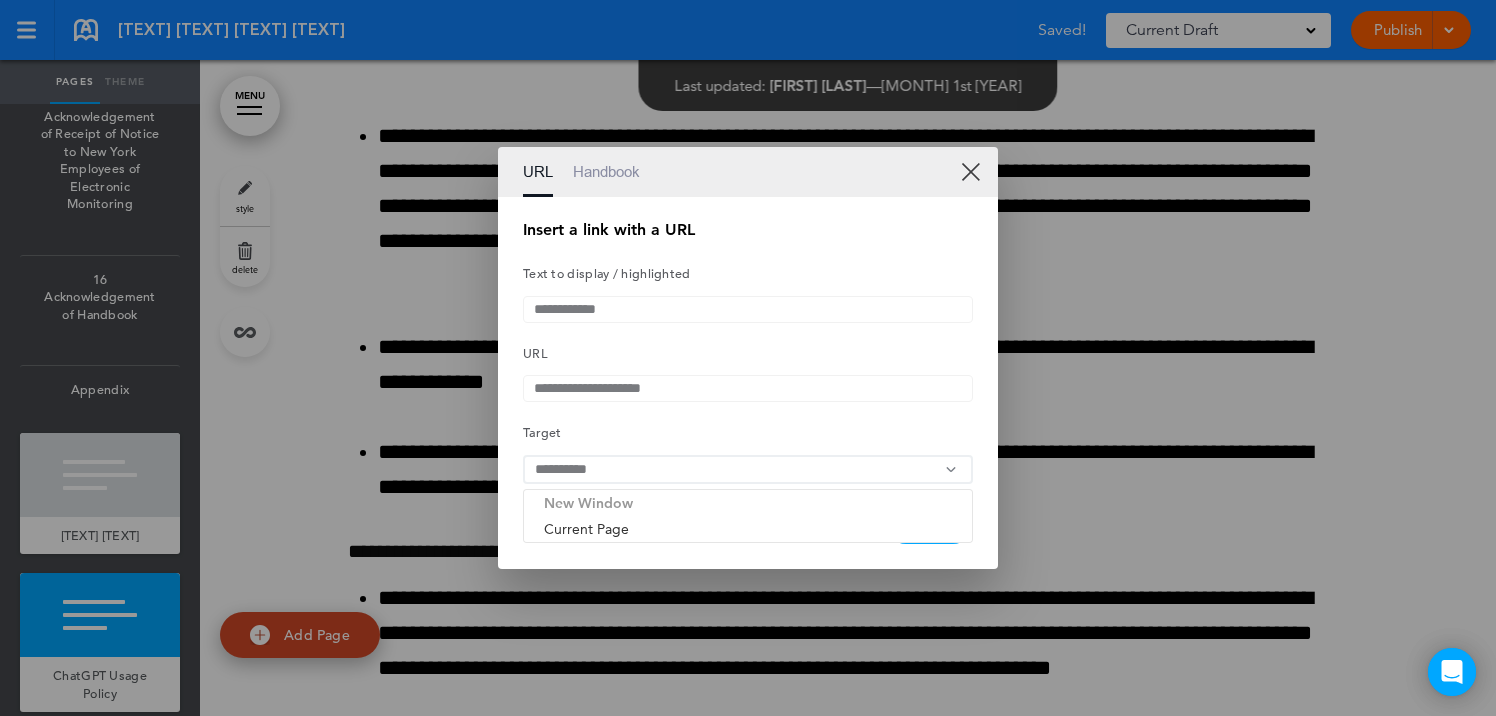 click on "New Window" at bounding box center (748, 503) 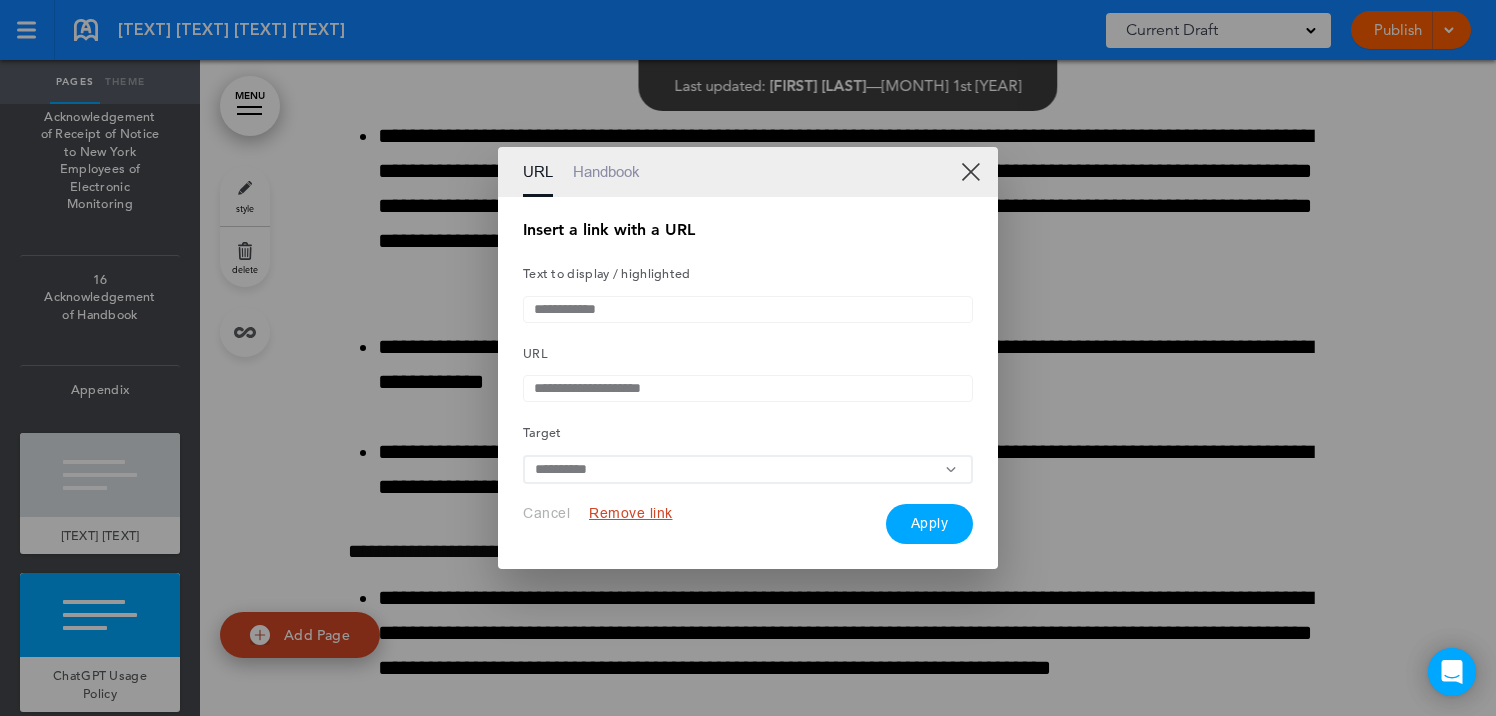 click on "Apply" at bounding box center (930, 524) 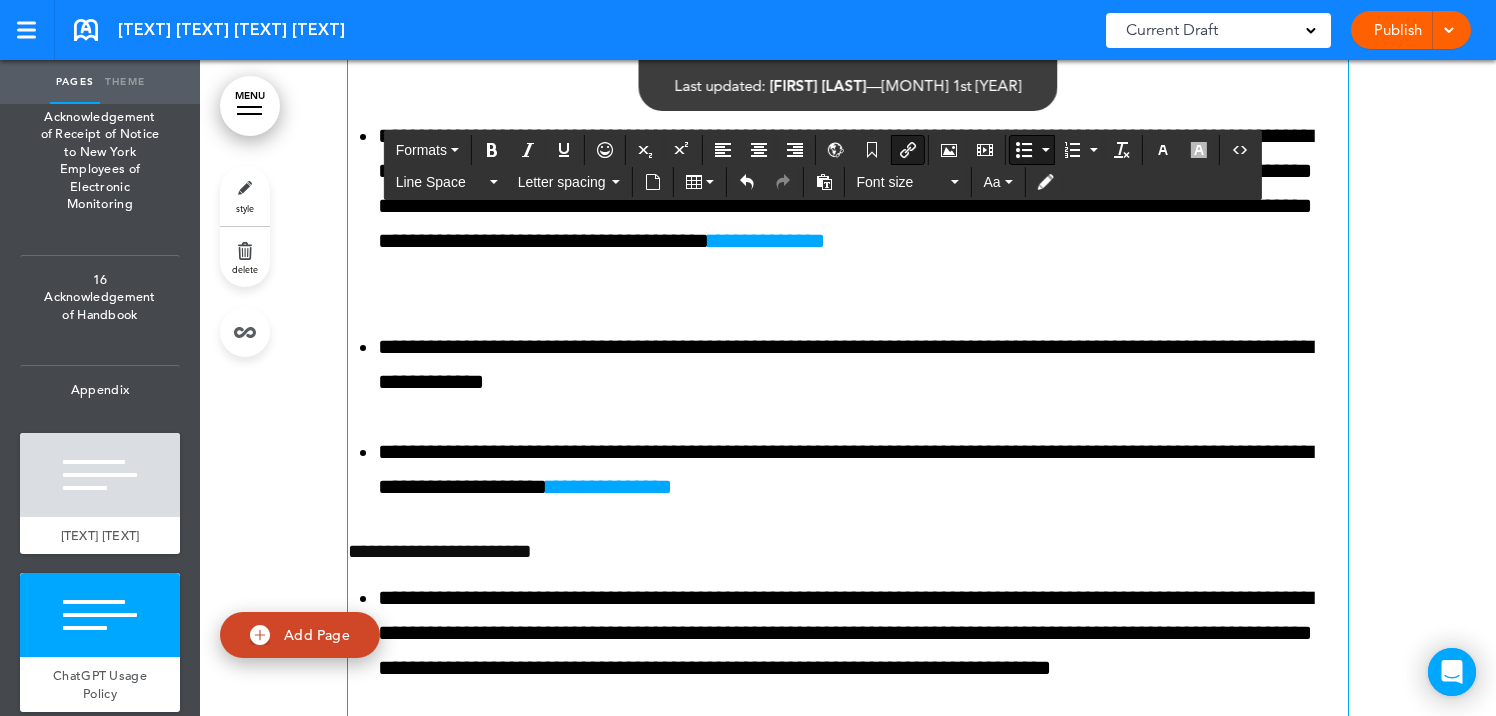 click on "**********" at bounding box center [863, 207] 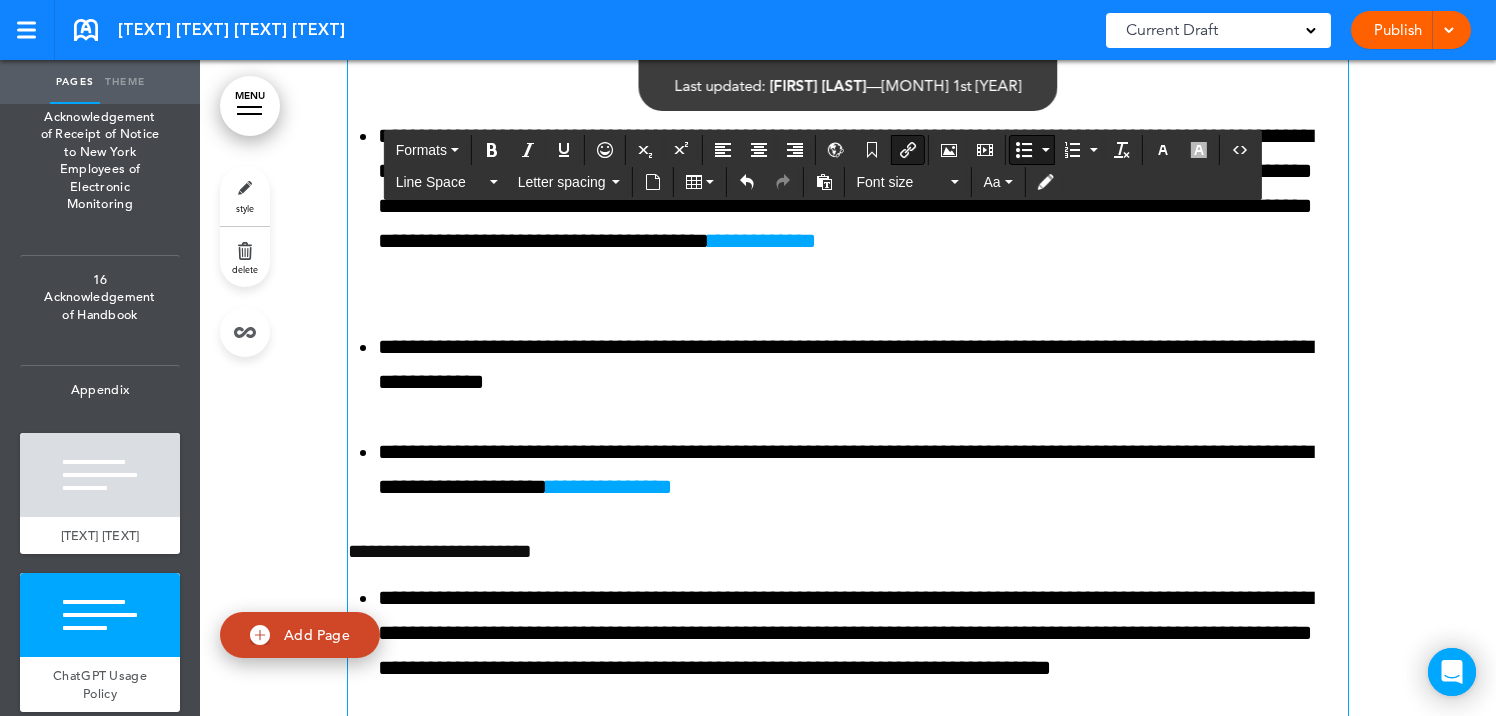 click on "**********" at bounding box center [762, 241] 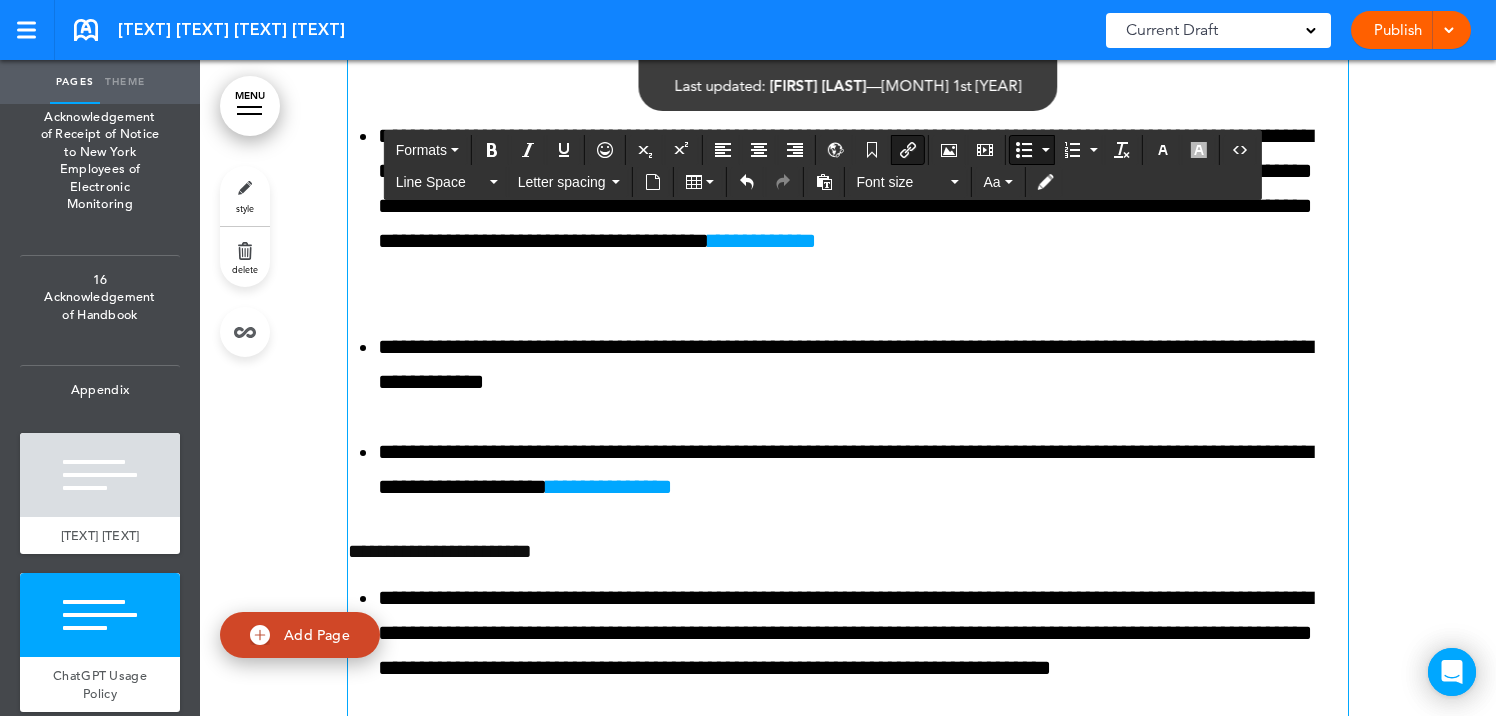 click on "**********" at bounding box center (863, 207) 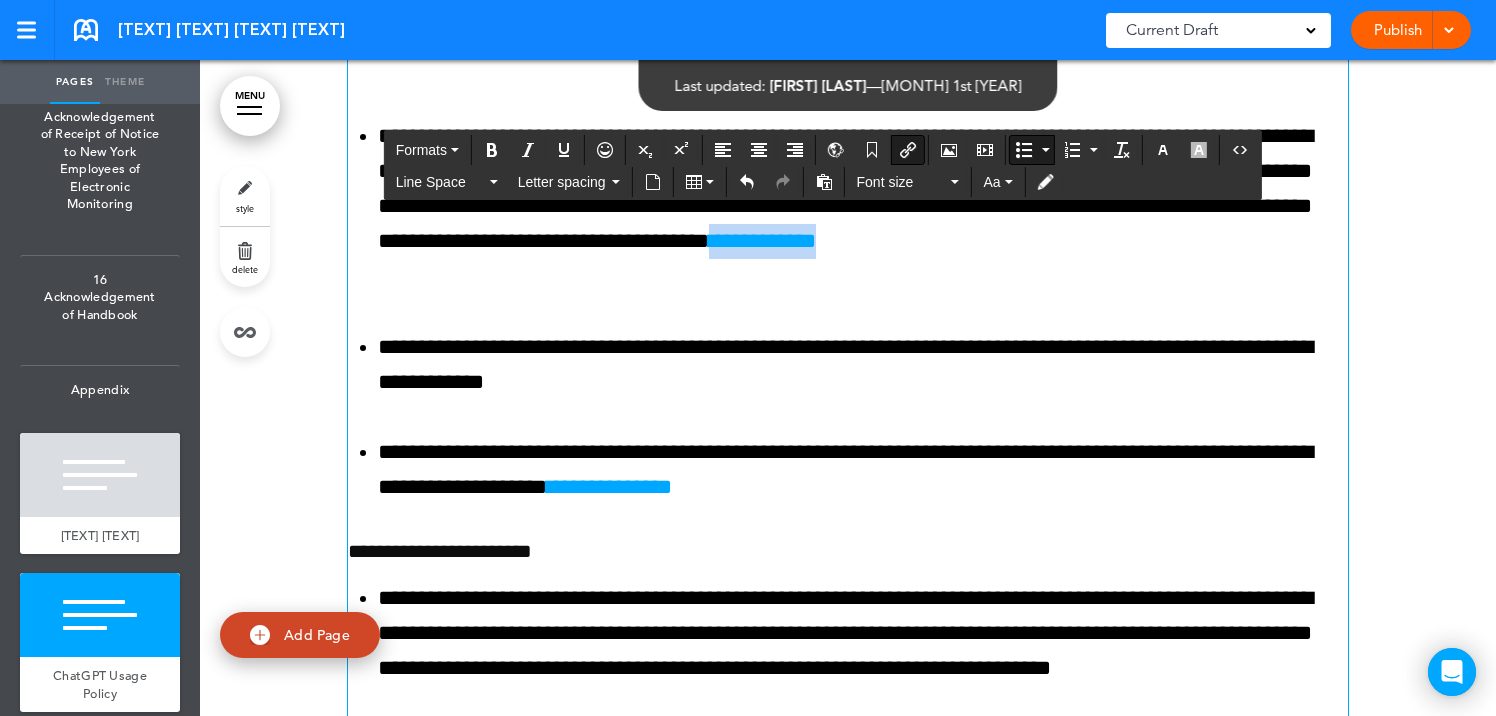 drag, startPoint x: 836, startPoint y: 369, endPoint x: 662, endPoint y: 373, distance: 174.04597 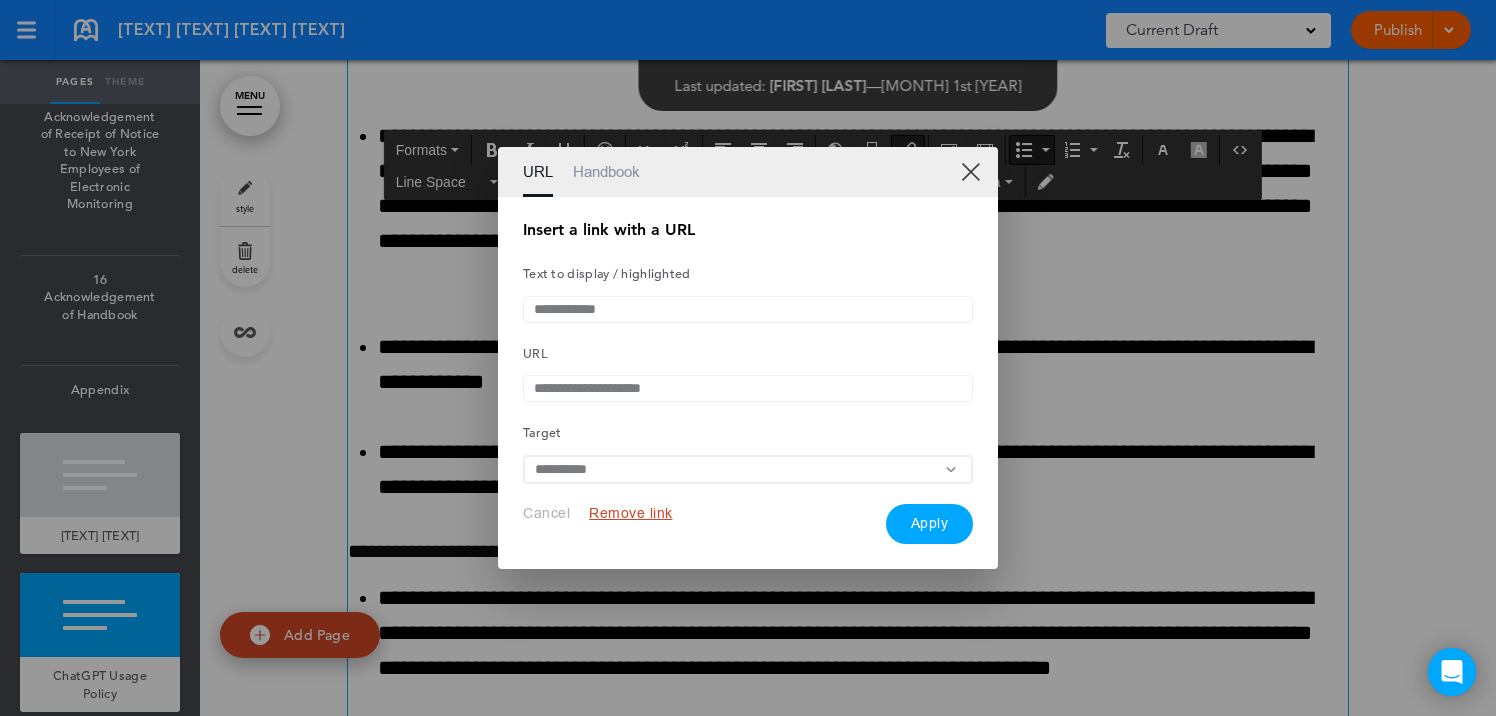 click on "Remove link" at bounding box center [631, 513] 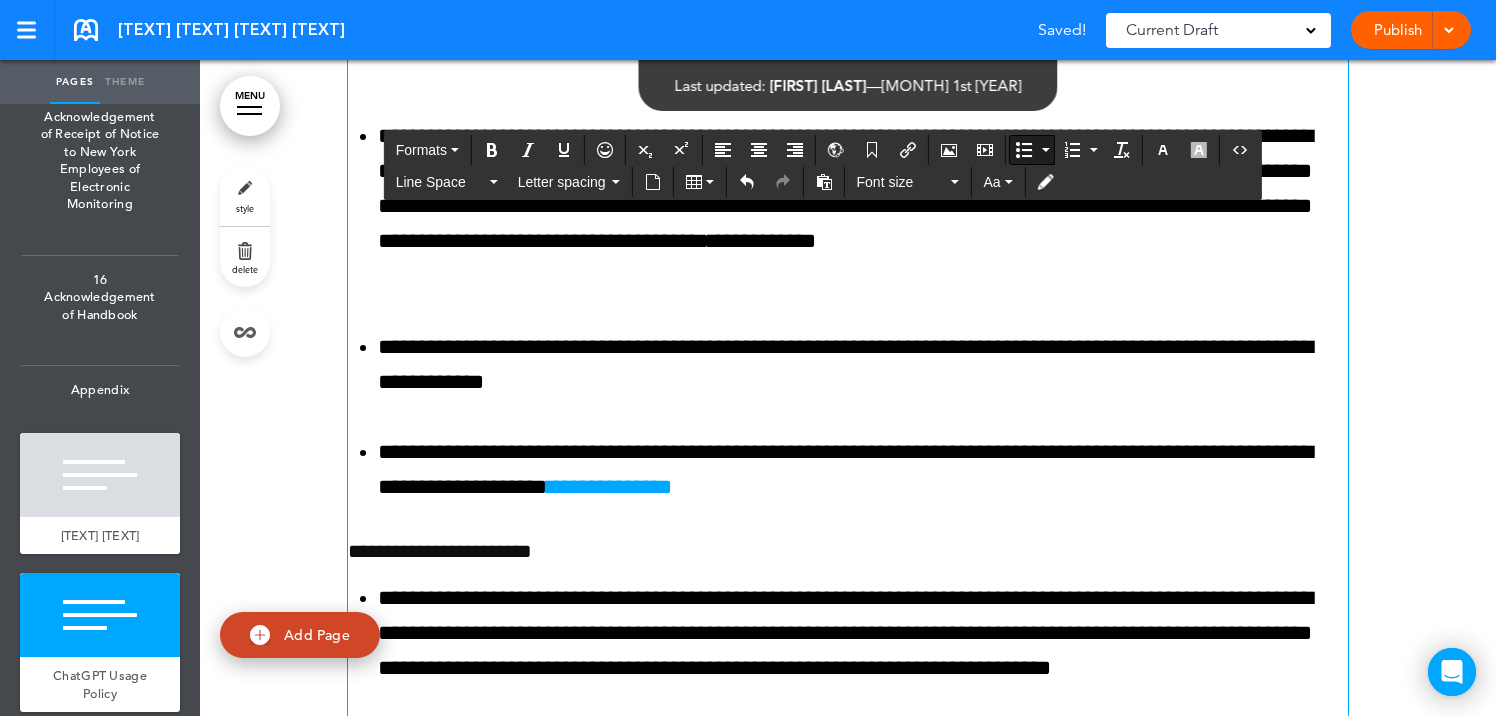click on "**********" at bounding box center [863, 207] 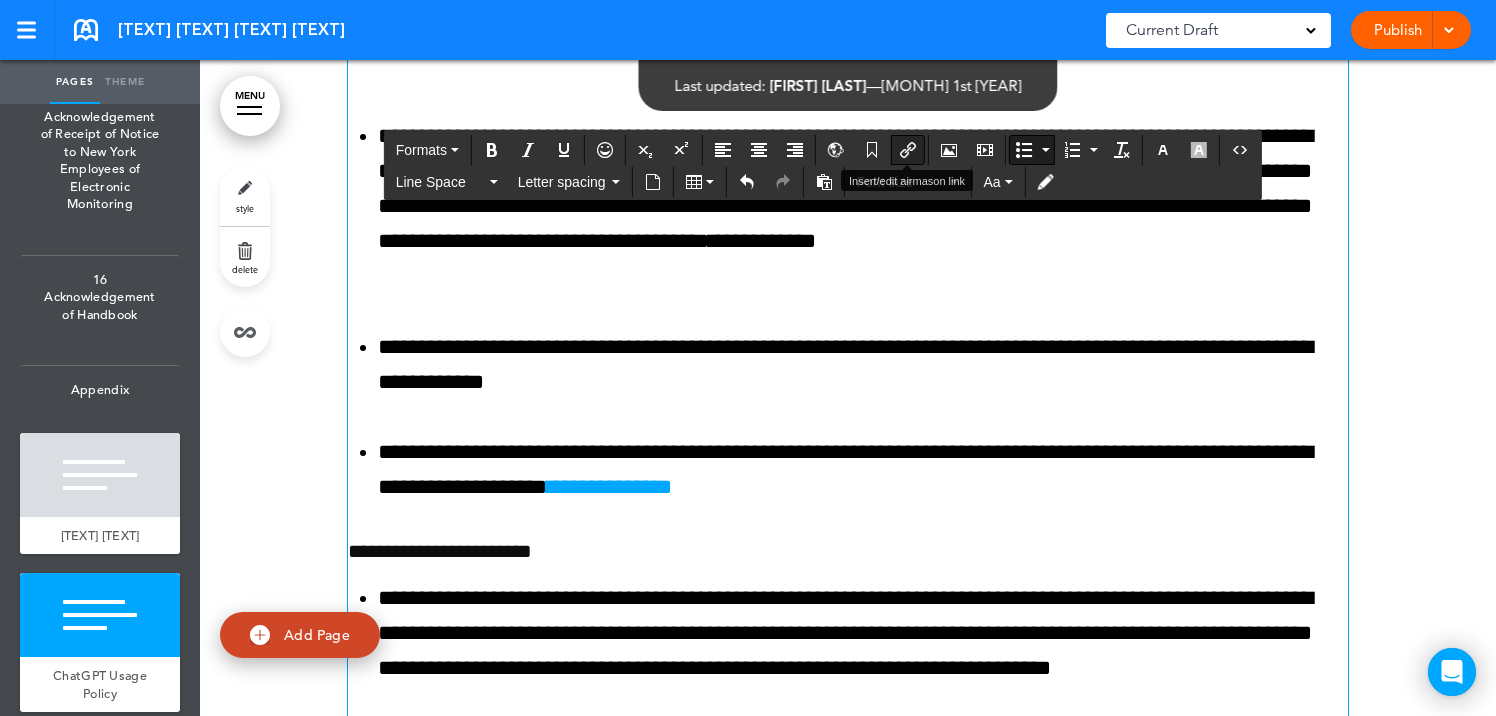 click at bounding box center [908, 150] 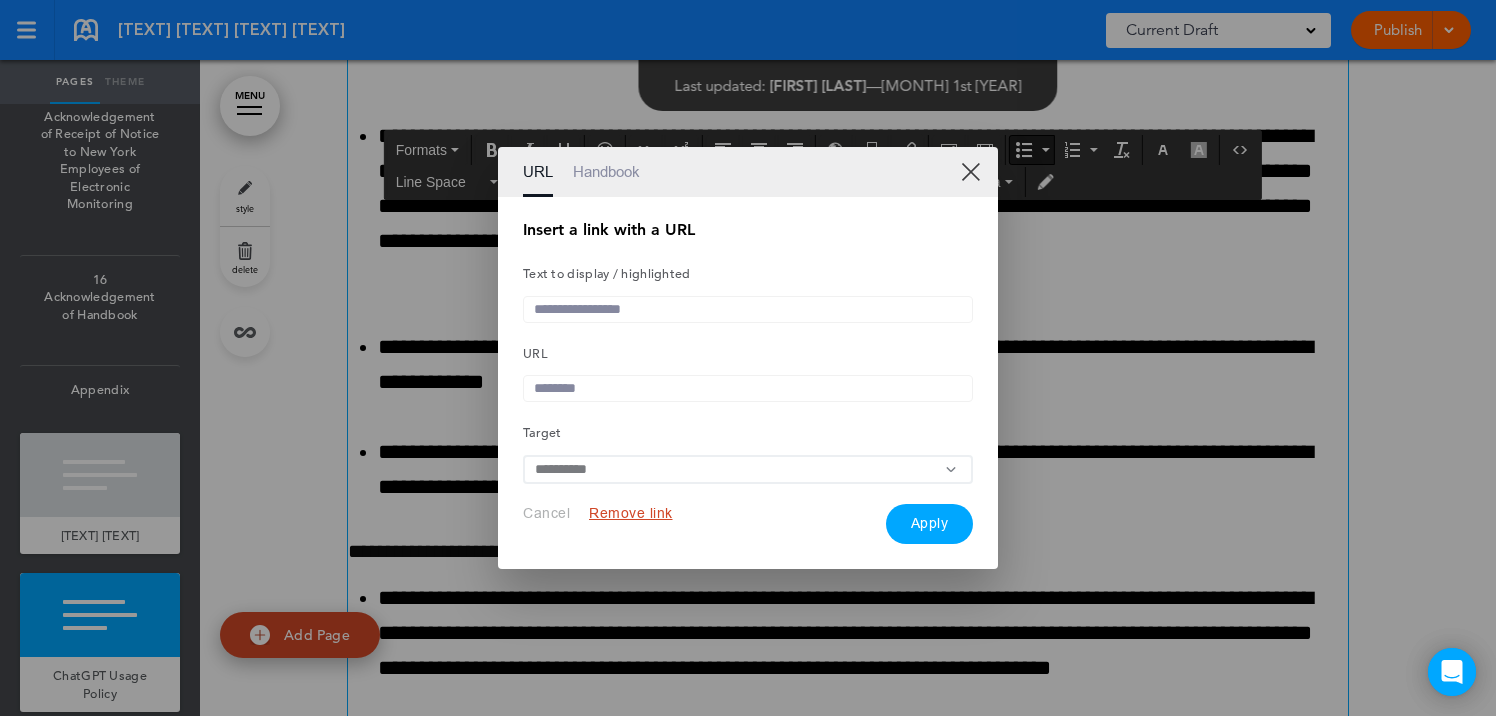 click at bounding box center [748, 309] 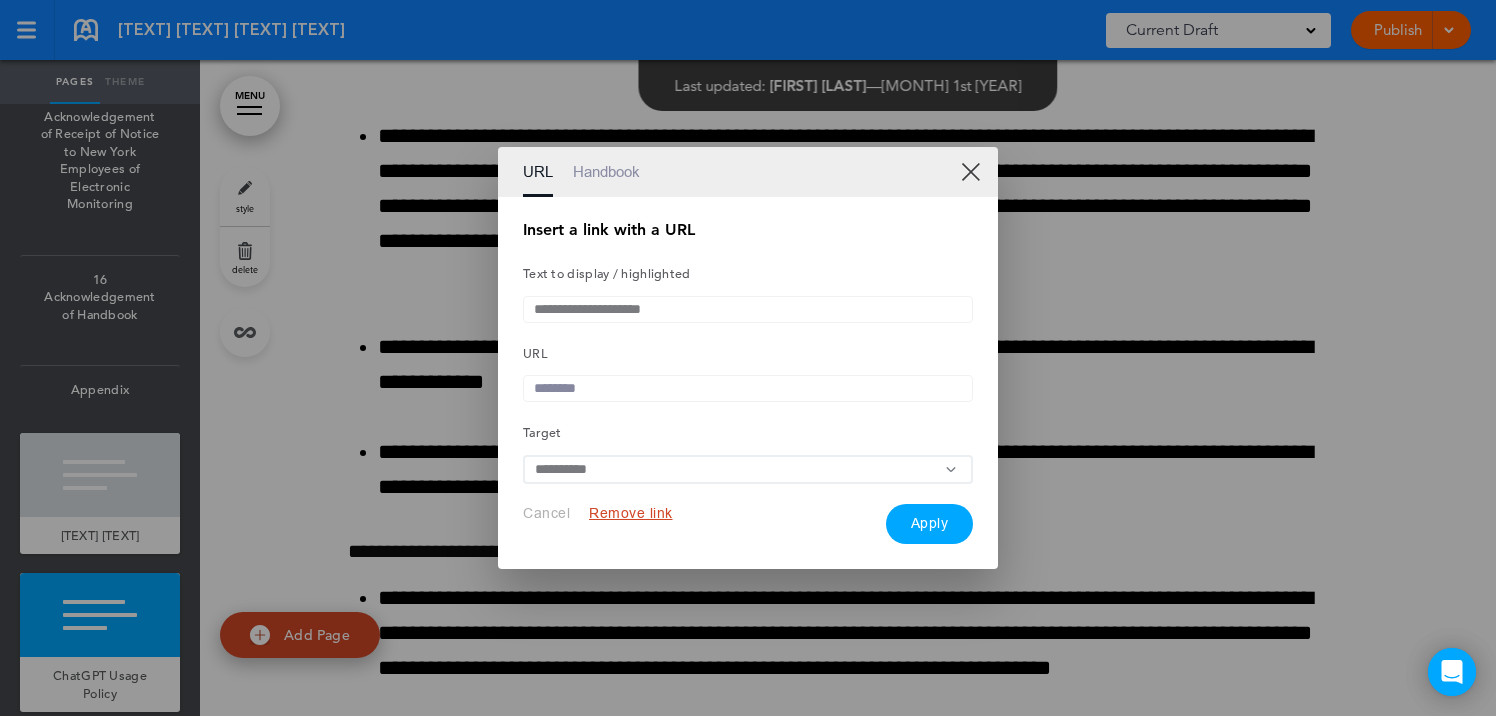 type on "**********" 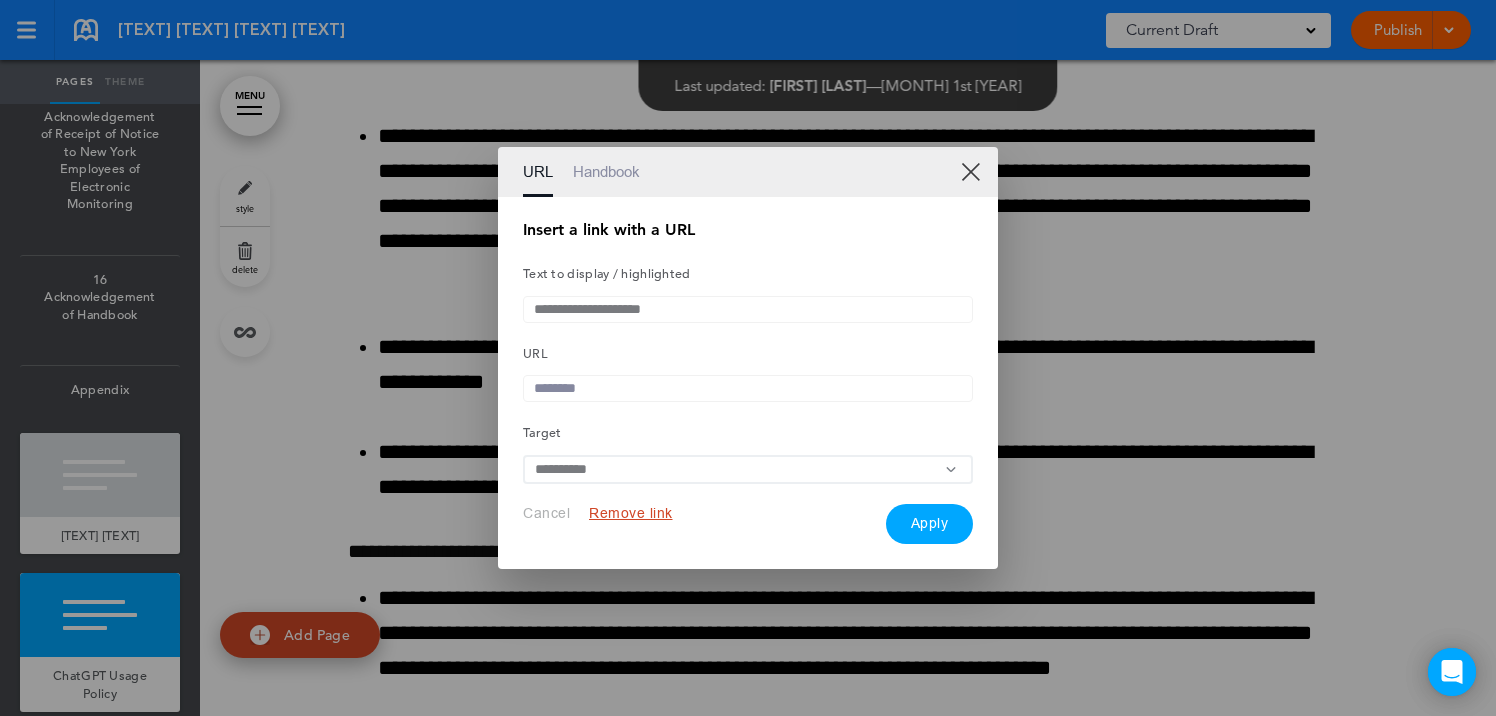 click at bounding box center [748, 388] 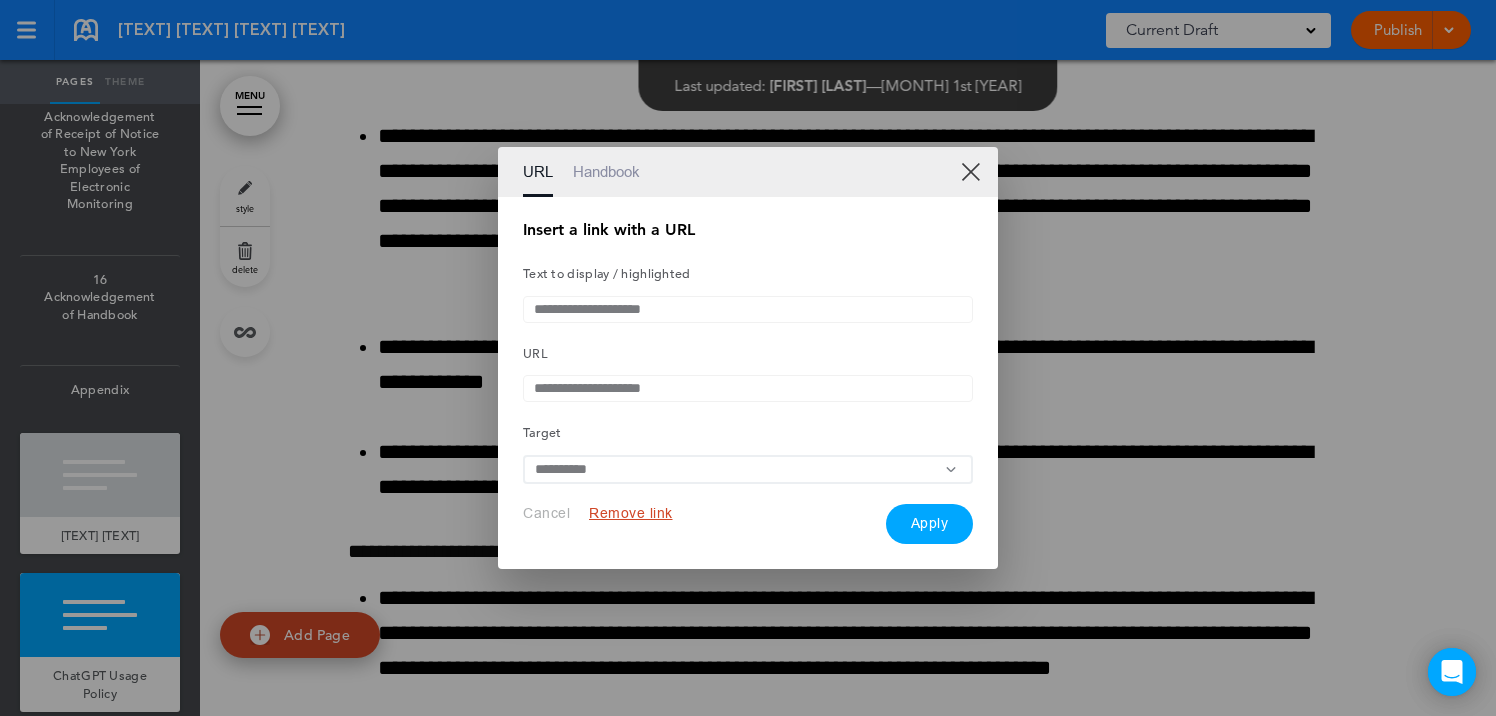 type on "**********" 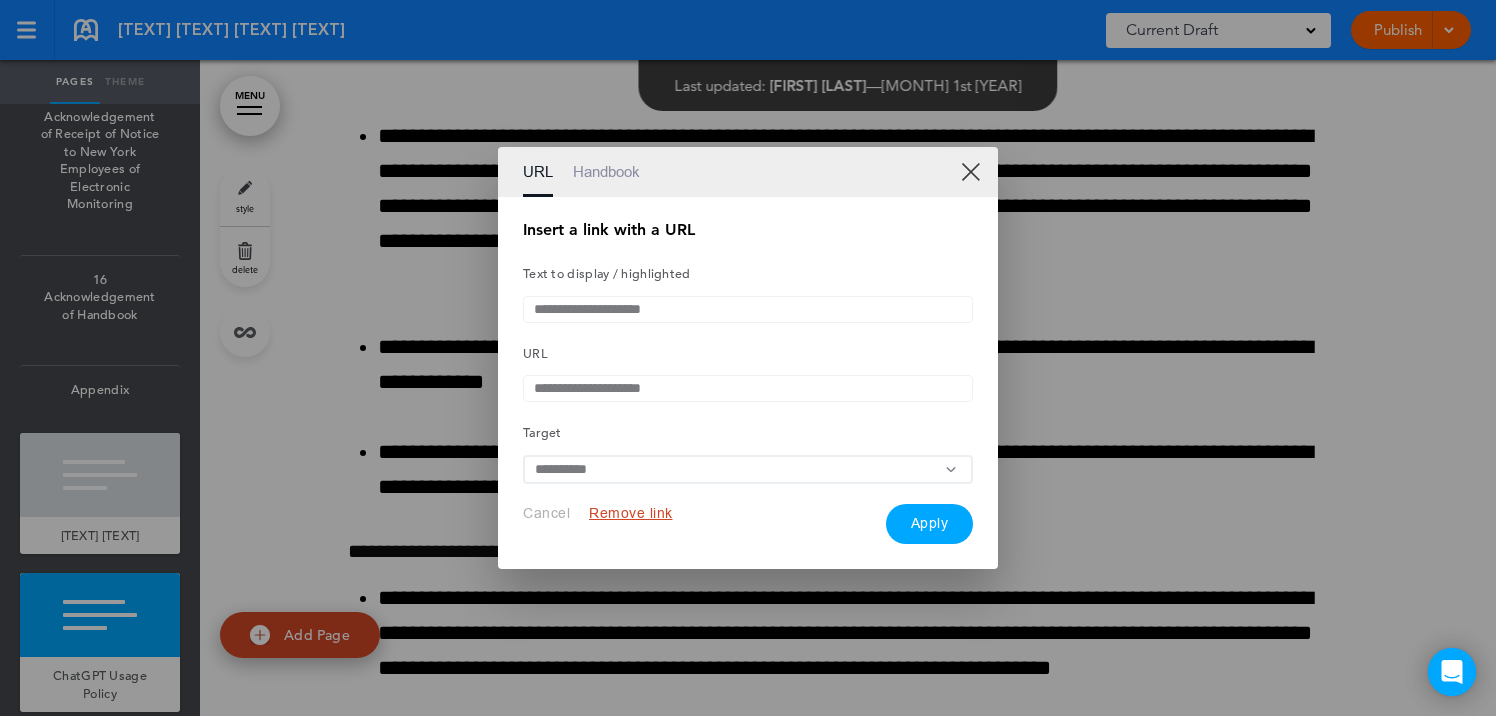 click on "Apply" at bounding box center [930, 524] 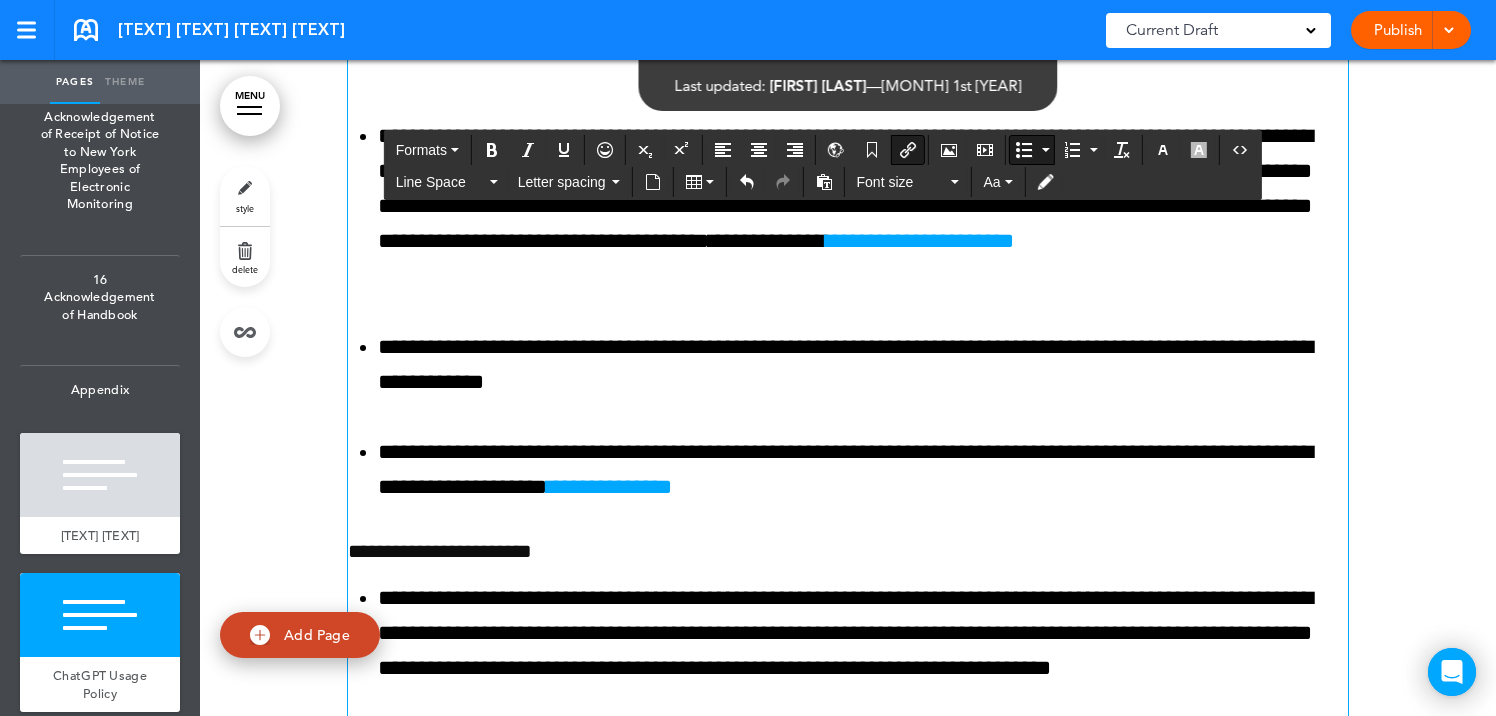 click on "**********" at bounding box center [863, 207] 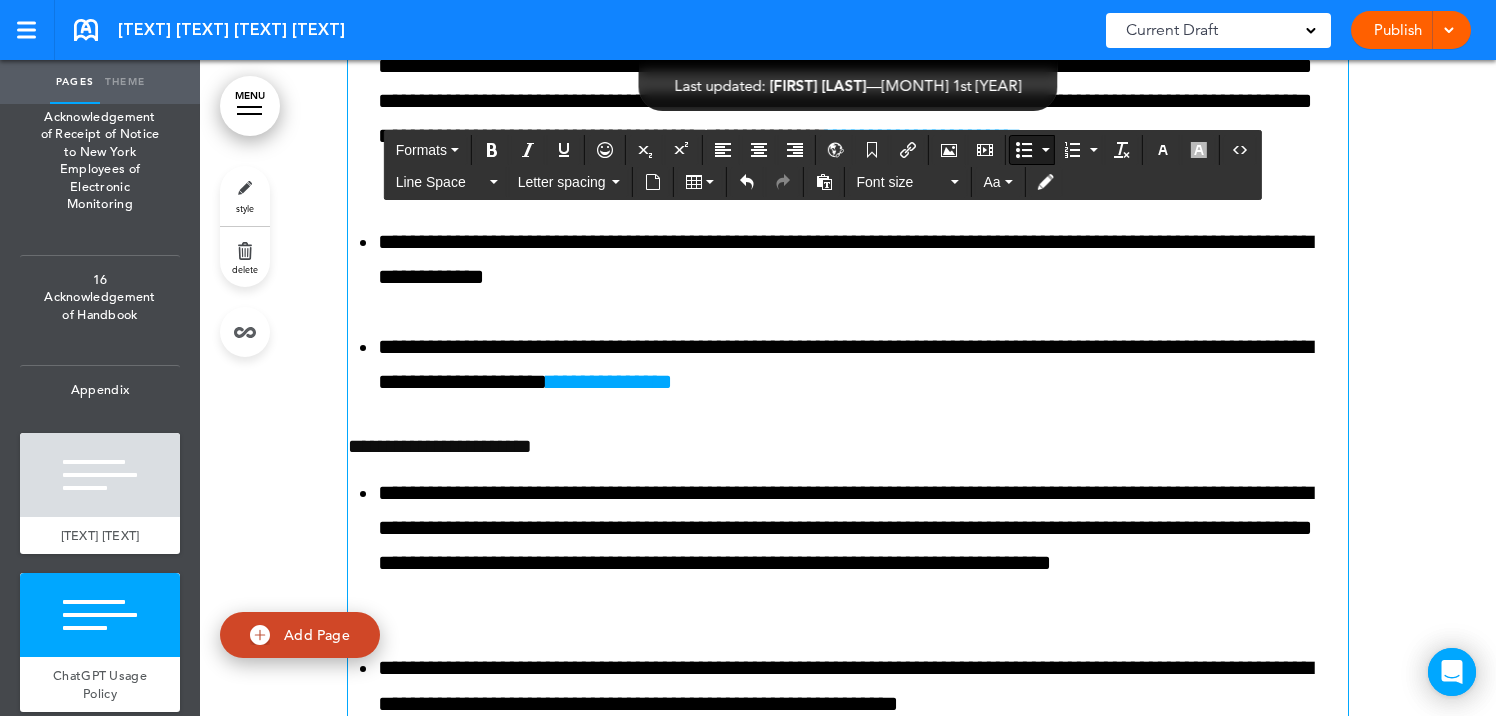 scroll, scrollTop: 160102, scrollLeft: 0, axis: vertical 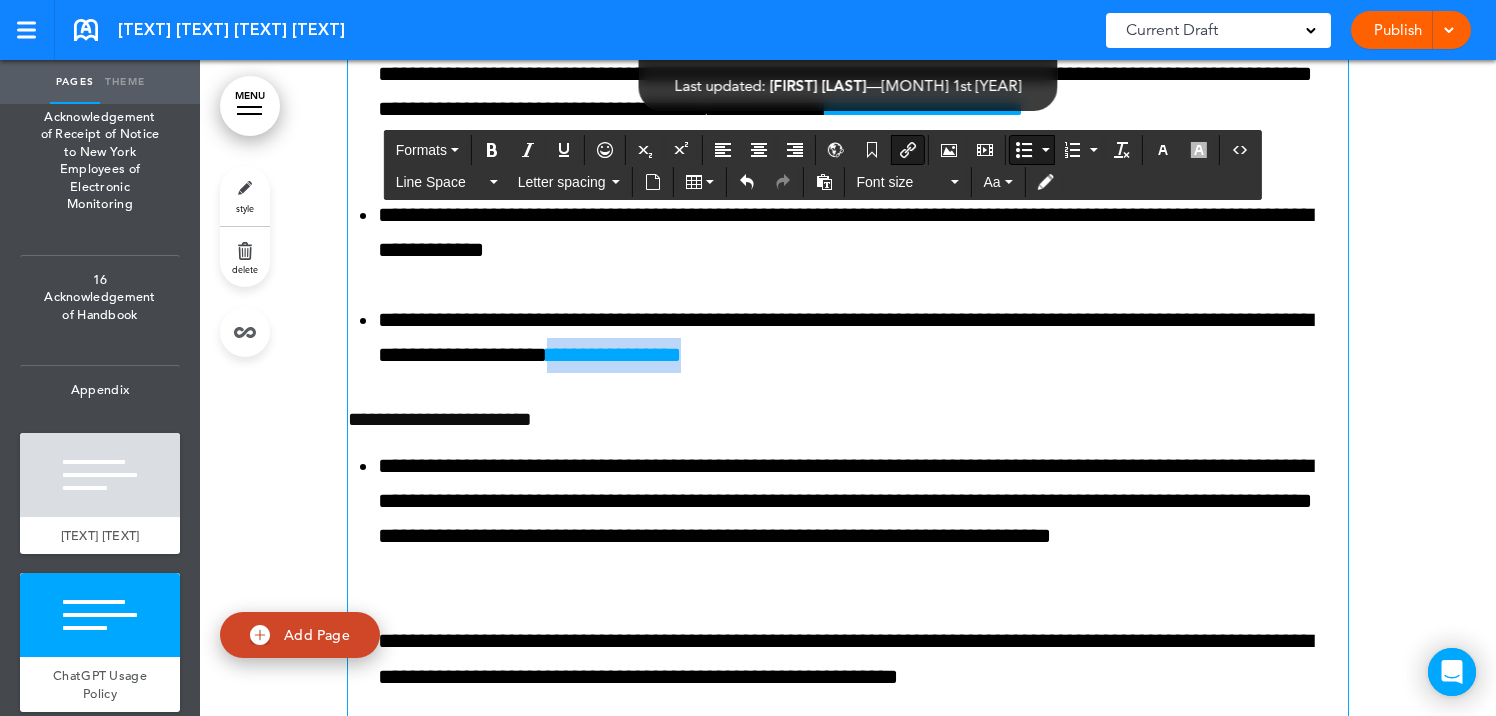drag, startPoint x: 963, startPoint y: 452, endPoint x: 790, endPoint y: 442, distance: 173.28877 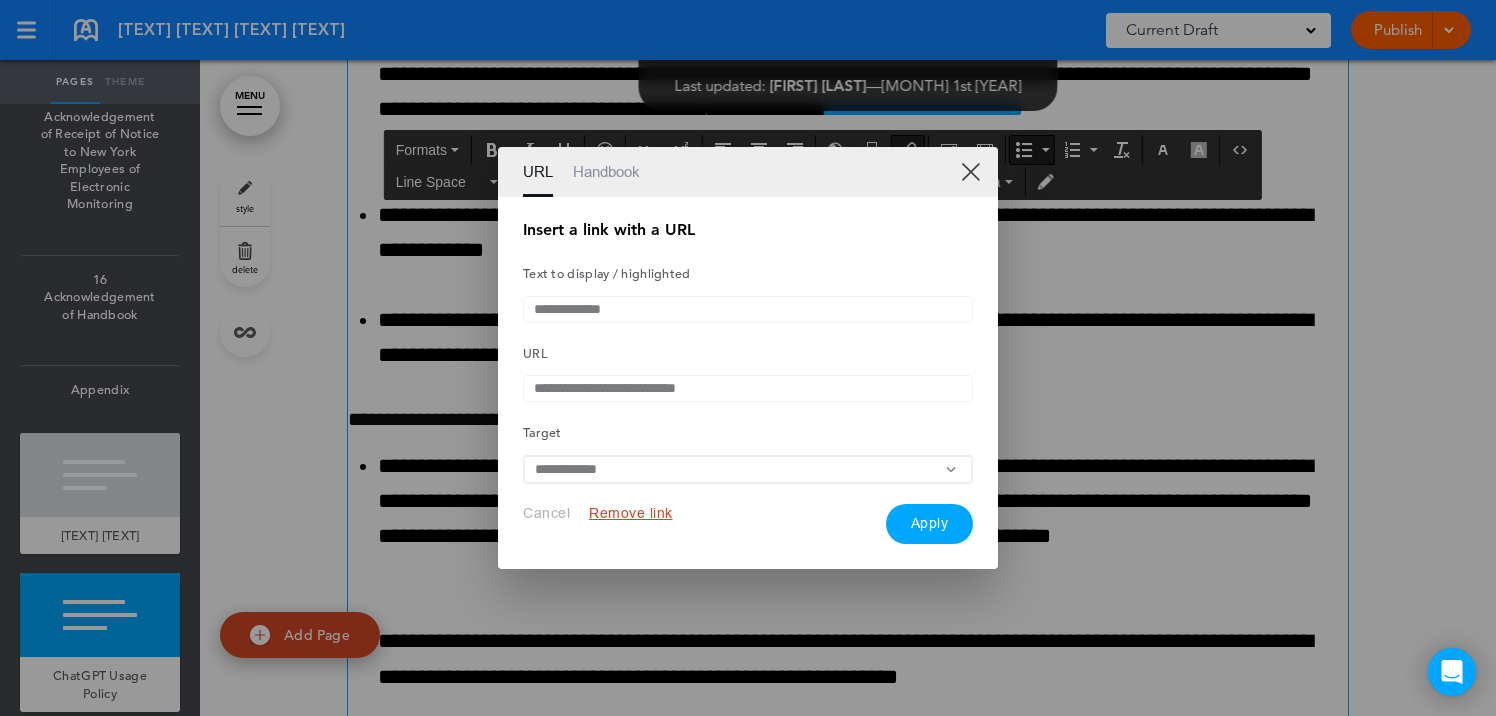 click on "Remove link" at bounding box center (631, 513) 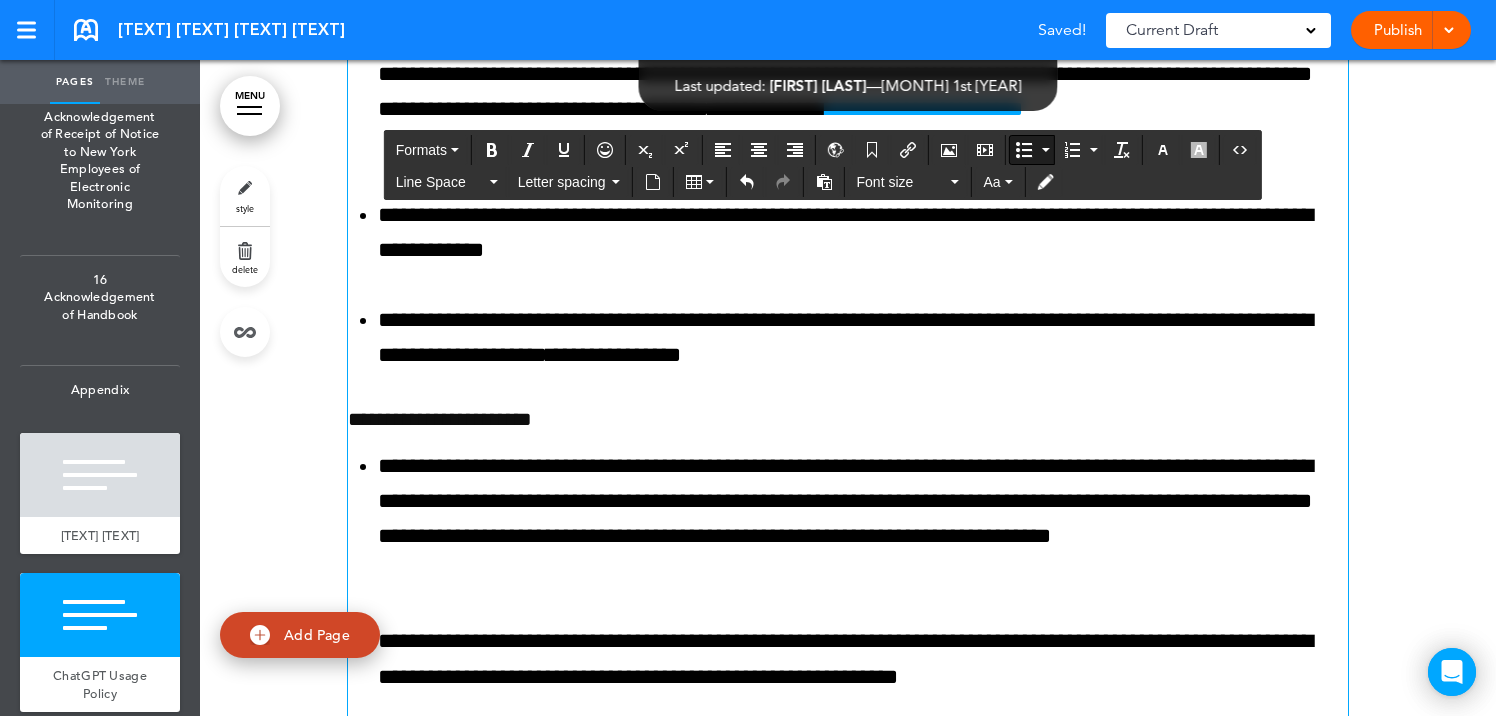 click on "**********" at bounding box center [863, 338] 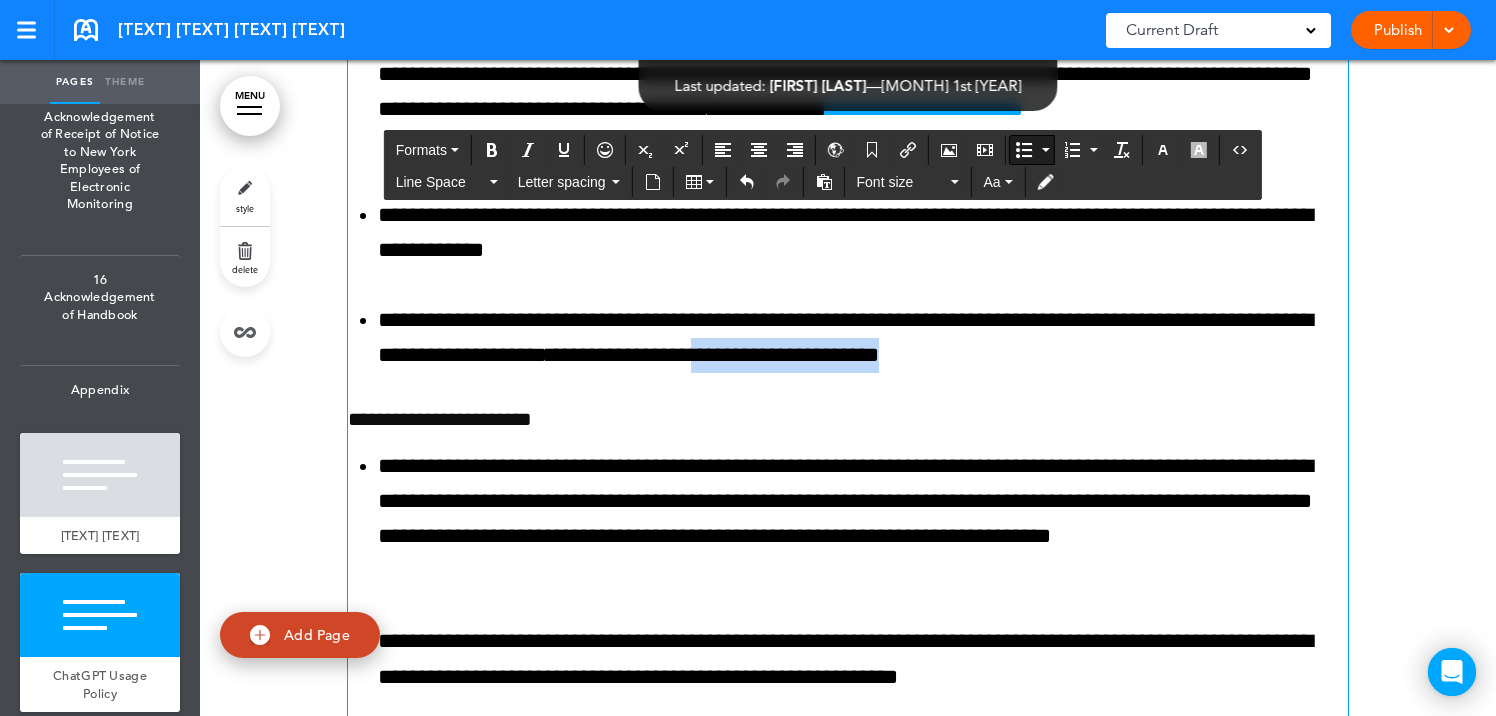 drag, startPoint x: 1250, startPoint y: 455, endPoint x: 976, endPoint y: 442, distance: 274.30823 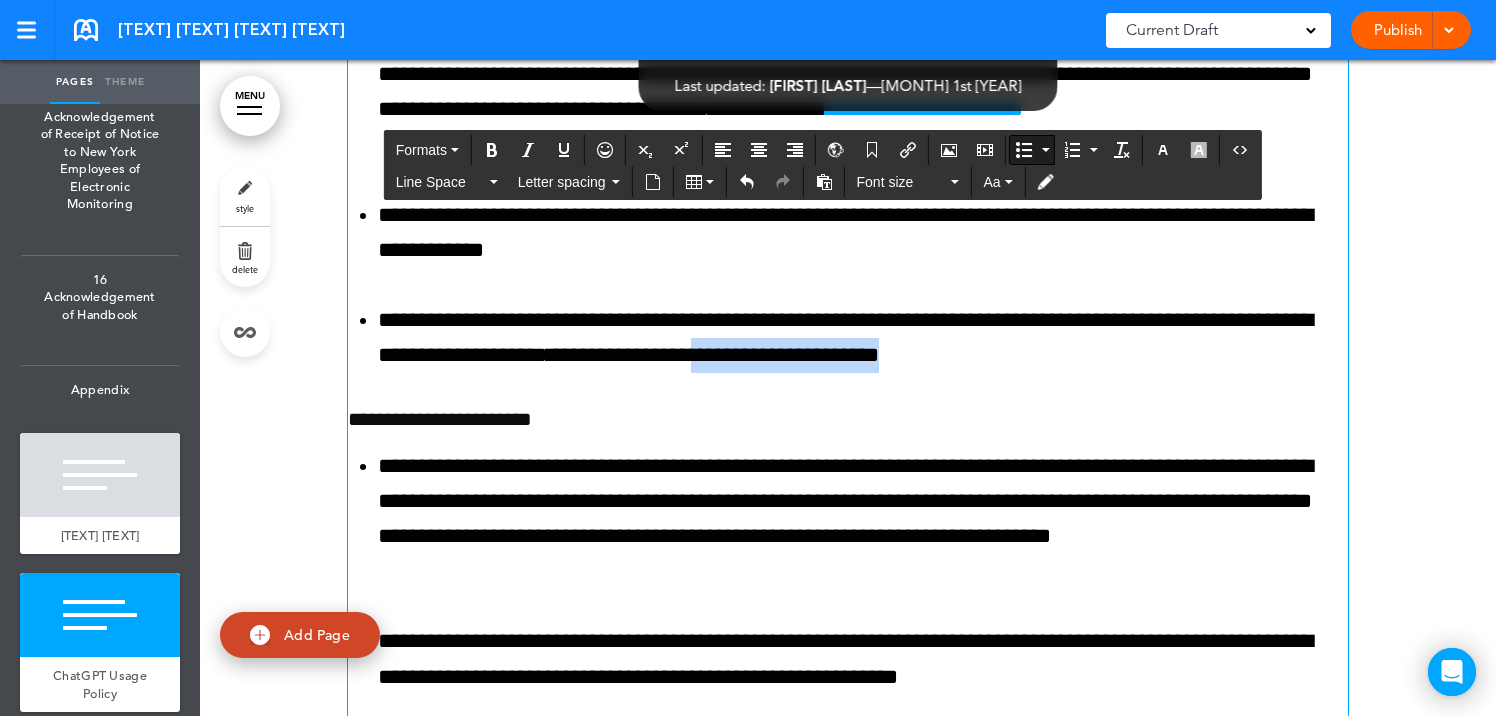copy on "**********" 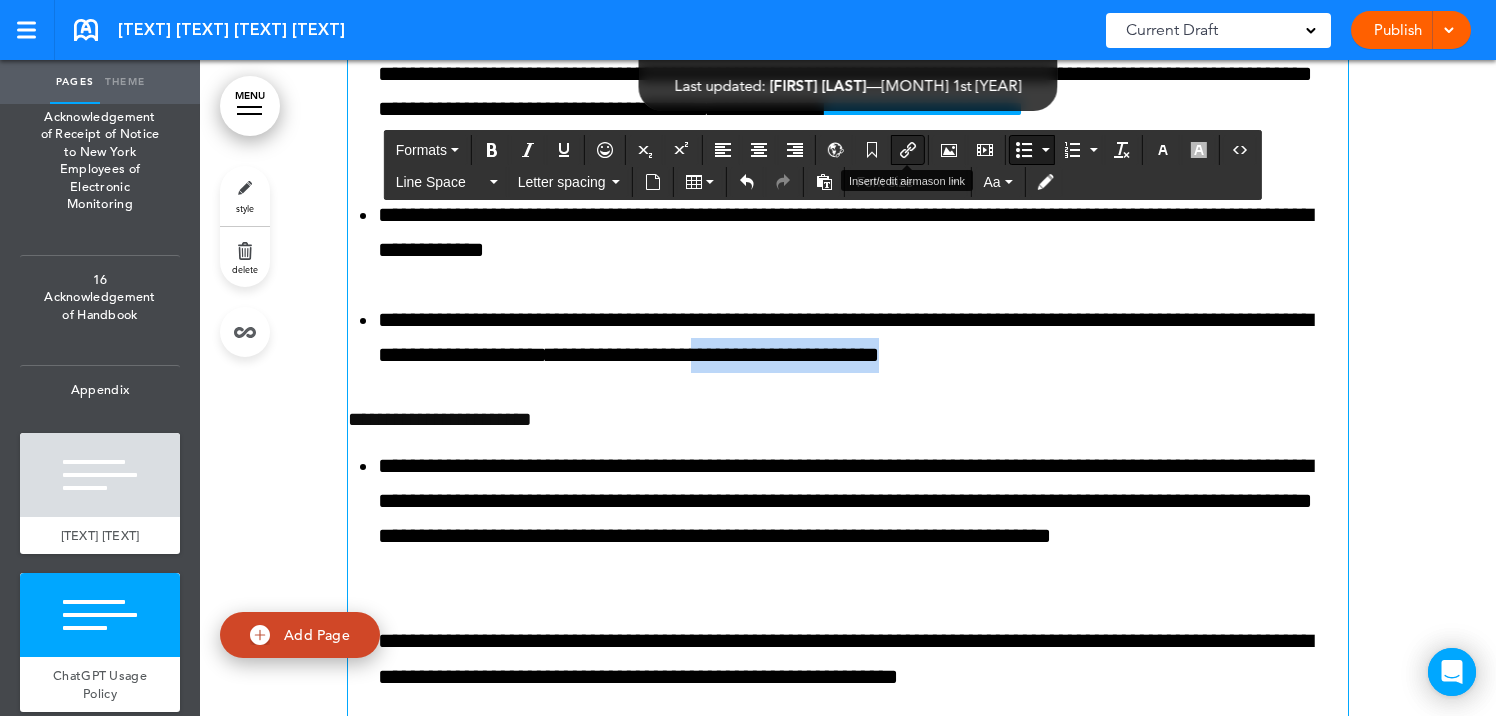 click at bounding box center [908, 150] 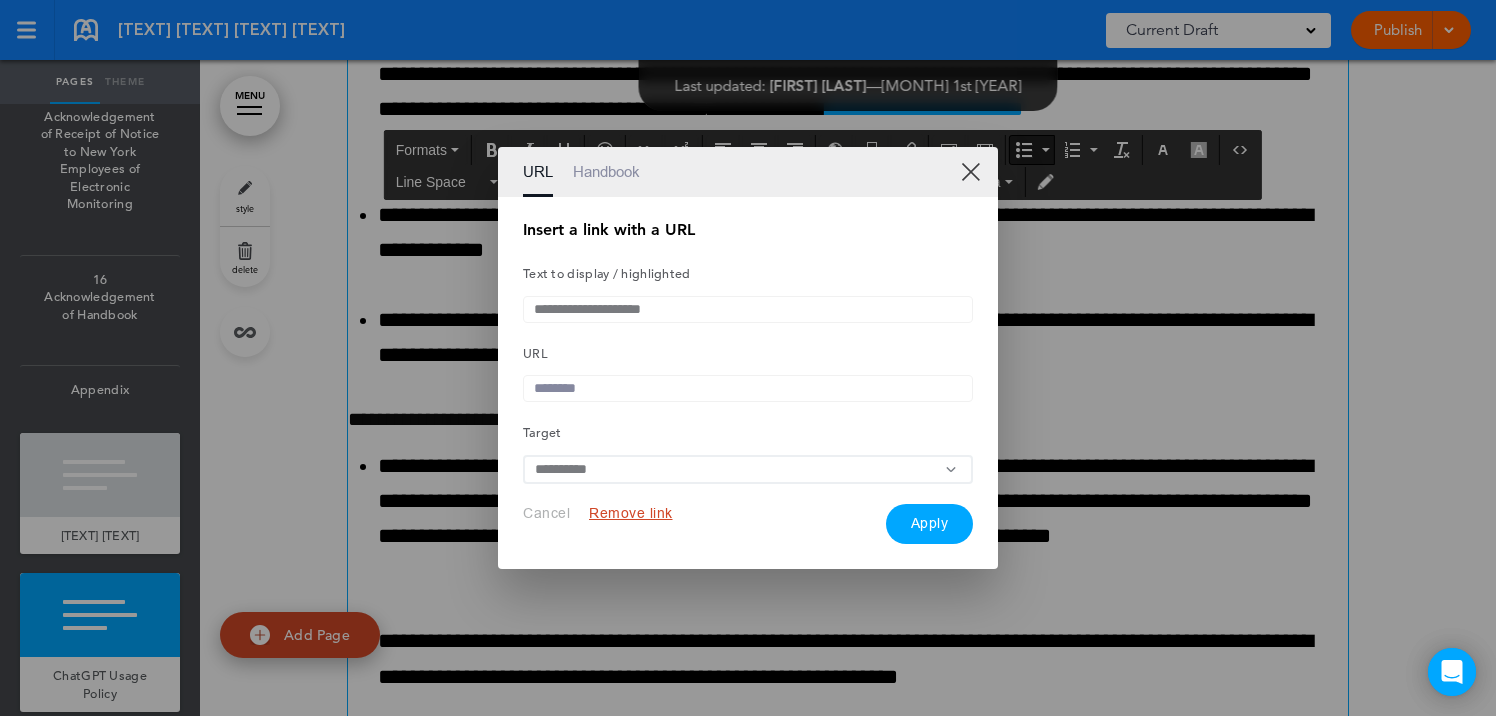 click at bounding box center [748, 388] 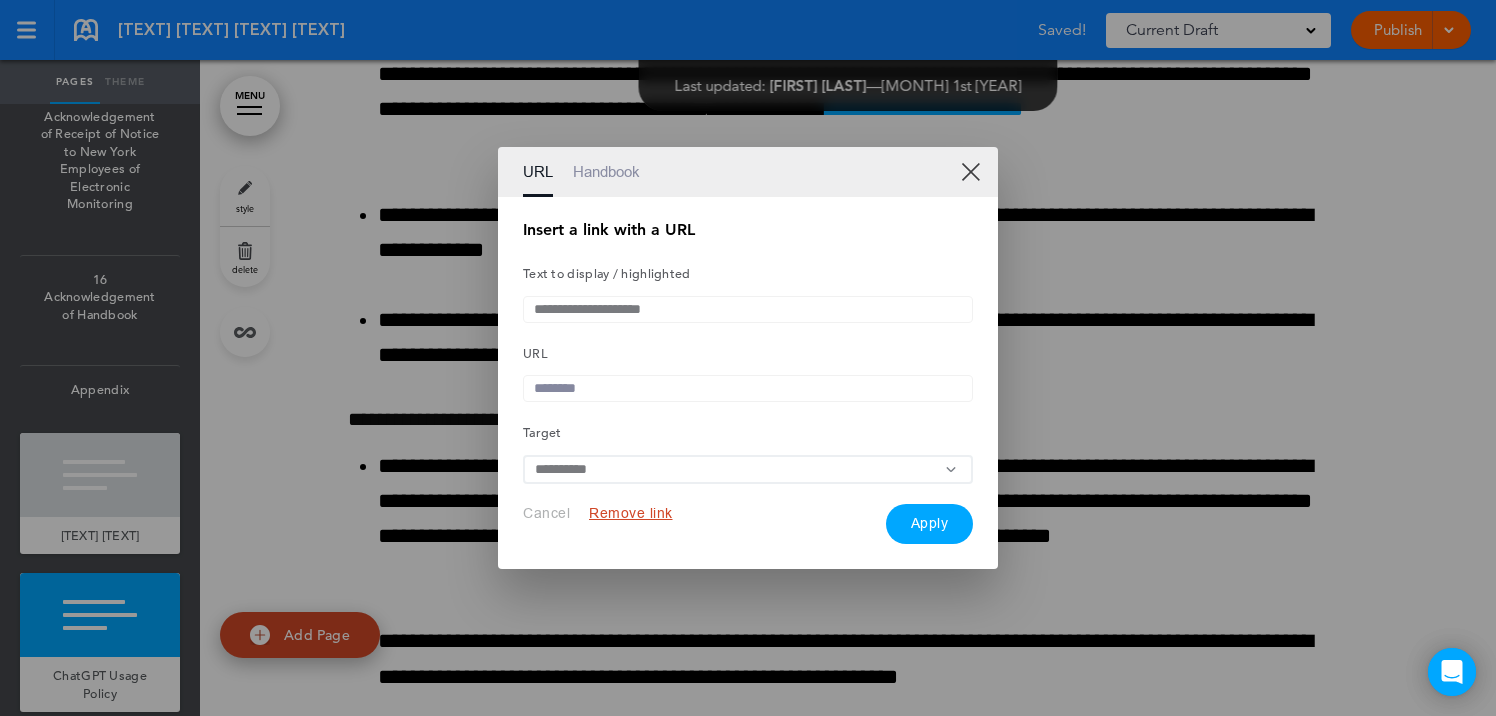 paste on "**********" 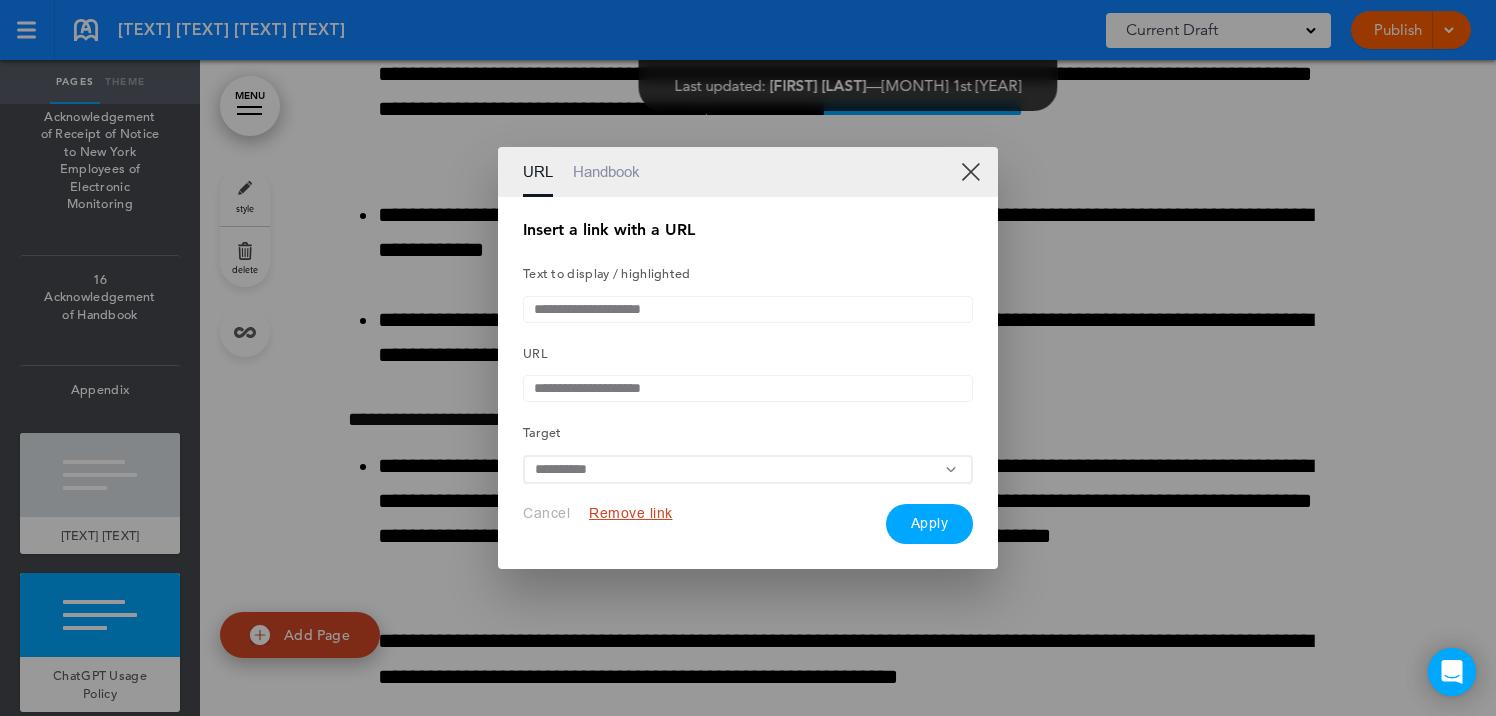 type on "**********" 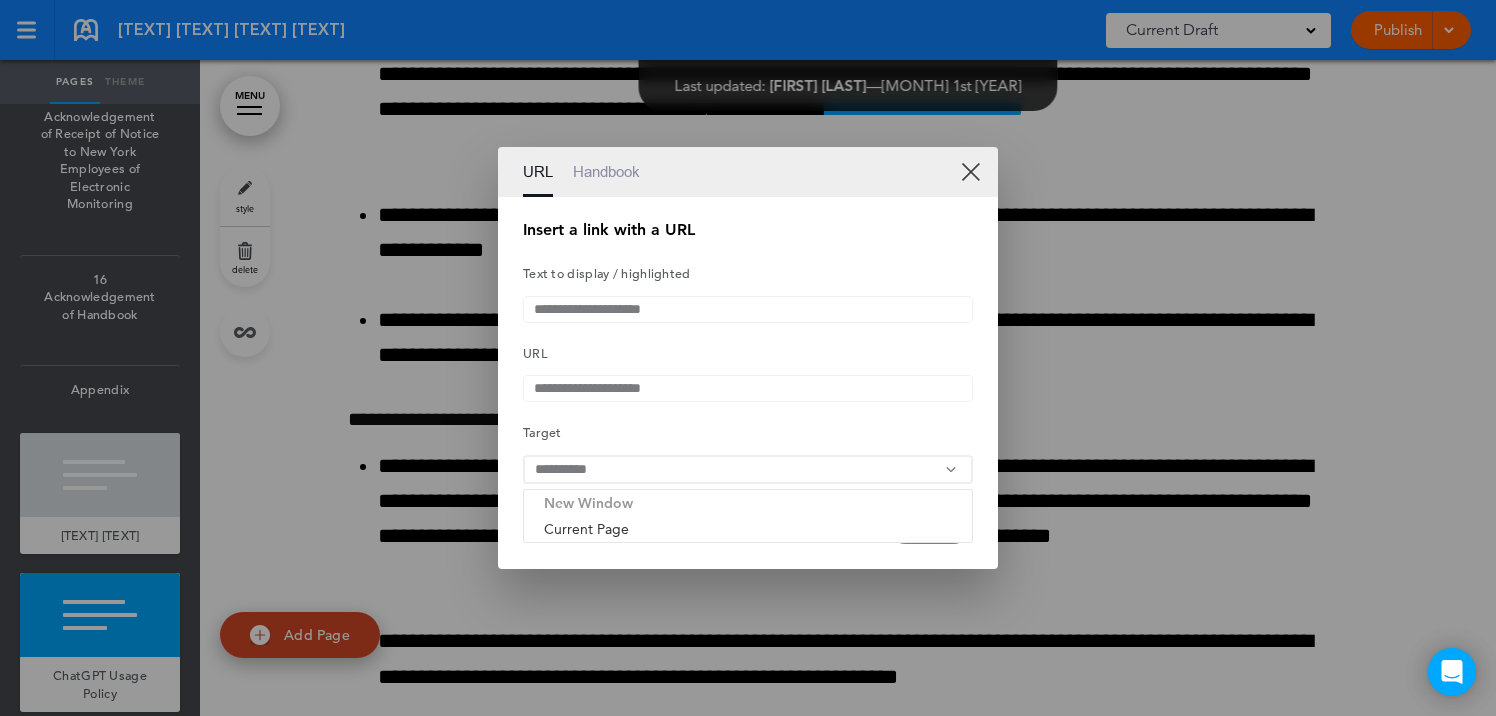 click on "New Window" at bounding box center (748, 503) 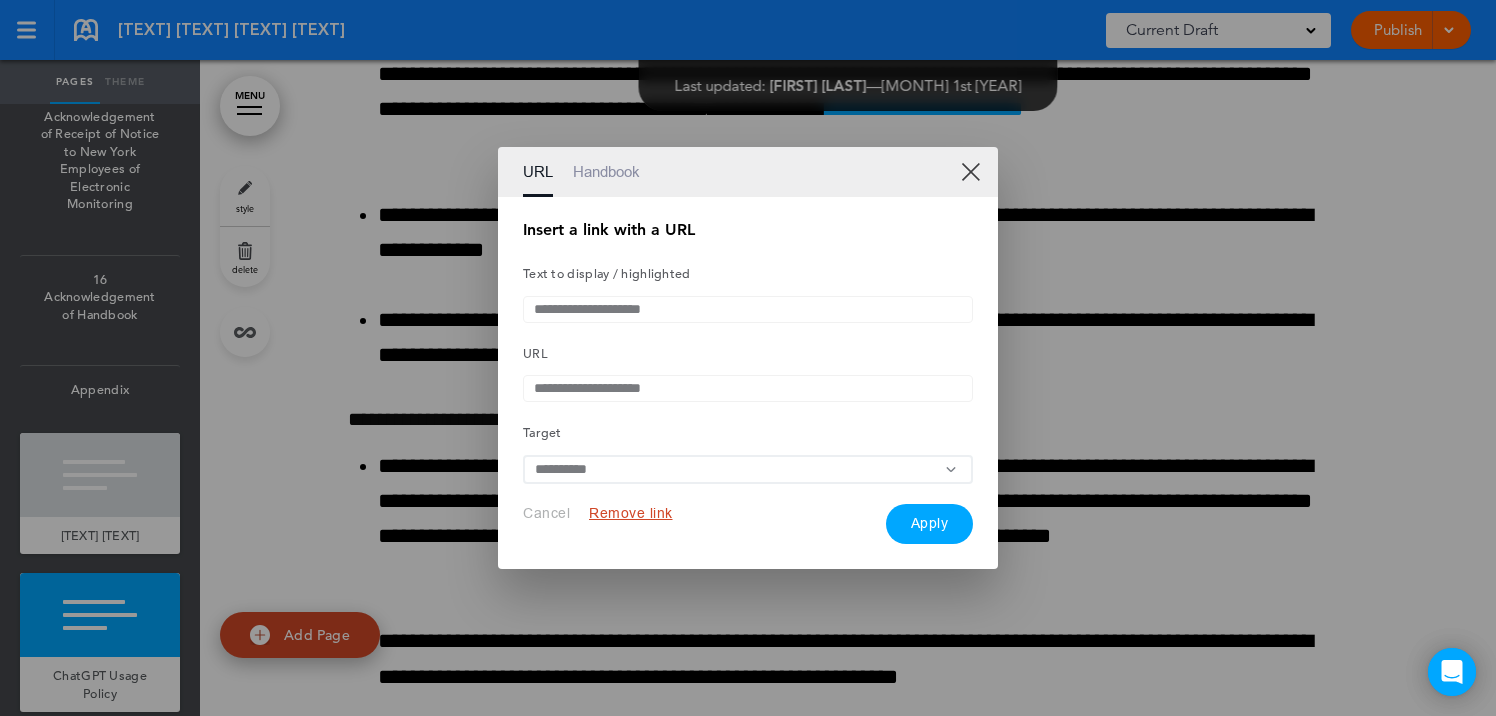 click on "Apply" at bounding box center (930, 524) 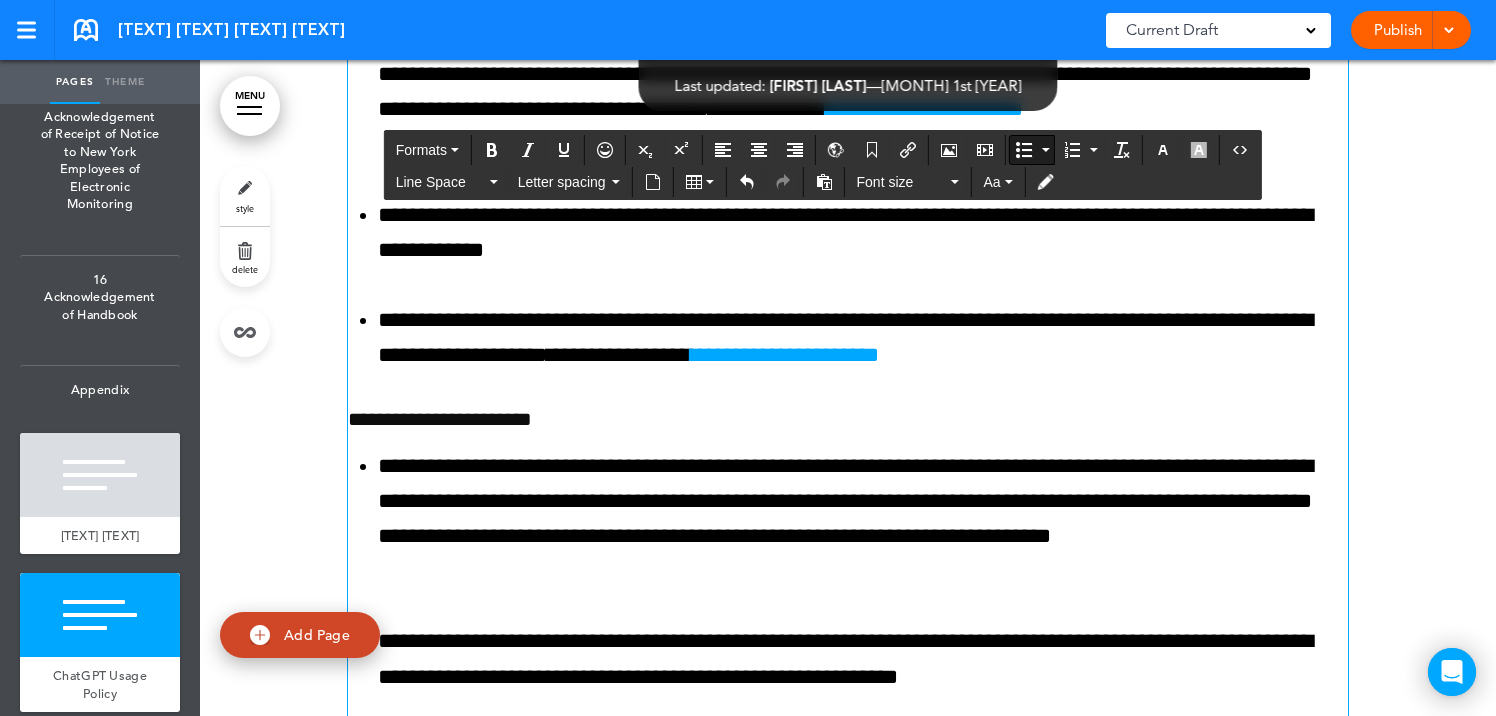 click on "**********" at bounding box center (848, 1740) 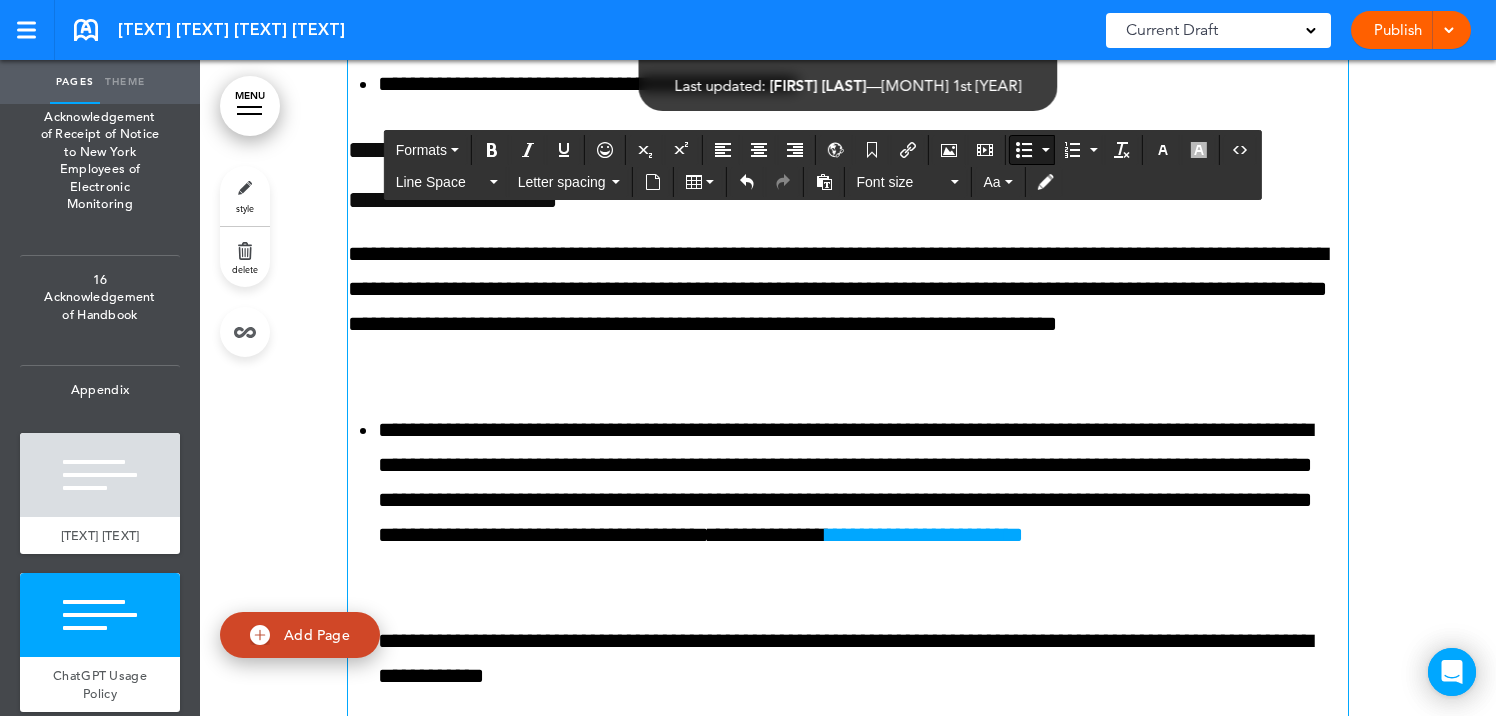 scroll, scrollTop: 159674, scrollLeft: 0, axis: vertical 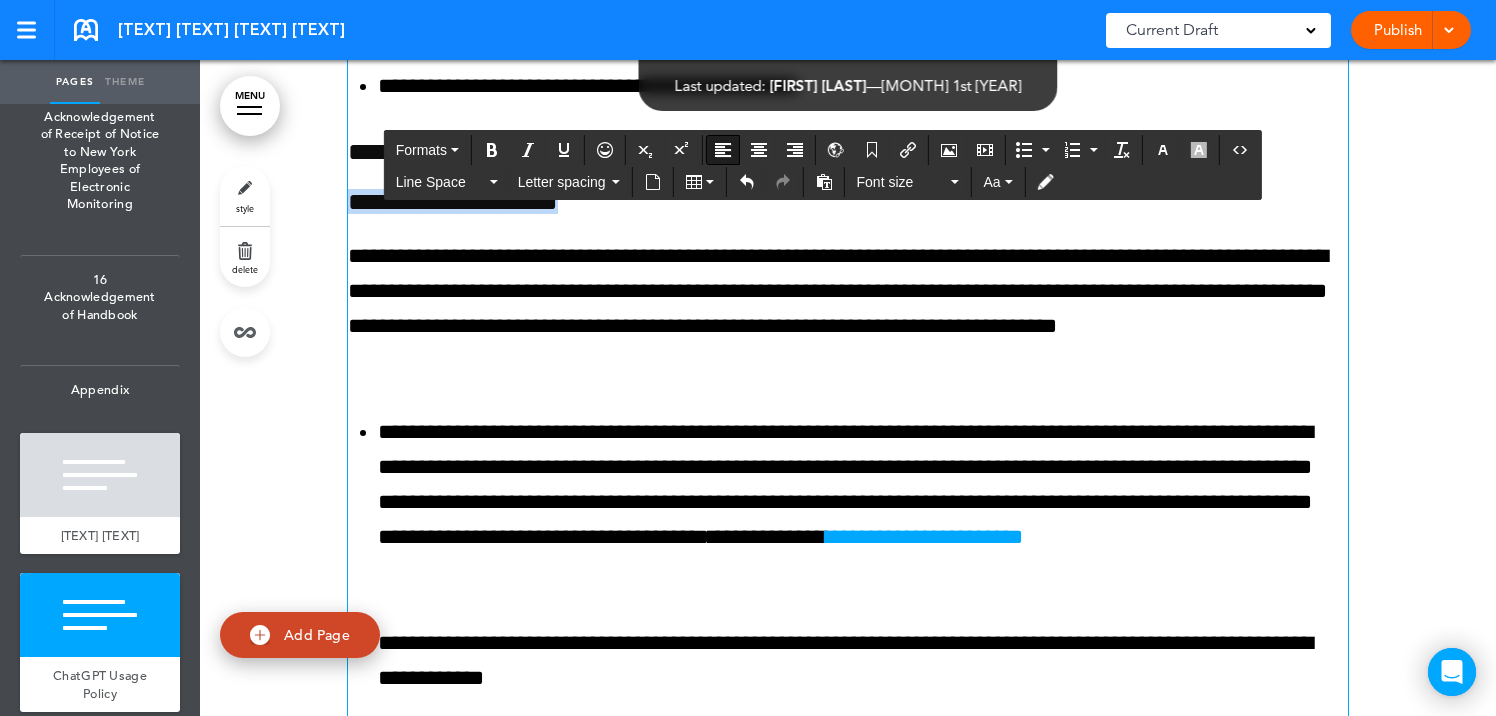 drag, startPoint x: 625, startPoint y: 293, endPoint x: 348, endPoint y: 287, distance: 277.06497 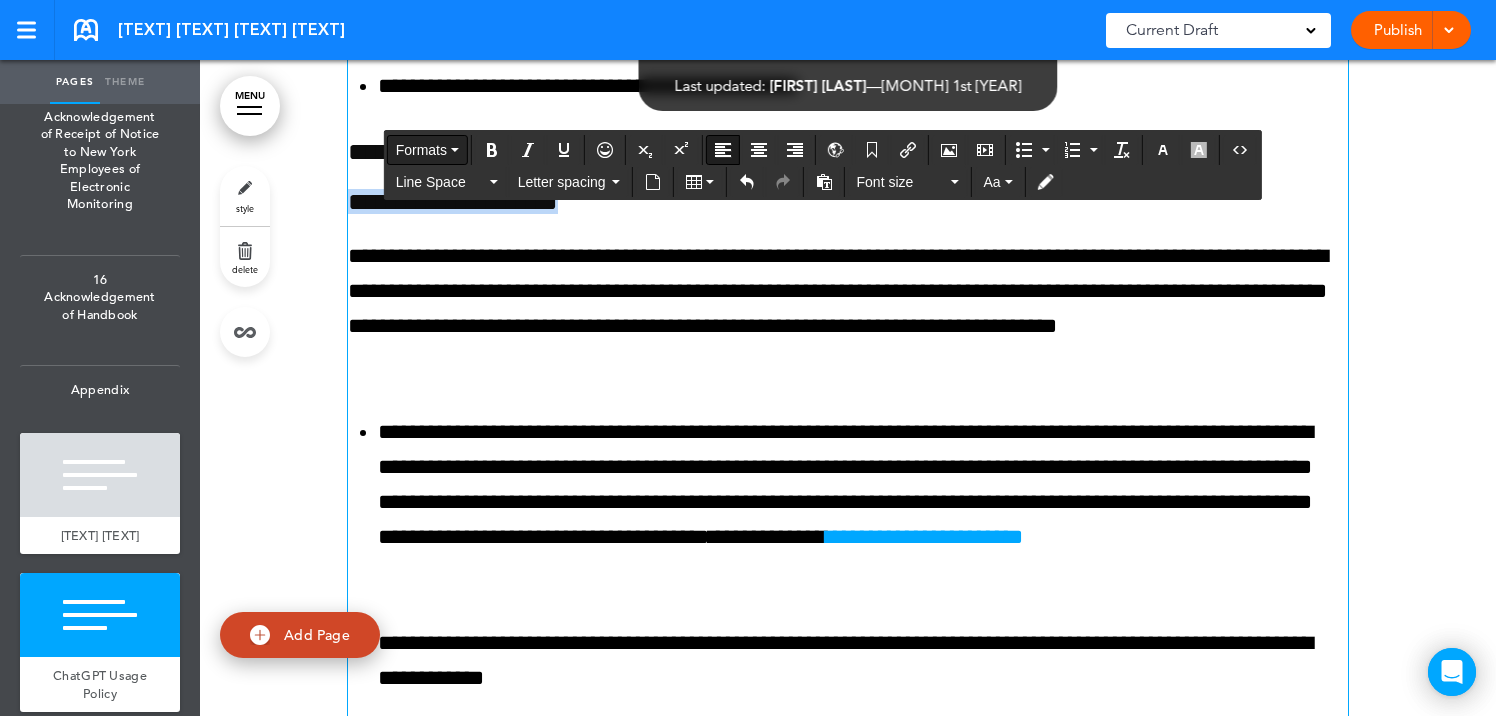 click on "Formats" at bounding box center [421, 150] 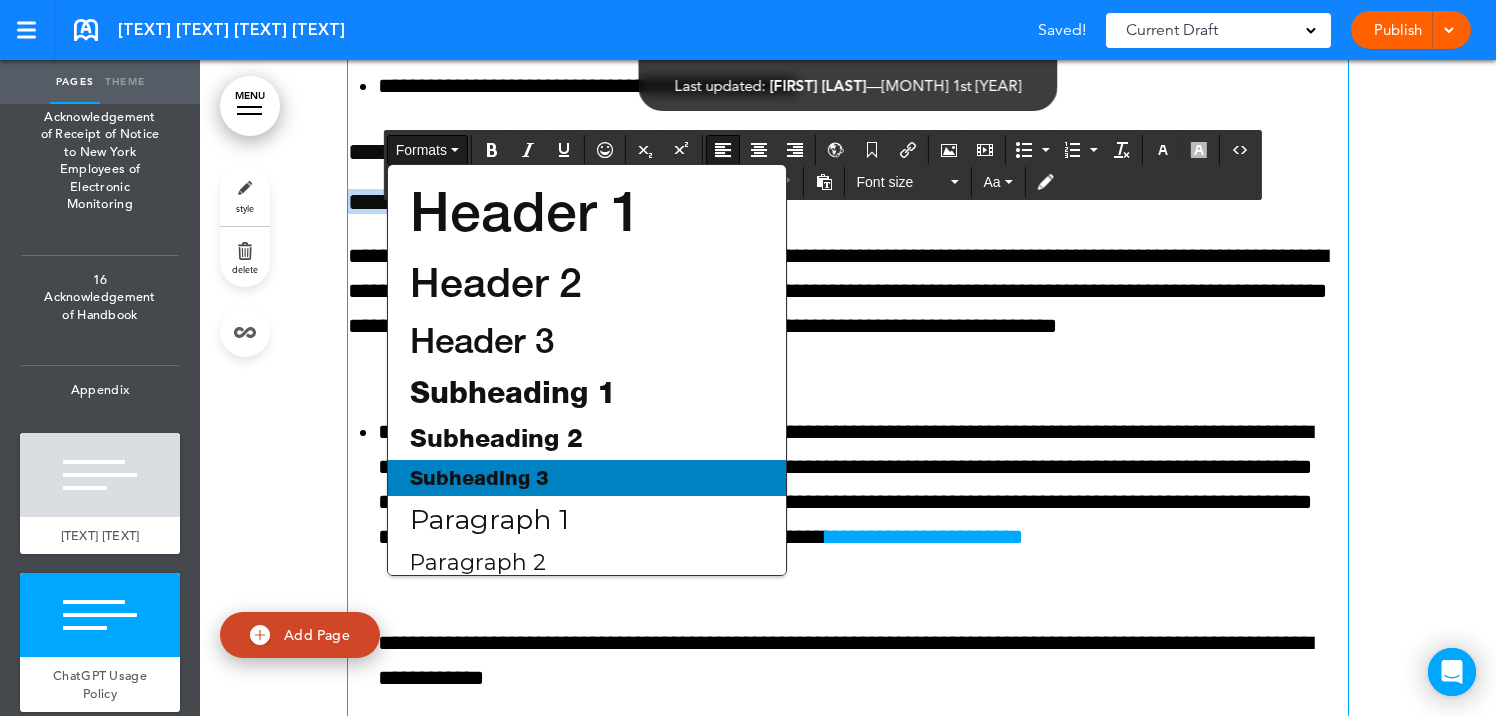 click on "Subheading 3" at bounding box center (479, 478) 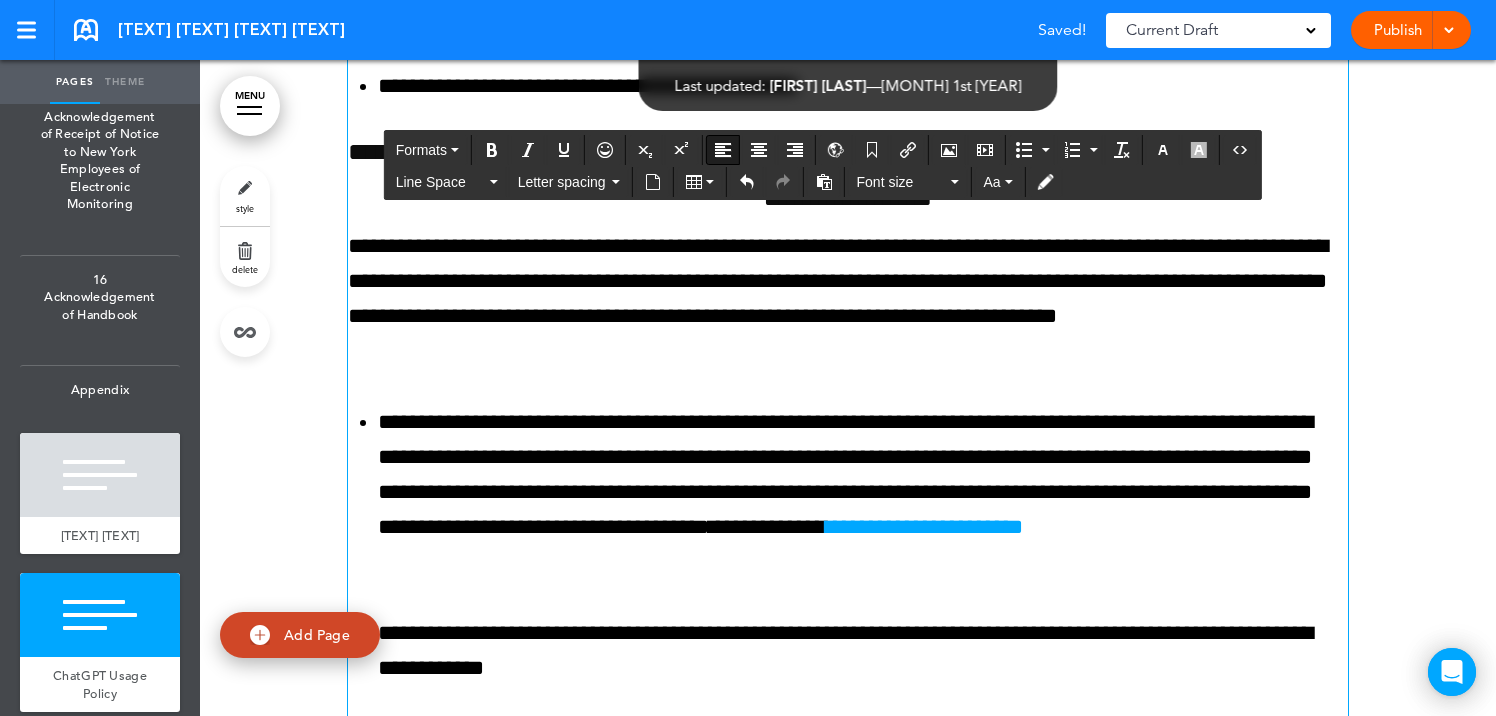 click at bounding box center [723, 150] 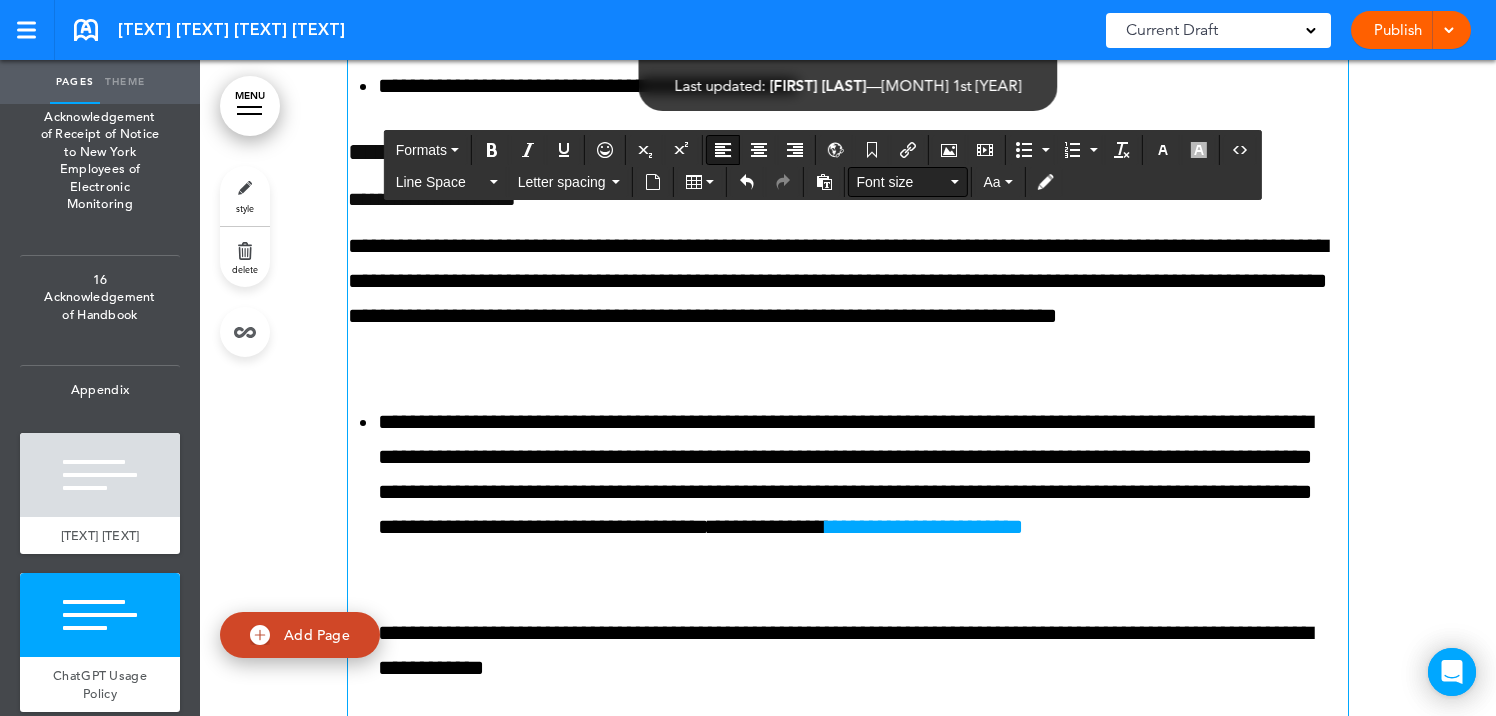 click on "Font size" at bounding box center (902, 182) 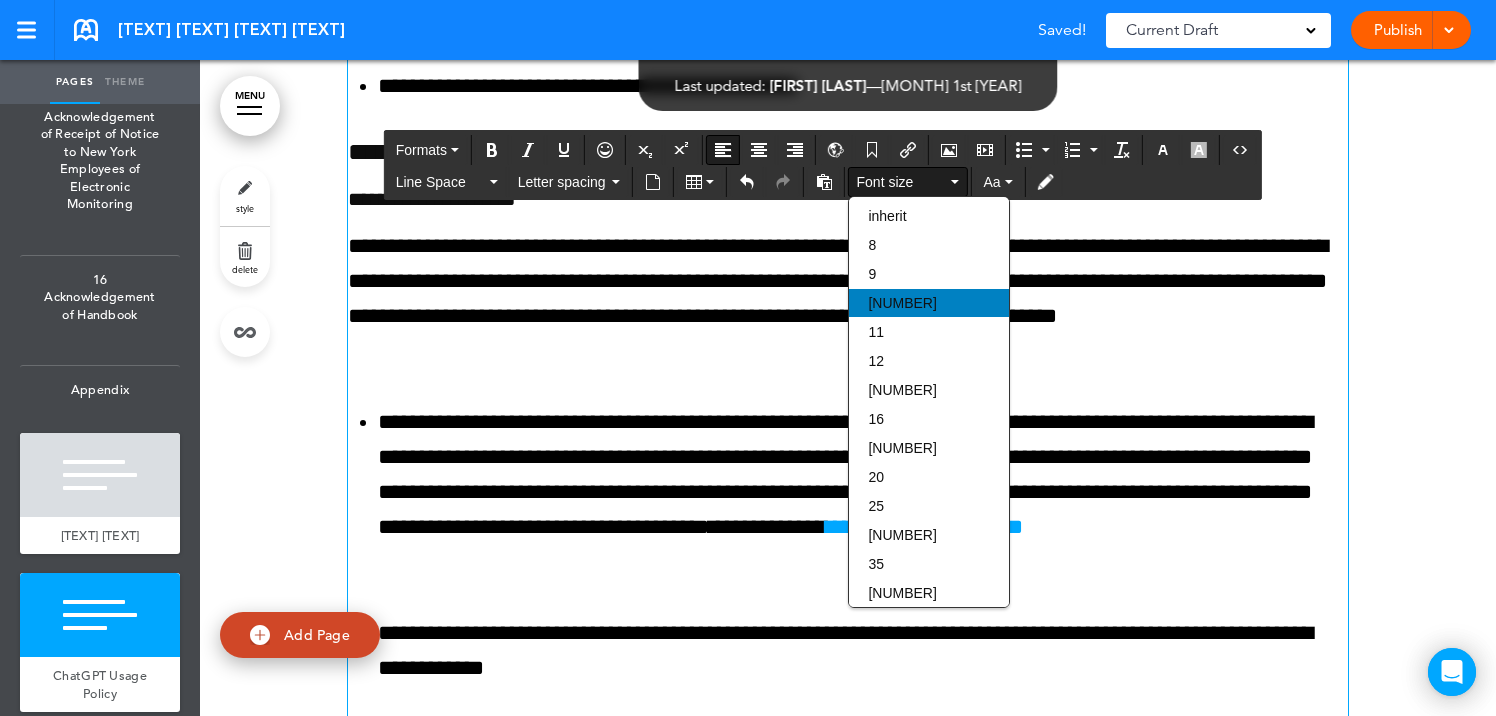 click on "10" at bounding box center [929, 303] 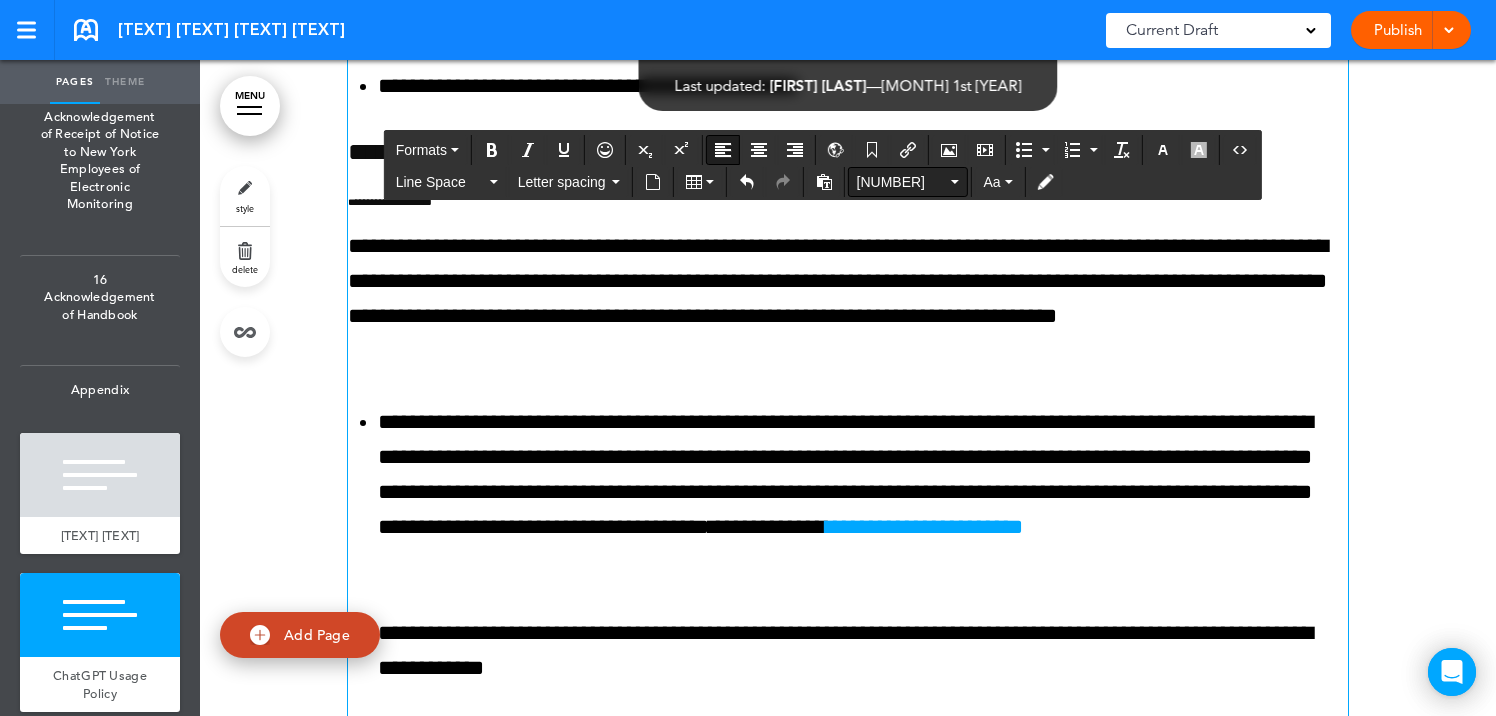 click on "10" at bounding box center (902, 182) 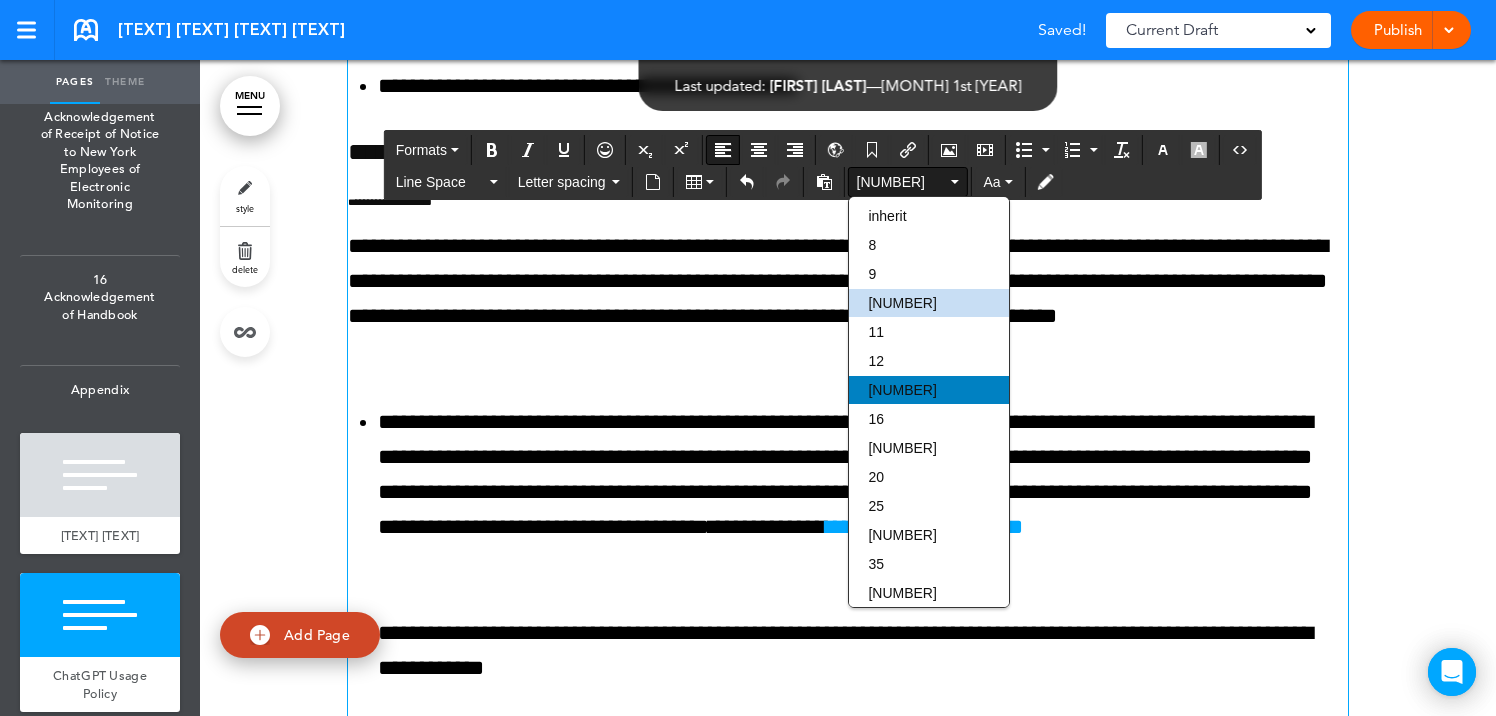 click on "14" at bounding box center (929, 390) 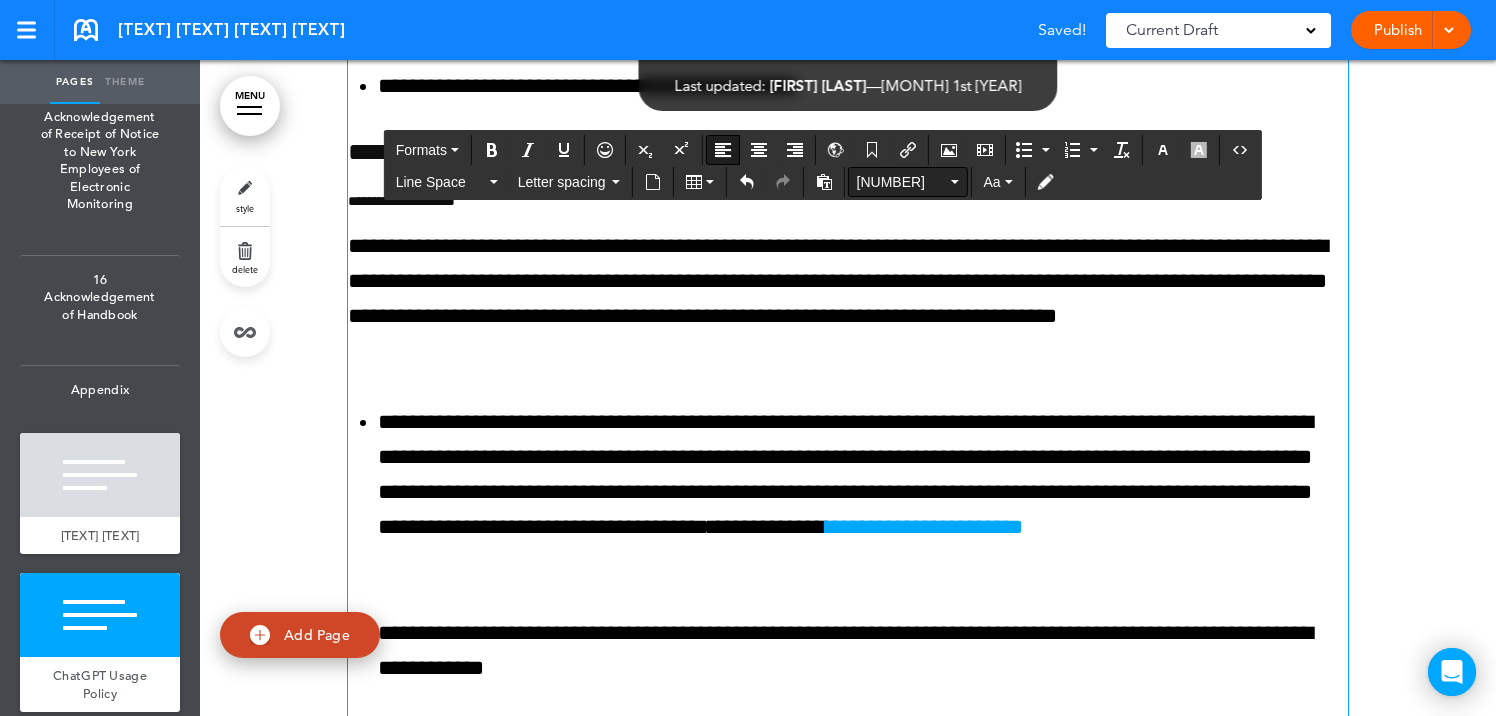 click on "14" at bounding box center (908, 182) 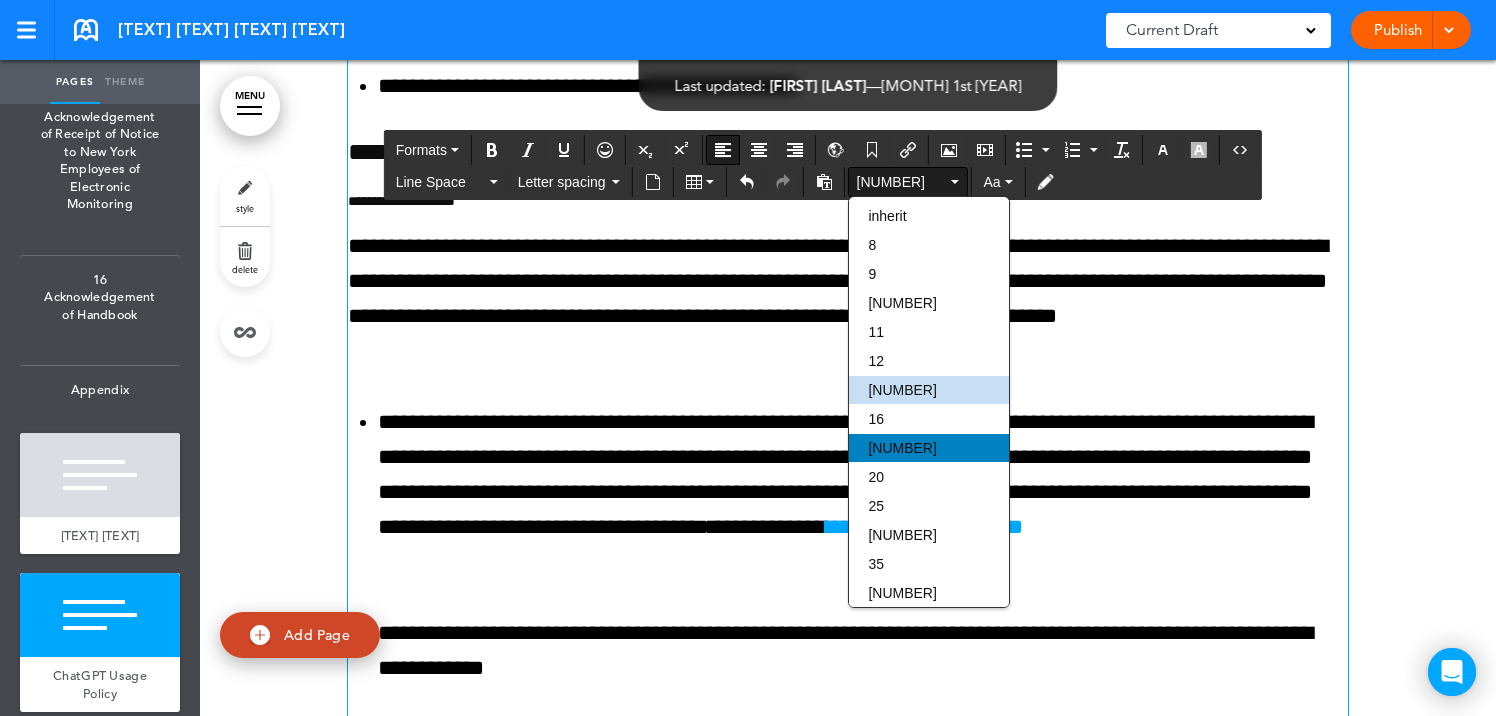 click on "18" at bounding box center [929, 448] 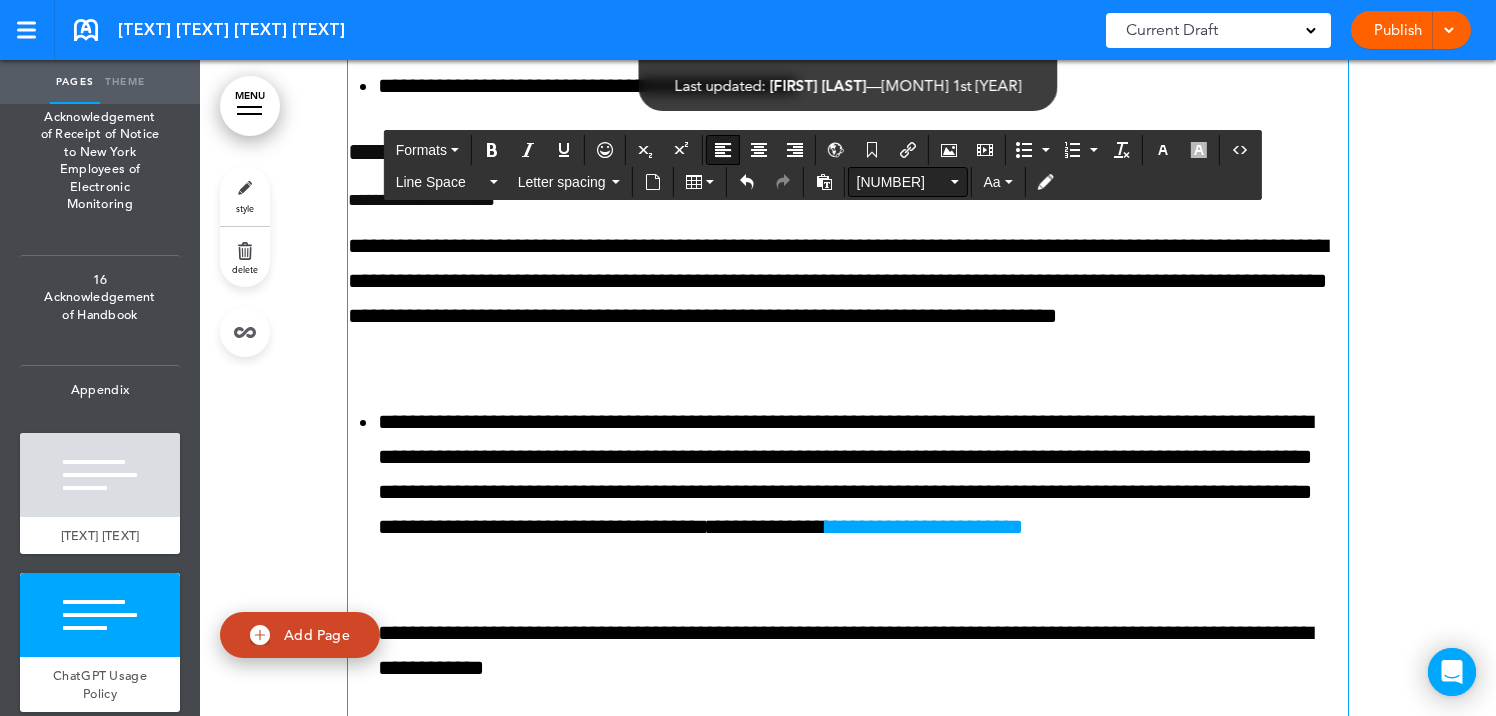 click on "18" at bounding box center [902, 182] 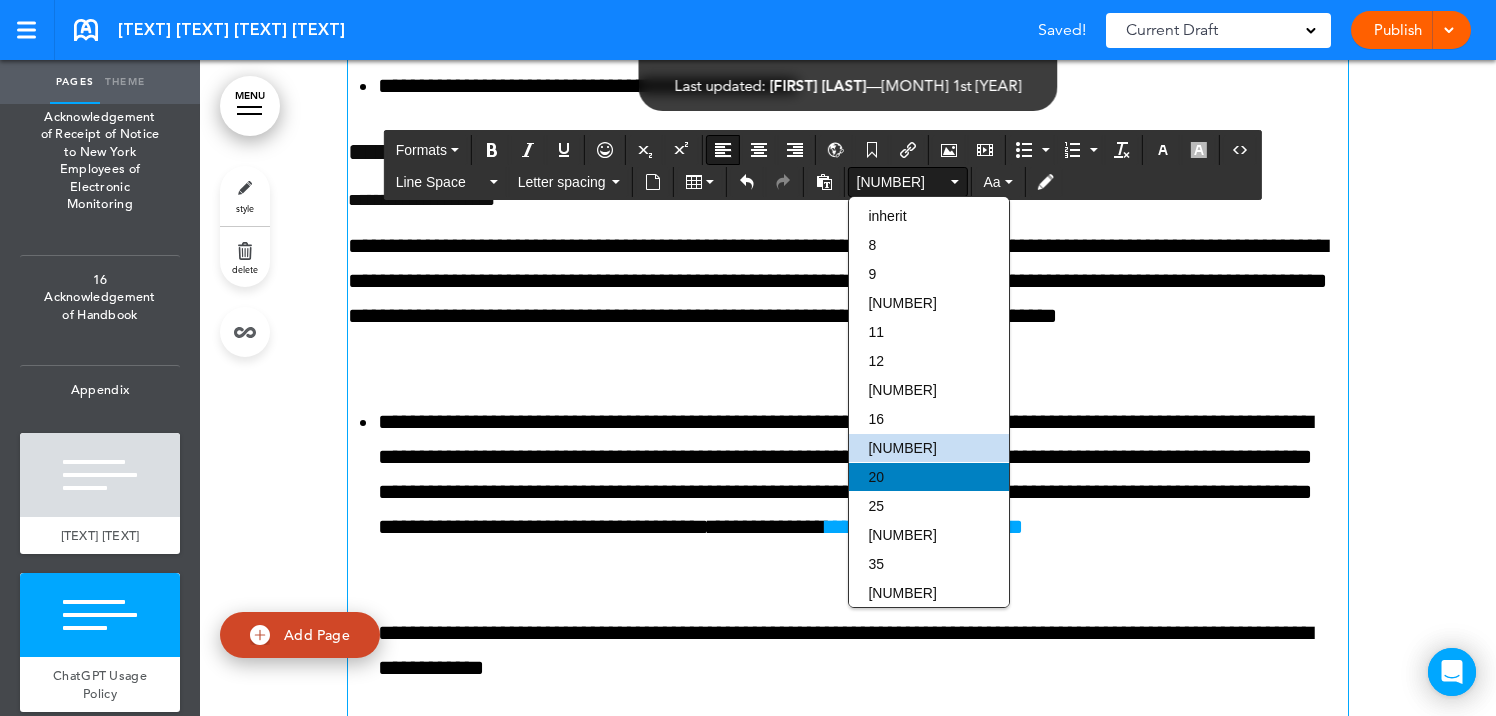 click on "20" at bounding box center [929, 477] 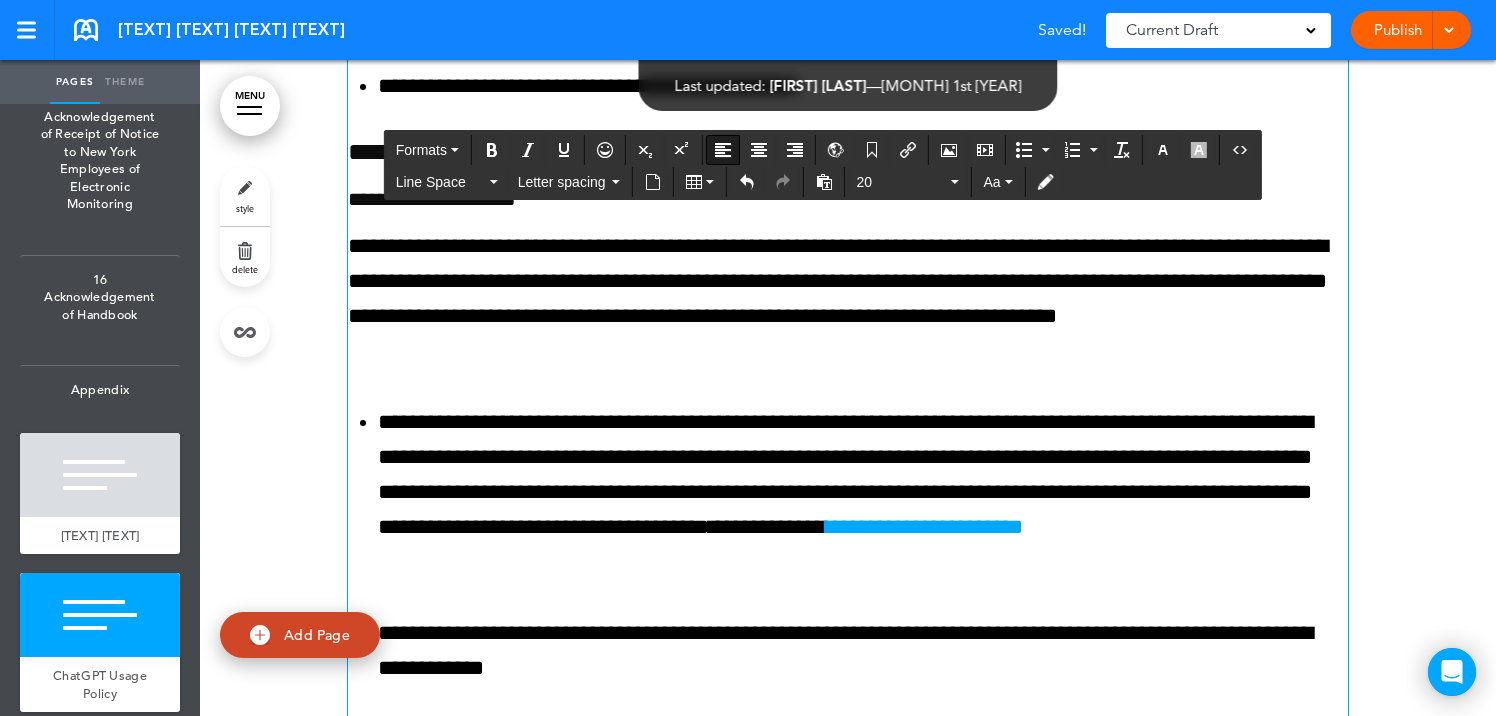 click on "**********" at bounding box center [848, 2163] 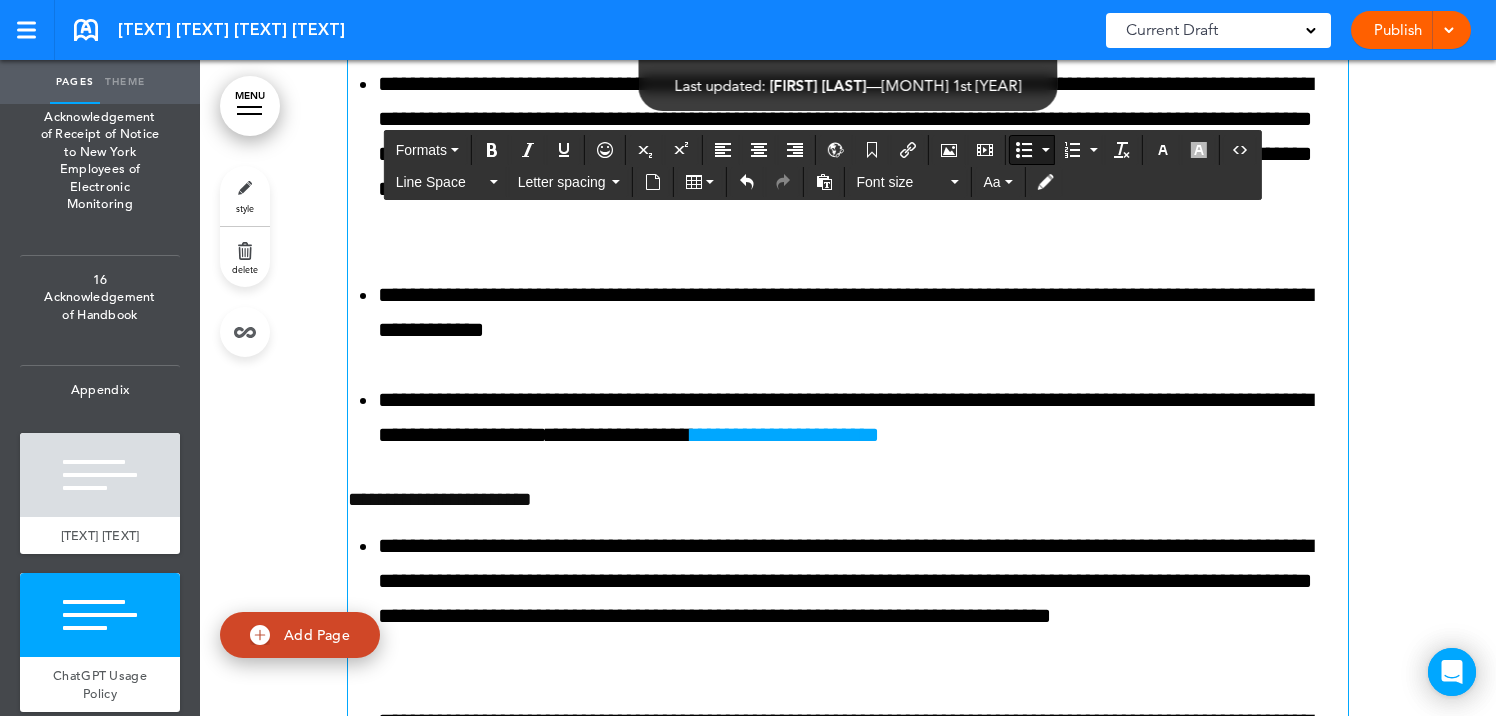 scroll, scrollTop: 160017, scrollLeft: 0, axis: vertical 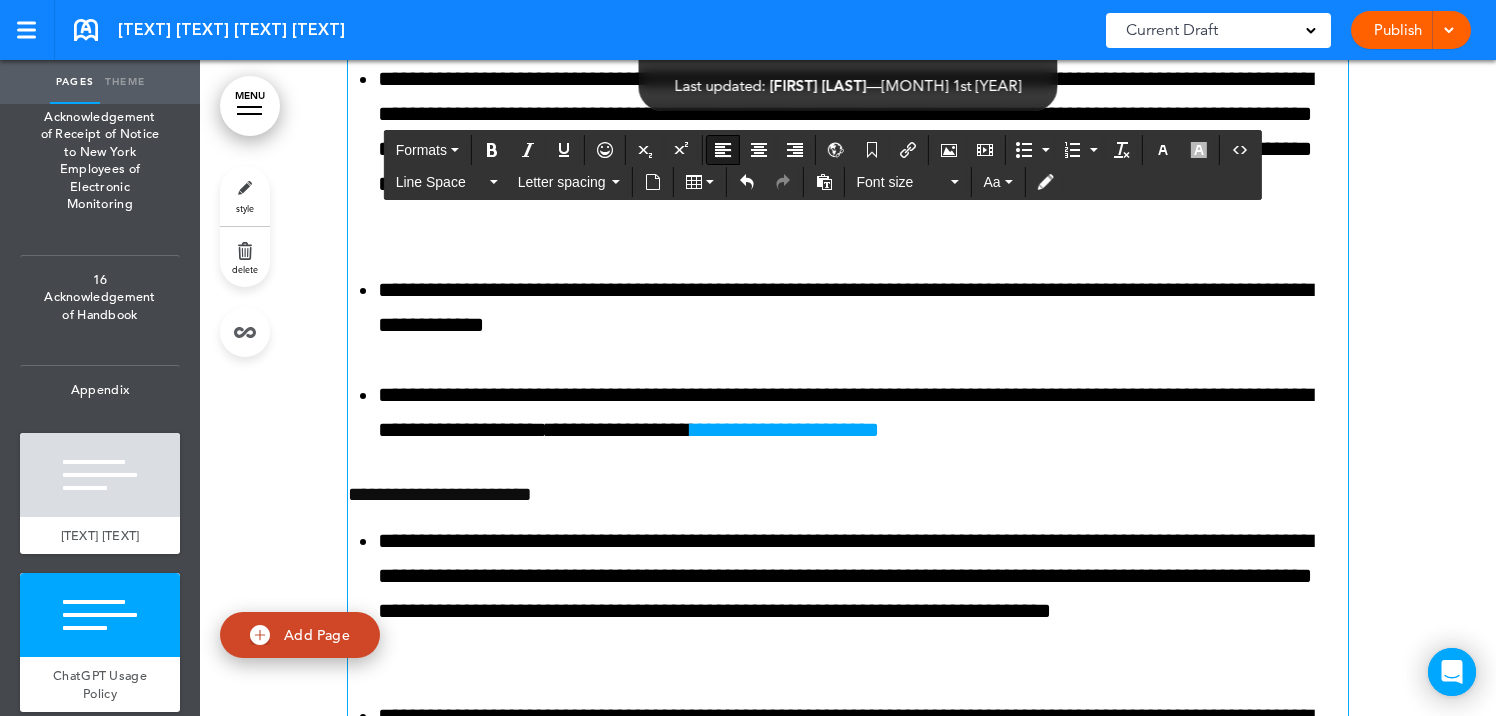click on "**********" at bounding box center [848, 494] 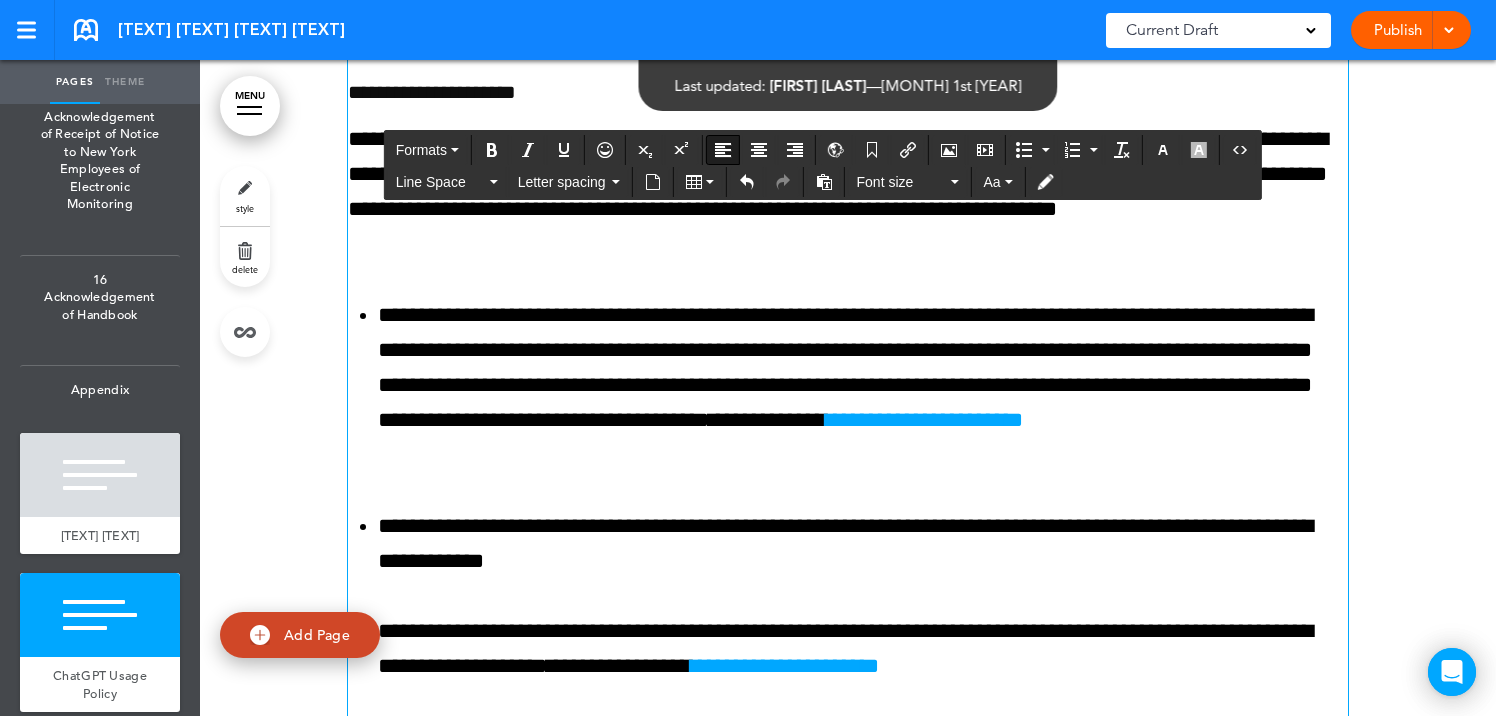 scroll, scrollTop: 159782, scrollLeft: 0, axis: vertical 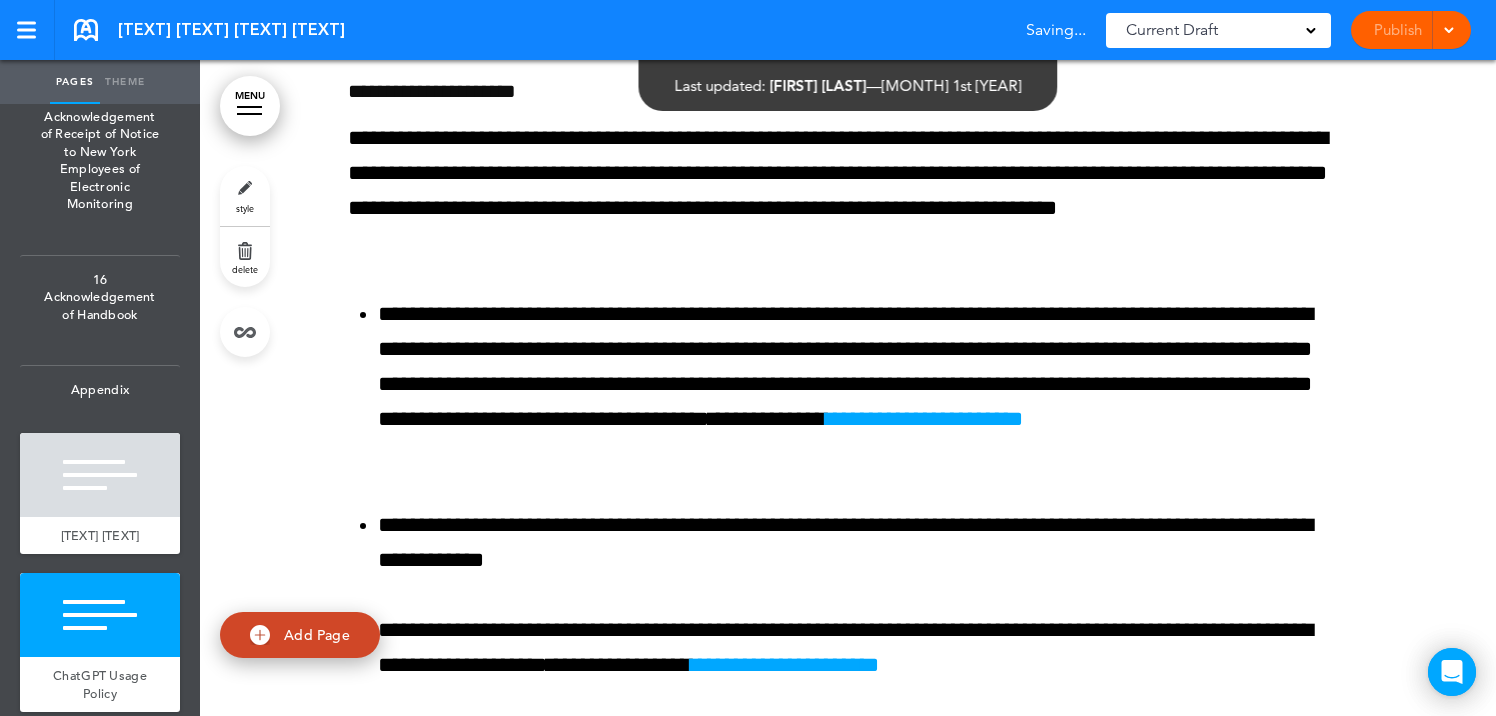 click on "Theme" at bounding box center [125, 82] 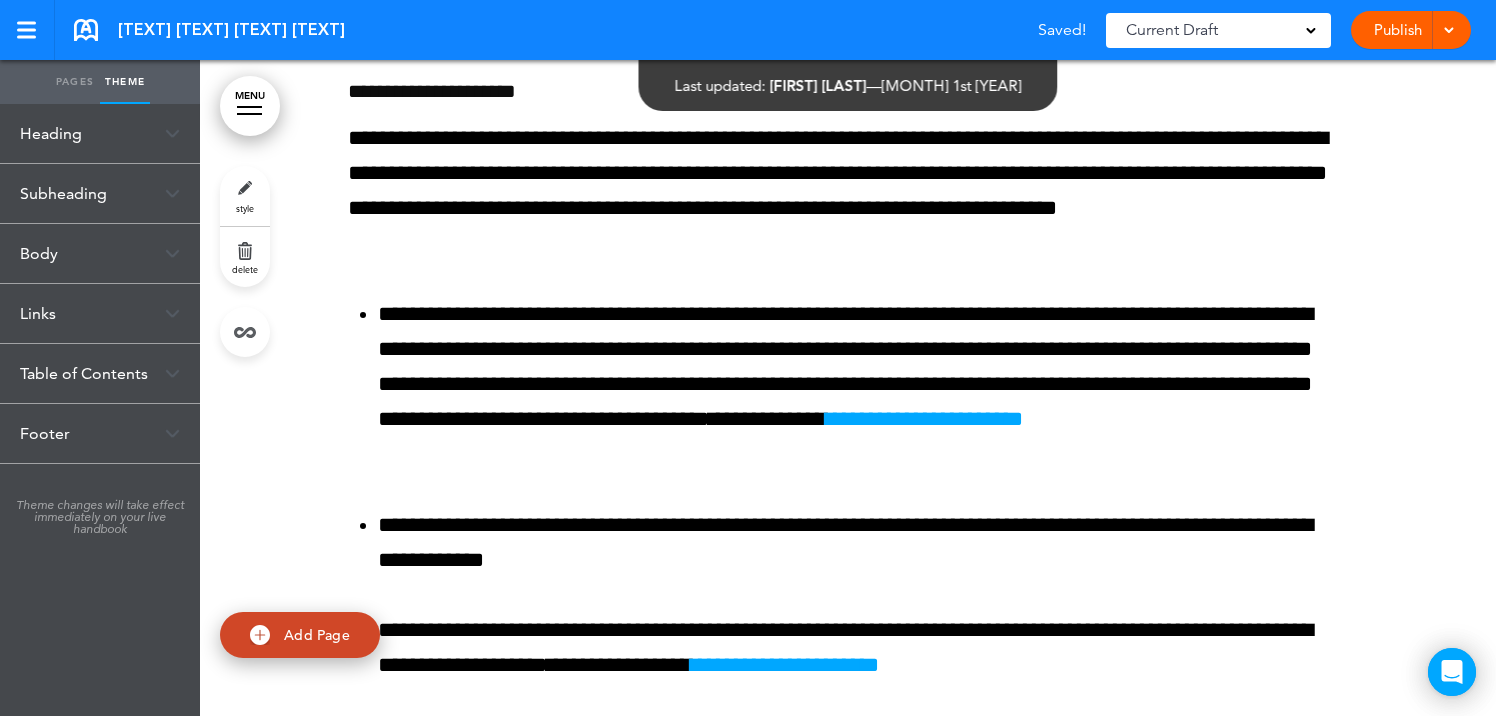 click on "Subheading" at bounding box center [100, 193] 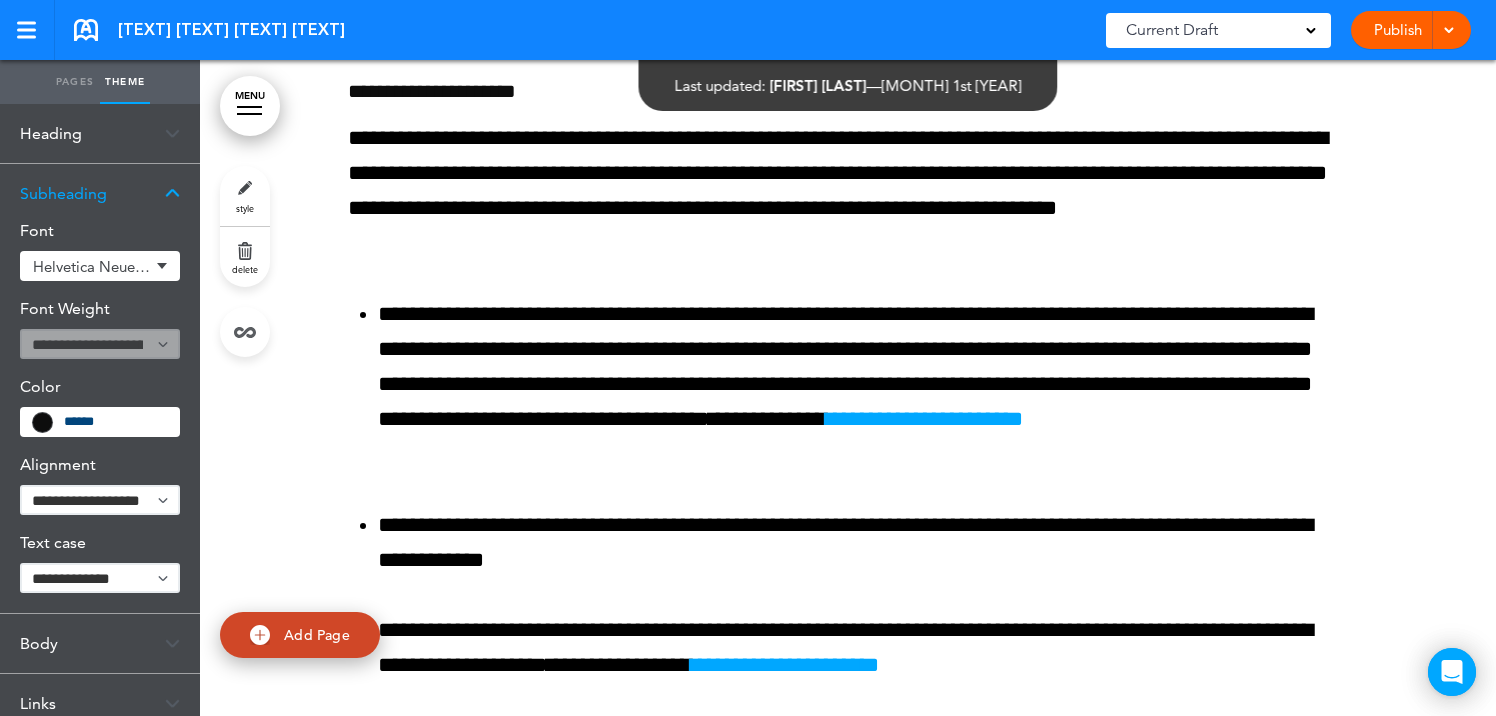 scroll, scrollTop: 2, scrollLeft: 0, axis: vertical 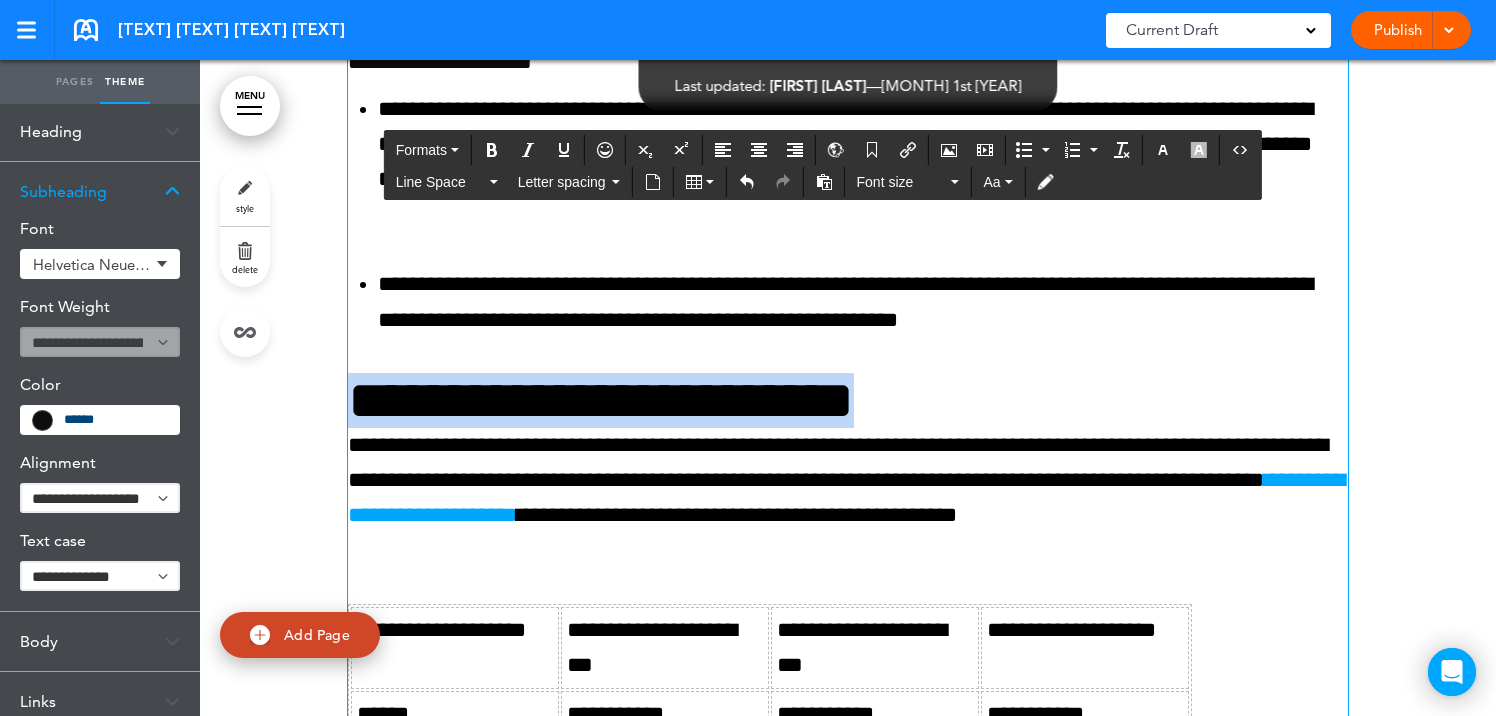 drag, startPoint x: 990, startPoint y: 489, endPoint x: 339, endPoint y: 472, distance: 651.2219 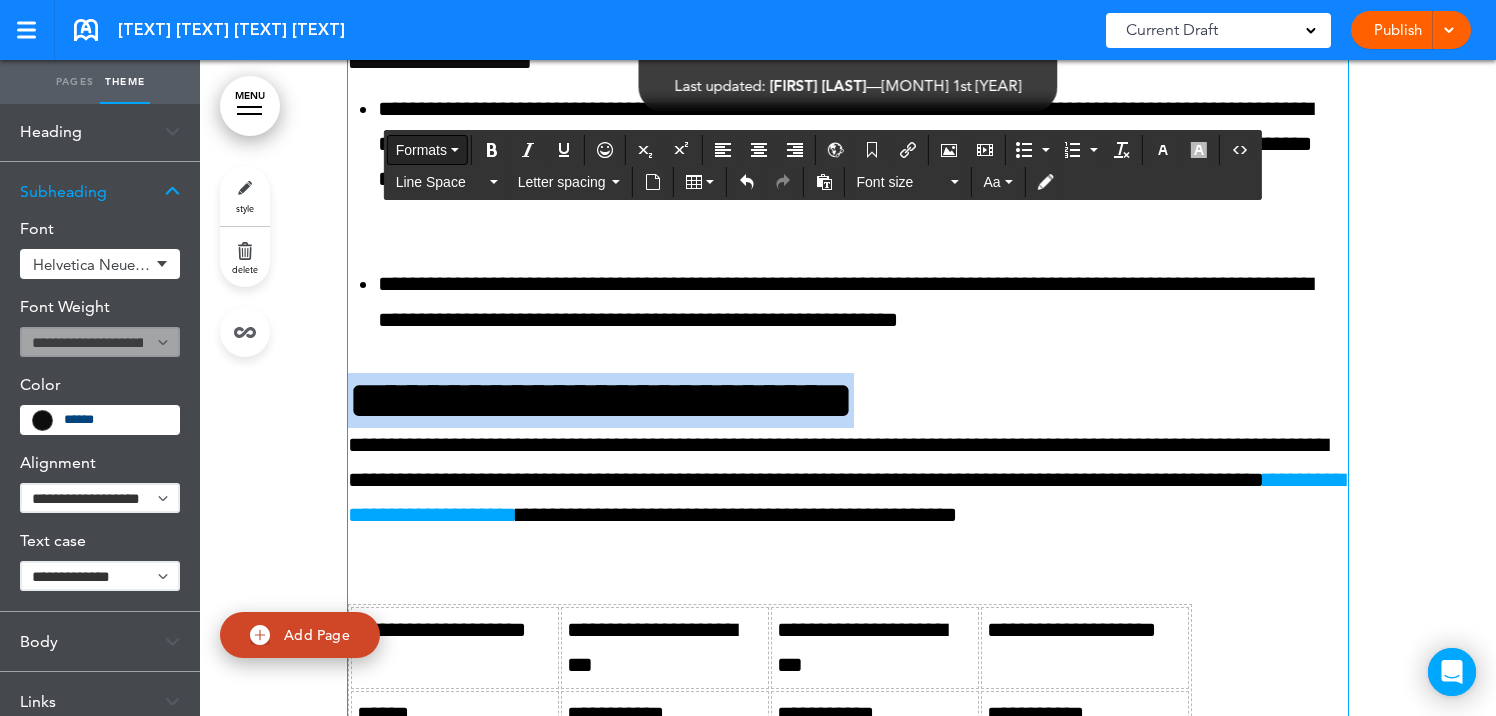 click on "Formats" at bounding box center (421, 150) 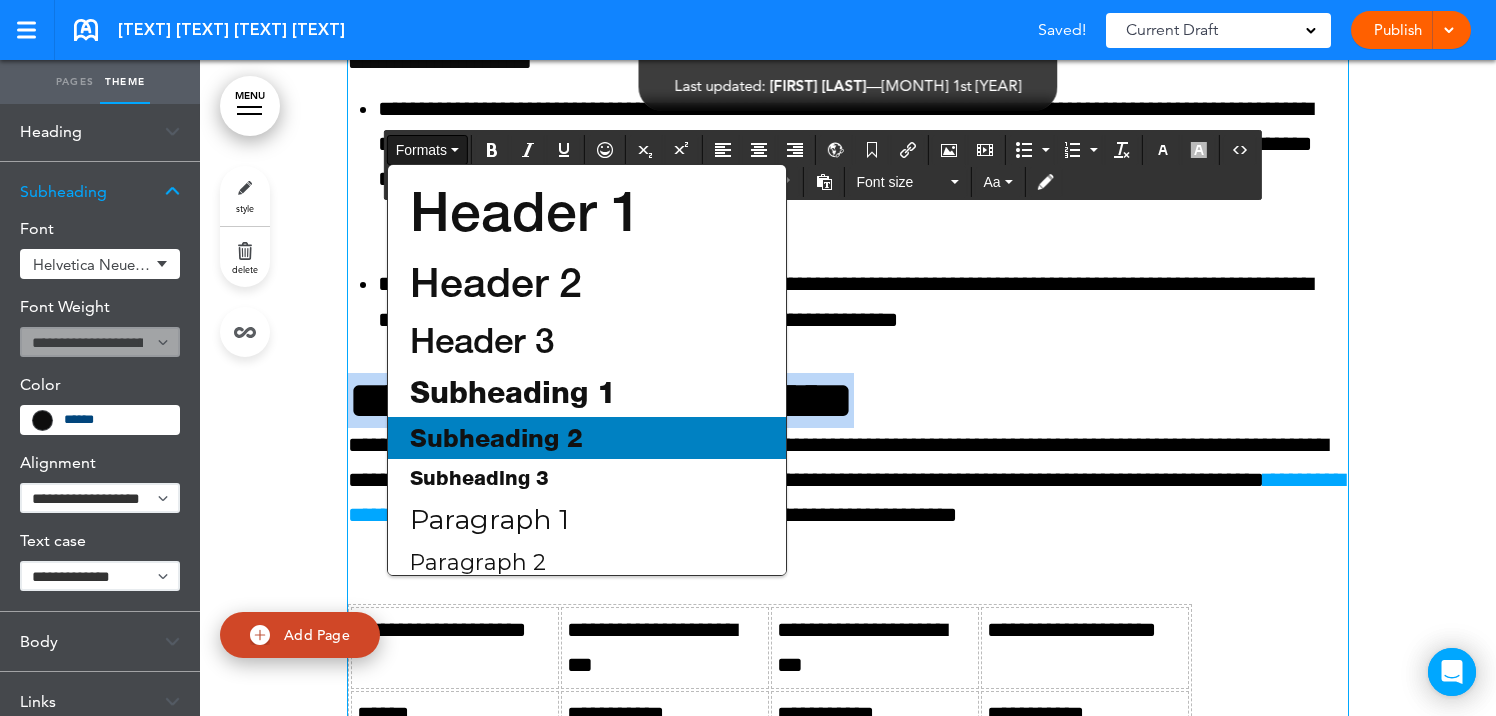 click on "Subheading 2" at bounding box center (587, 438) 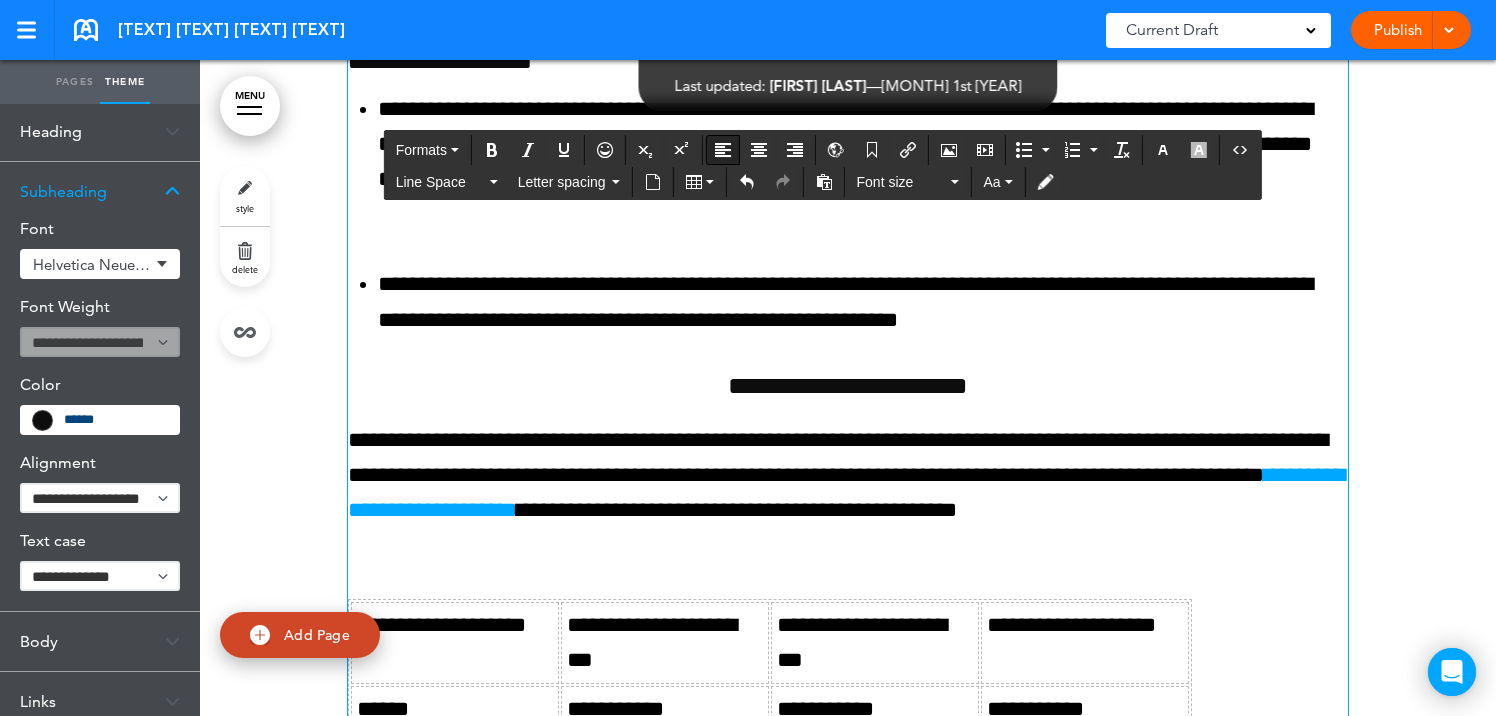 click at bounding box center [723, 150] 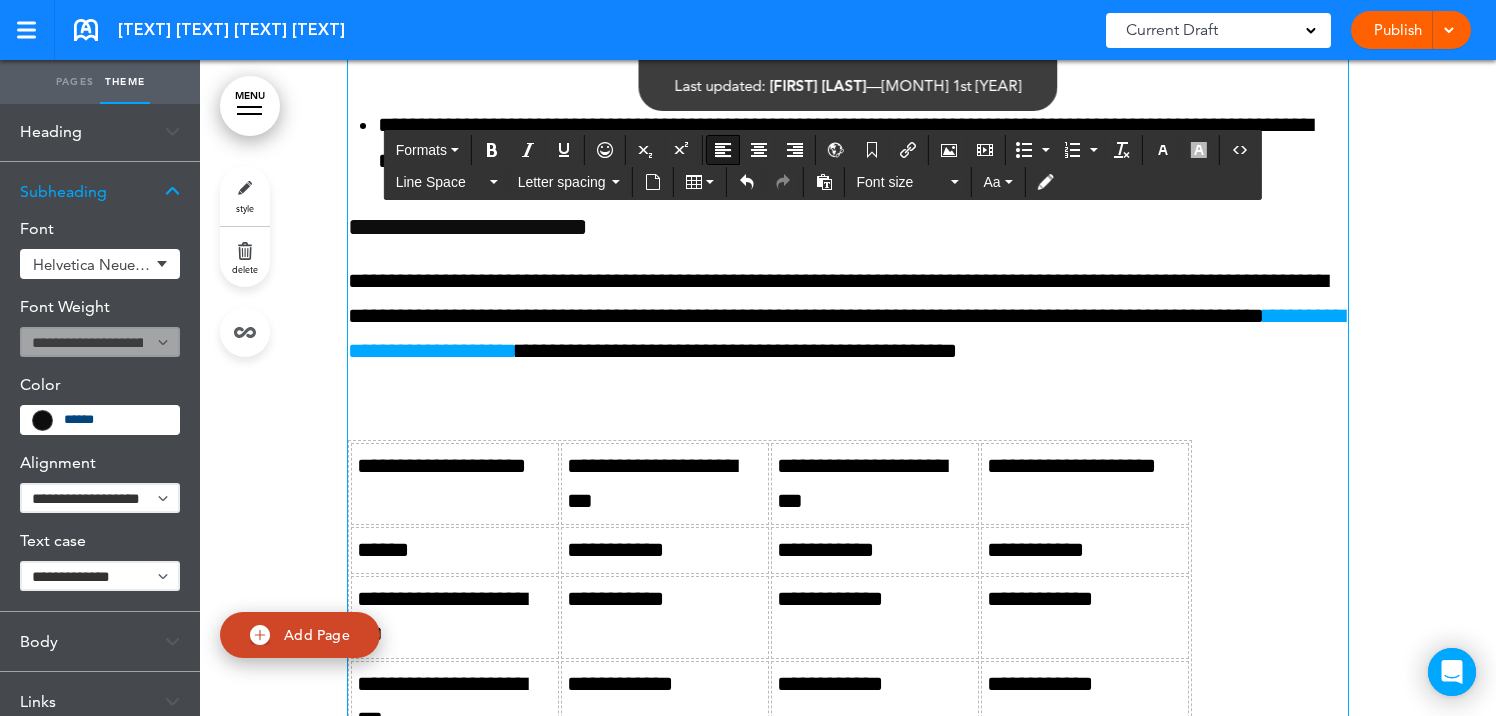 scroll, scrollTop: 160612, scrollLeft: 0, axis: vertical 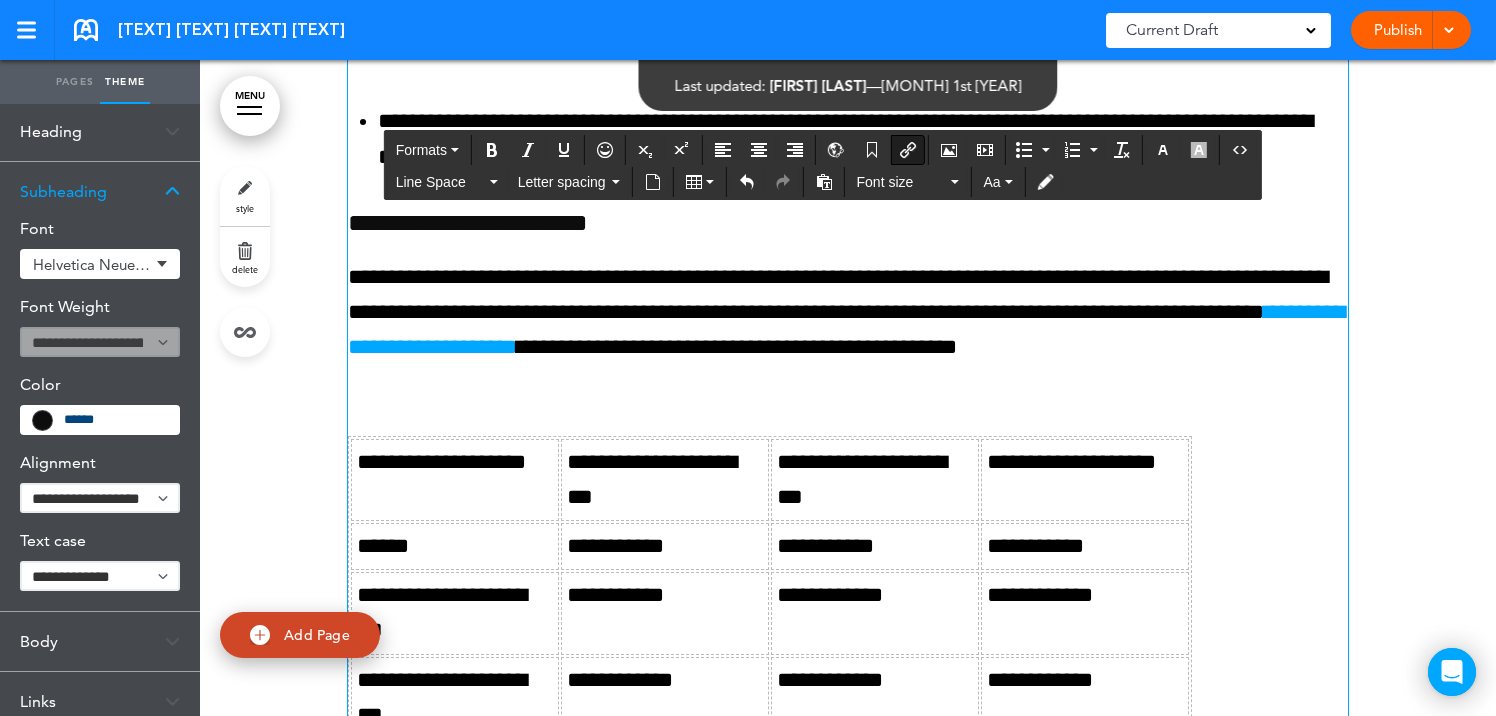 click on "**********" at bounding box center [846, 329] 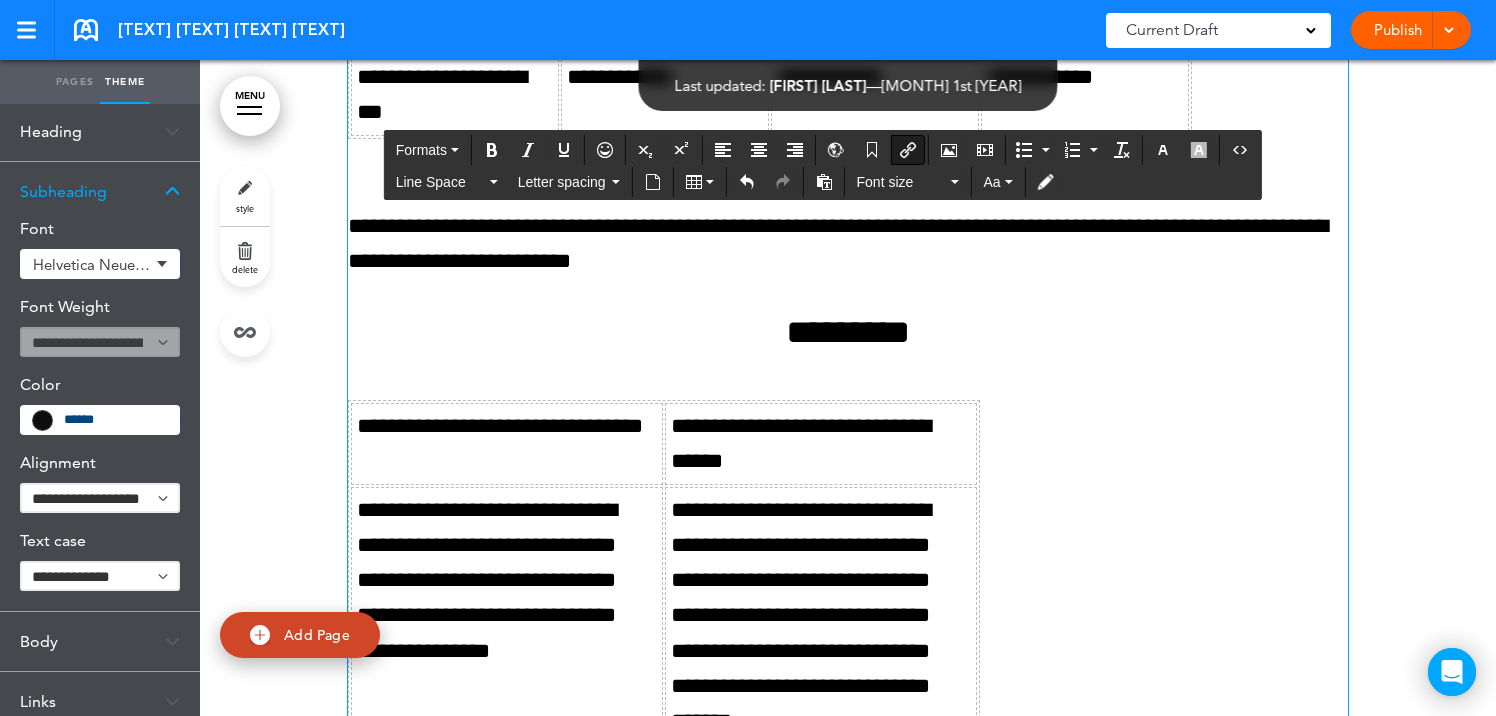 scroll, scrollTop: 161217, scrollLeft: 0, axis: vertical 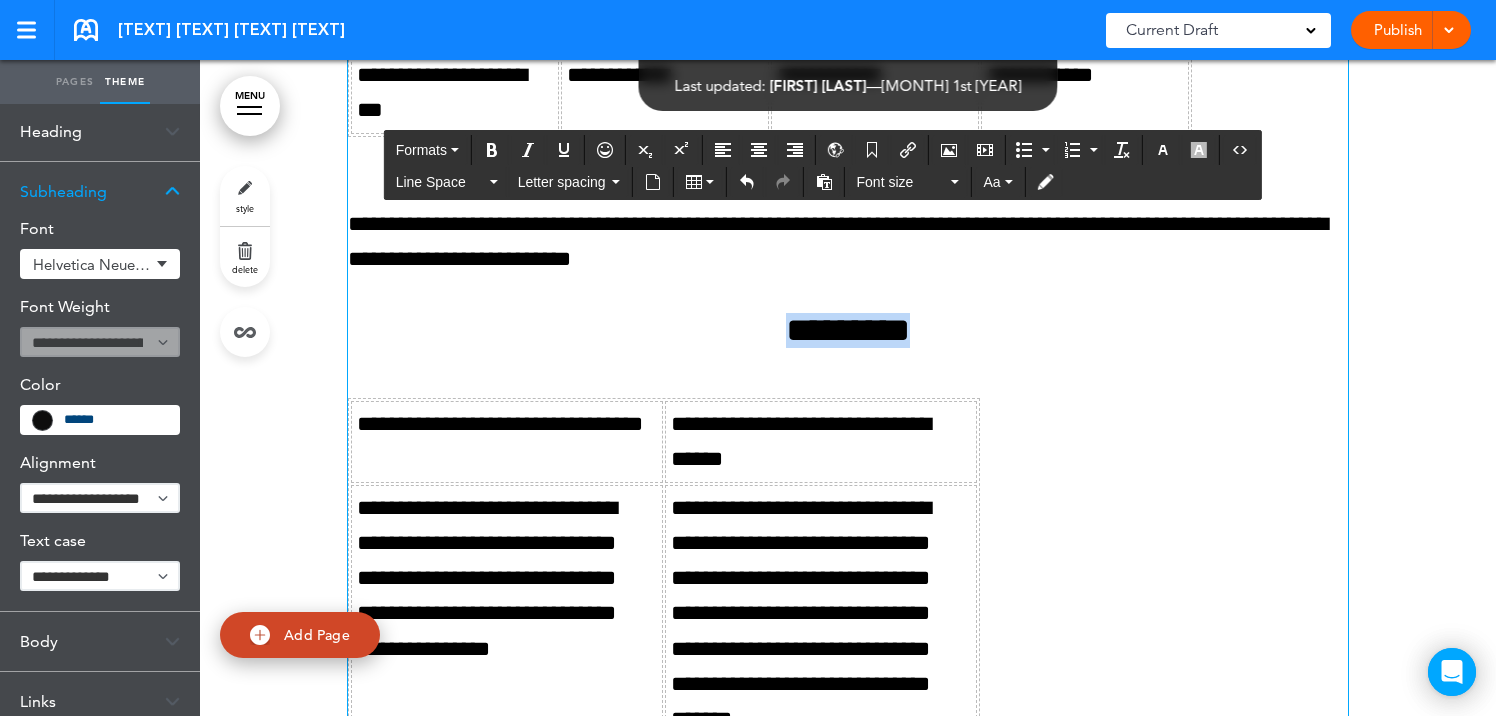 drag, startPoint x: 953, startPoint y: 422, endPoint x: 731, endPoint y: 418, distance: 222.03603 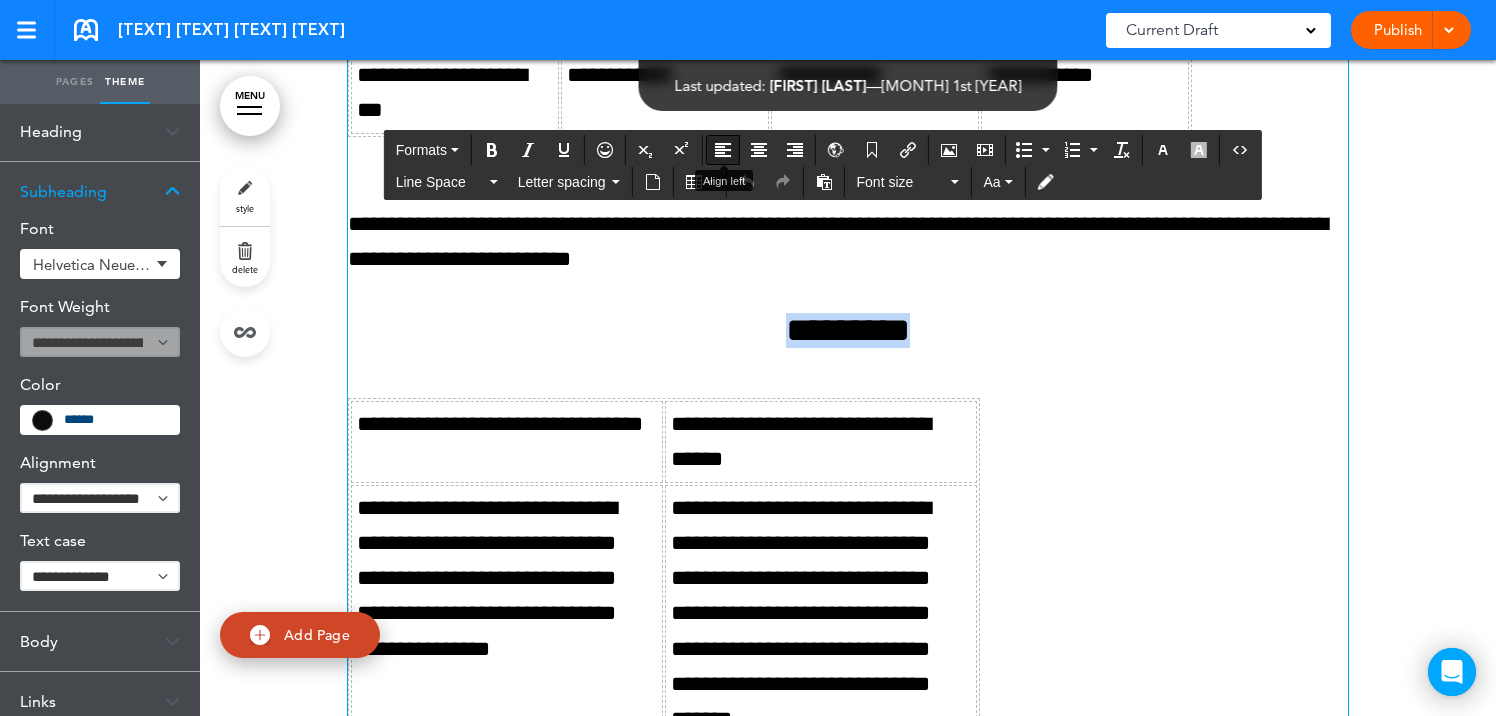 click at bounding box center (723, 150) 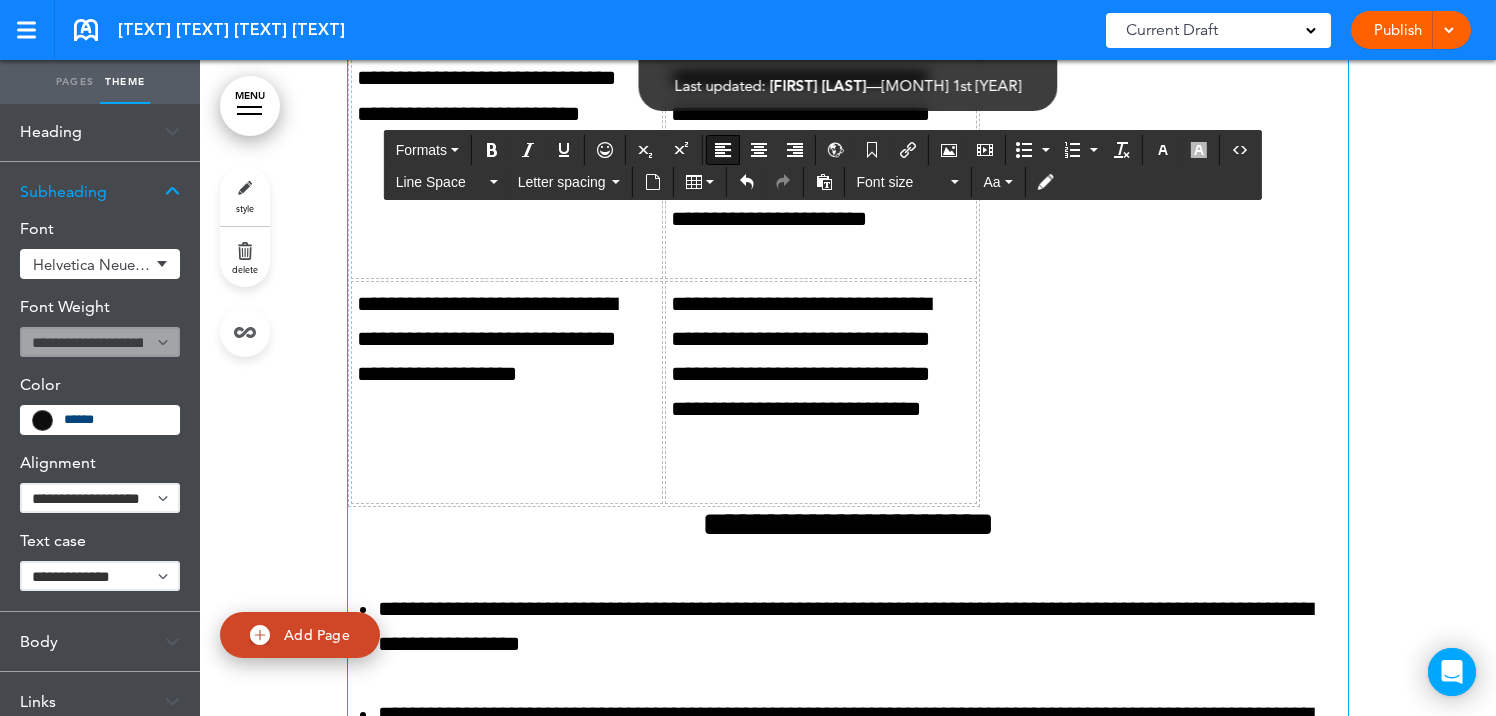 scroll, scrollTop: 161957, scrollLeft: 0, axis: vertical 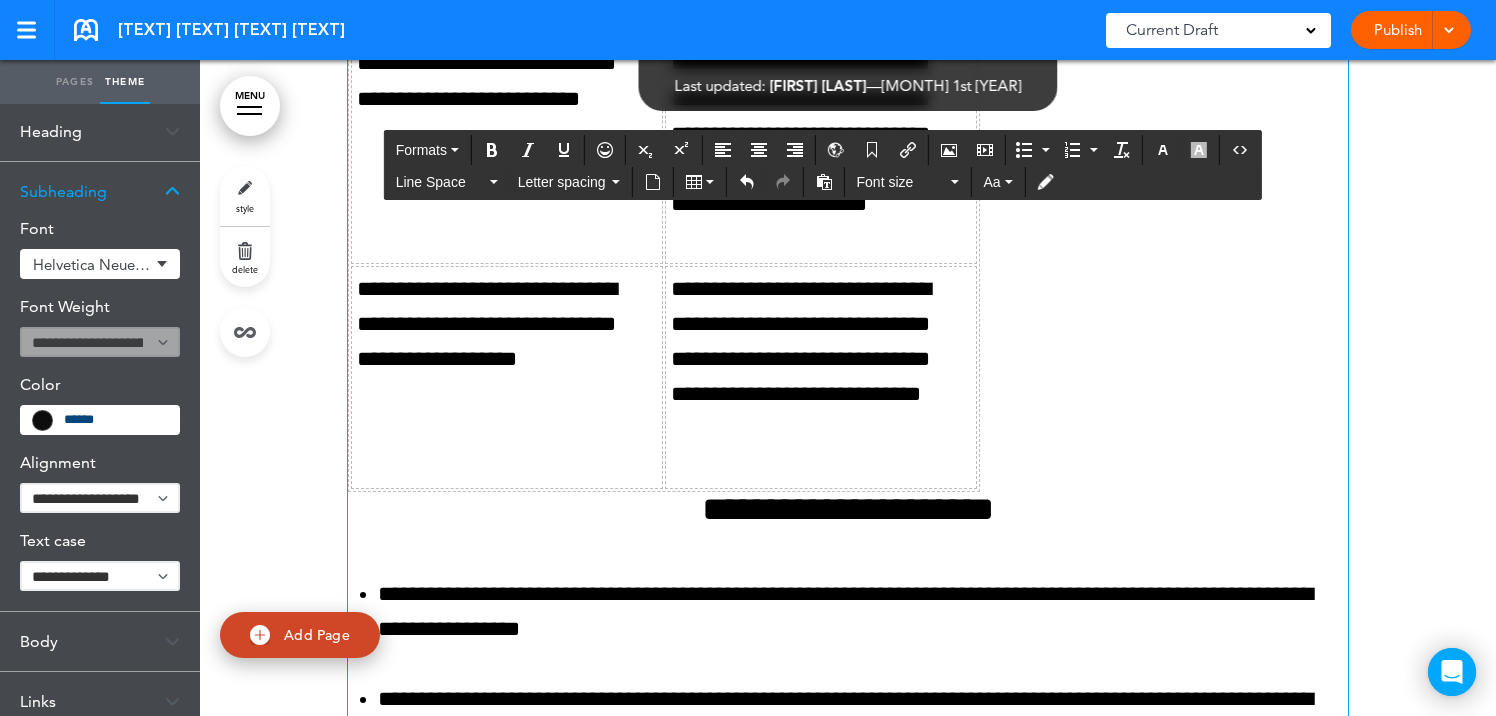 click on "**********" at bounding box center [848, 509] 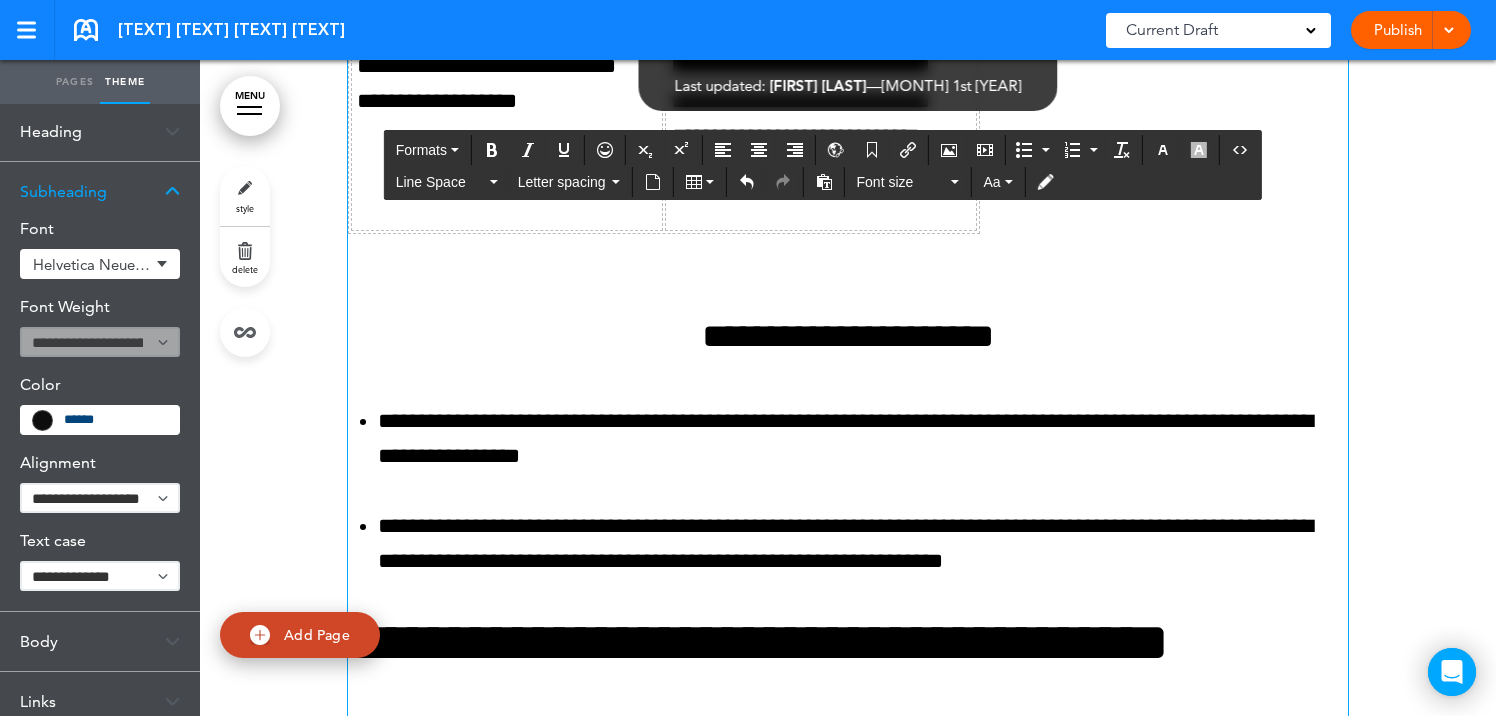 scroll, scrollTop: 162219, scrollLeft: 0, axis: vertical 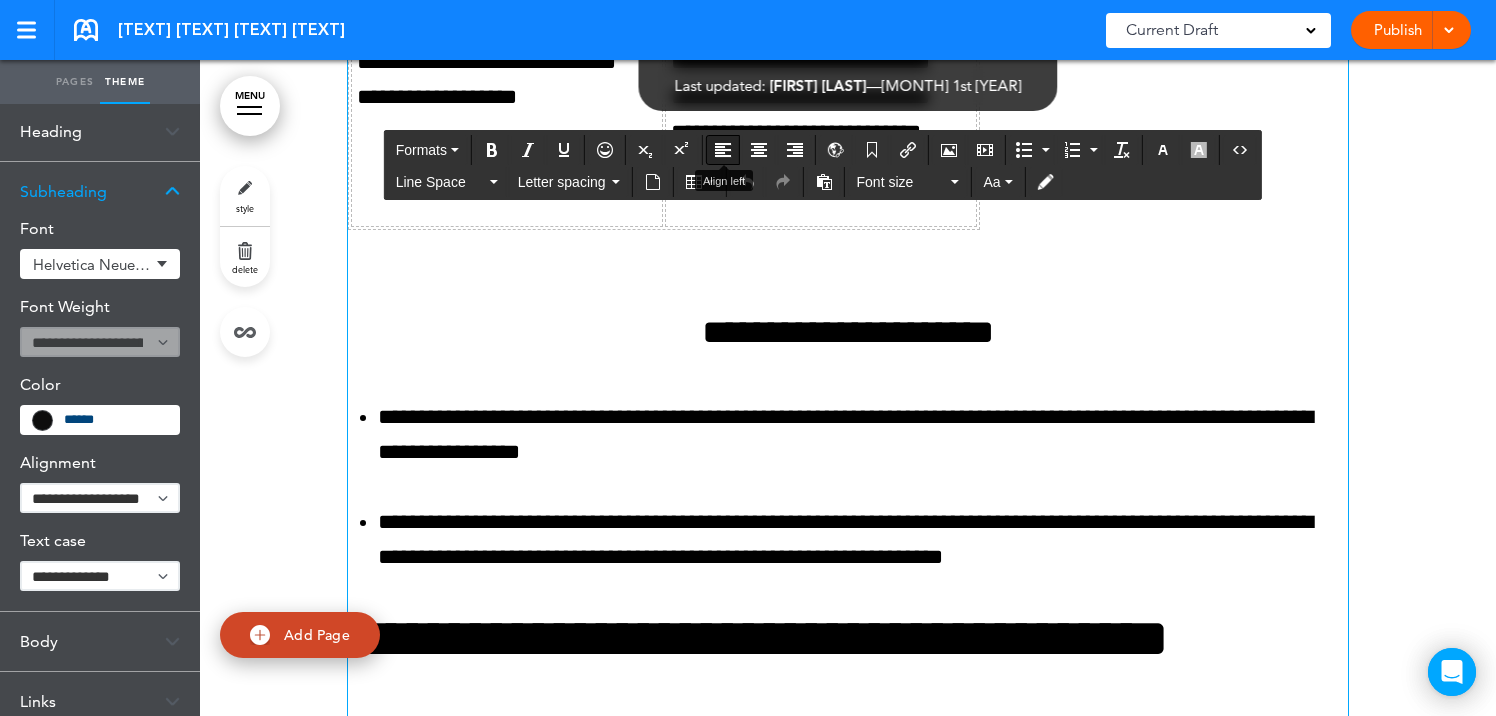 click at bounding box center (723, 150) 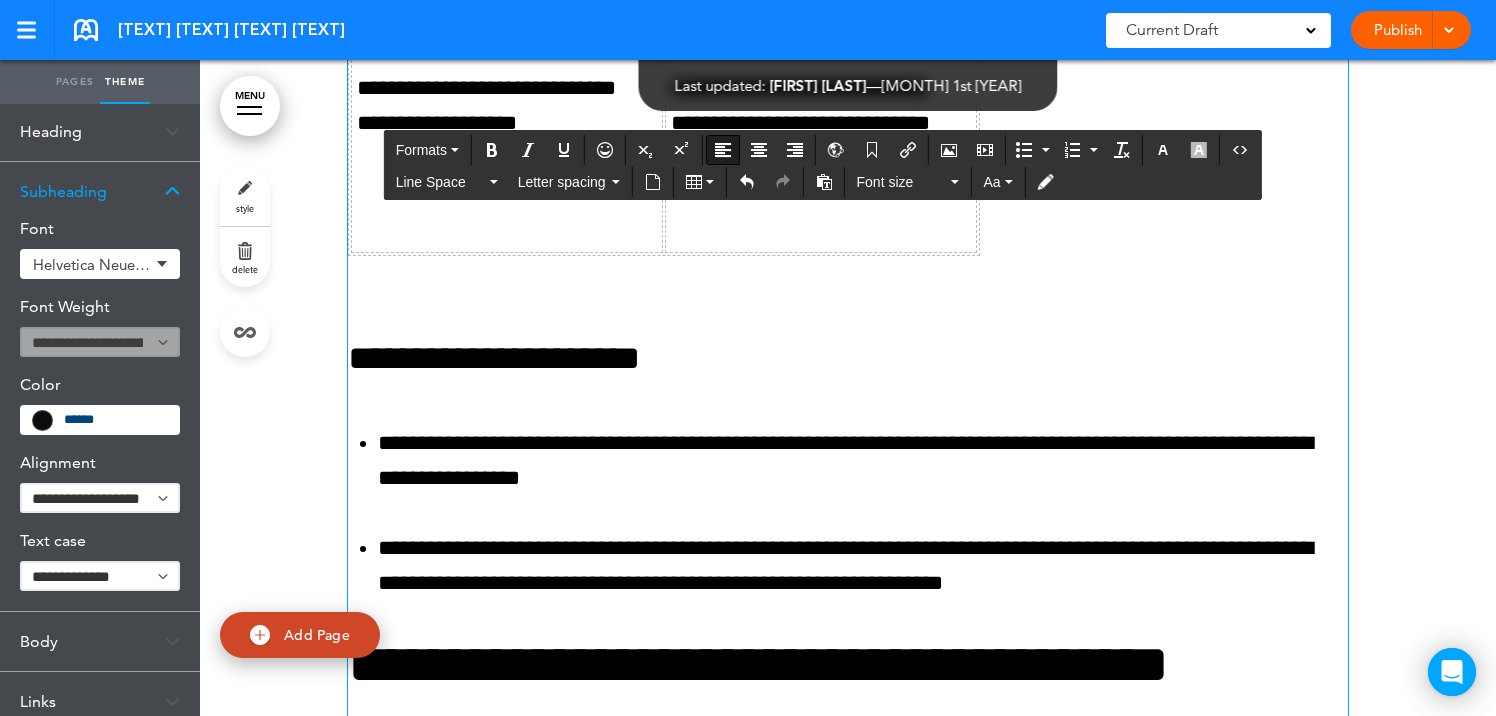 scroll, scrollTop: 162213, scrollLeft: 0, axis: vertical 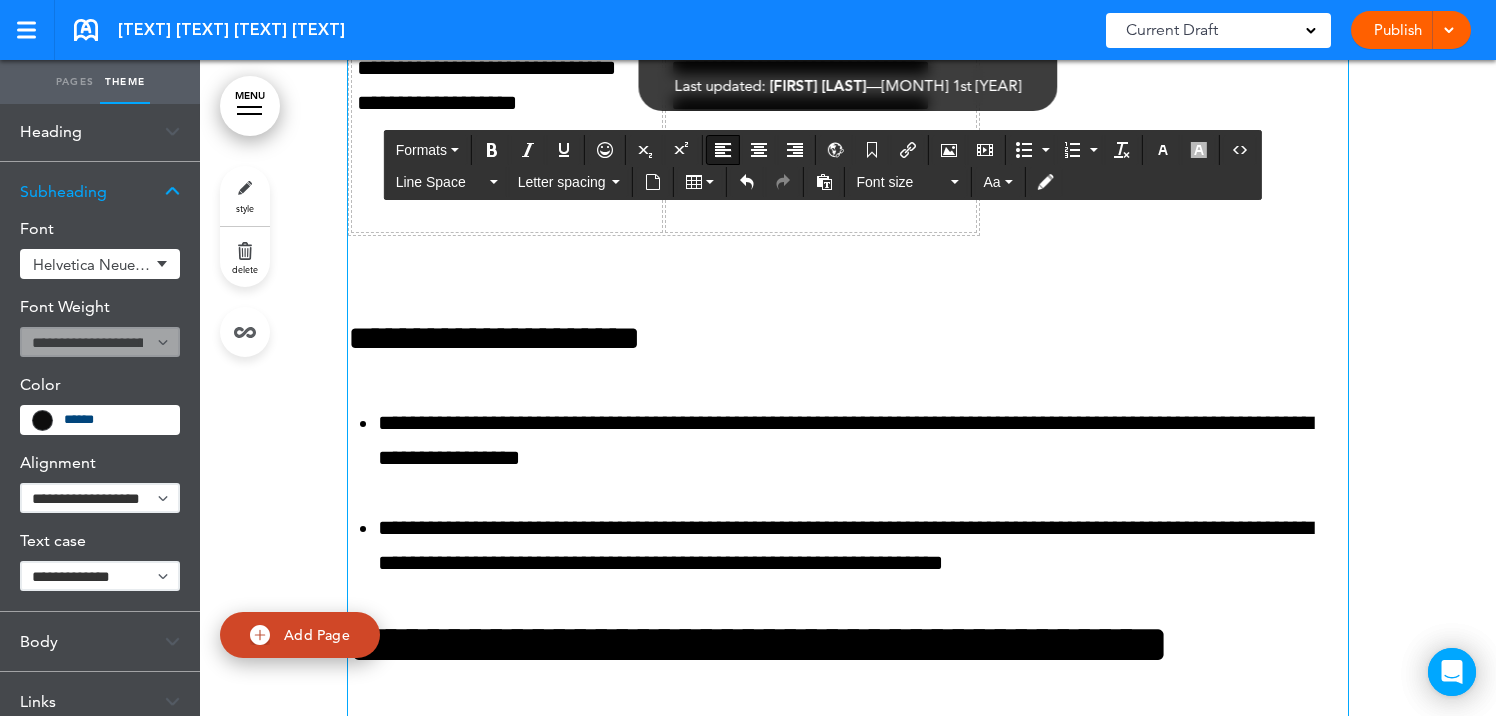 click on "**********" at bounding box center (848, -336) 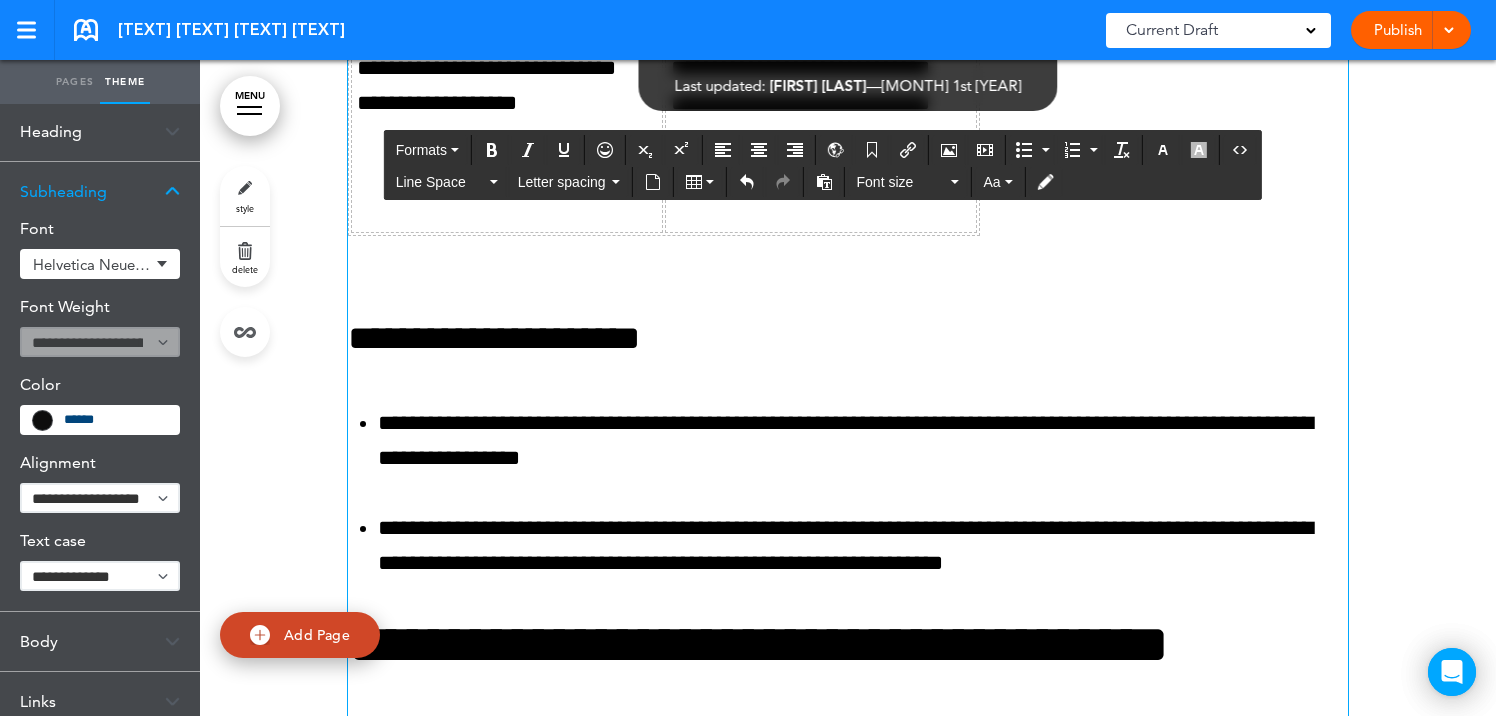 click at bounding box center [848, 253] 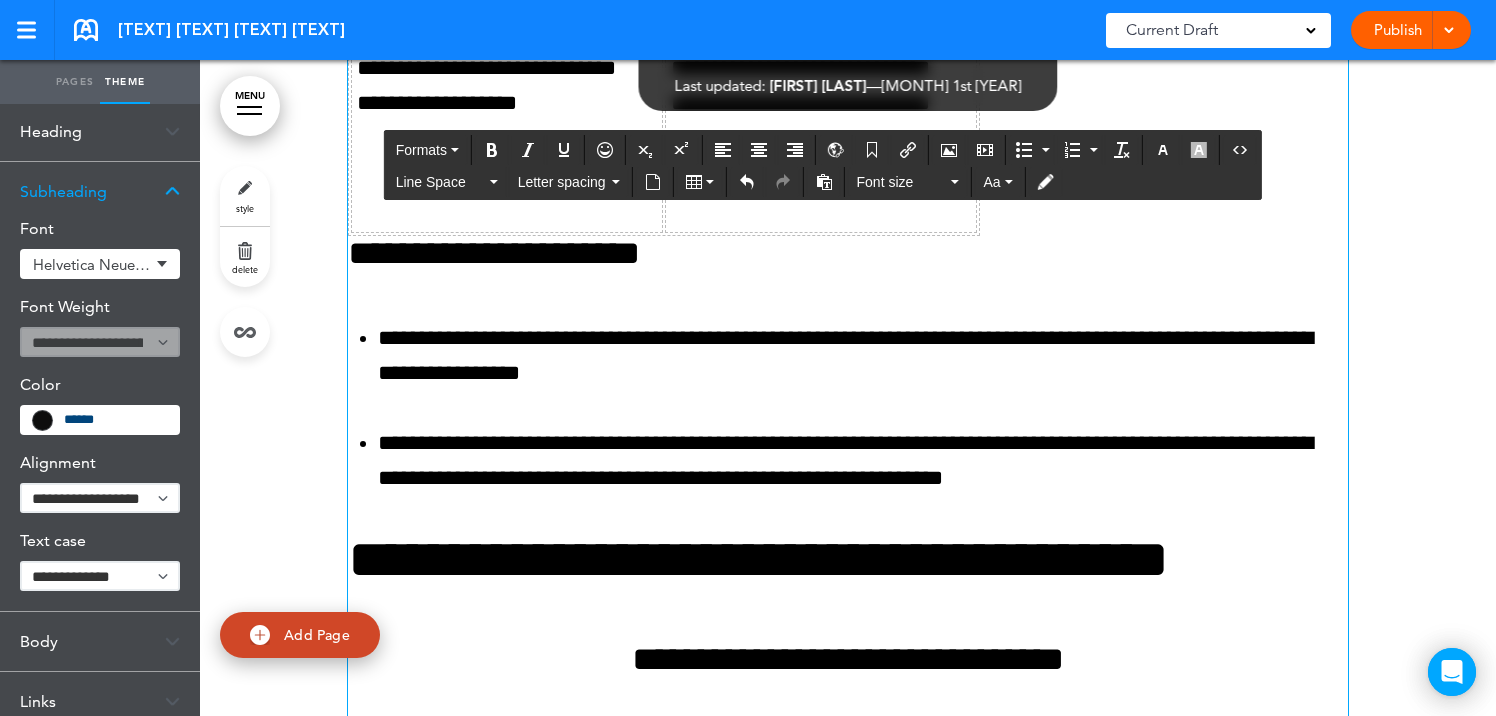 click on "**********" at bounding box center (848, 253) 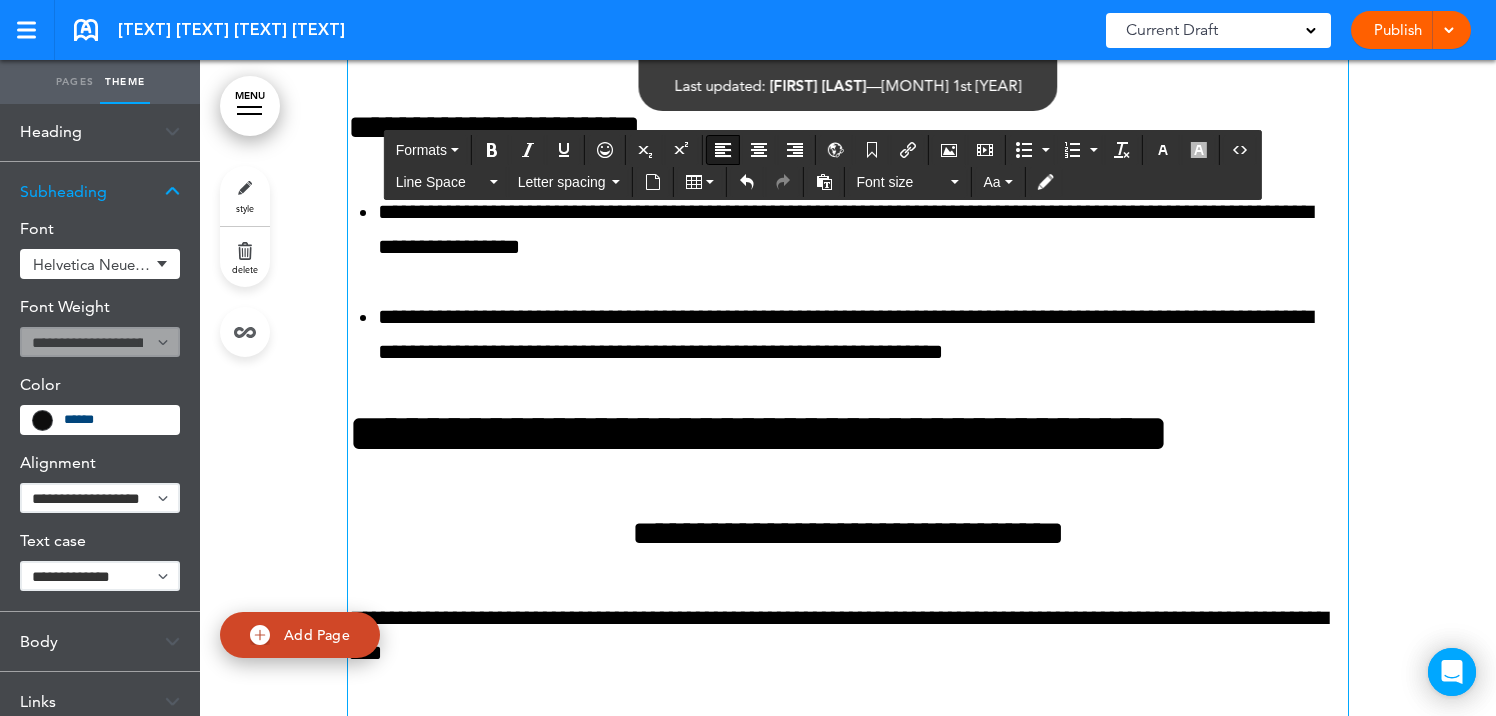 scroll, scrollTop: 162428, scrollLeft: 0, axis: vertical 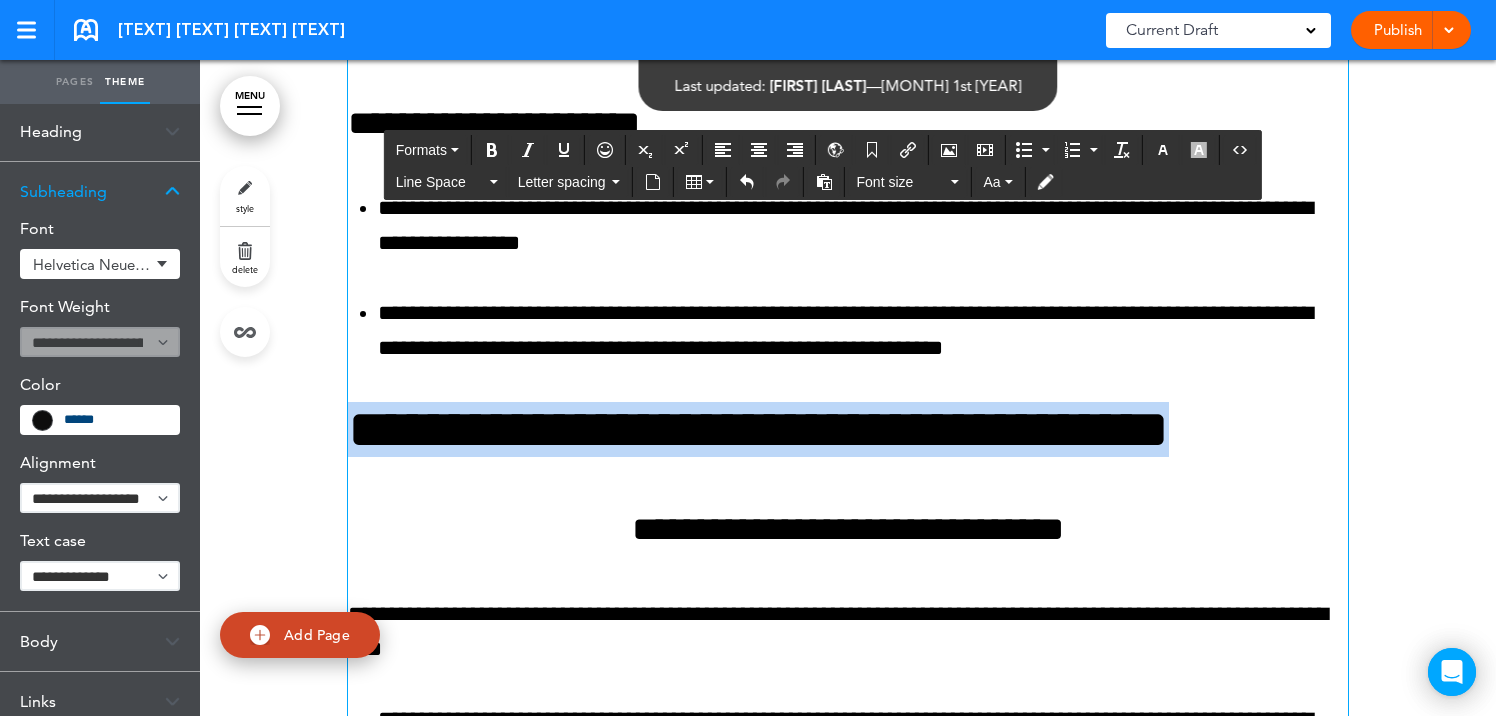 drag, startPoint x: 646, startPoint y: 564, endPoint x: 346, endPoint y: 509, distance: 305 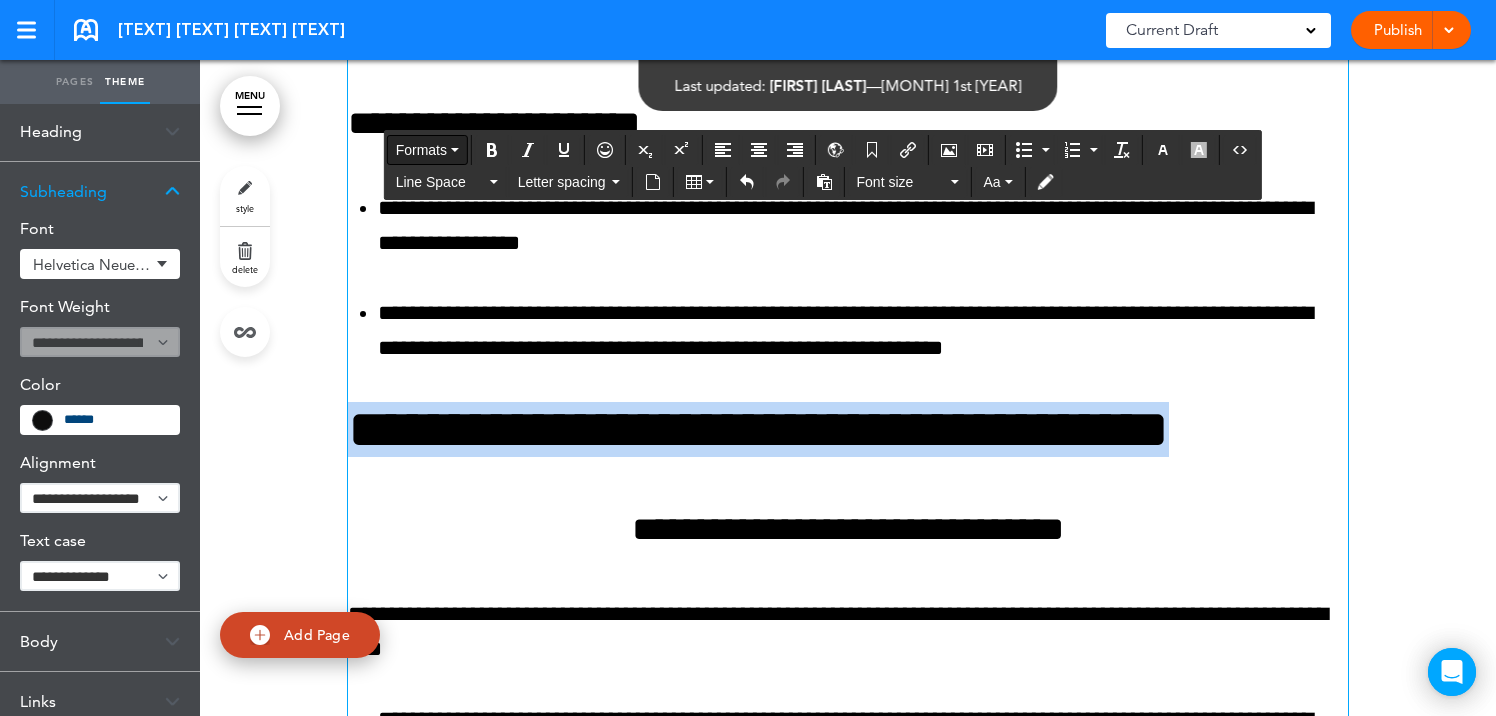 click on "Formats" at bounding box center [421, 150] 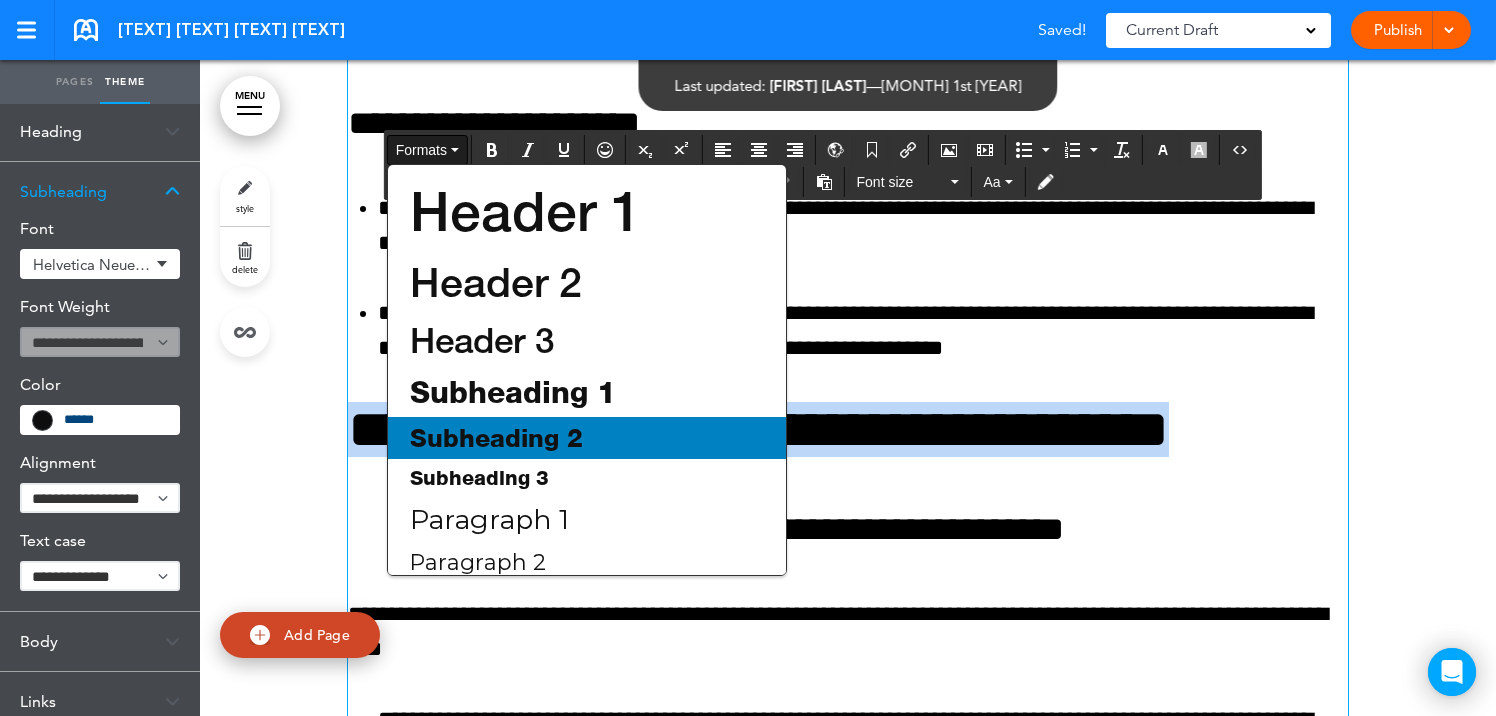 click on "Subheading 2" at bounding box center [496, 438] 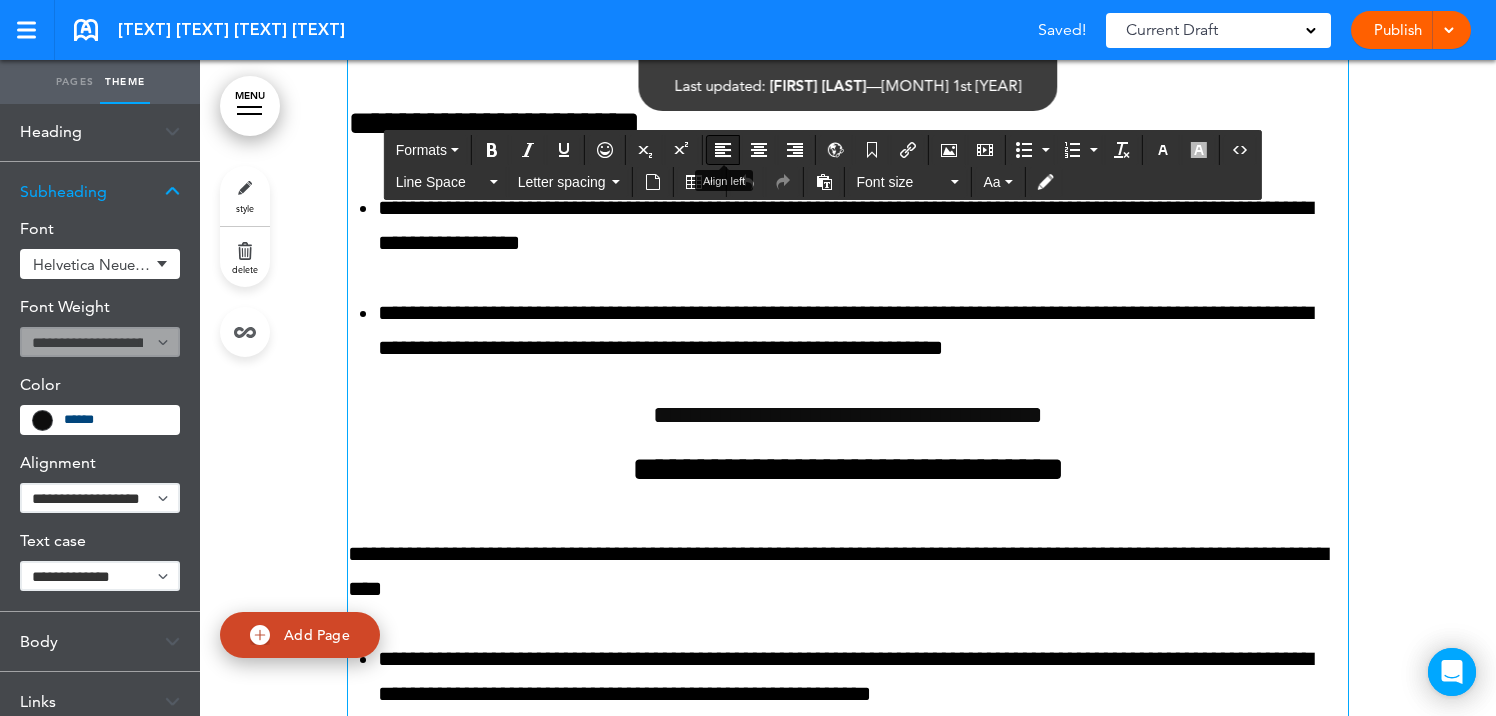 click at bounding box center (723, 150) 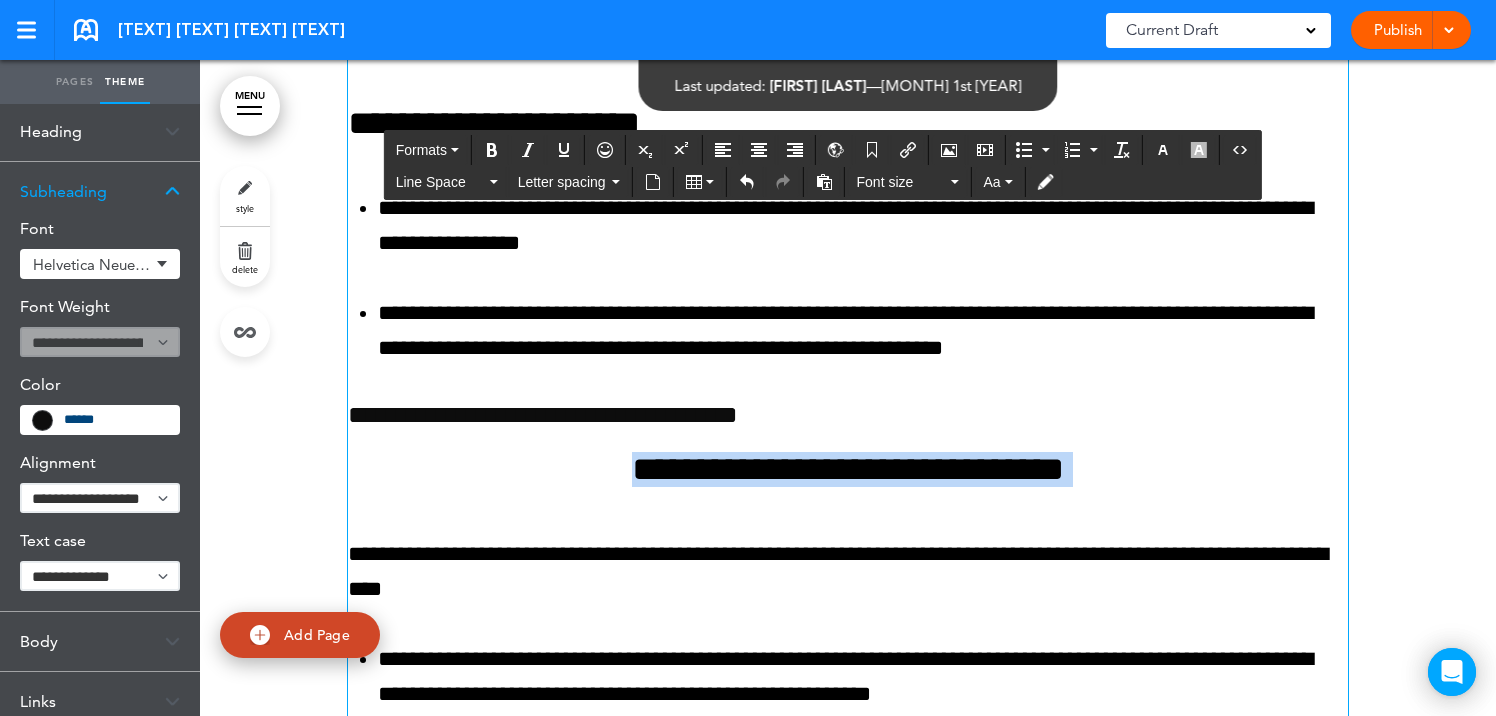 drag, startPoint x: 585, startPoint y: 565, endPoint x: 1167, endPoint y: 583, distance: 582.27826 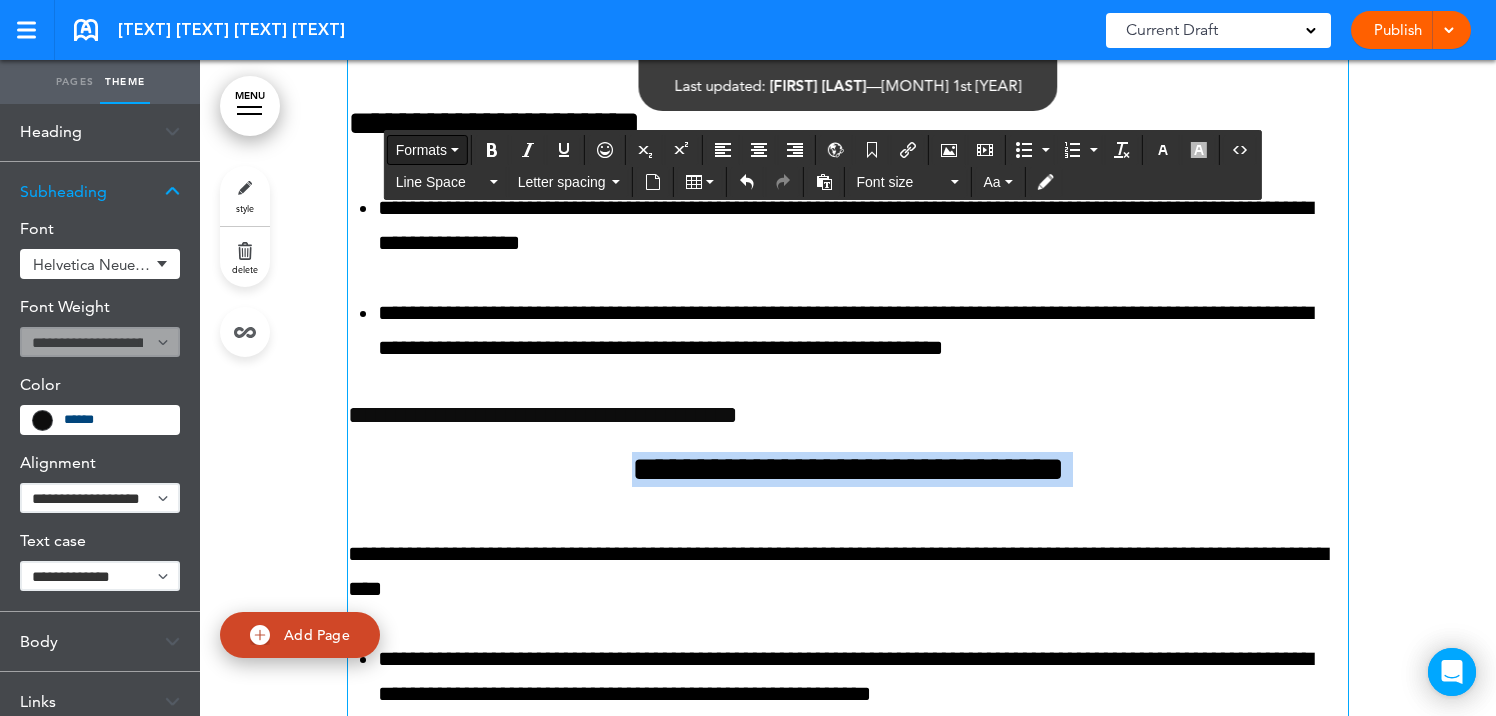 click on "Formats" at bounding box center (421, 150) 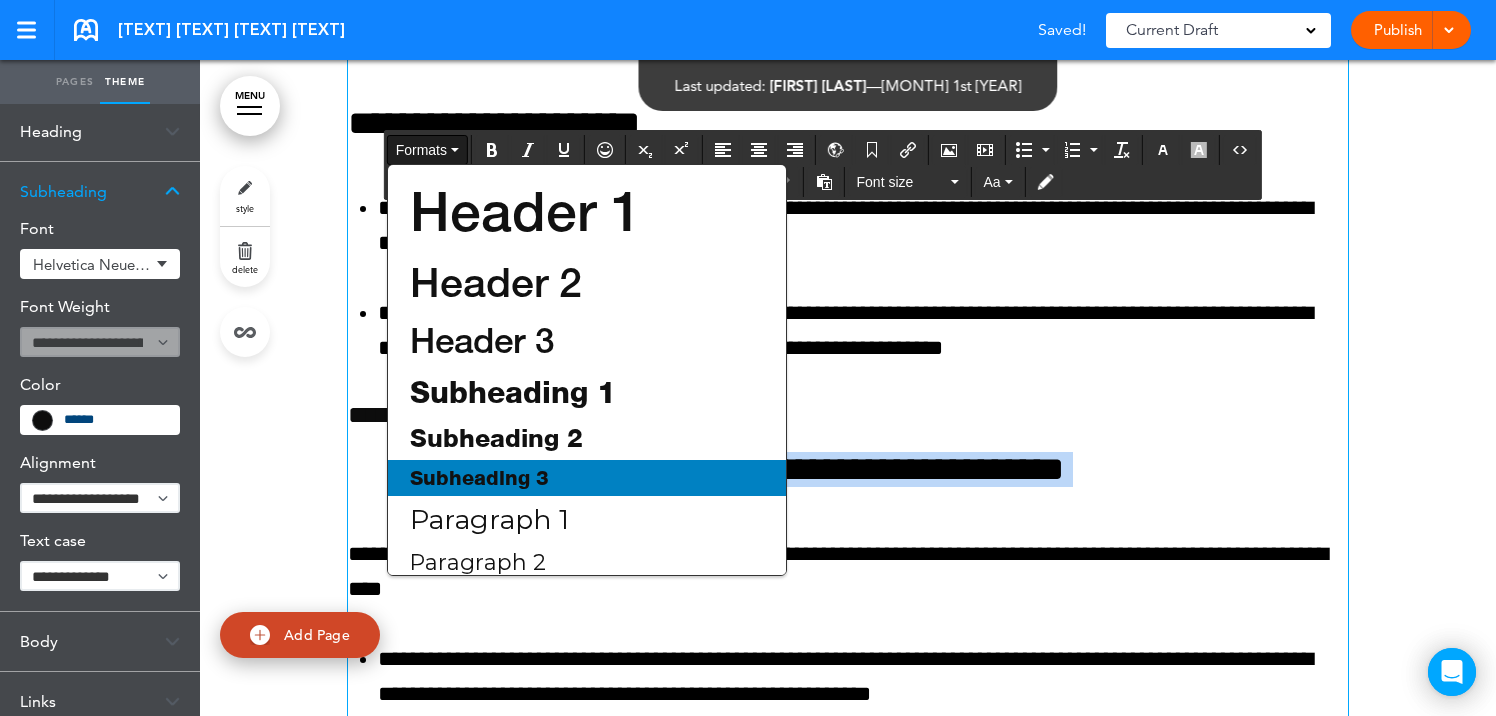 click on "Subheading 3" at bounding box center [479, 478] 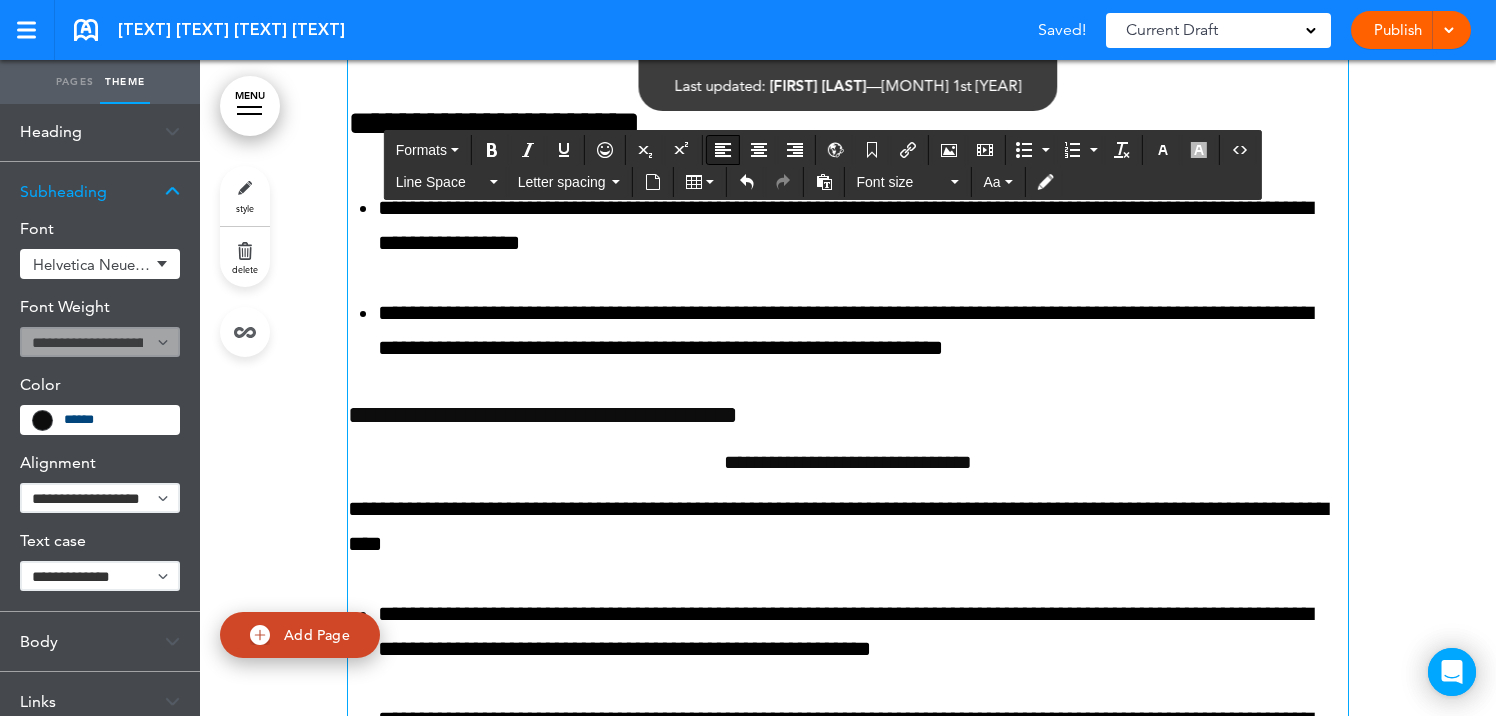 click at bounding box center (723, 150) 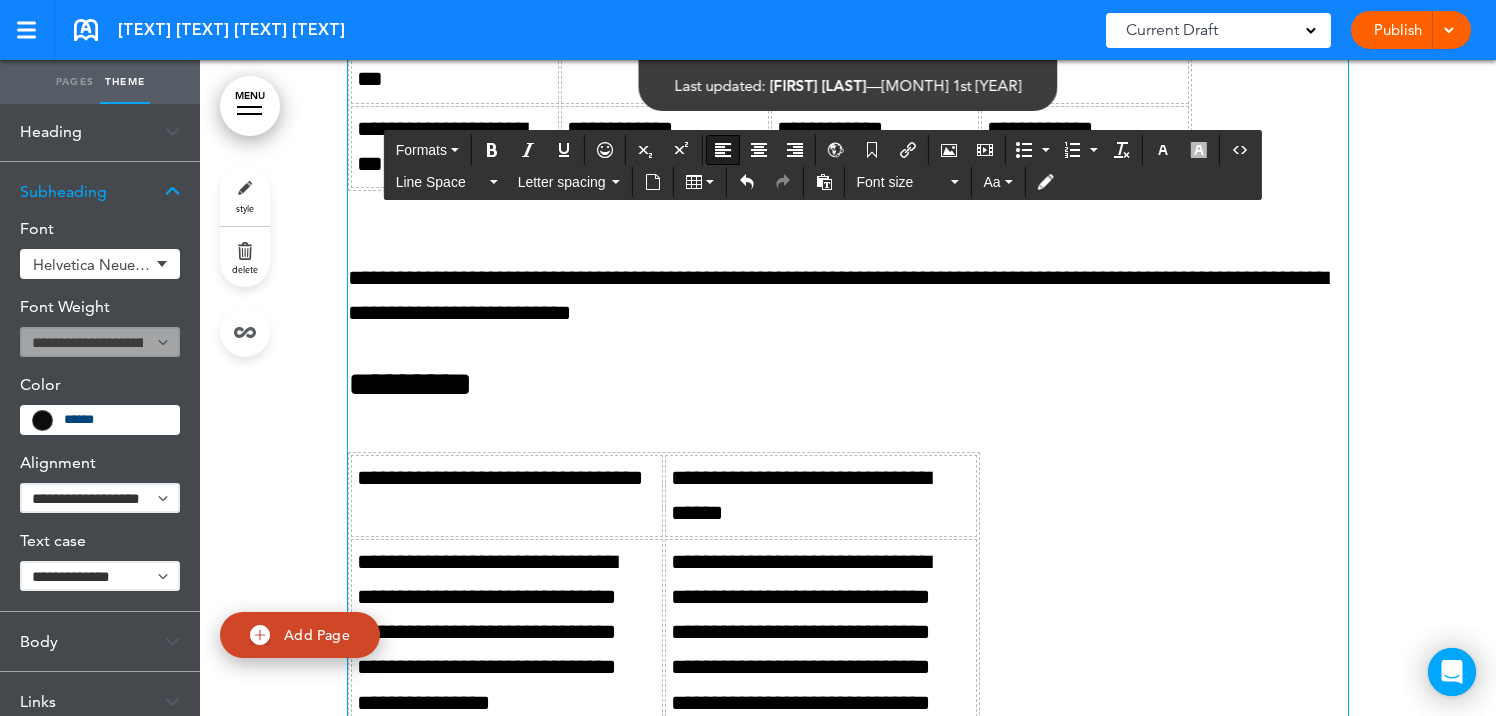 scroll, scrollTop: 161159, scrollLeft: 0, axis: vertical 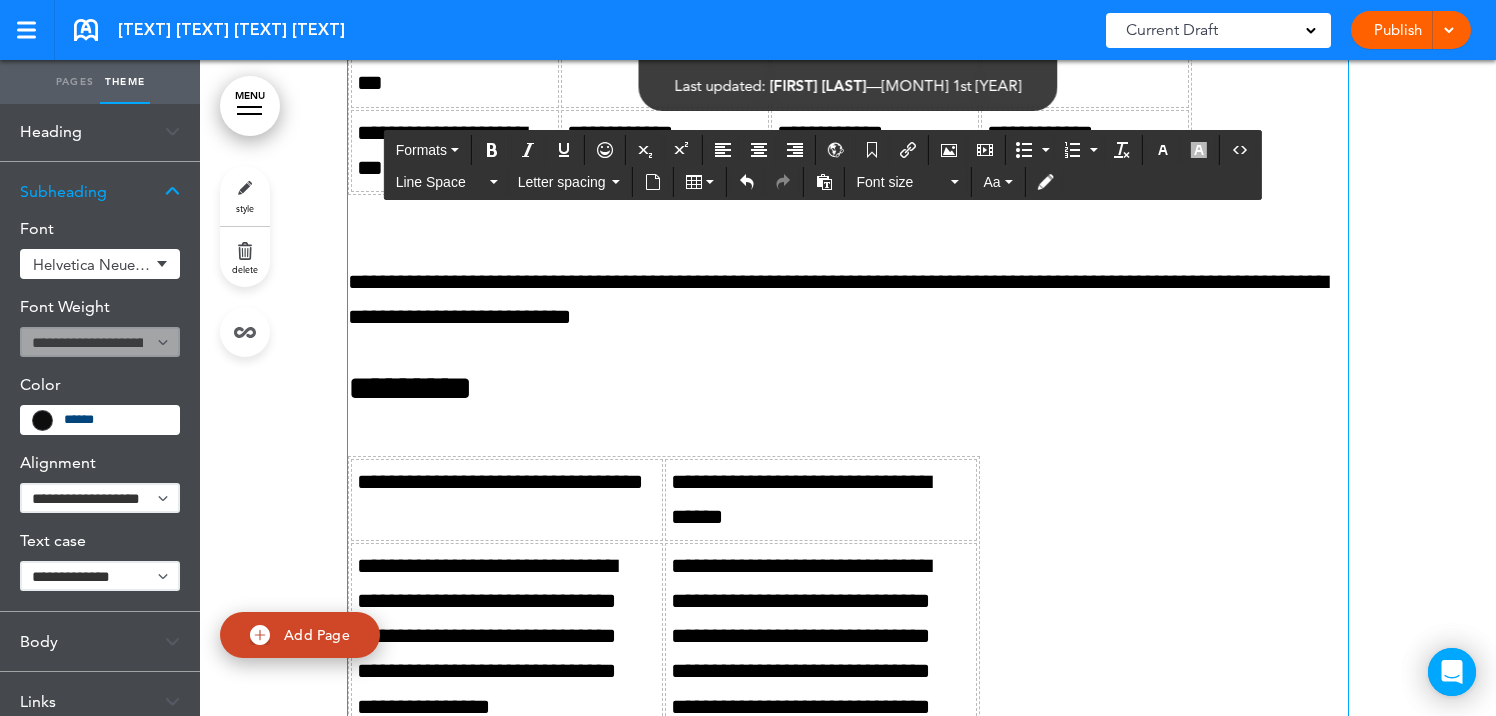 click on "**********" at bounding box center [848, 300] 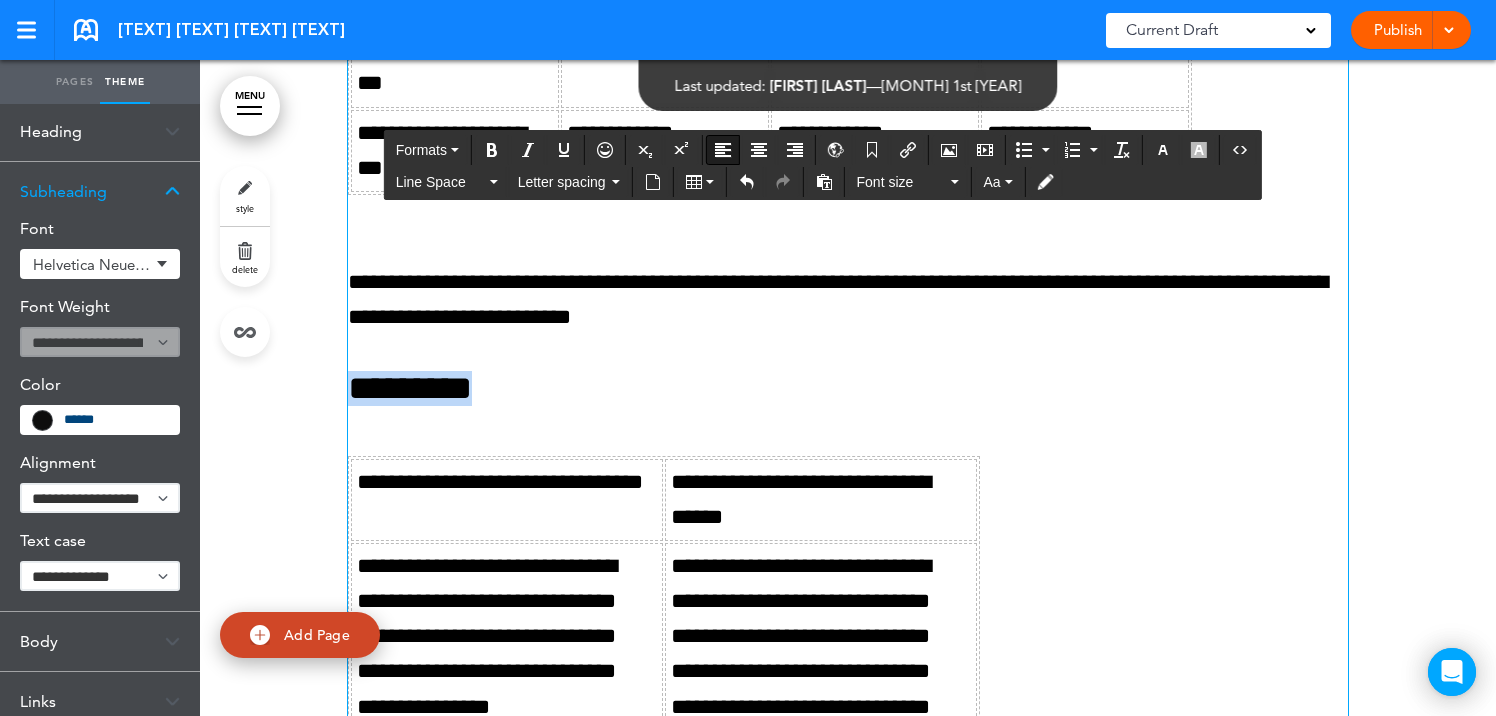 drag, startPoint x: 526, startPoint y: 481, endPoint x: 346, endPoint y: 479, distance: 180.01111 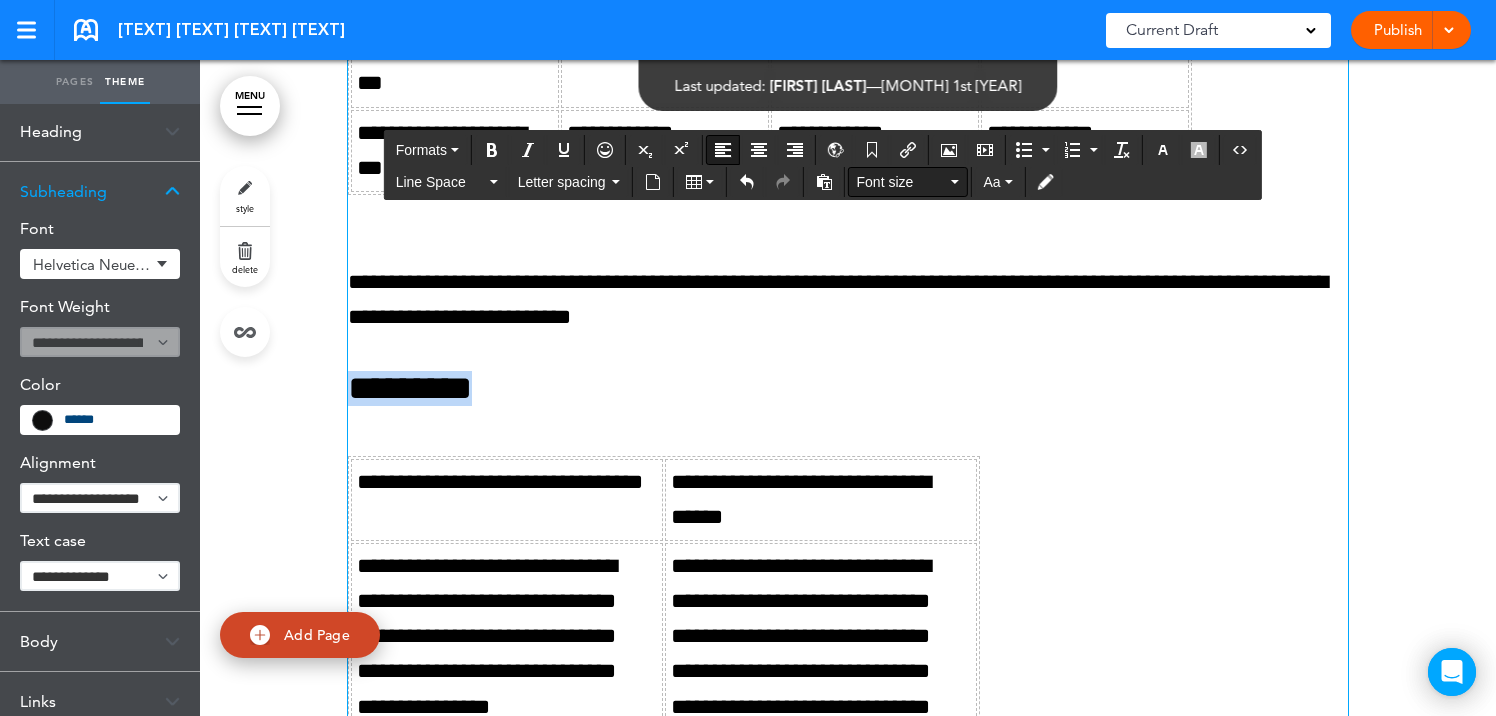 click on "Font size" at bounding box center [902, 182] 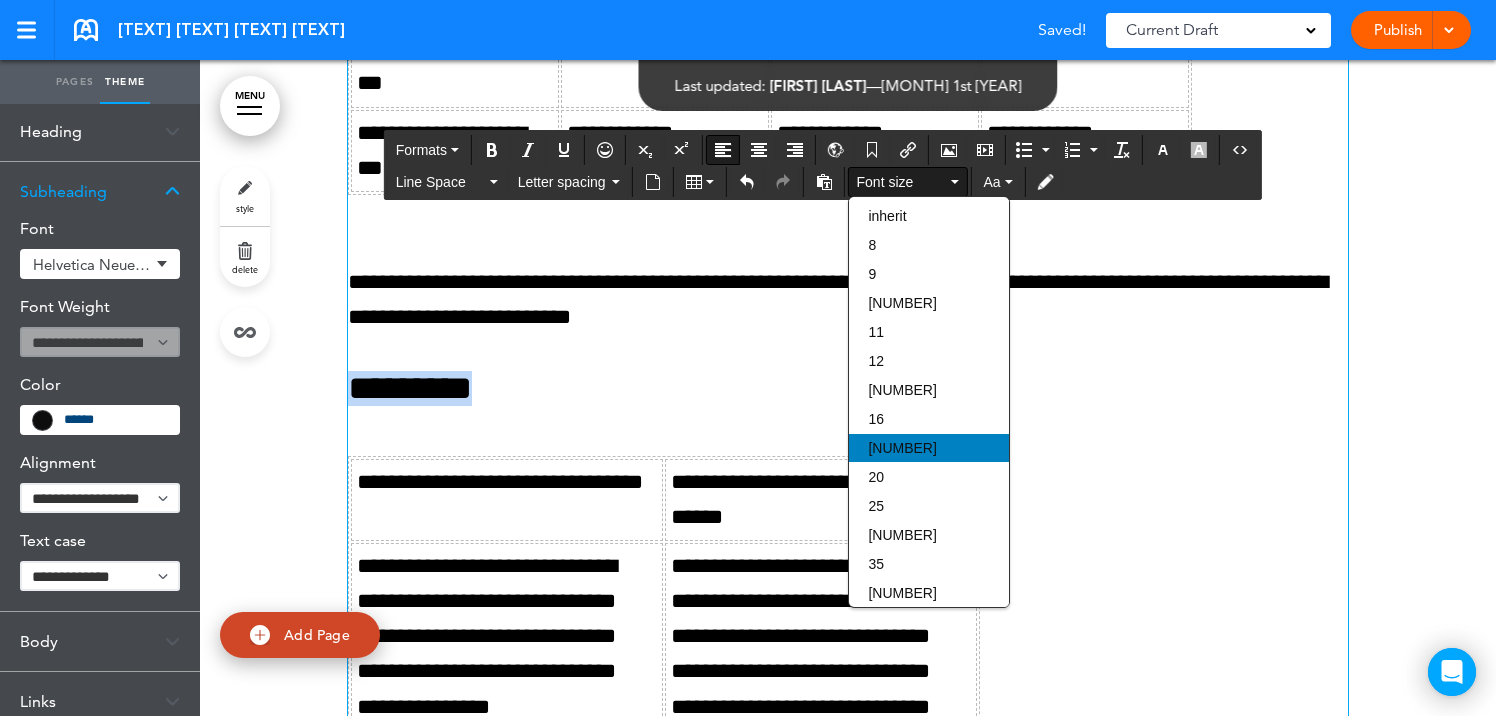 click on "18" at bounding box center [929, 448] 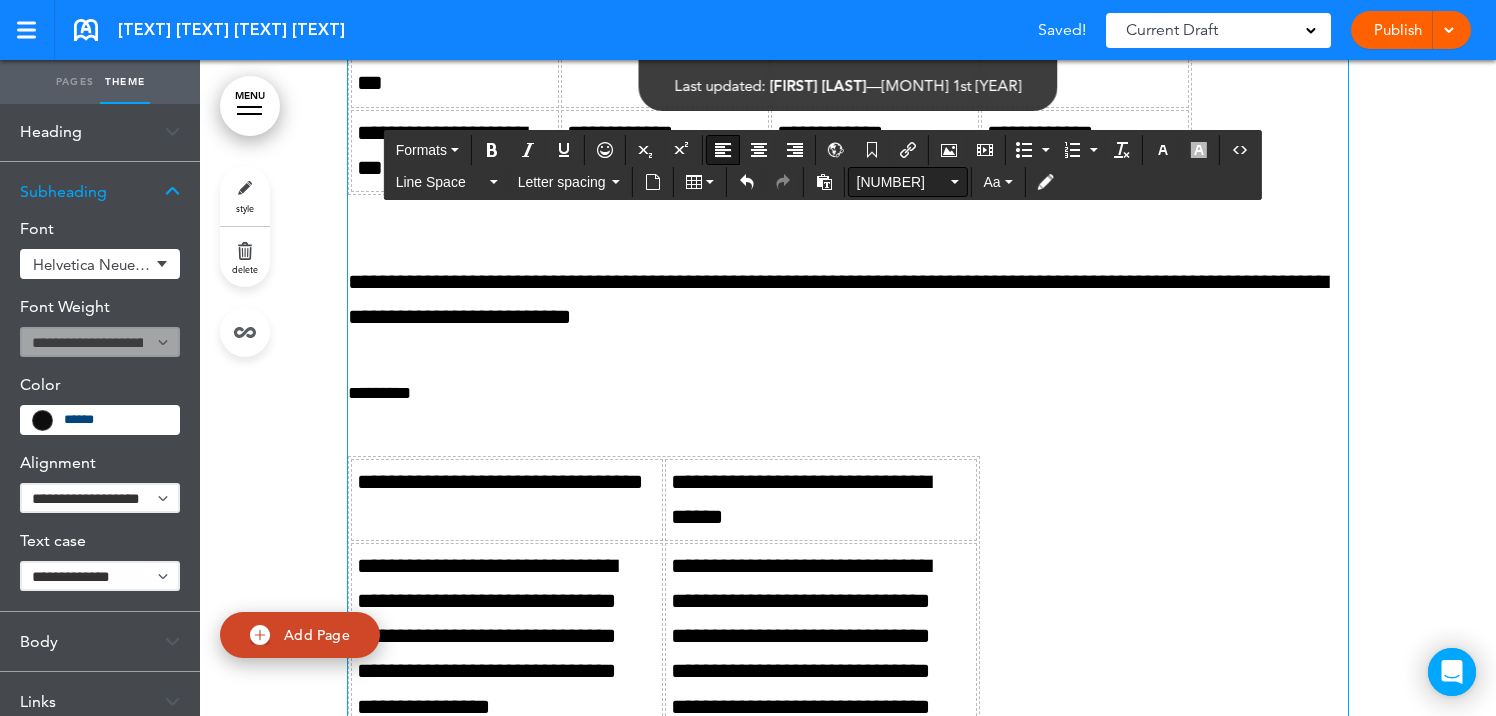 click on "18" at bounding box center [902, 182] 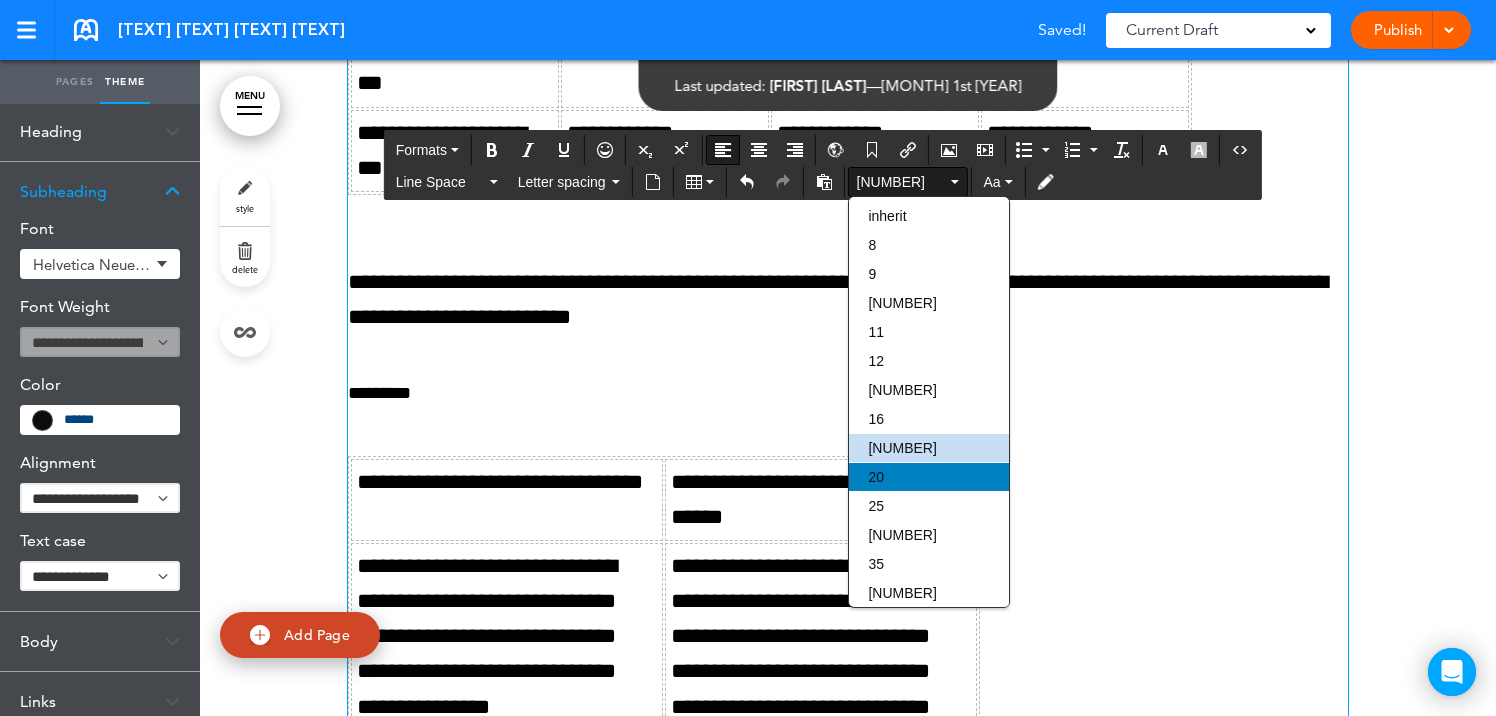 click on "20" at bounding box center (929, 477) 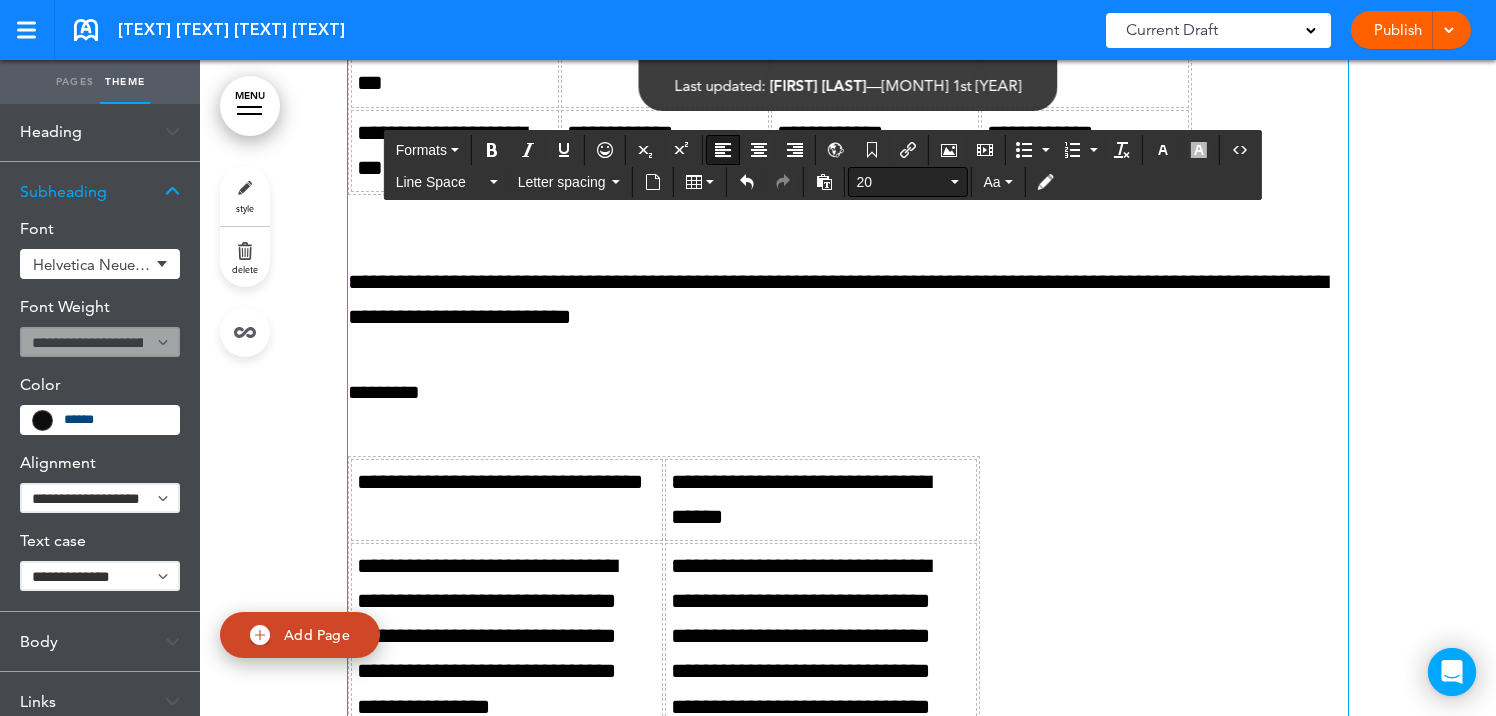 click on "20" at bounding box center [902, 182] 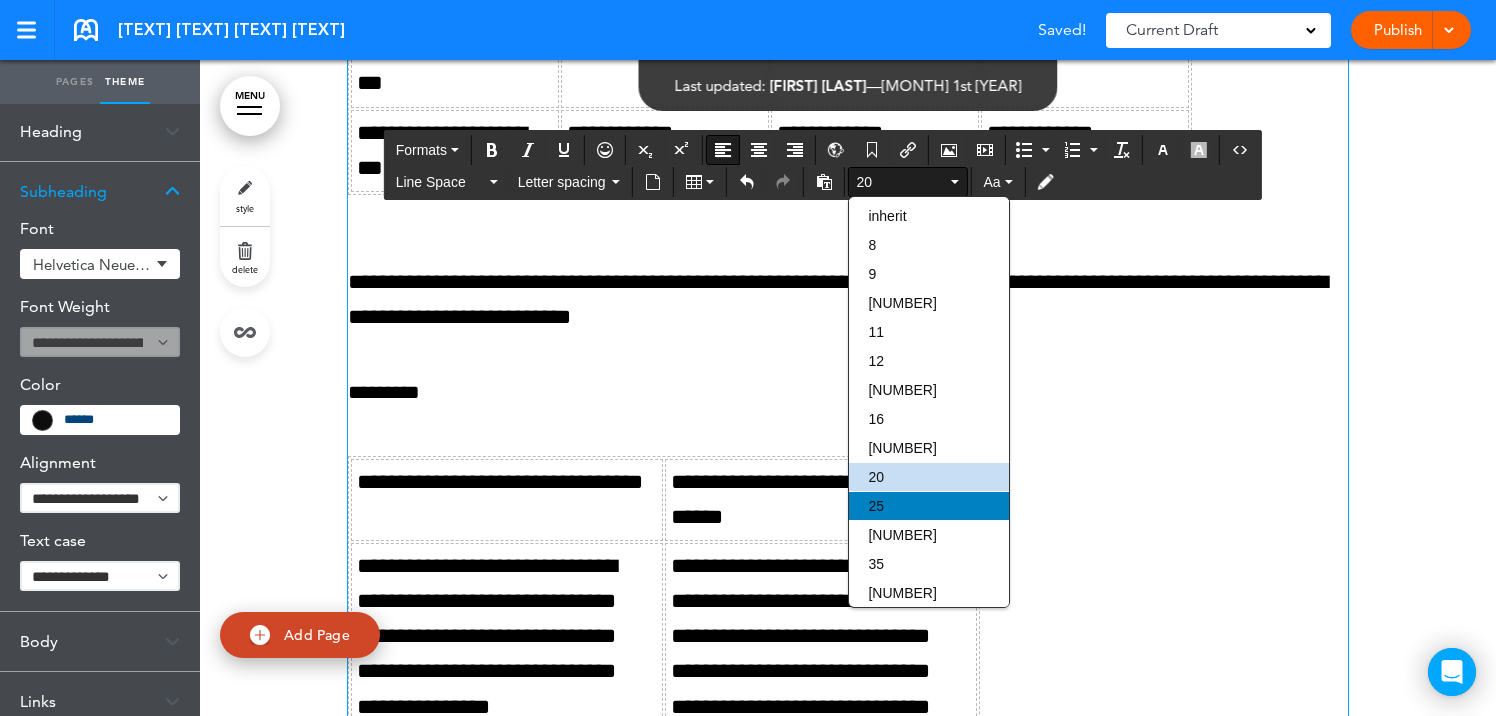 click on "25" at bounding box center [929, 506] 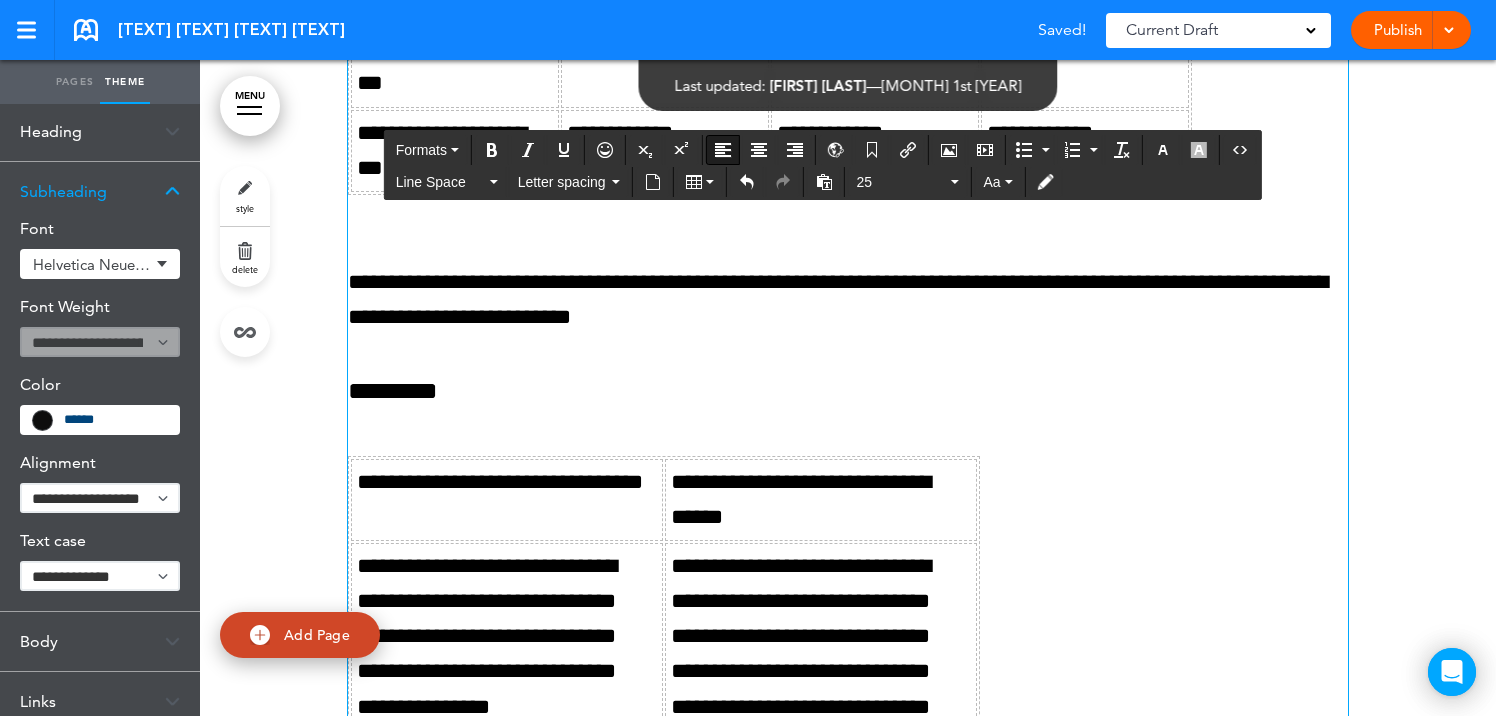 click on "**********" at bounding box center (848, 666) 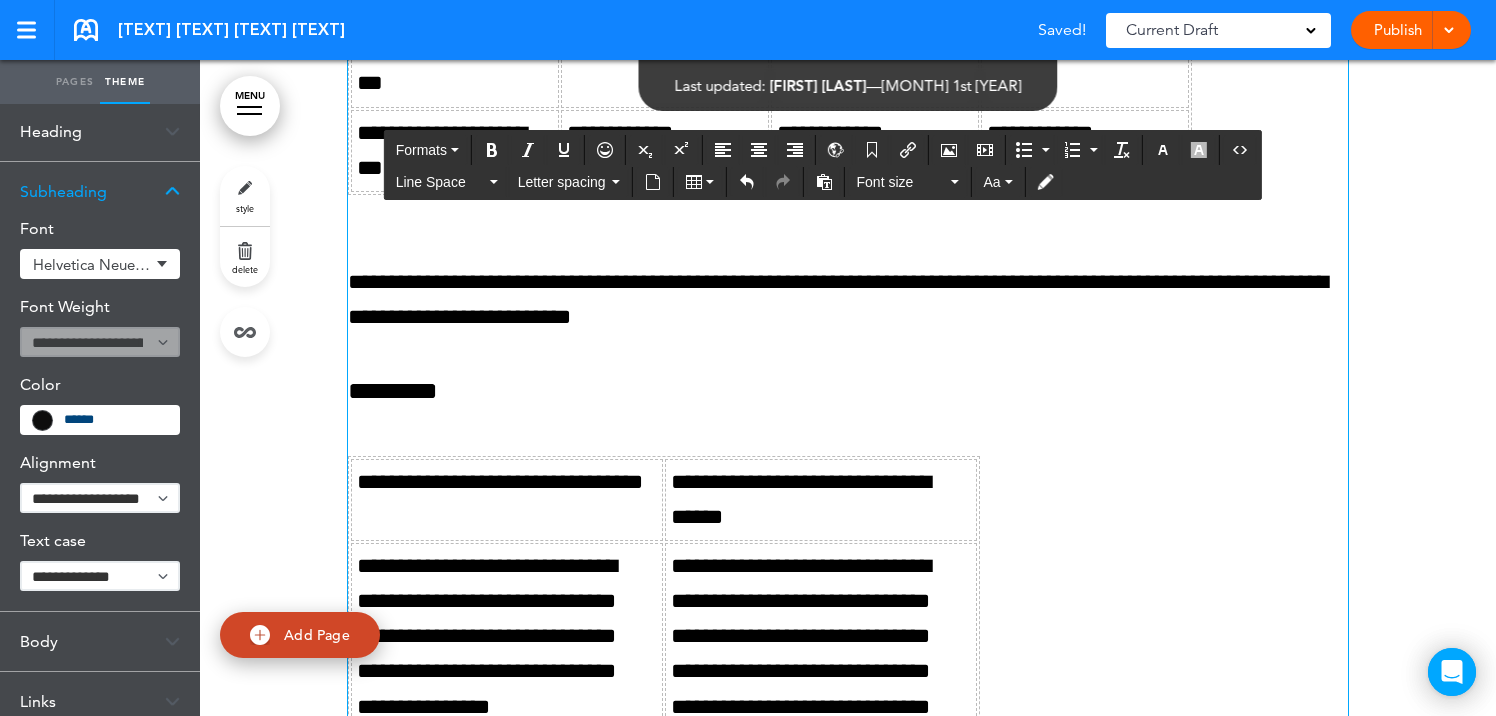 scroll, scrollTop: 161310, scrollLeft: 0, axis: vertical 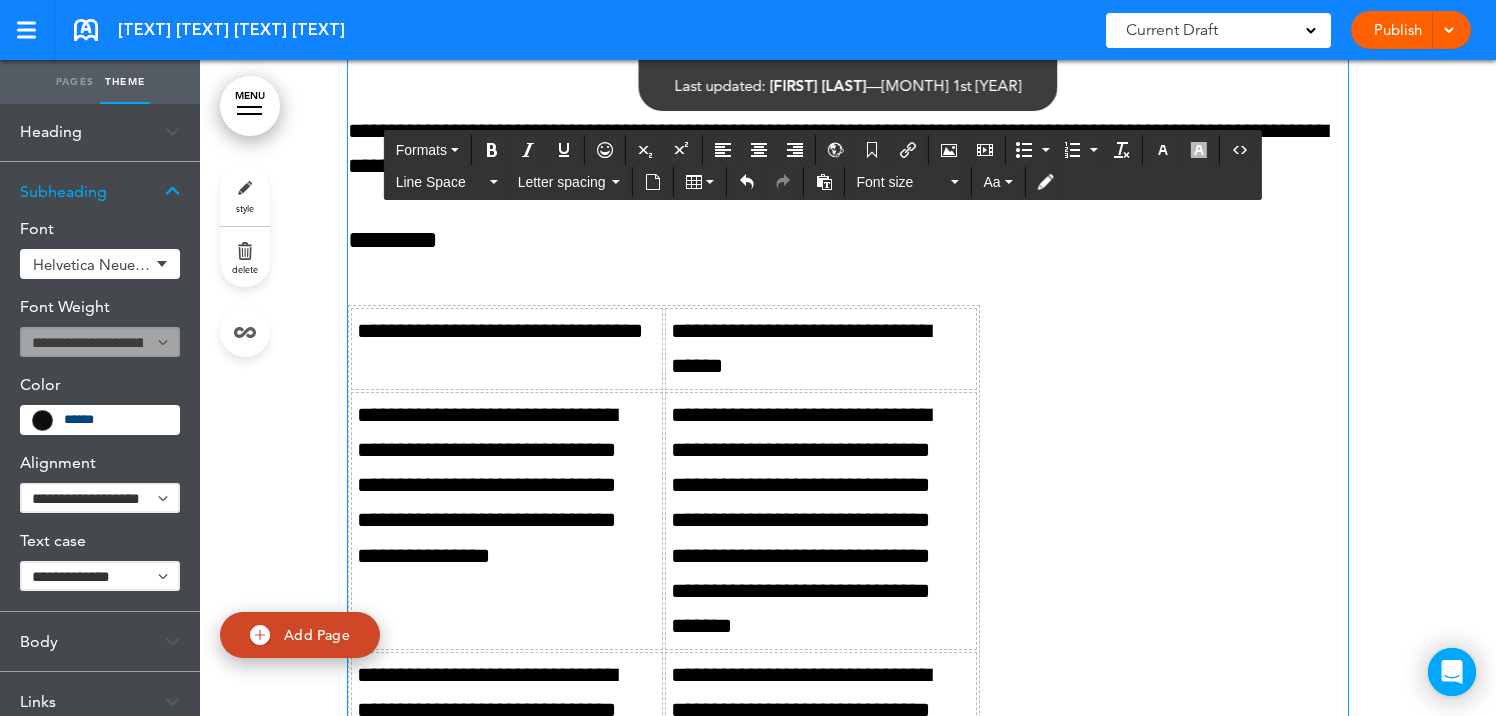 click on "**********" at bounding box center (848, 515) 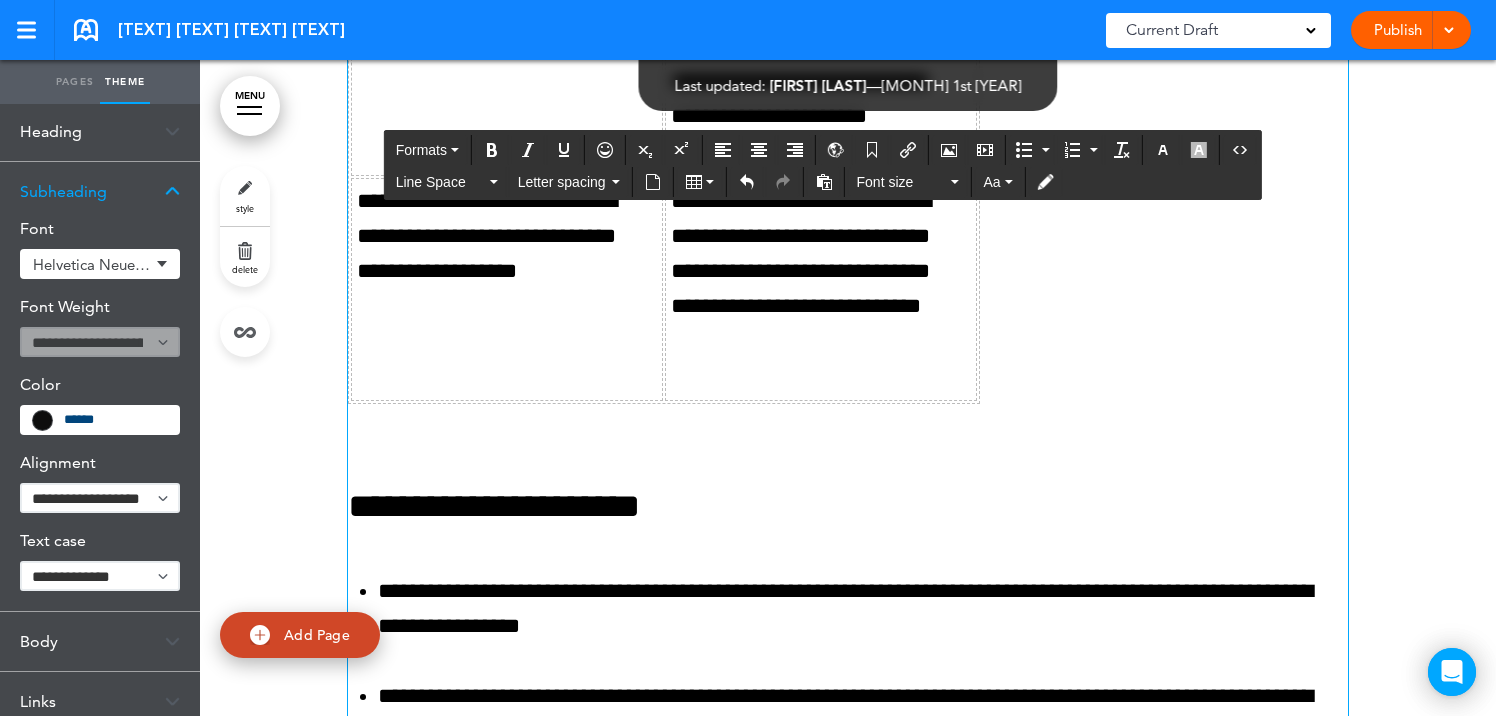 scroll, scrollTop: 162119, scrollLeft: 0, axis: vertical 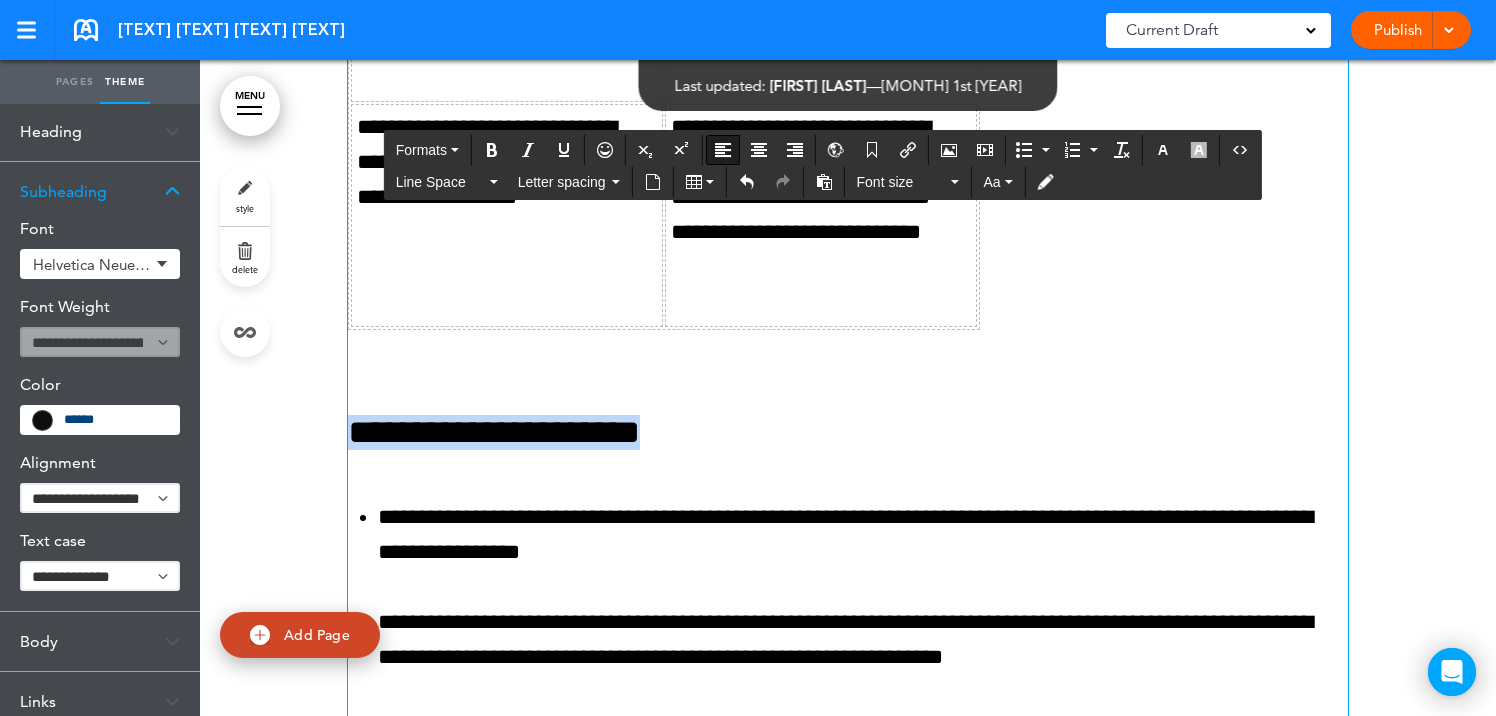 drag, startPoint x: 723, startPoint y: 525, endPoint x: 351, endPoint y: 507, distance: 372.43524 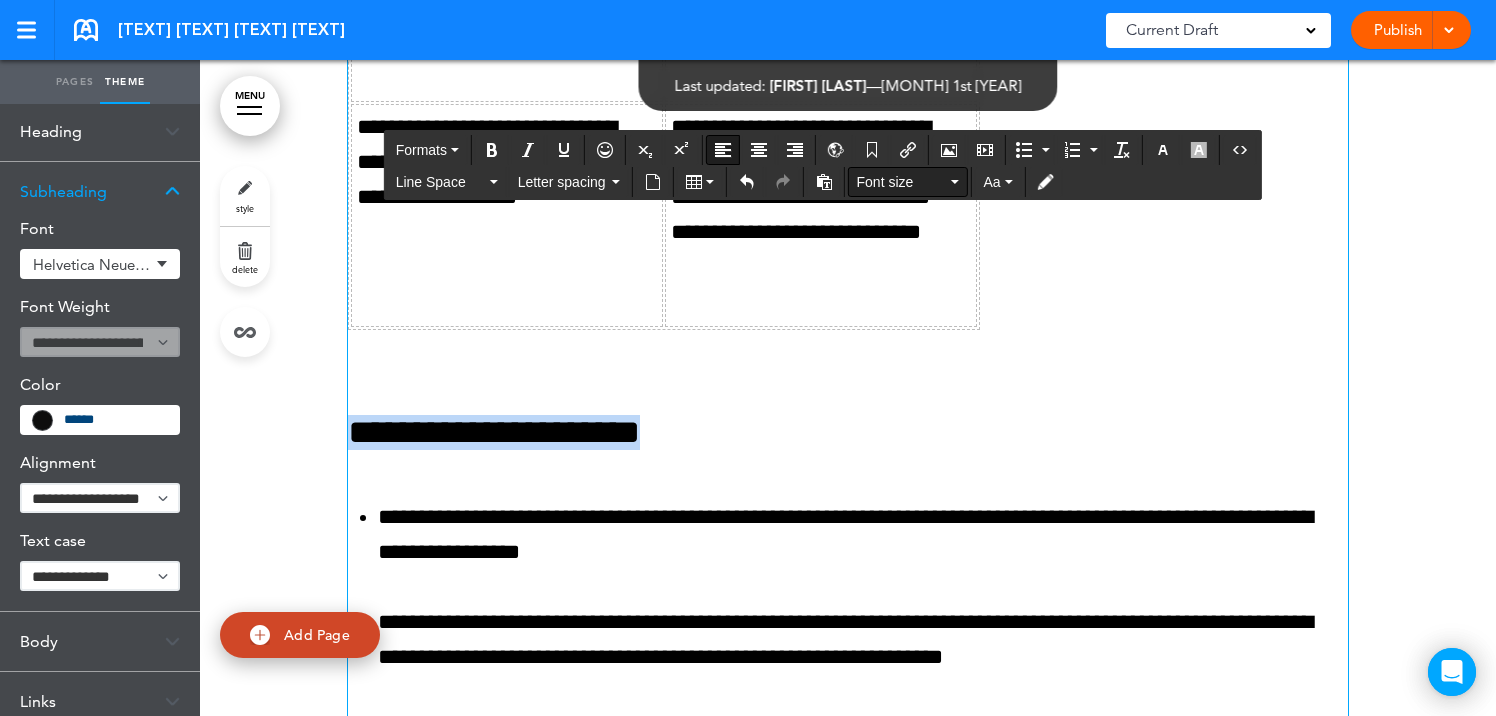 click on "Font size" at bounding box center (902, 182) 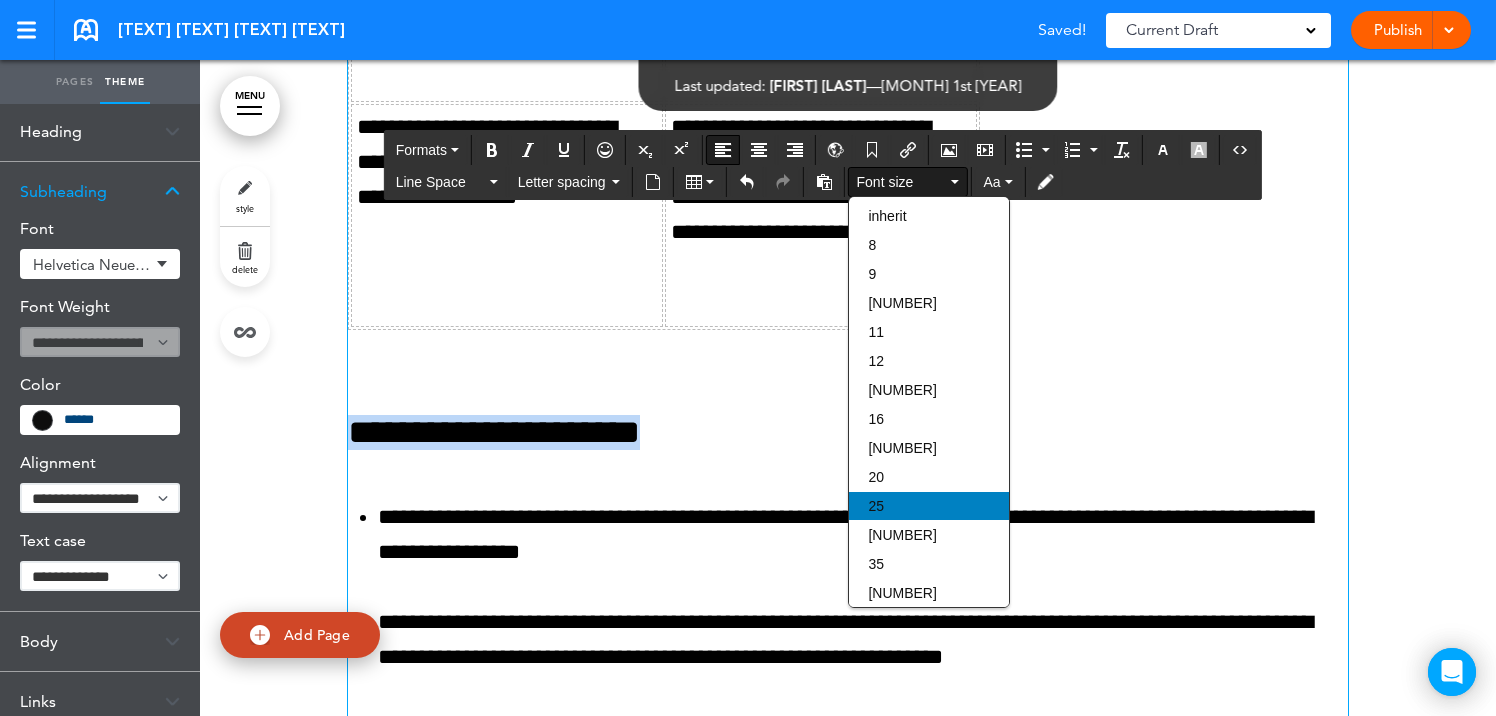 click on "25" at bounding box center (929, 506) 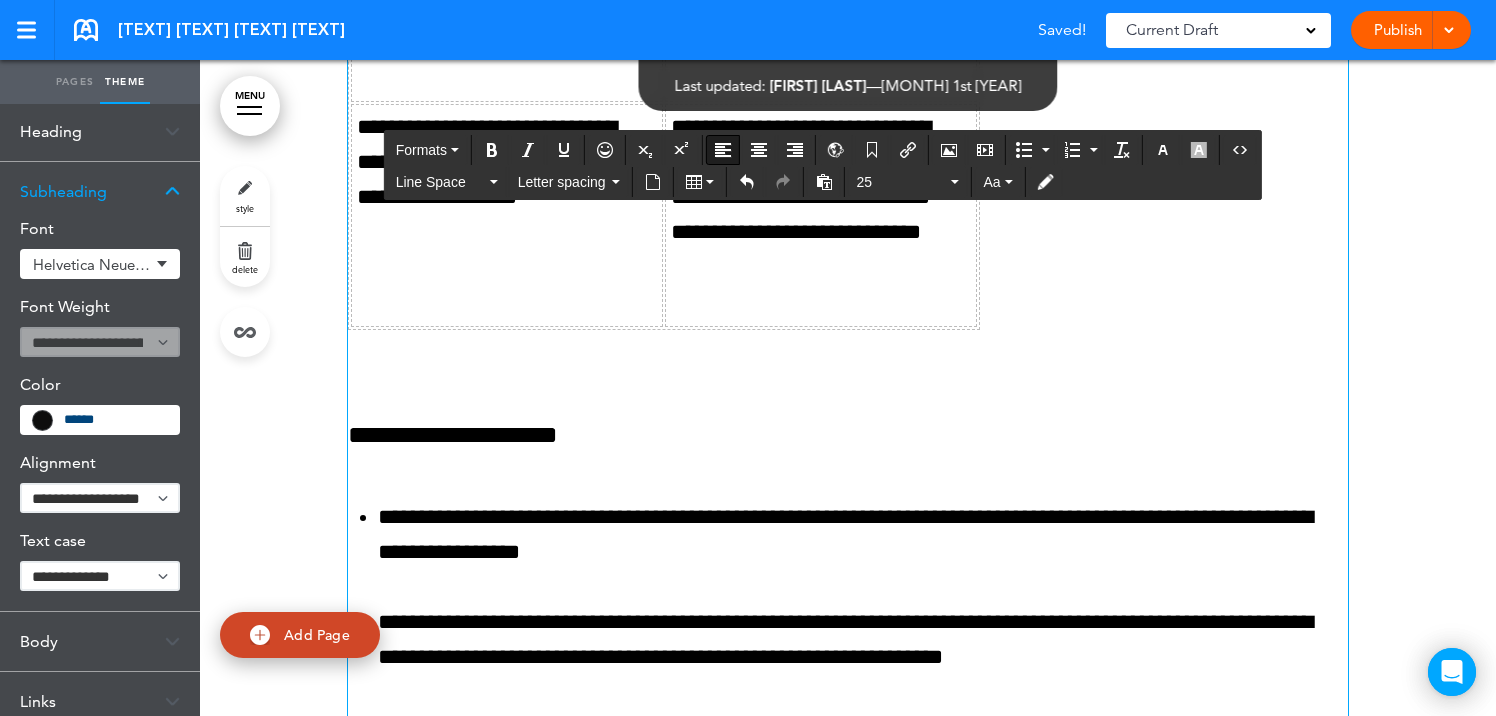 click on "**********" at bounding box center [848, -294] 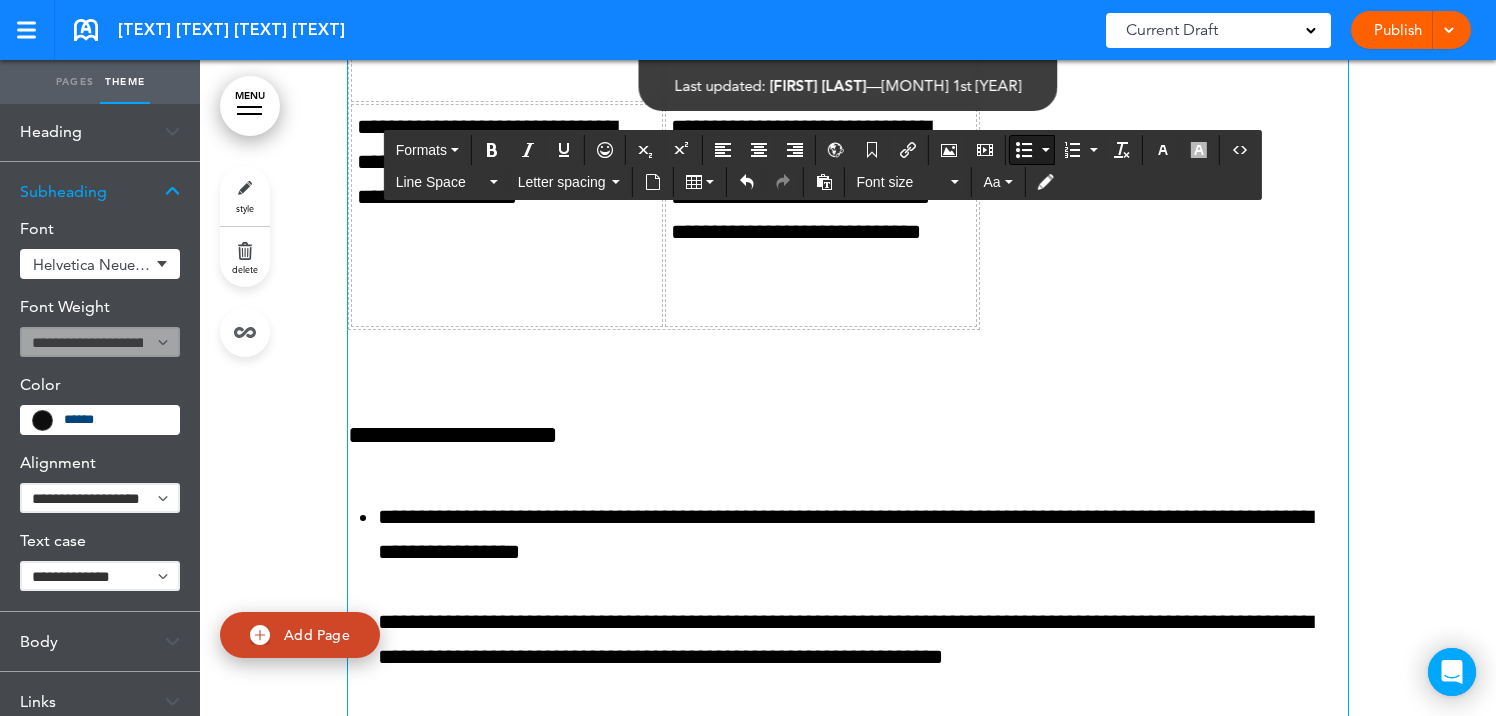 click on "**********" at bounding box center (848, -294) 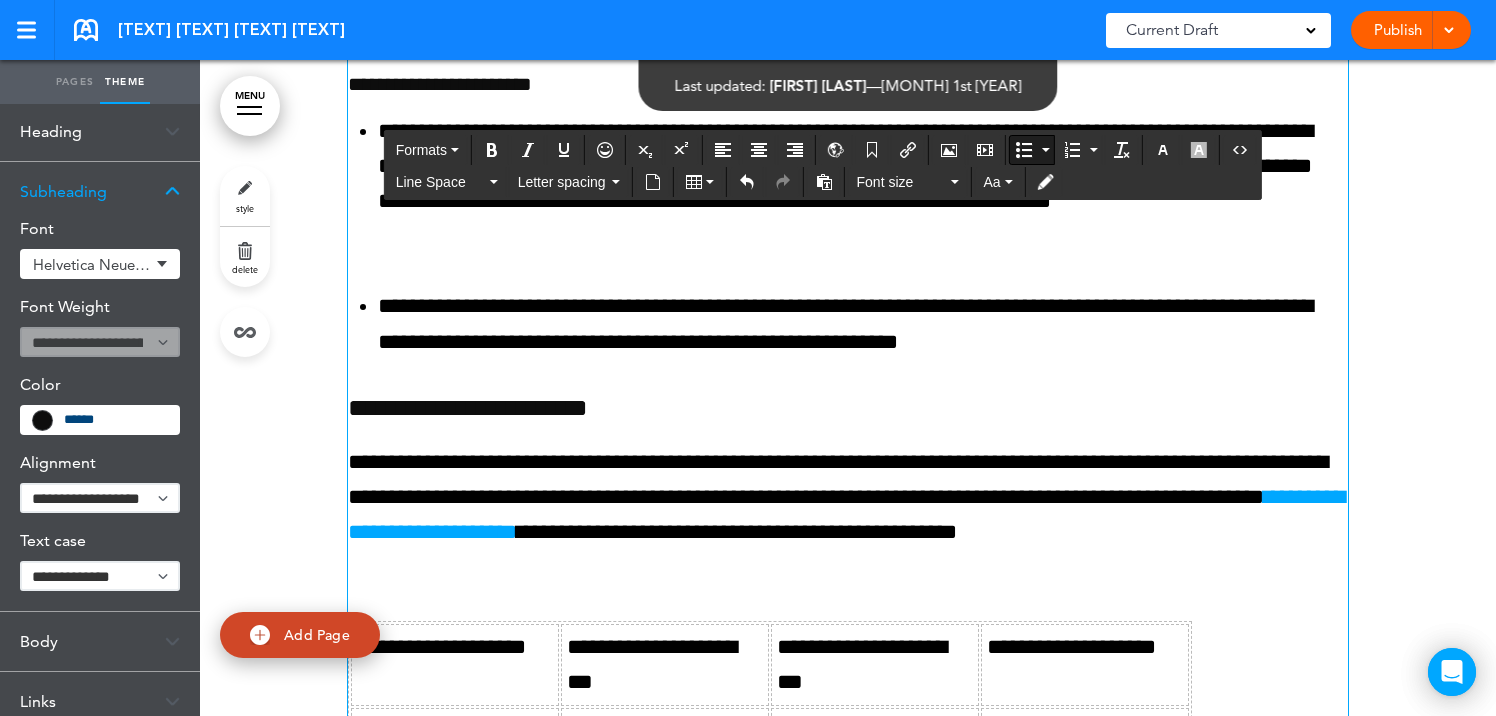 scroll, scrollTop: 160415, scrollLeft: 0, axis: vertical 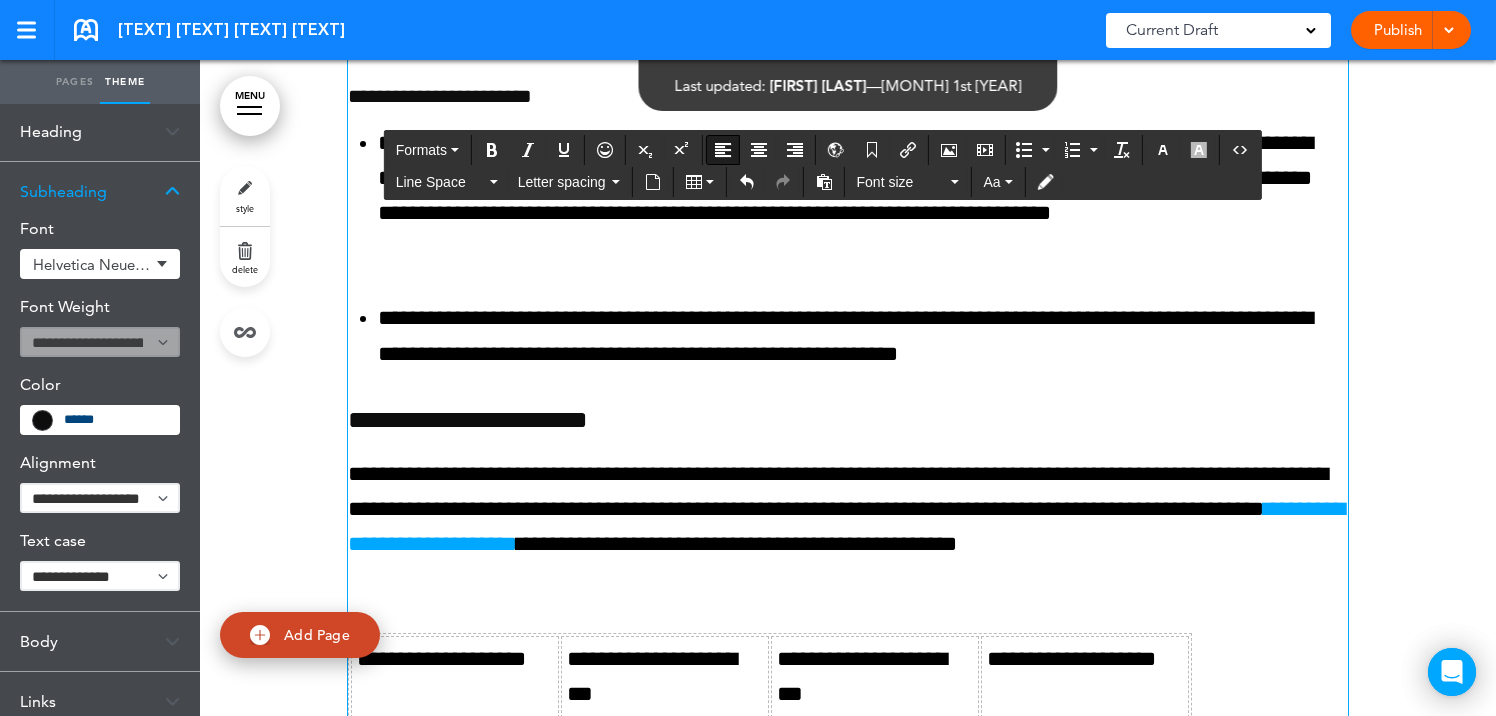 click on "**********" at bounding box center [848, 419] 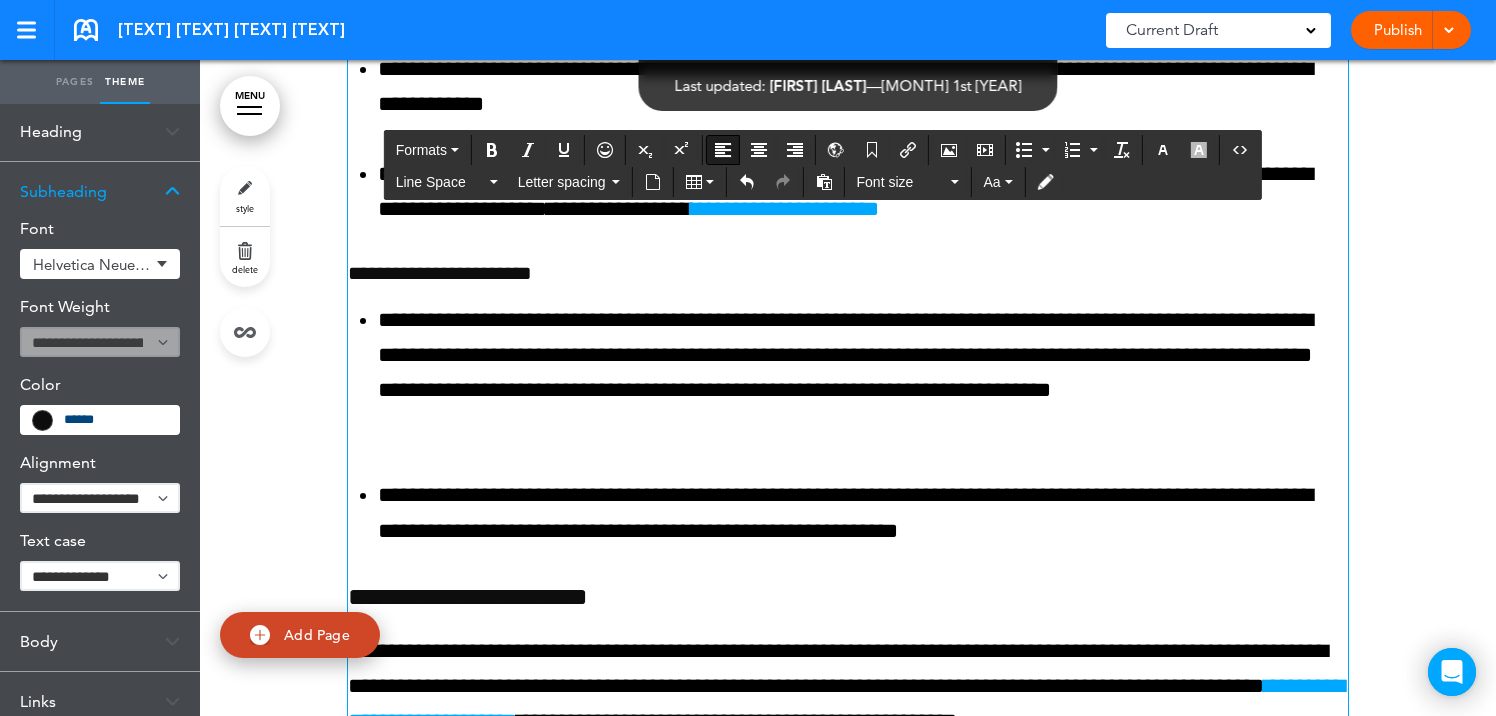 scroll, scrollTop: 160234, scrollLeft: 0, axis: vertical 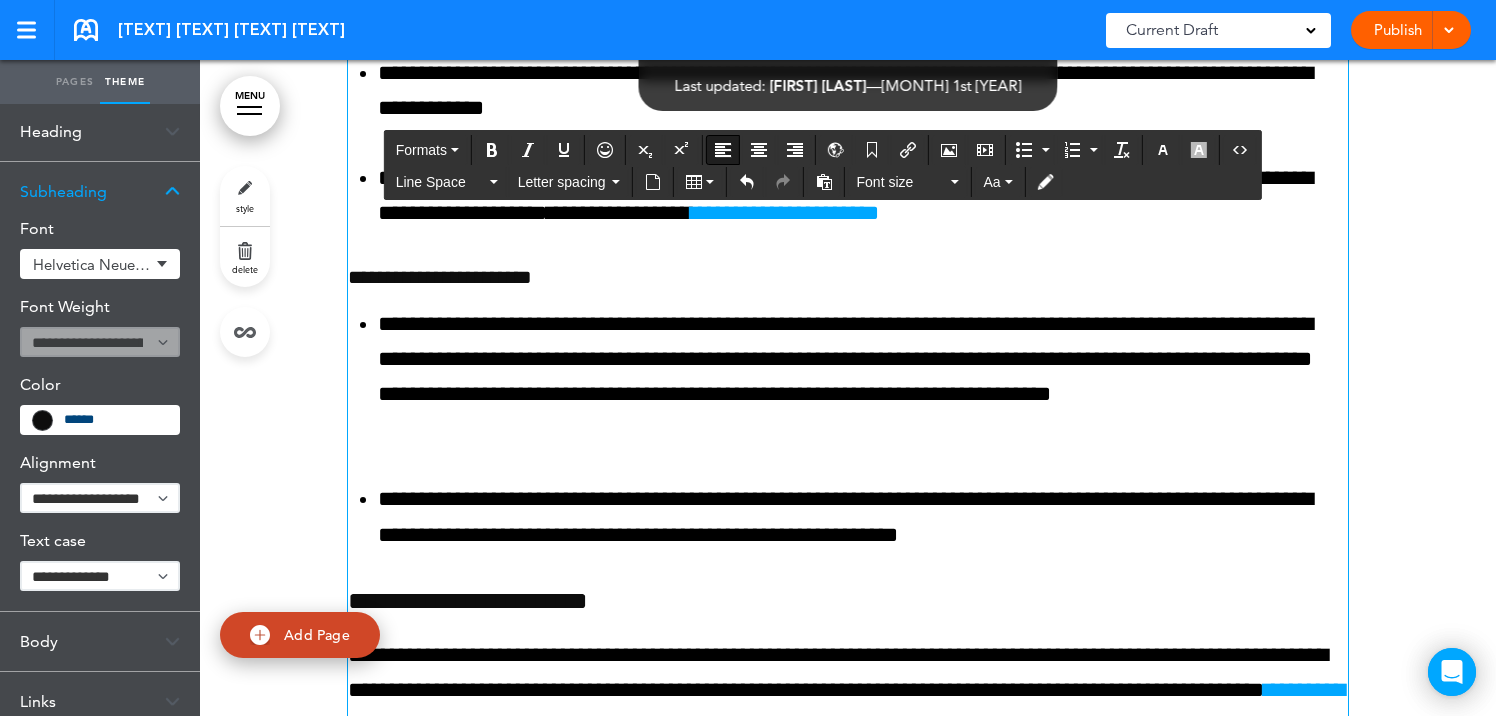 click on "**********" at bounding box center [848, 277] 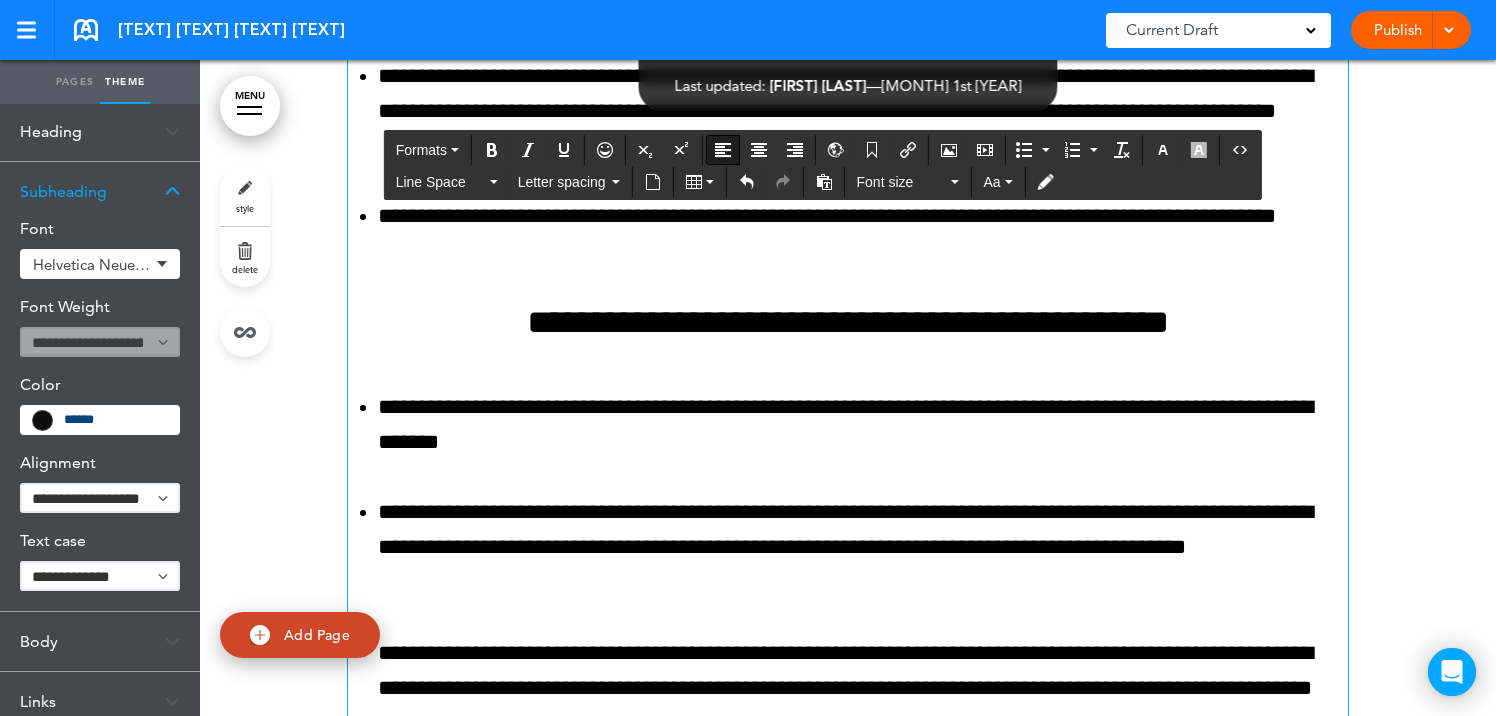 scroll, scrollTop: 163218, scrollLeft: 0, axis: vertical 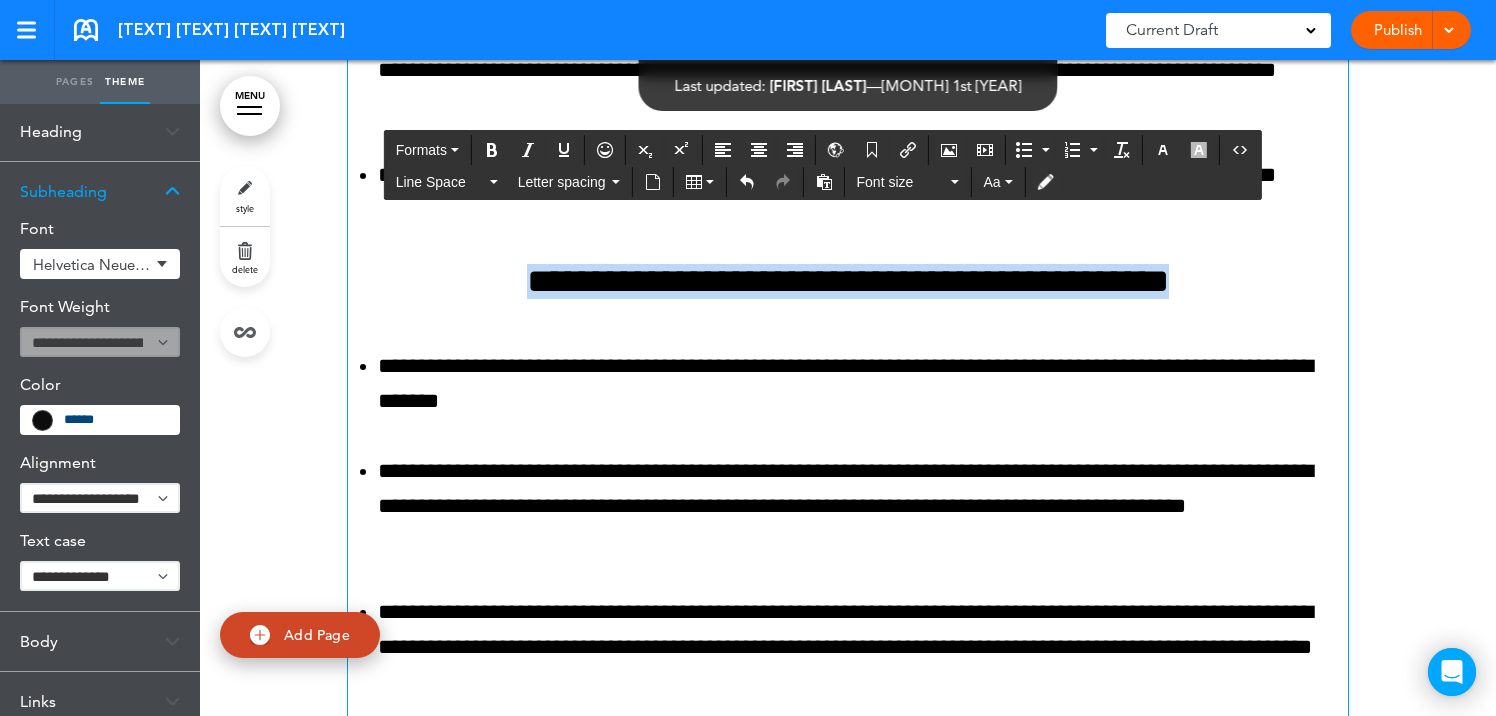 drag, startPoint x: 1214, startPoint y: 375, endPoint x: 481, endPoint y: 367, distance: 733.04364 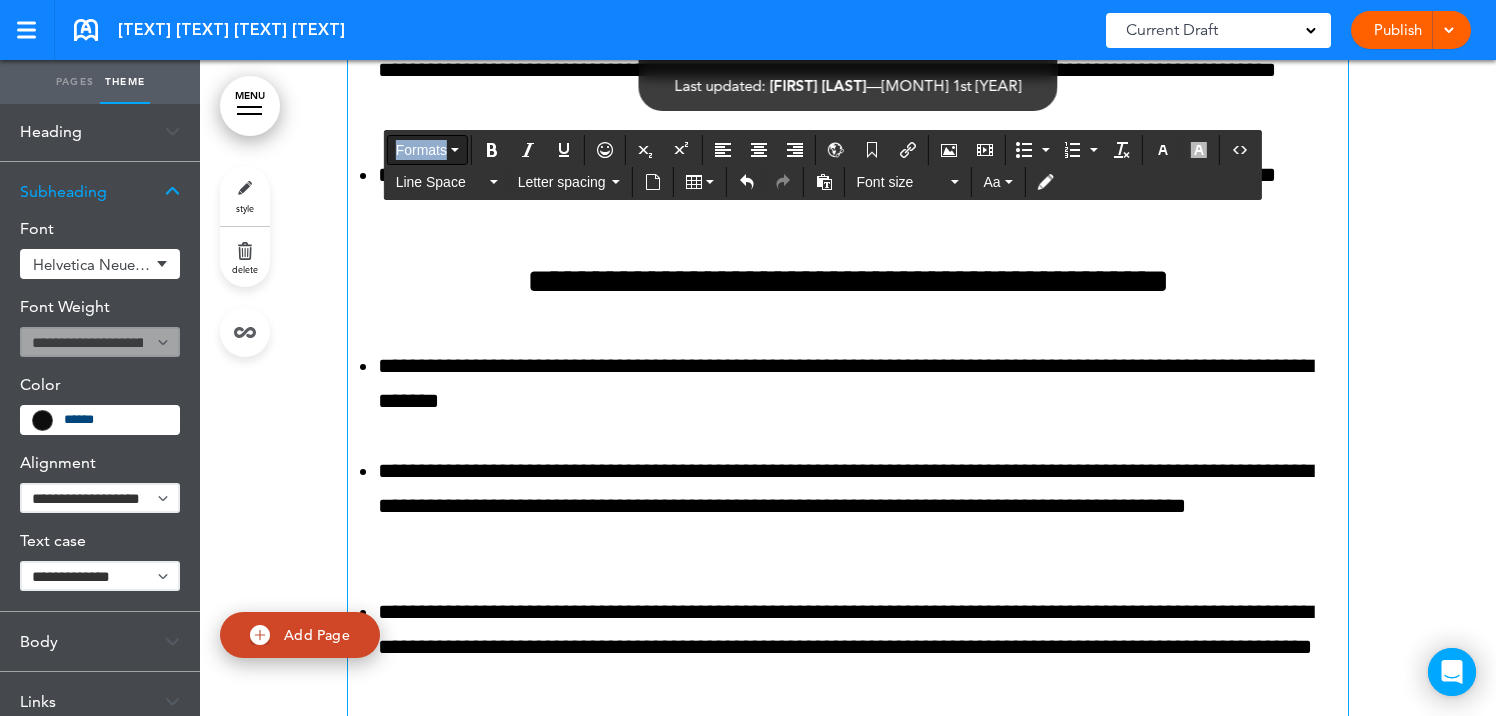 click on "Formats" at bounding box center (421, 150) 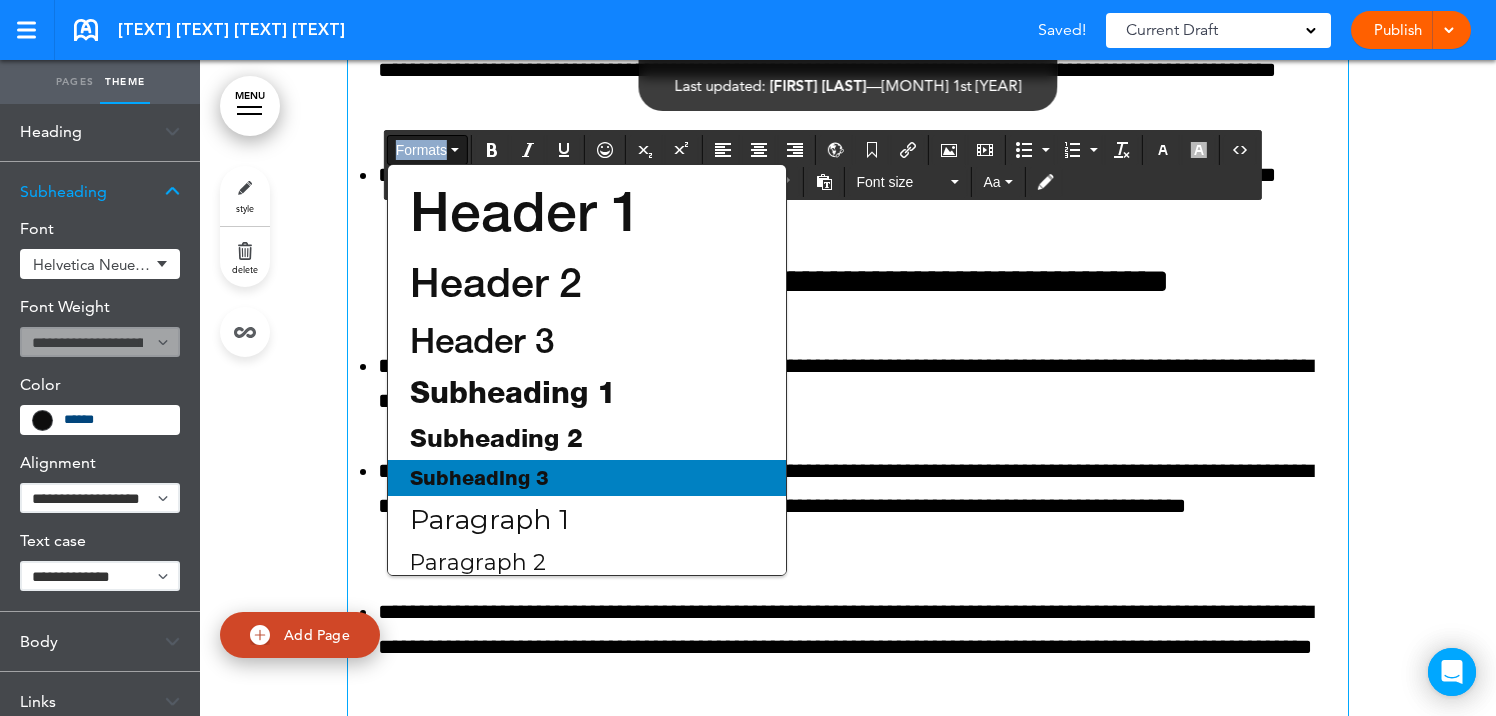 click on "Subheading 3" at bounding box center (479, 478) 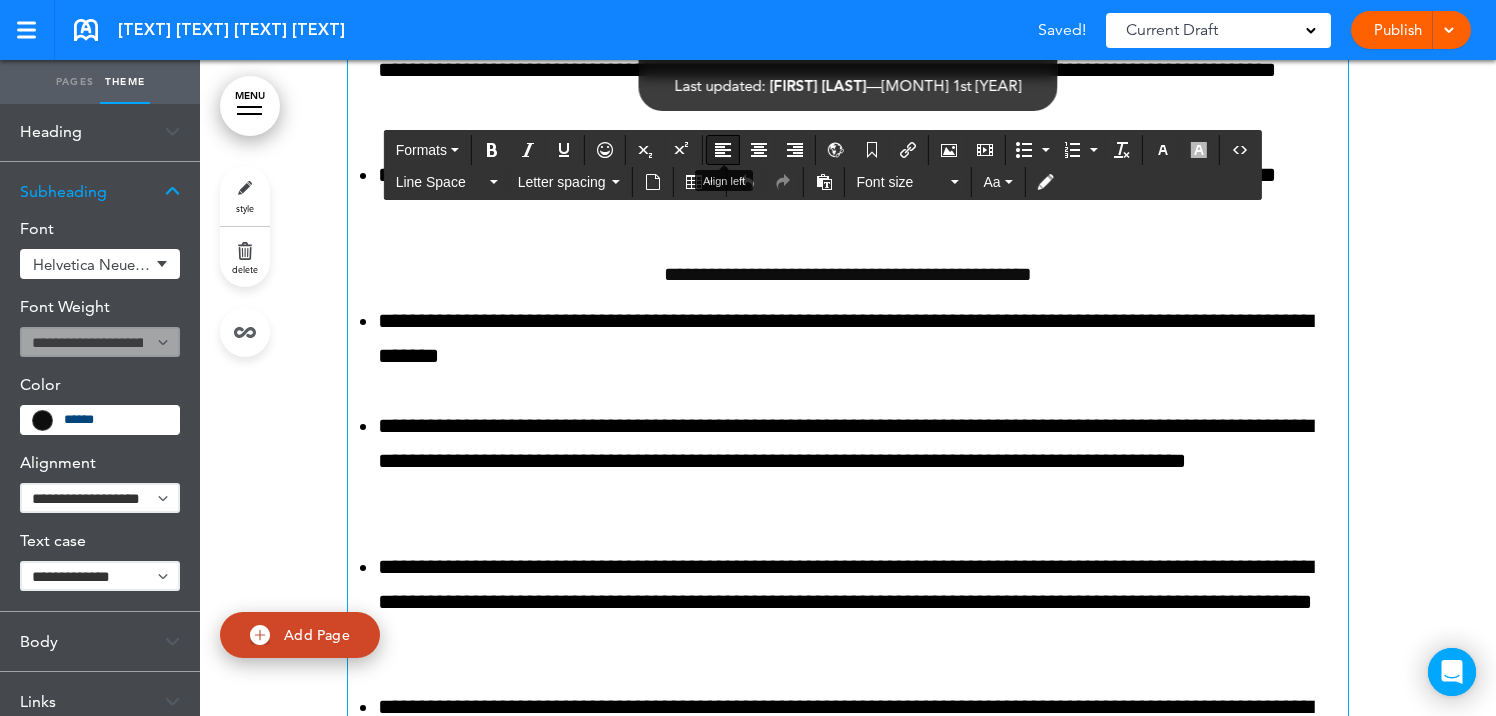 click at bounding box center [723, 150] 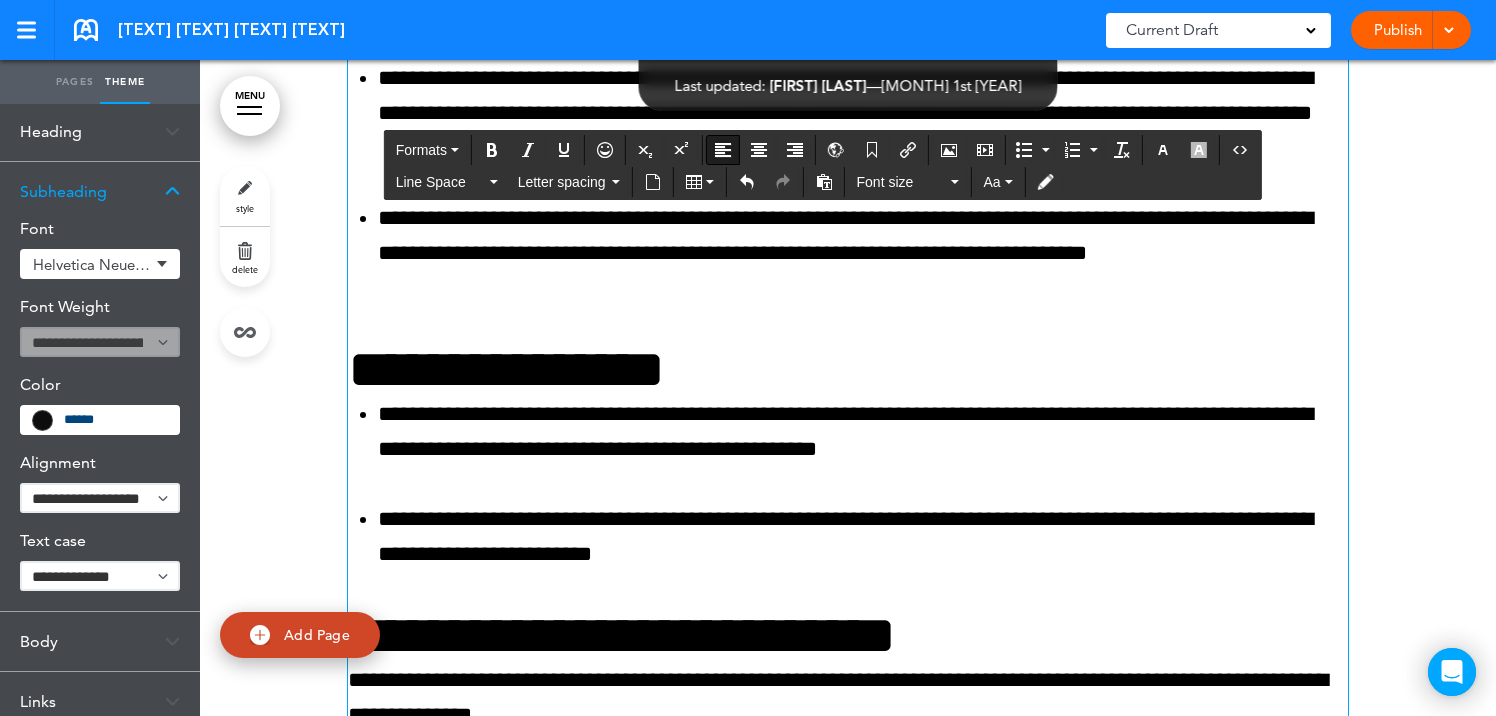 scroll, scrollTop: 163711, scrollLeft: 0, axis: vertical 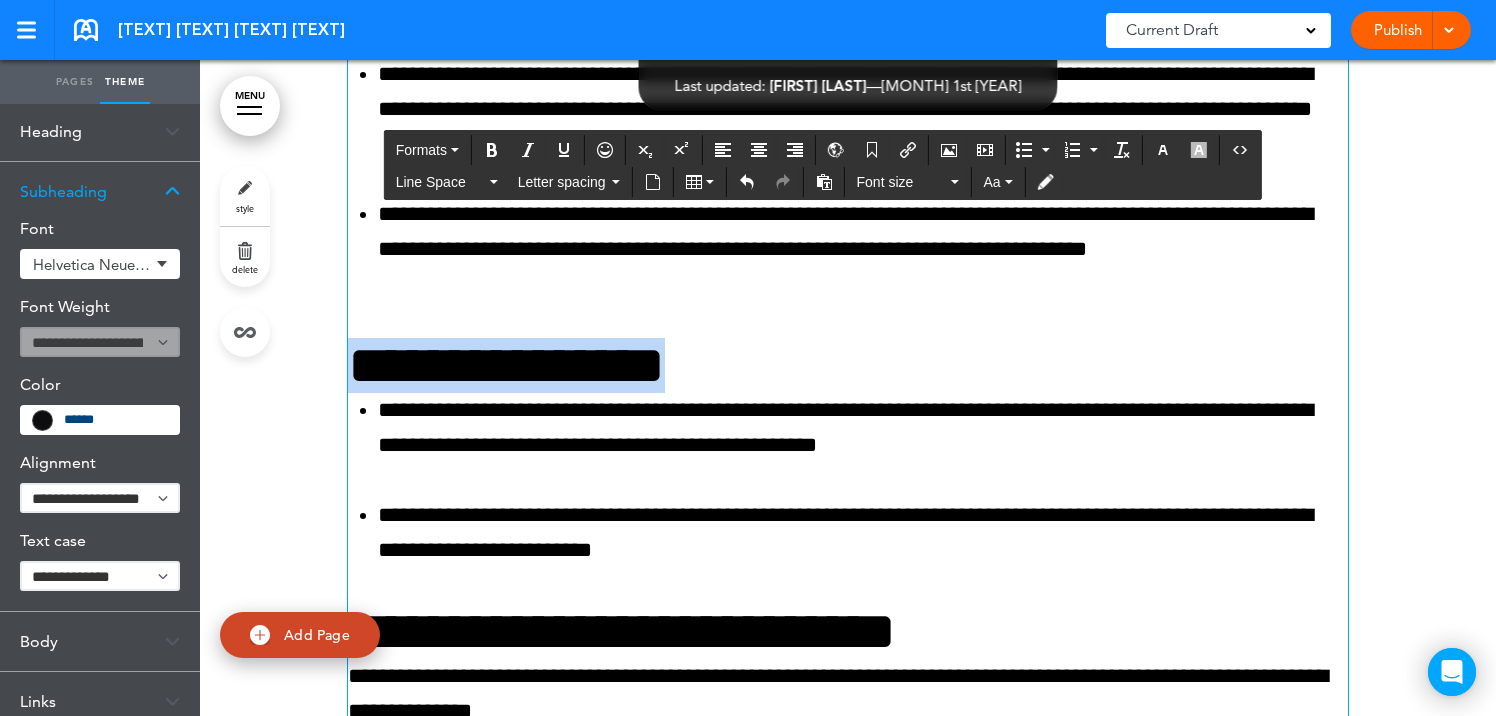 drag, startPoint x: 776, startPoint y: 471, endPoint x: 331, endPoint y: 466, distance: 445.02808 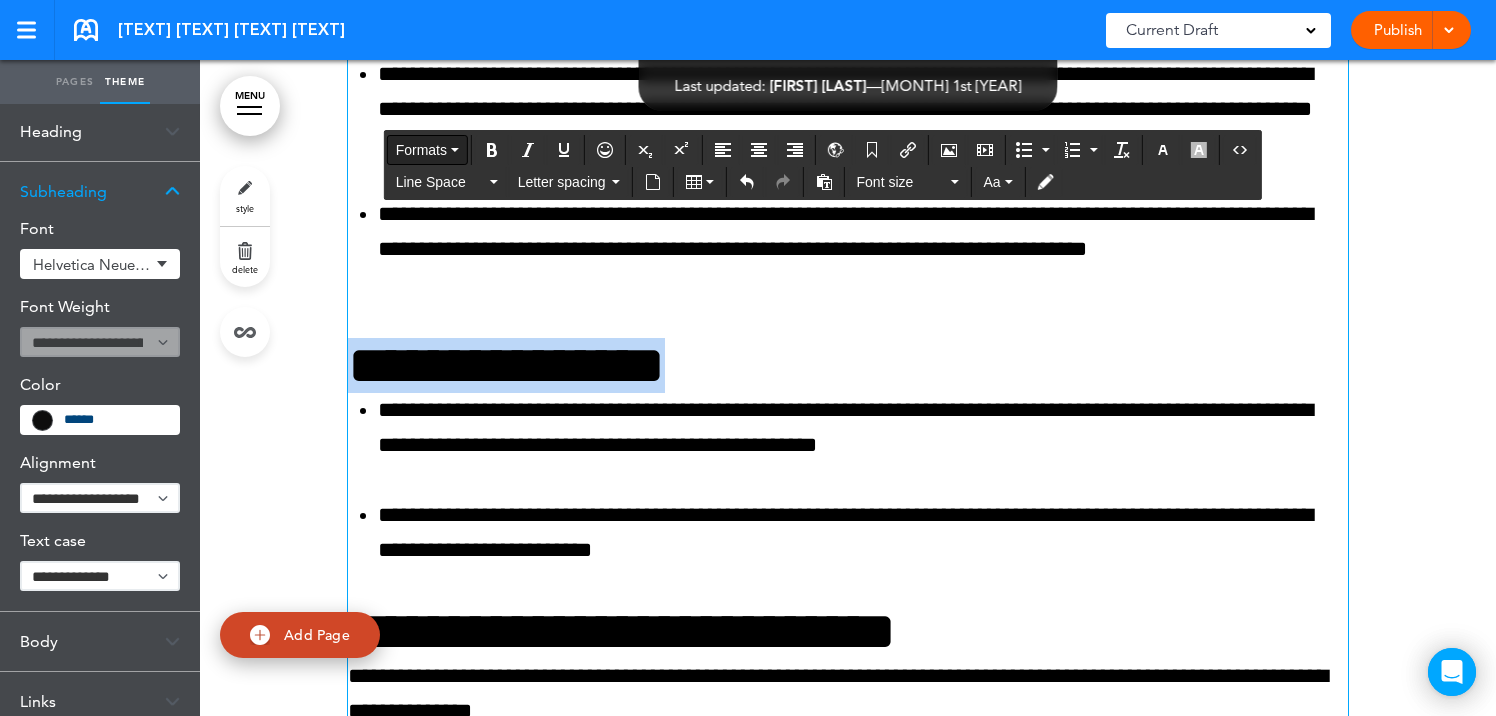 click on "Formats" at bounding box center [421, 150] 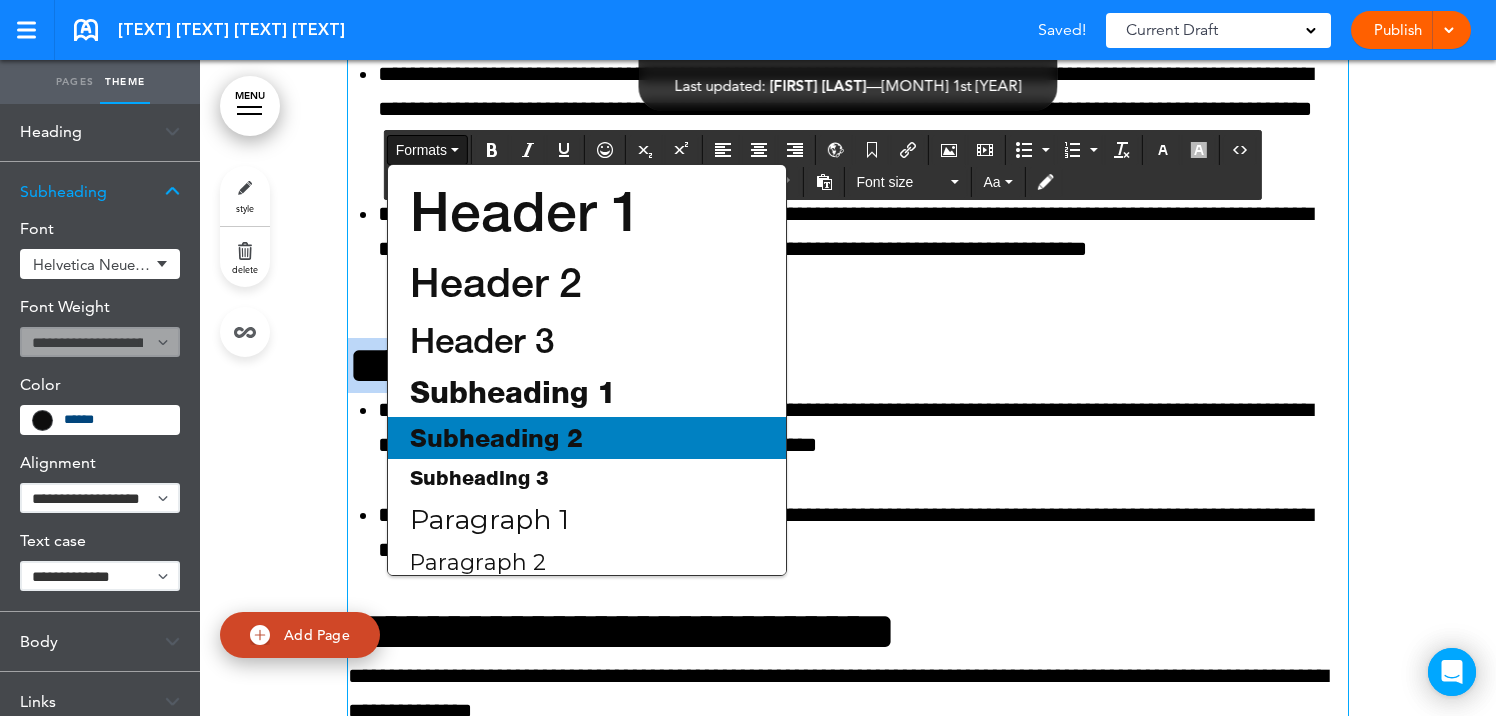 click on "Subheading 2" at bounding box center [496, 438] 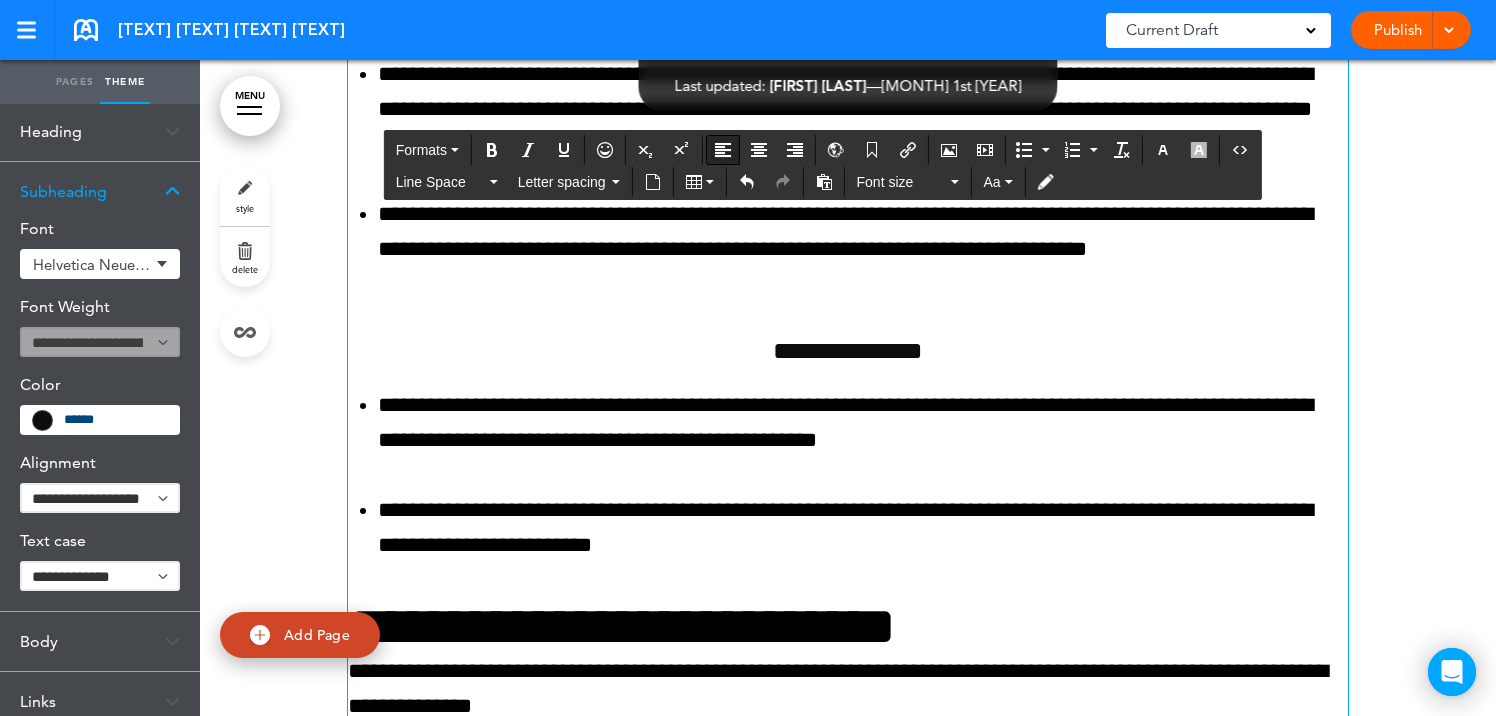 click at bounding box center [723, 150] 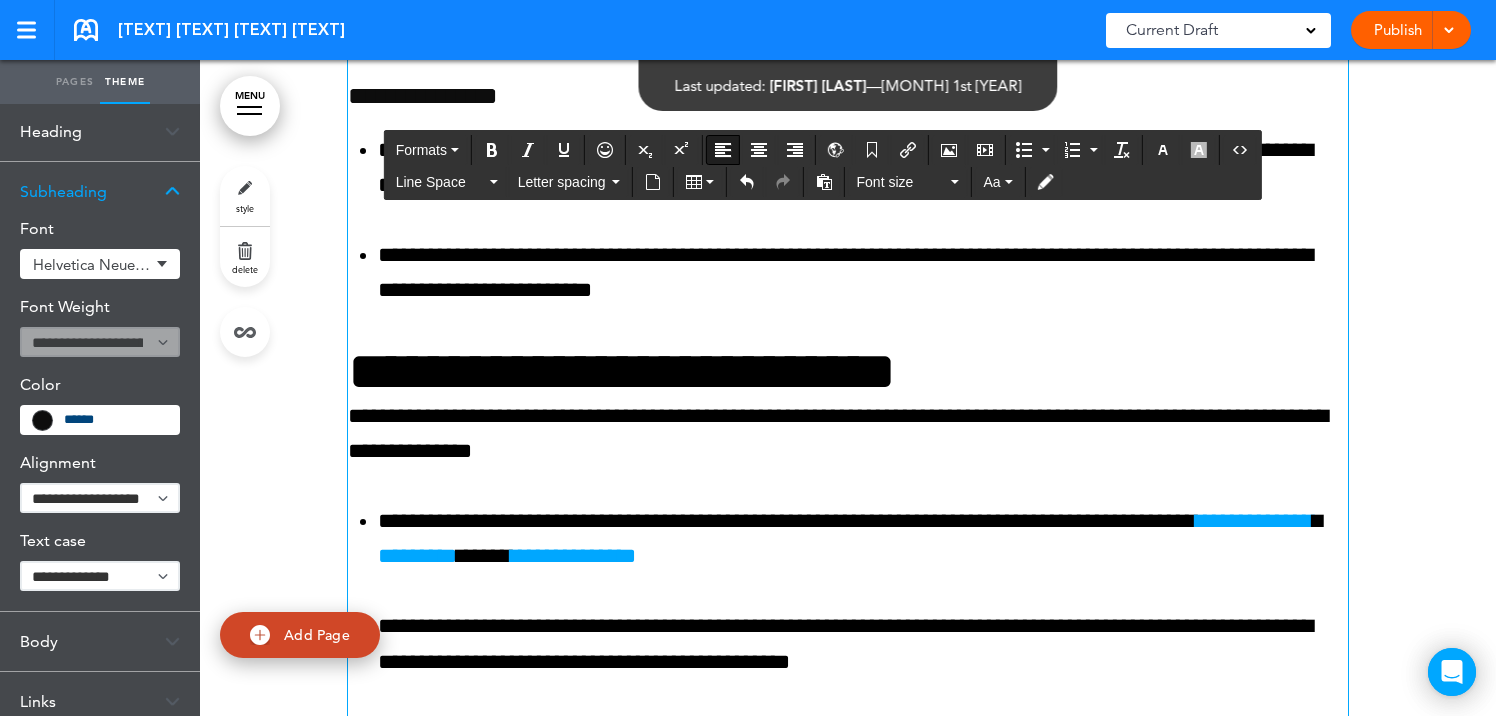 scroll, scrollTop: 163967, scrollLeft: 0, axis: vertical 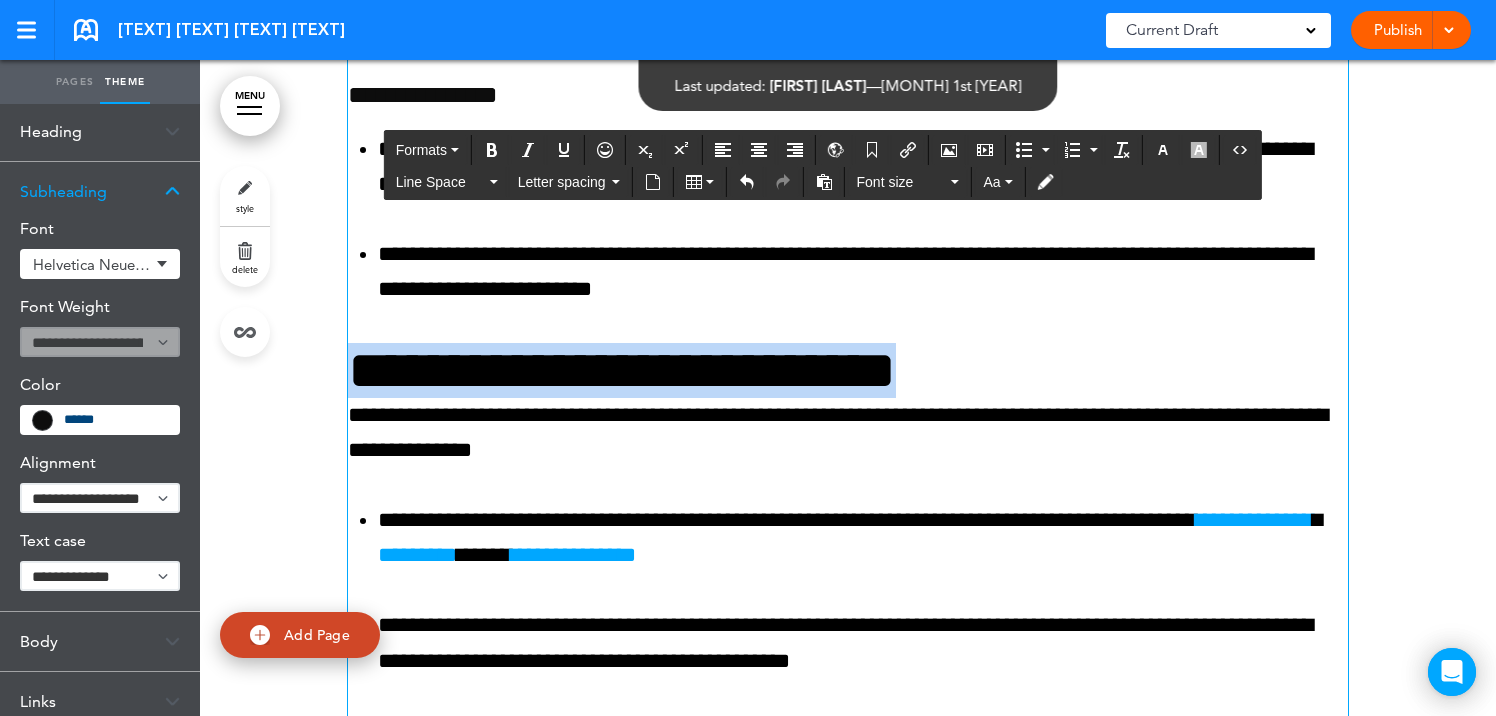 drag, startPoint x: 1060, startPoint y: 458, endPoint x: 317, endPoint y: 463, distance: 743.01685 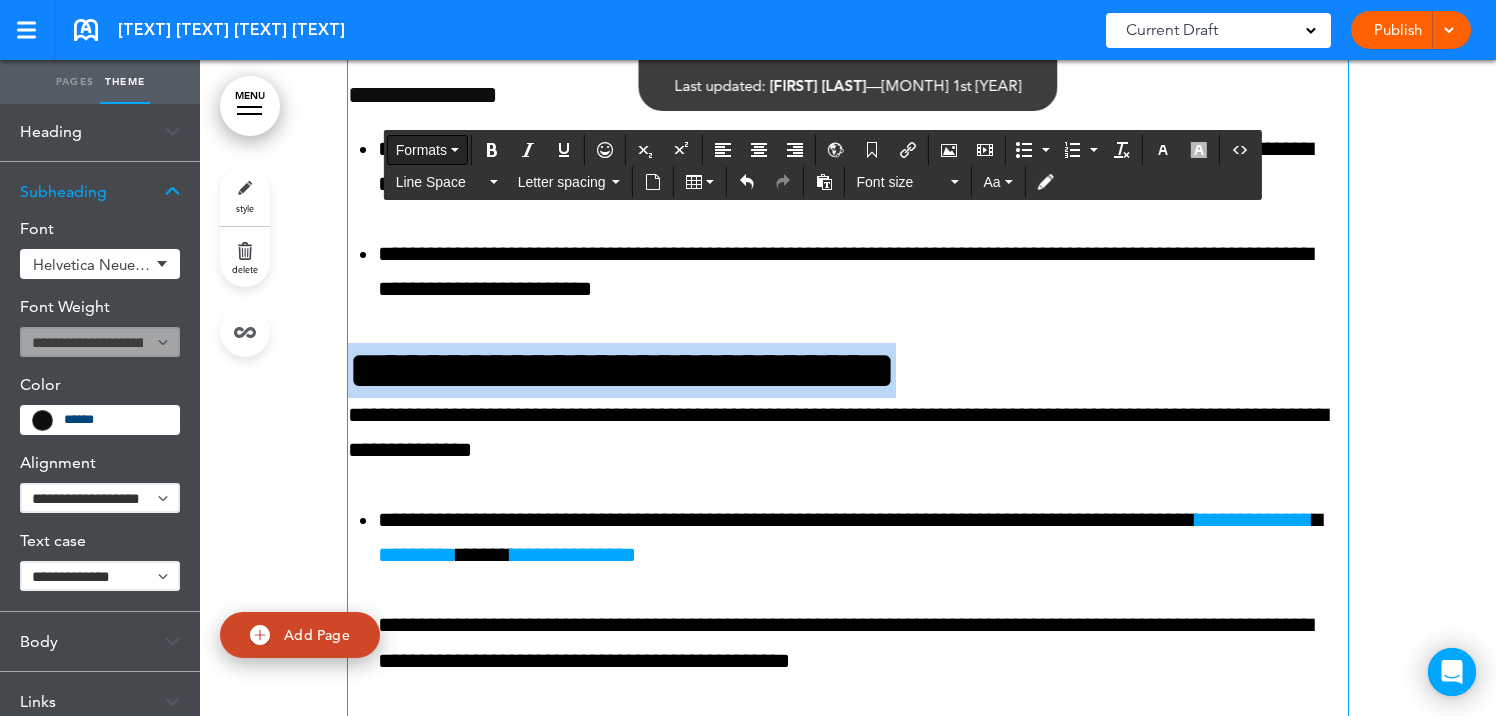 click on "Formats" at bounding box center [421, 150] 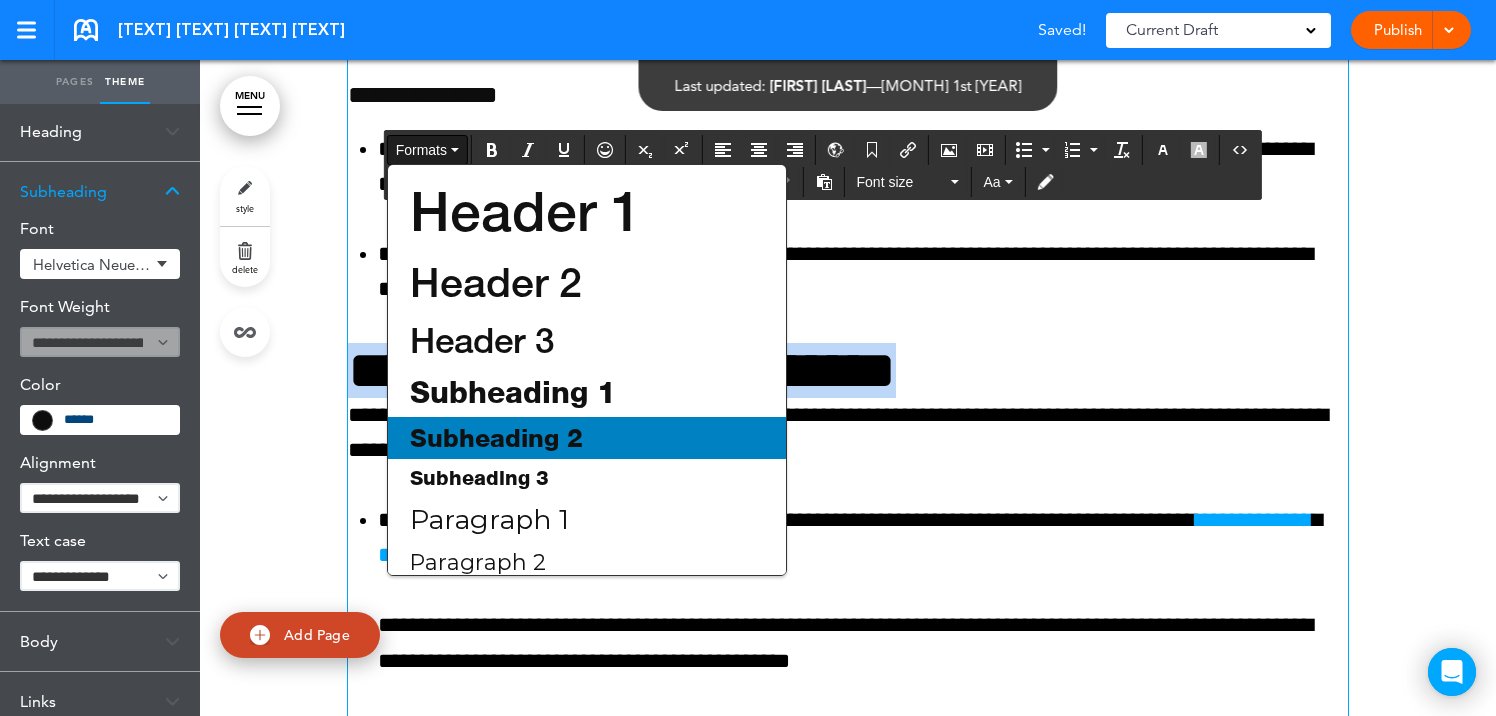 click on "Subheading 2" at bounding box center [496, 438] 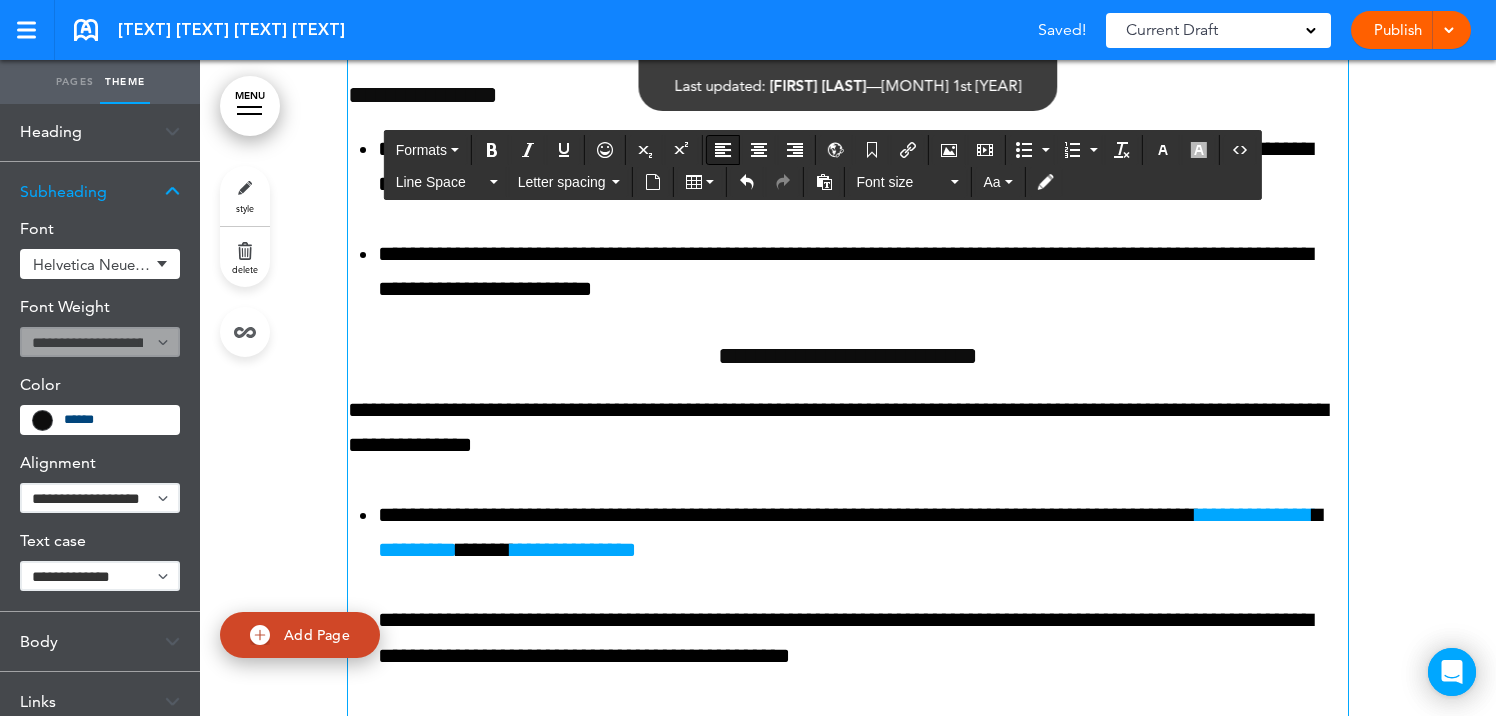 click at bounding box center (723, 150) 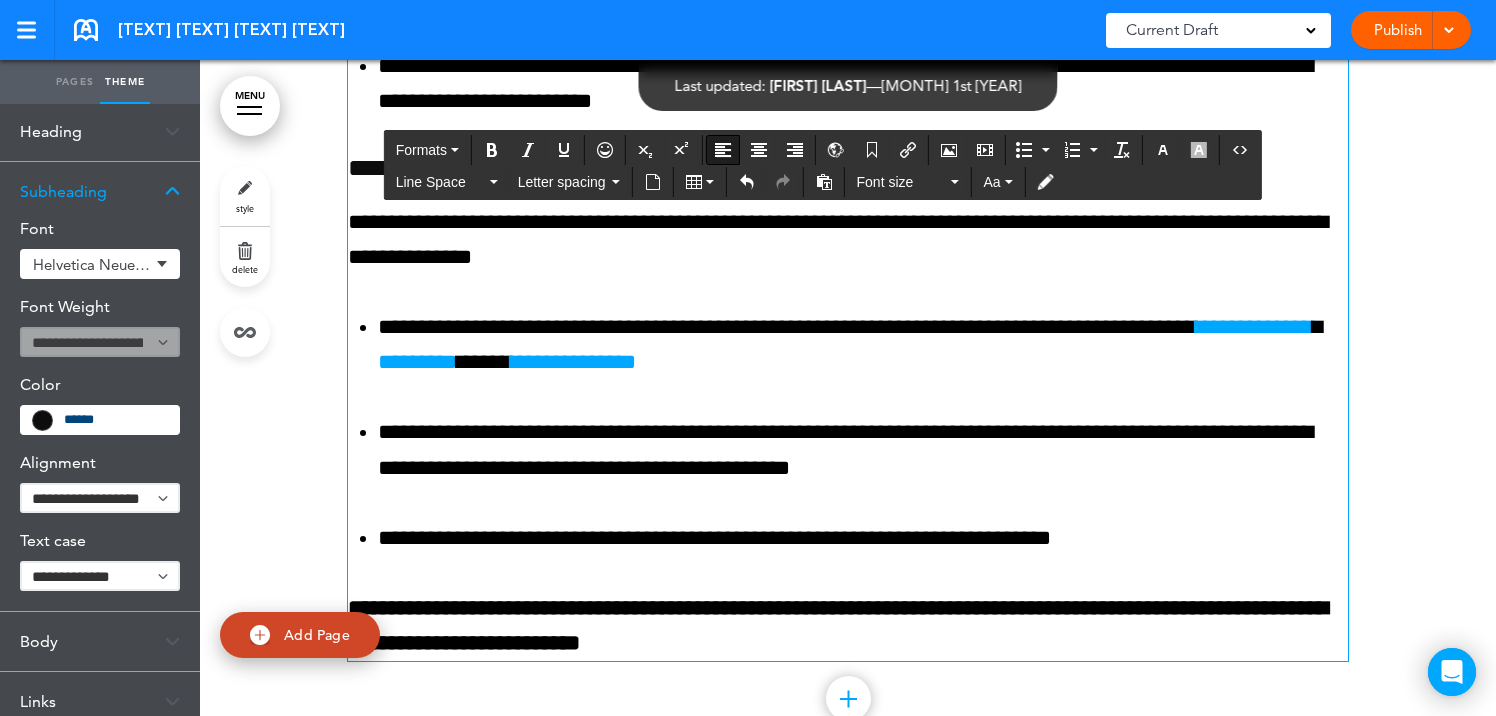 scroll, scrollTop: 164156, scrollLeft: 0, axis: vertical 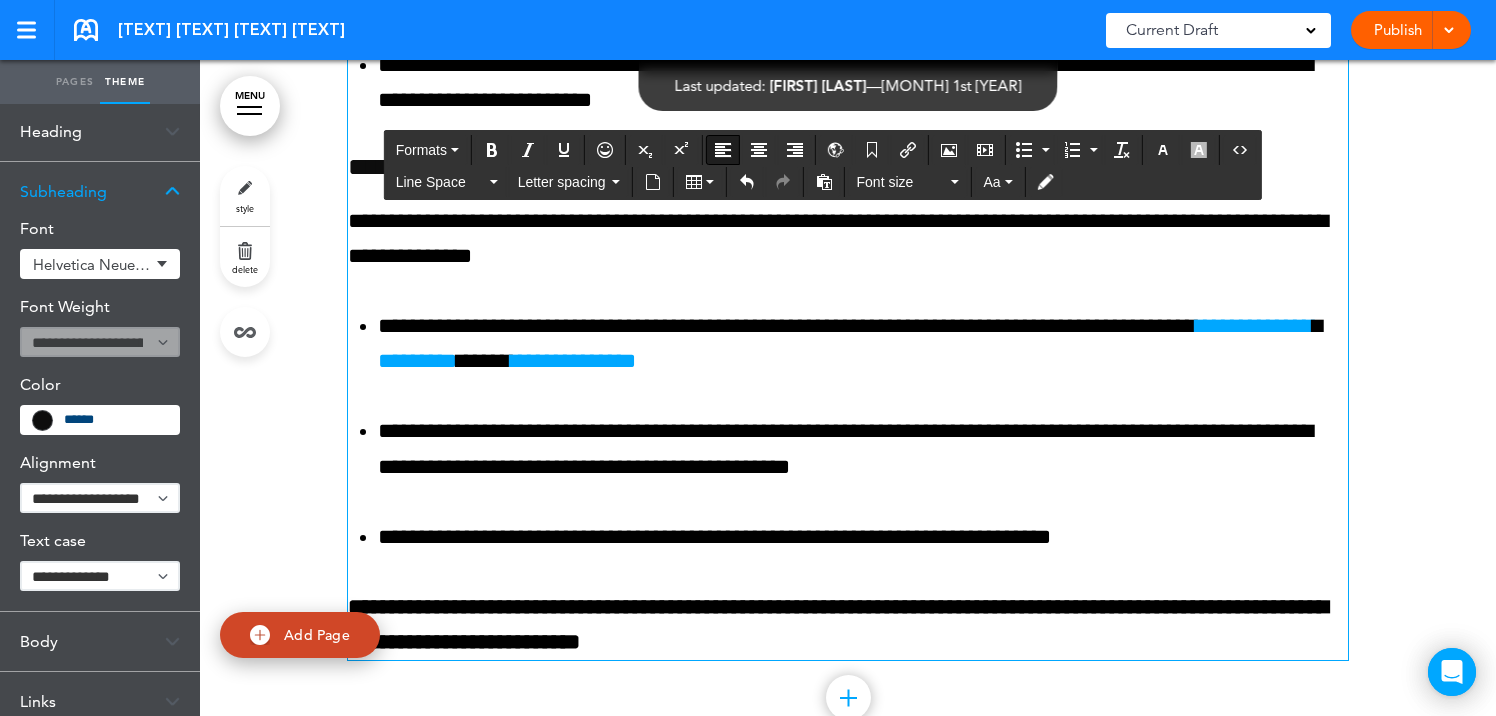 click on "**********" at bounding box center (573, 361) 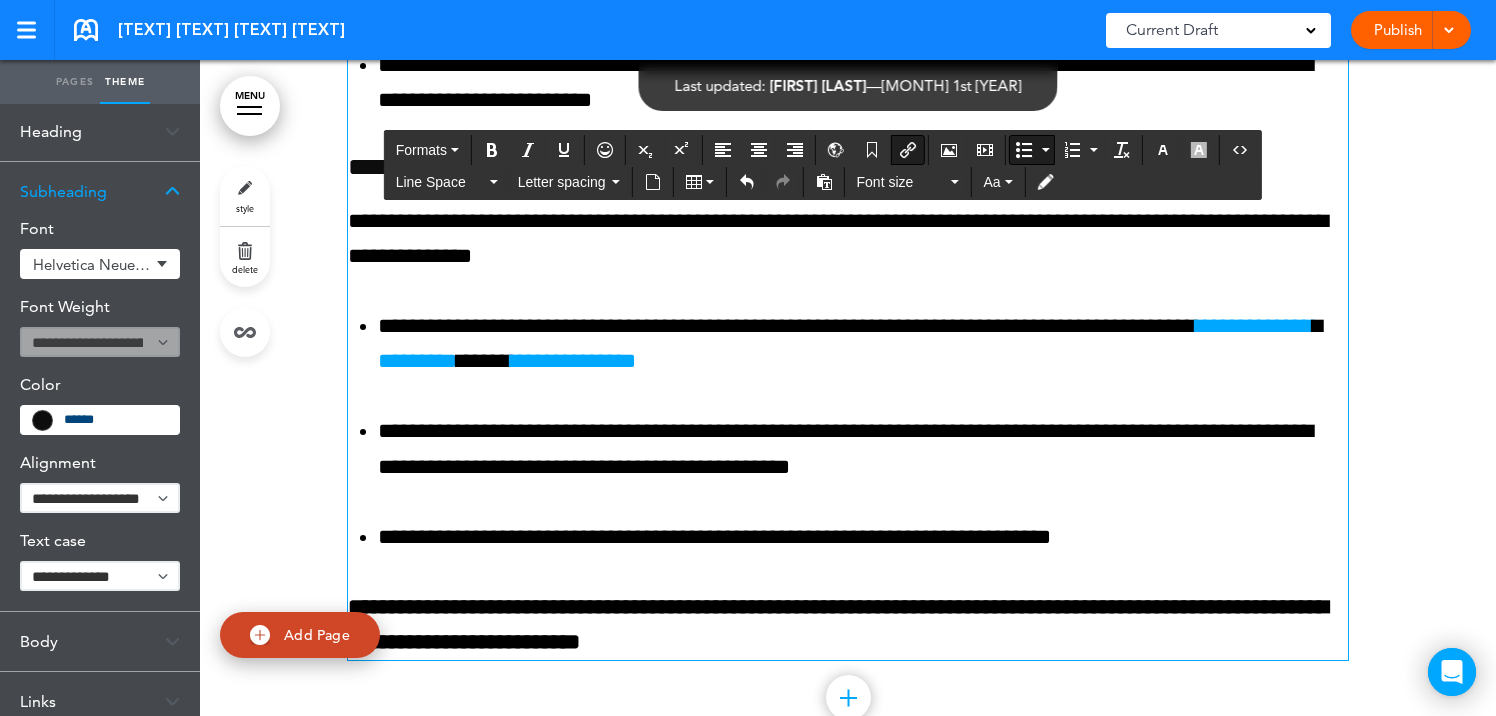 scroll, scrollTop: 164318, scrollLeft: 0, axis: vertical 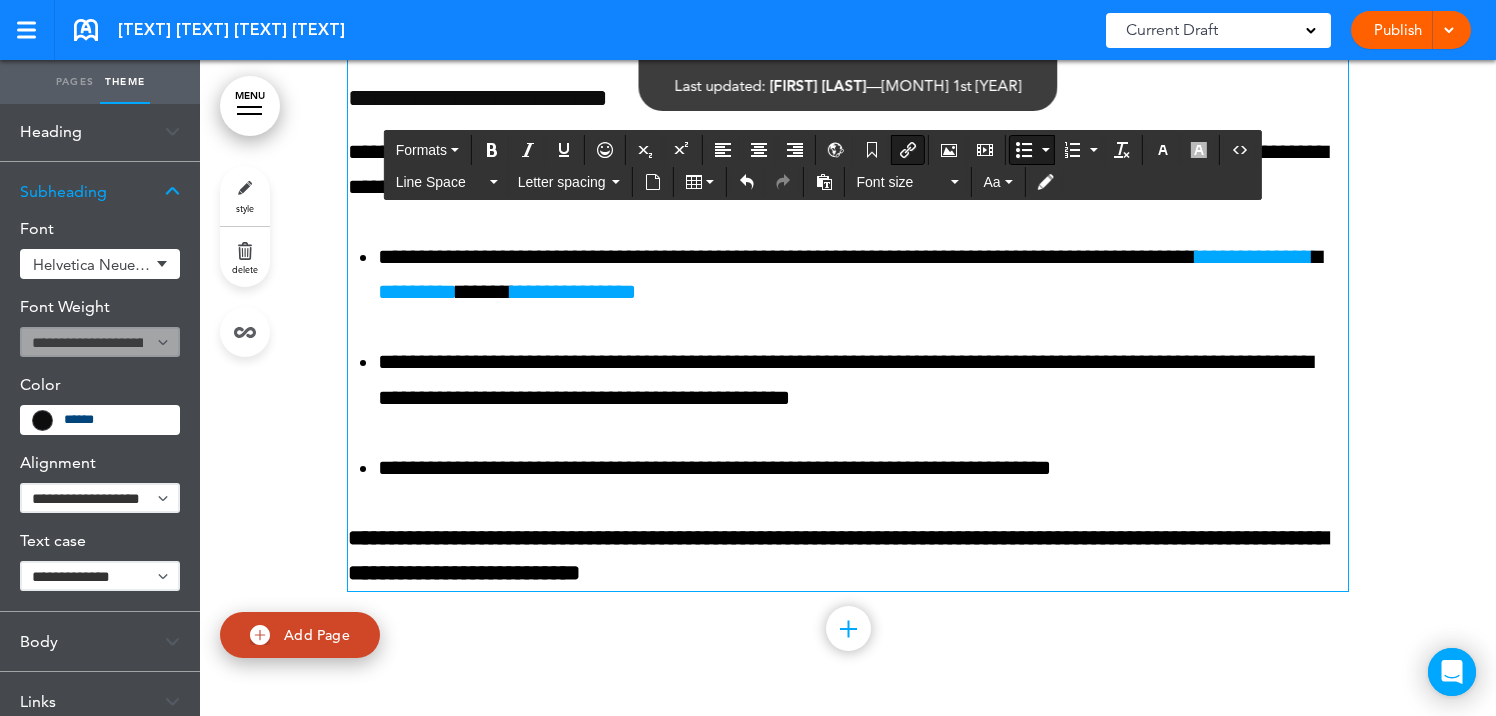 click at bounding box center (1448, 28) 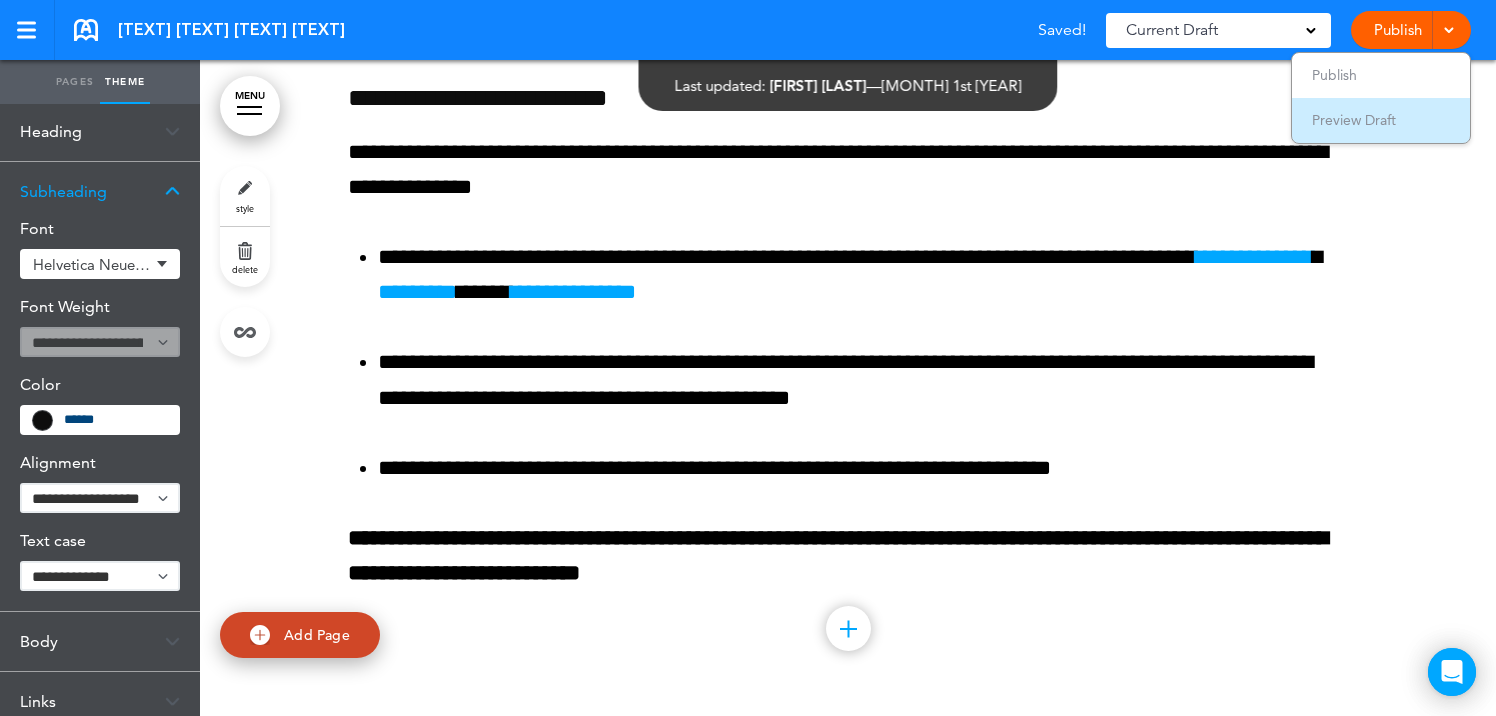 click on "Preview Draft" at bounding box center [1354, 120] 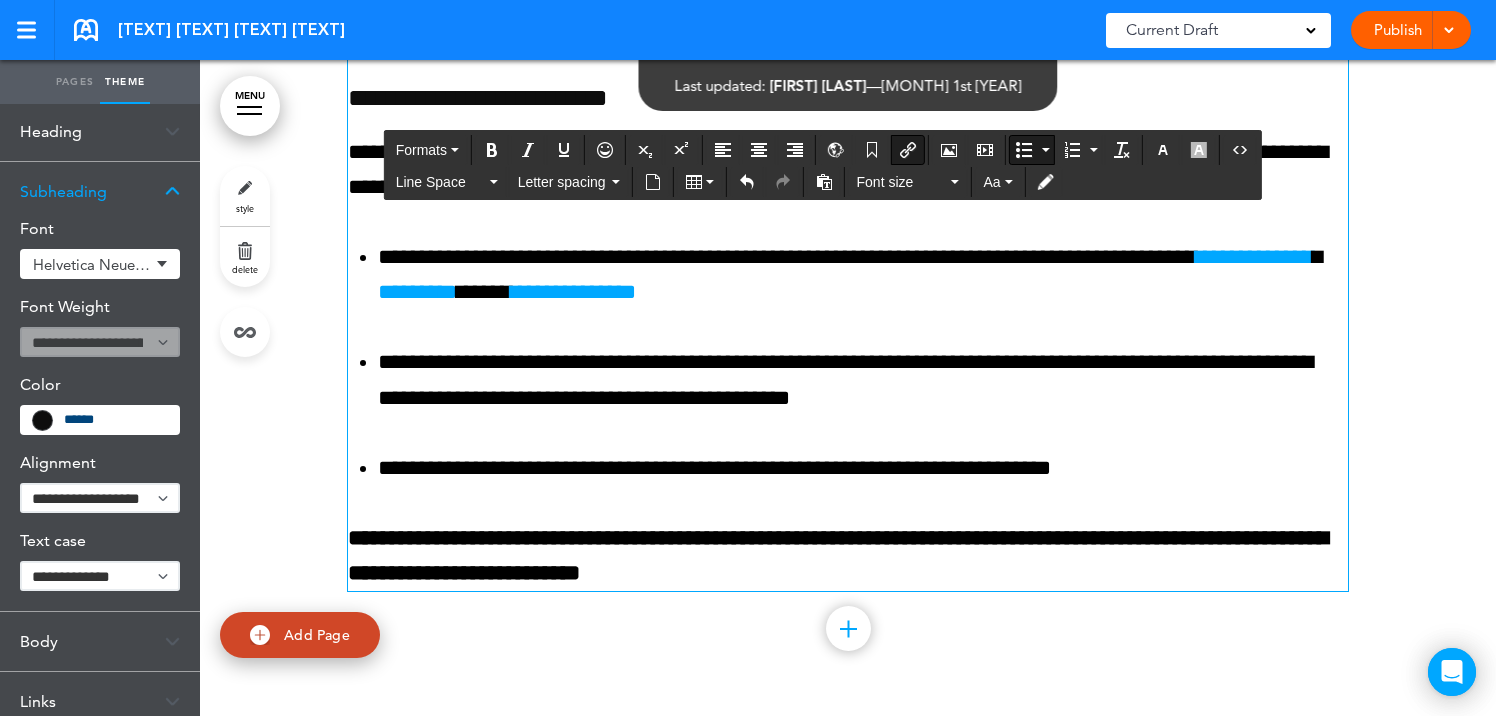 click on "**********" at bounding box center (1254, 257) 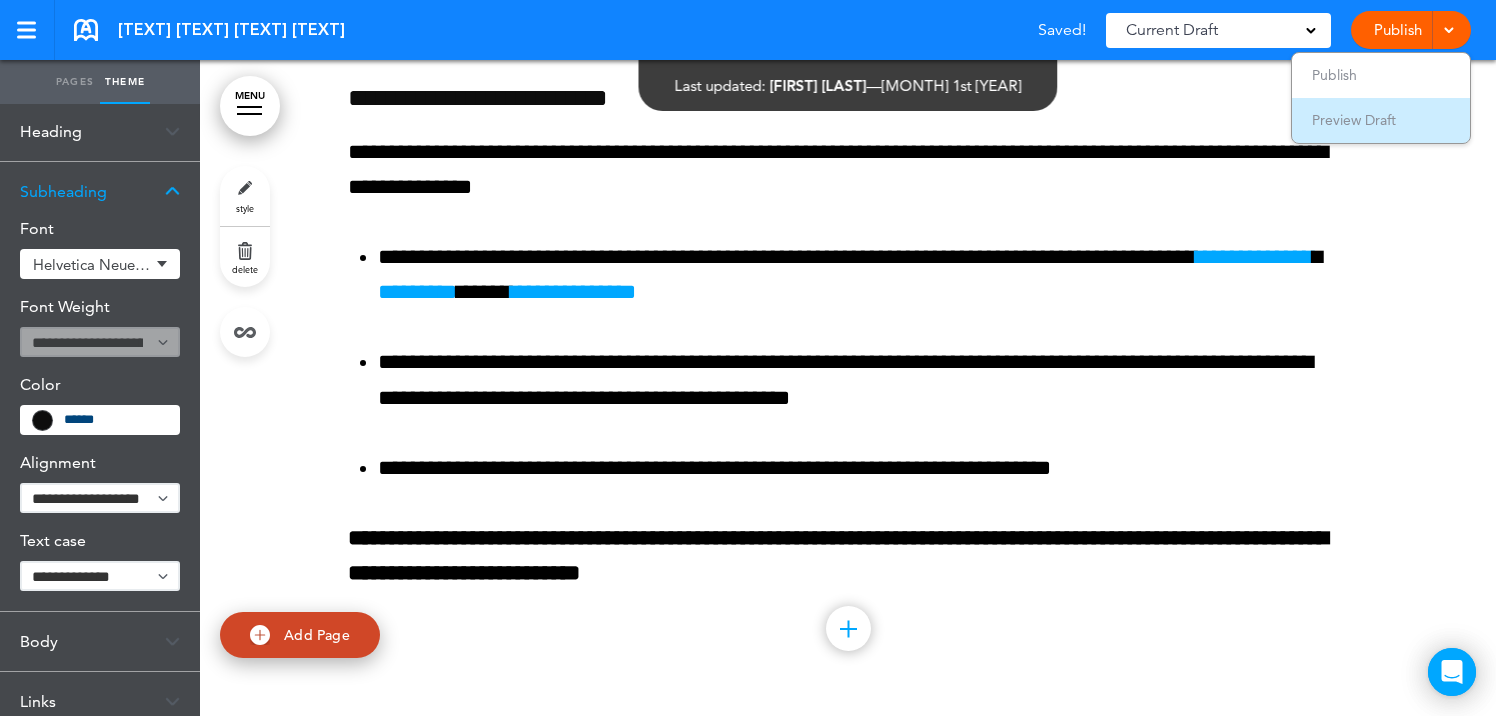 click on "Preview Draft" at bounding box center [1354, 120] 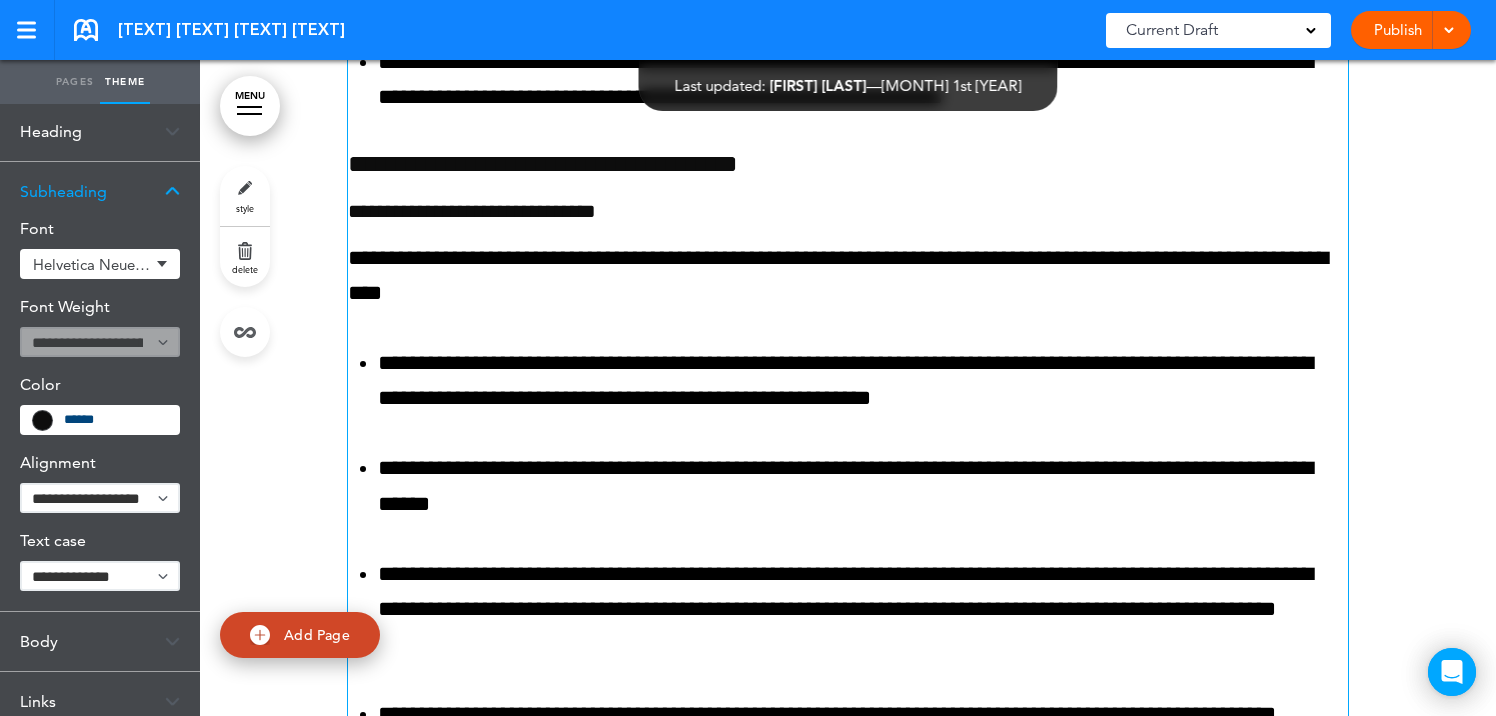 scroll, scrollTop: 162499, scrollLeft: 0, axis: vertical 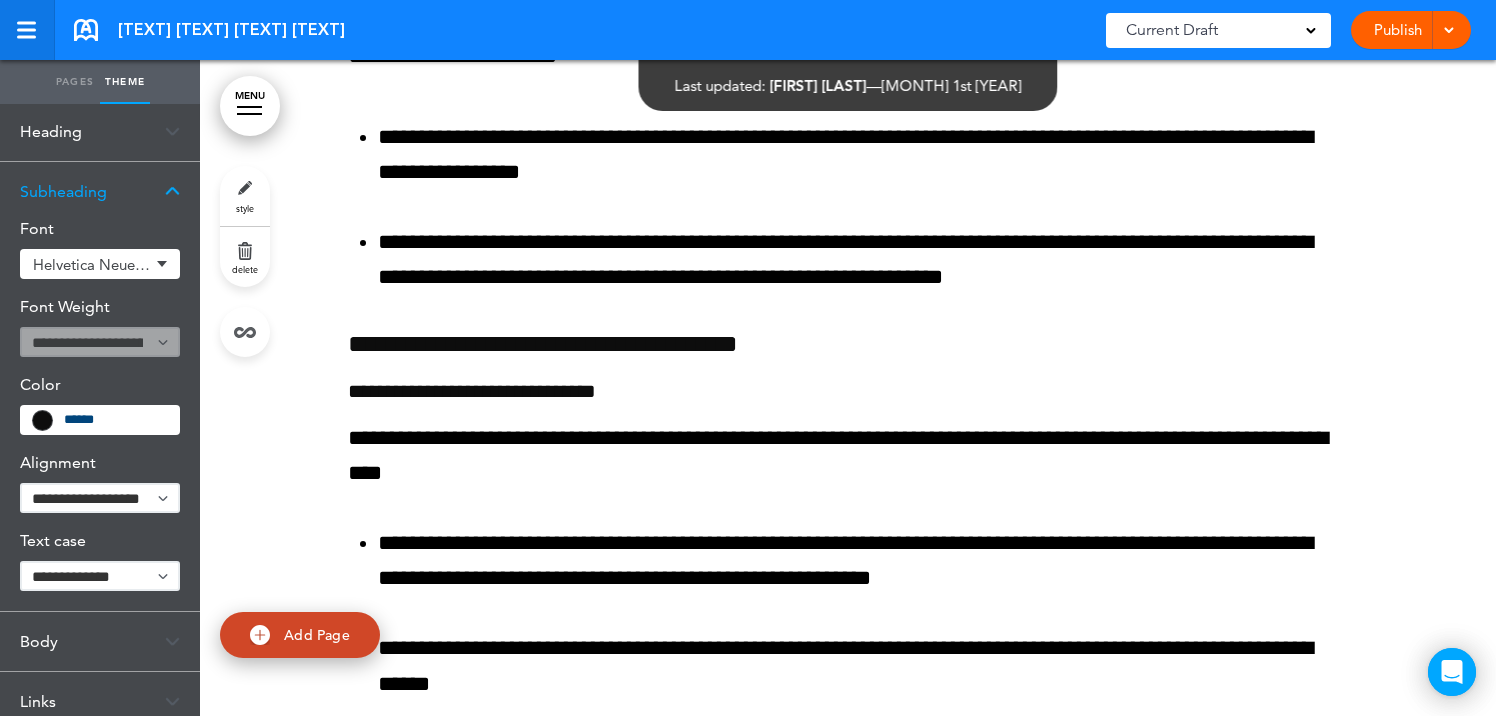click at bounding box center [26, 23] 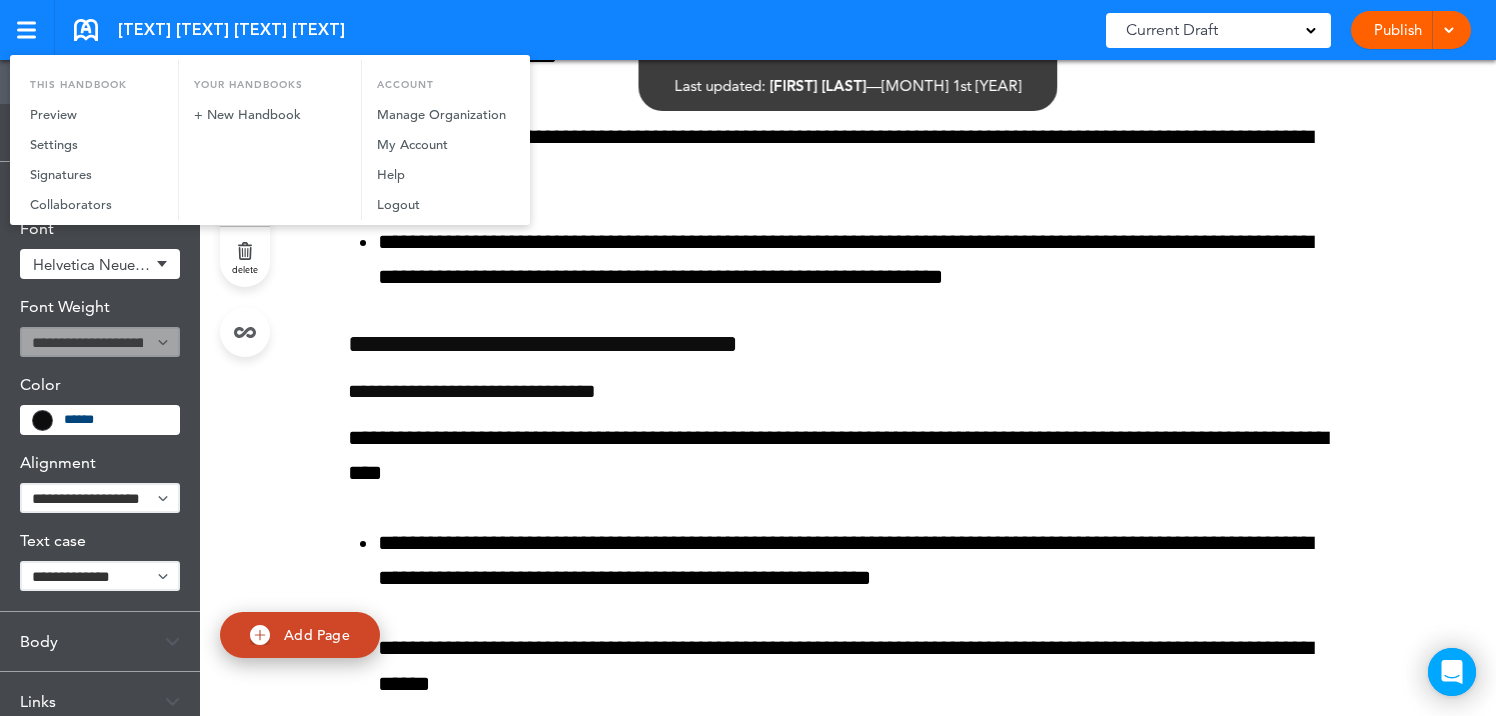 click at bounding box center [748, 358] 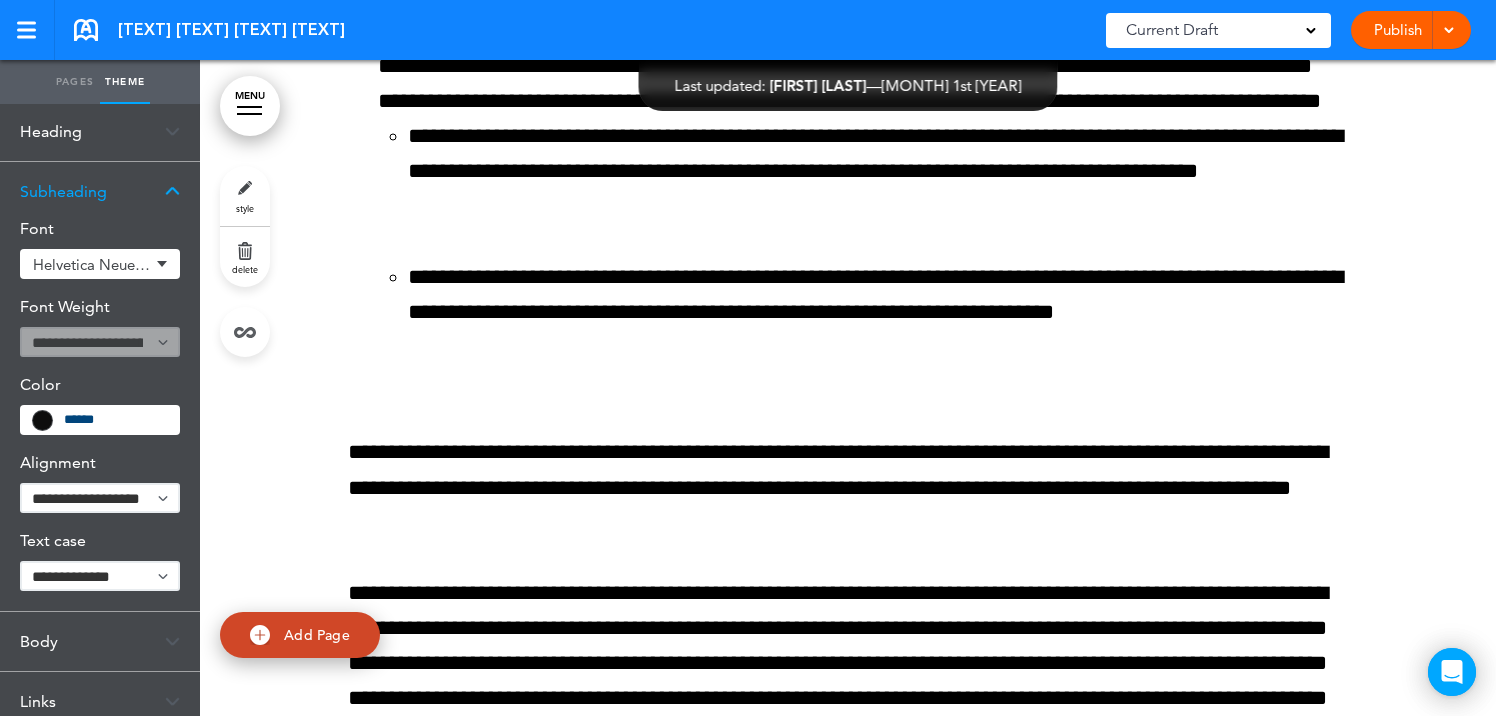 scroll, scrollTop: 116780, scrollLeft: 0, axis: vertical 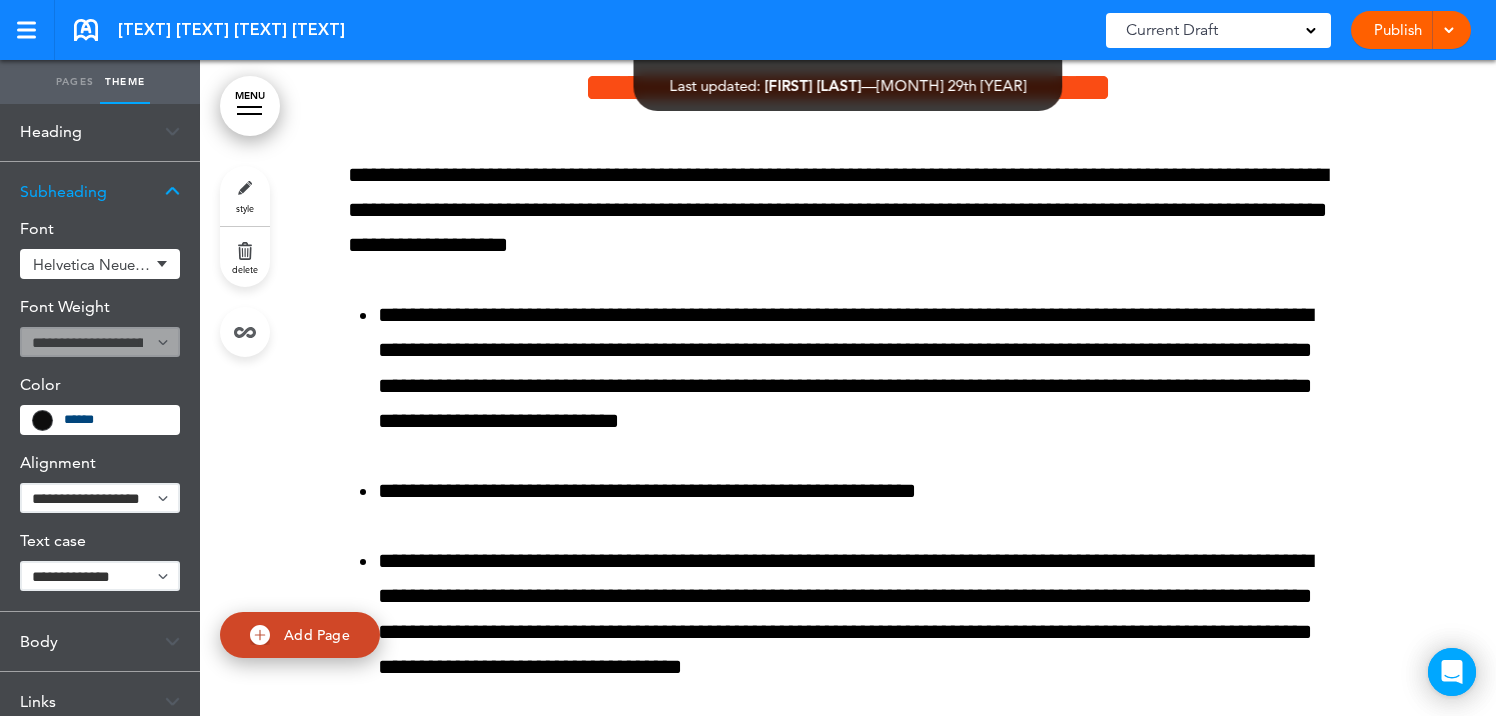 click on "Pages" at bounding box center [75, 82] 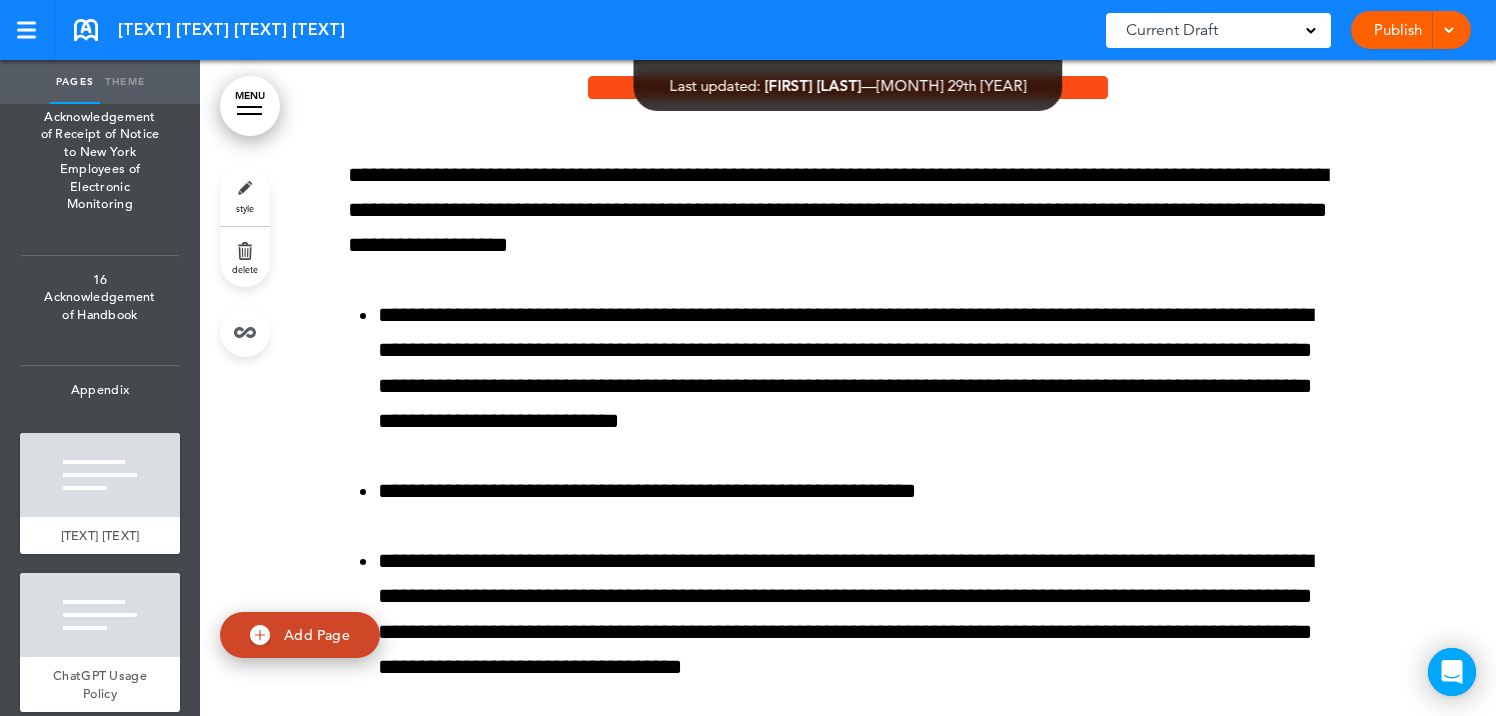 click at bounding box center [848, 2296] 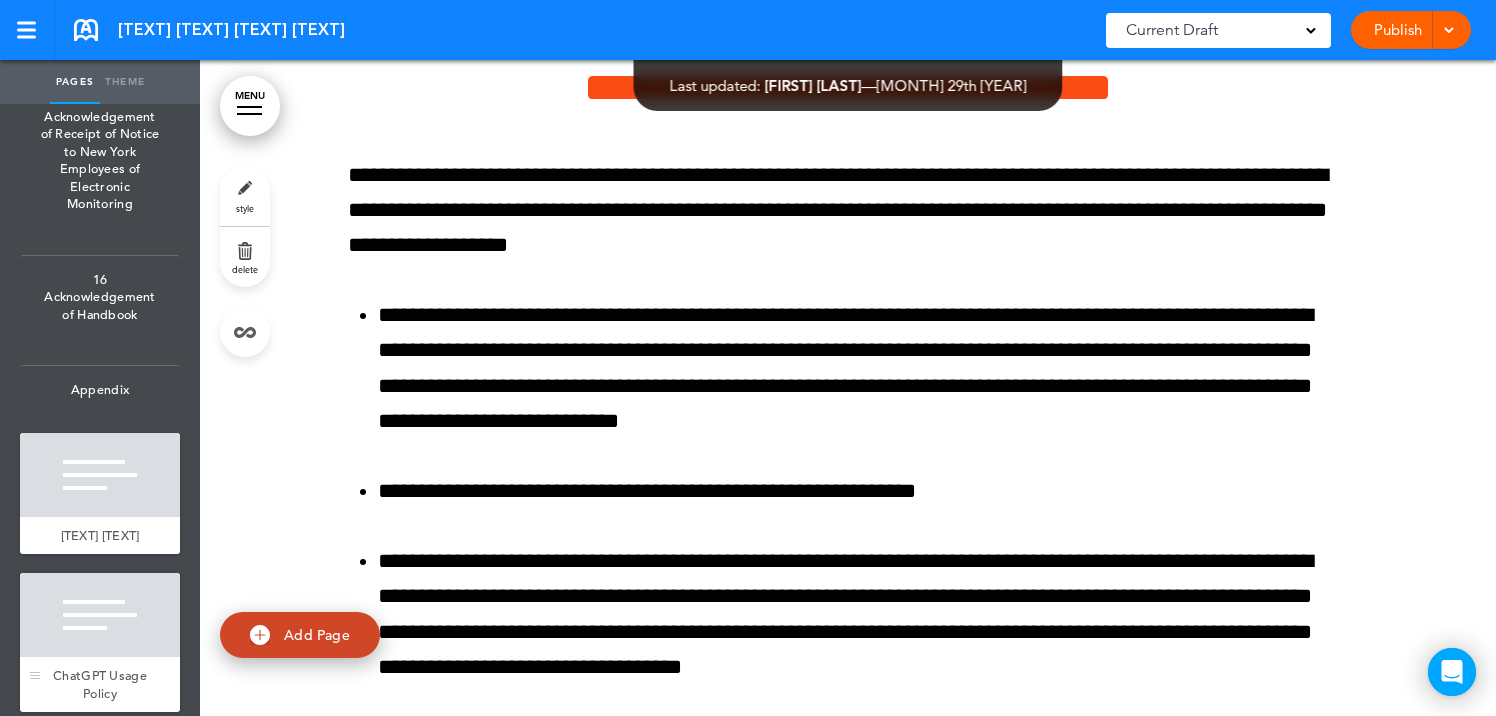 click on "ChatGPT Usage Policy" at bounding box center [100, 684] 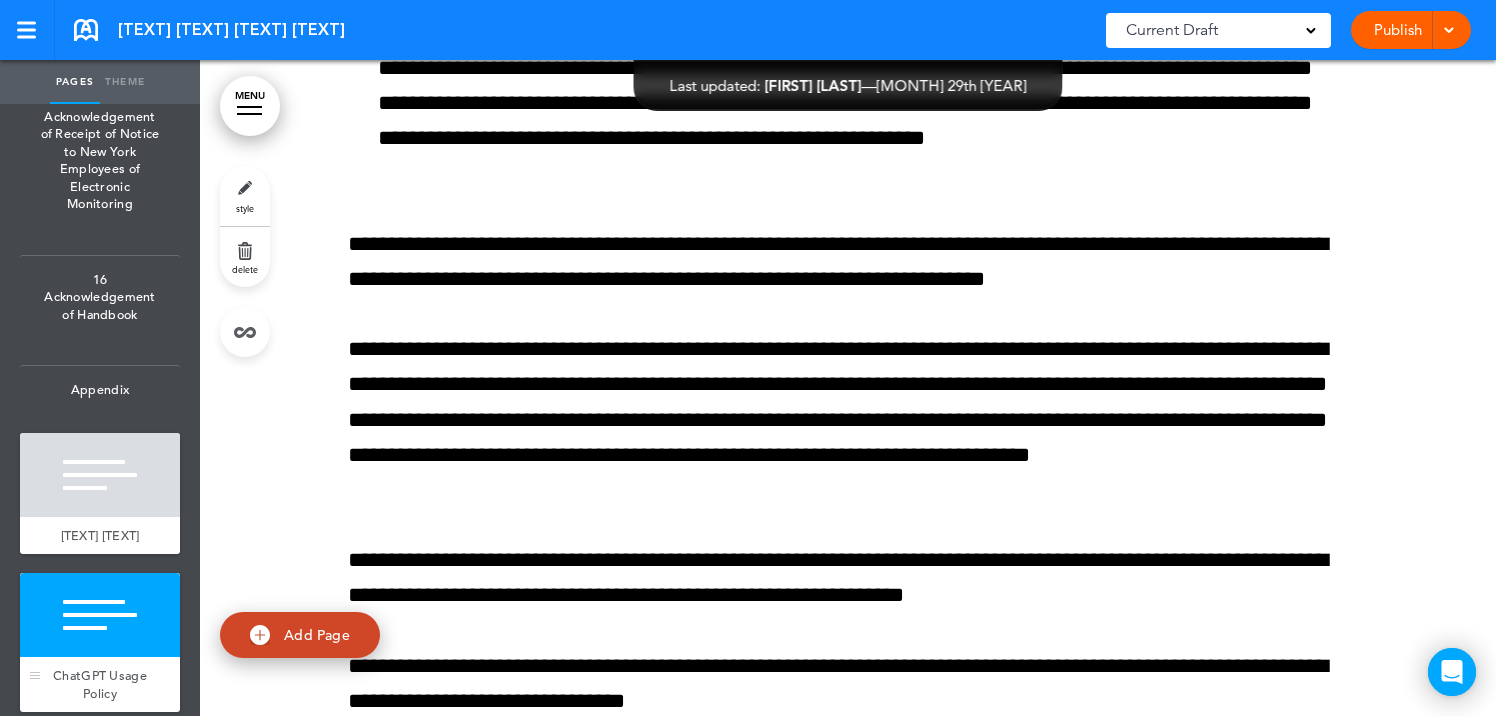 scroll, scrollTop: 158737, scrollLeft: 0, axis: vertical 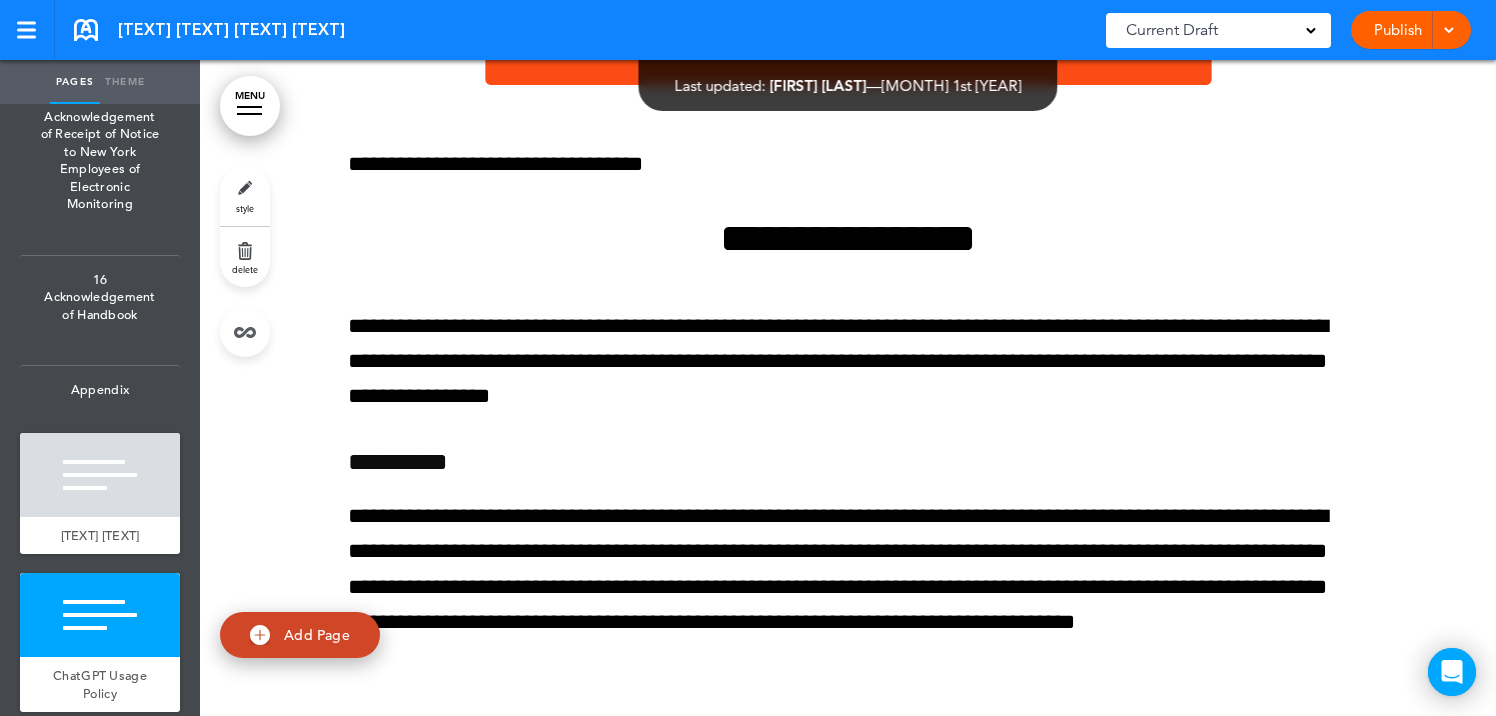 click on "style" at bounding box center (245, 196) 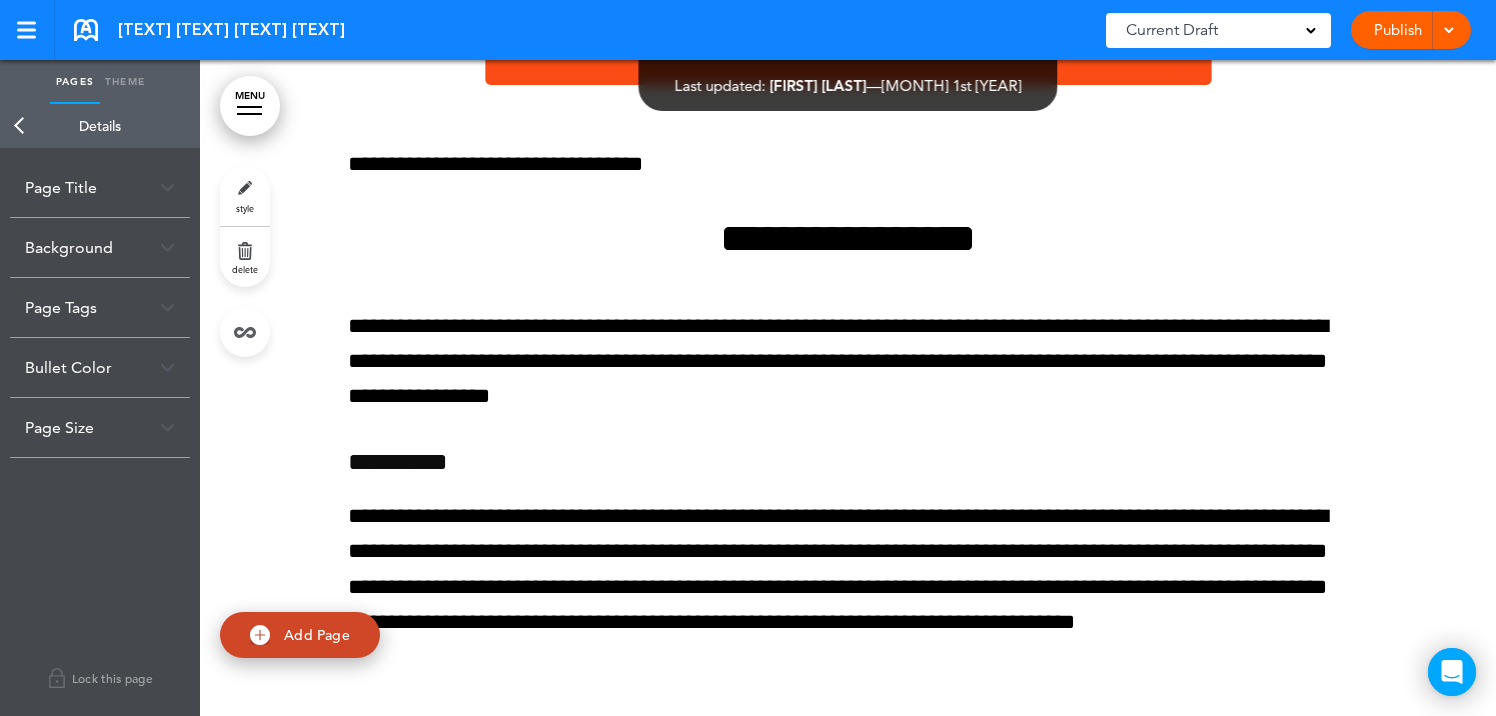click on "Page Title" at bounding box center [100, 187] 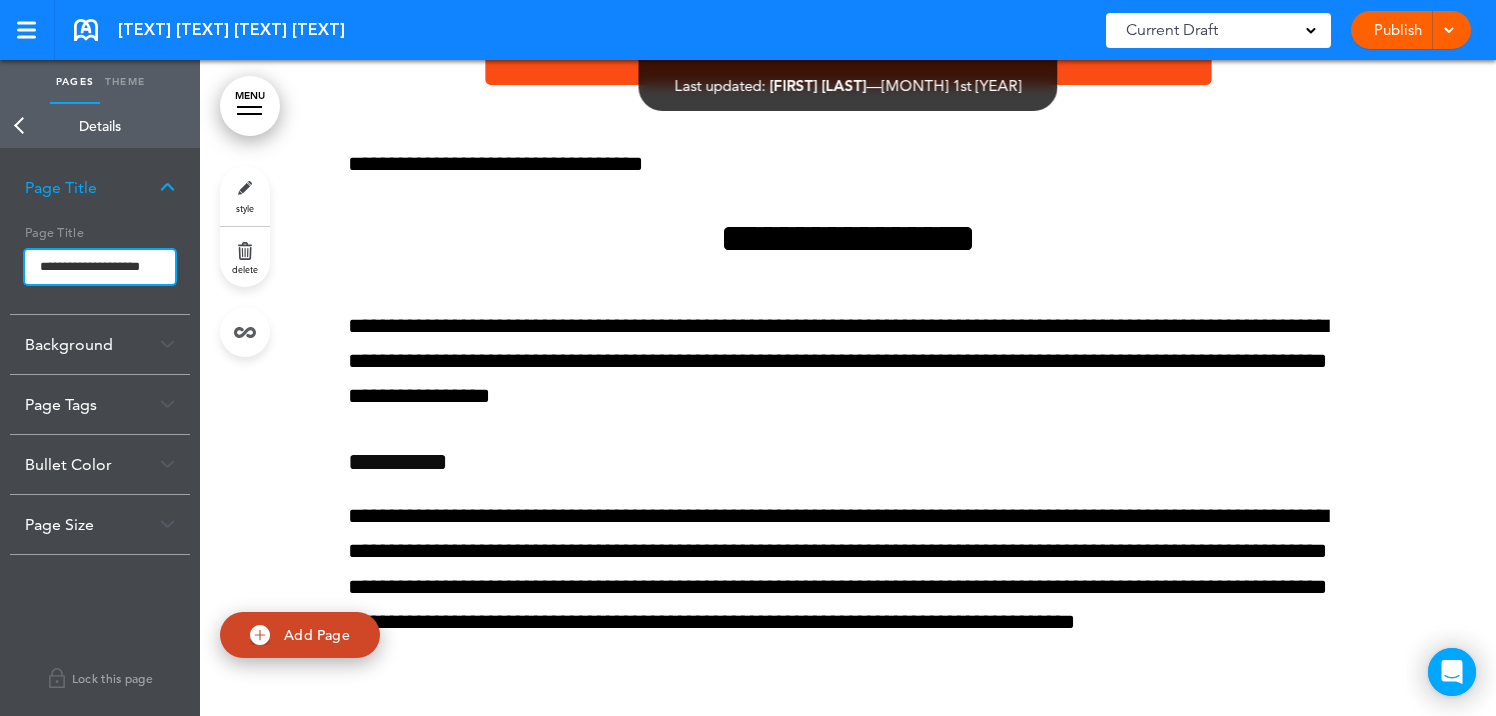 drag, startPoint x: 133, startPoint y: 266, endPoint x: 23, endPoint y: 262, distance: 110.0727 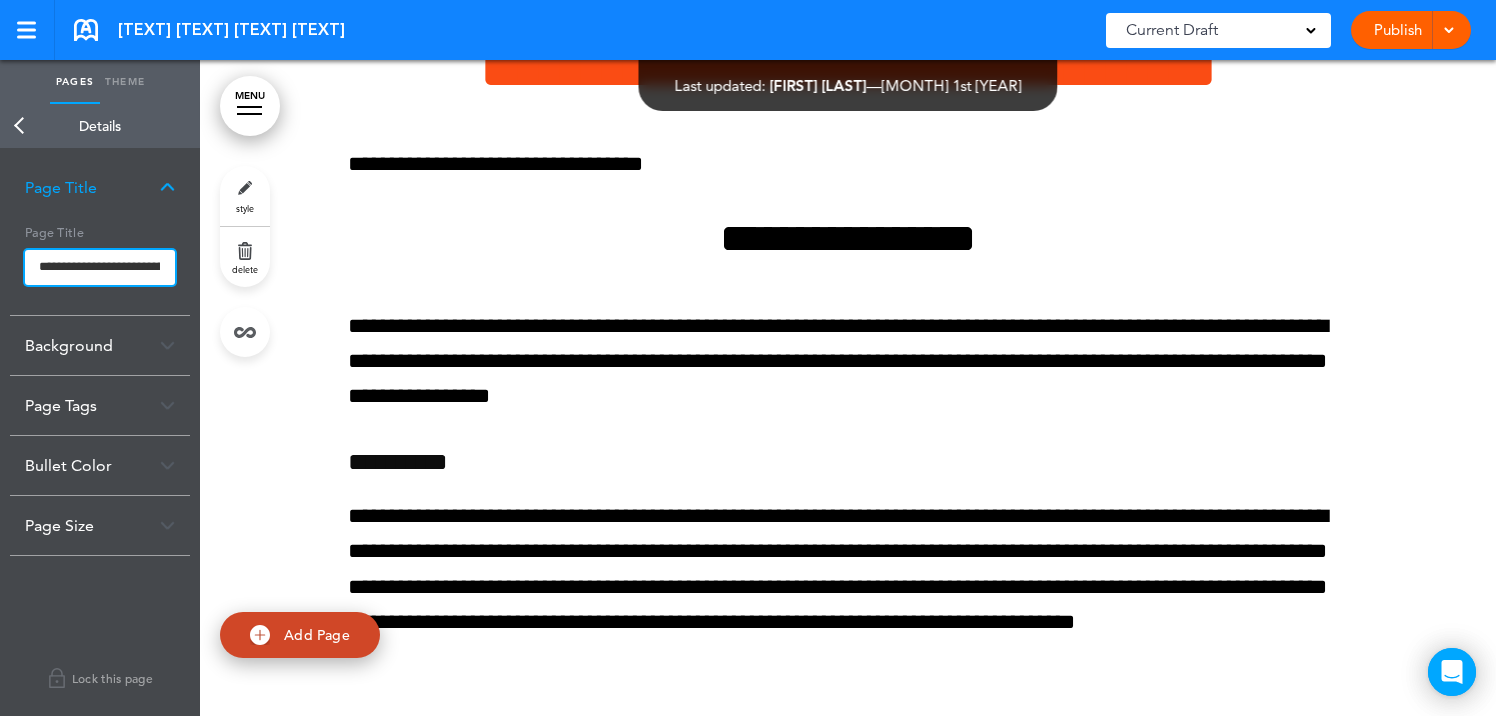 scroll, scrollTop: 0, scrollLeft: 38, axis: horizontal 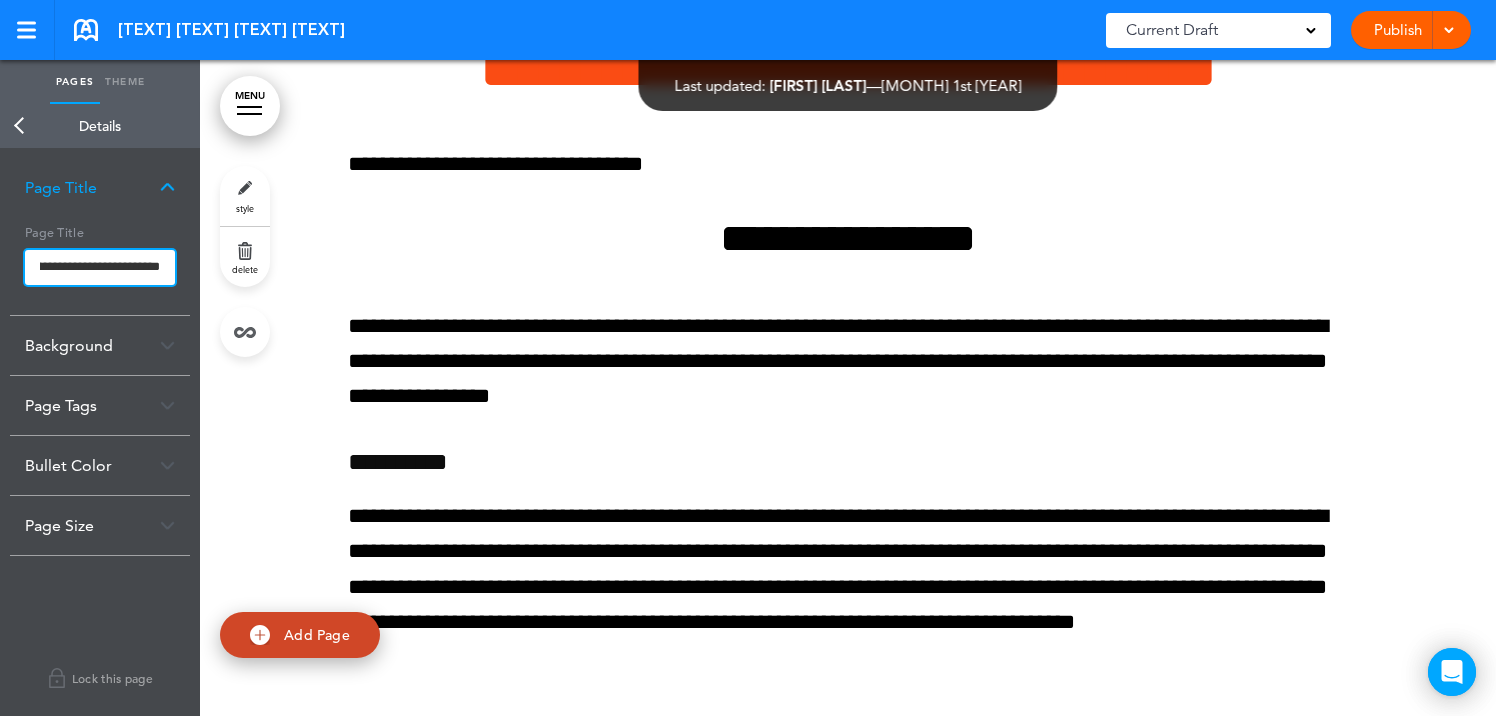 type on "**********" 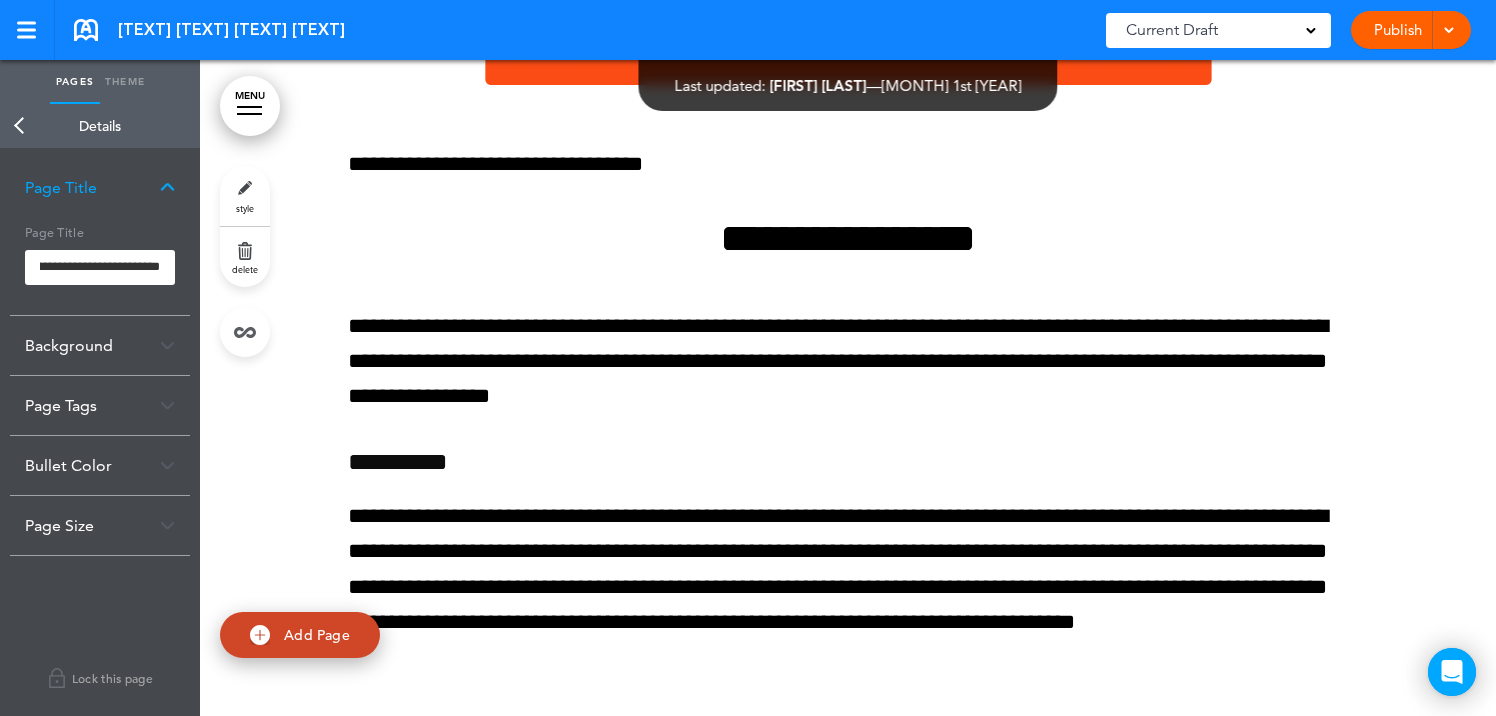 scroll, scrollTop: 0, scrollLeft: 0, axis: both 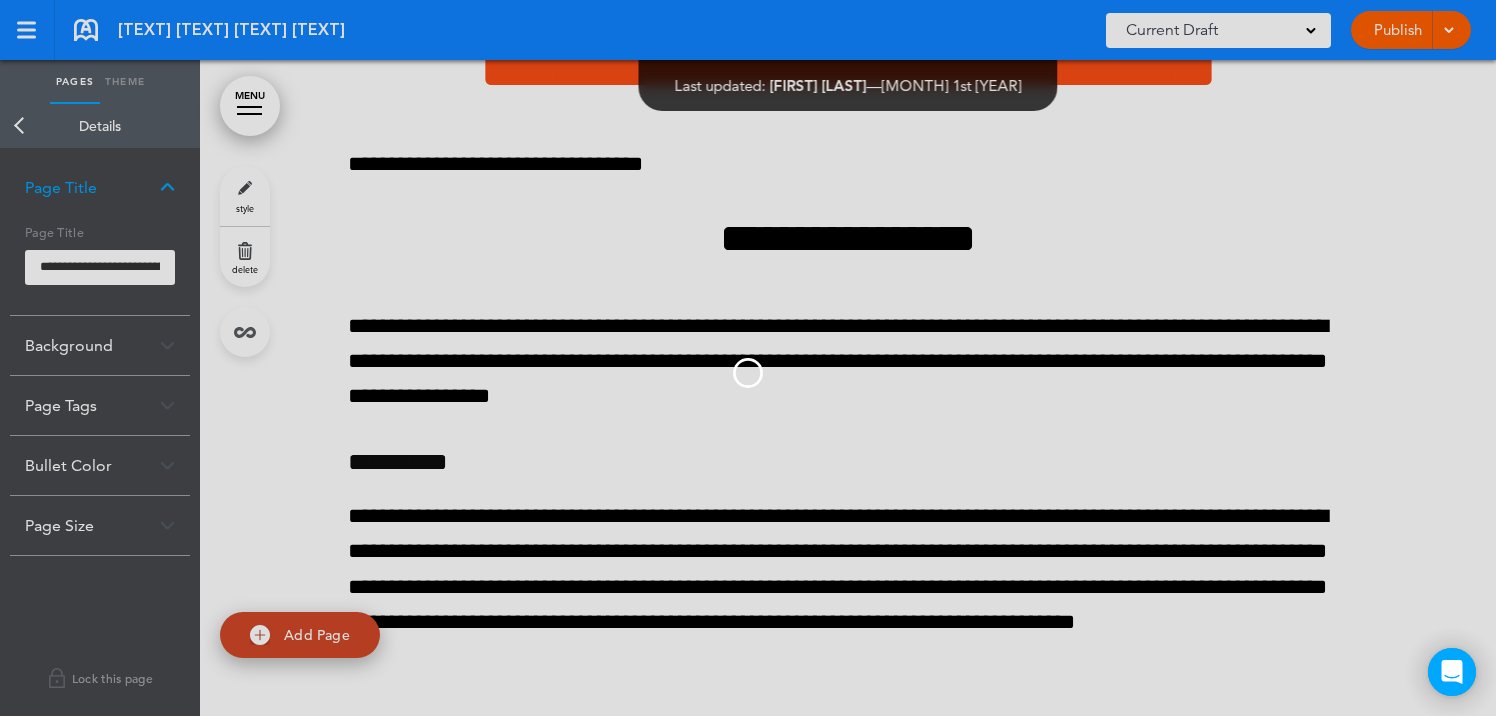 click on "Make this page common so it is available in other handbooks.
This handbook
Preview
Settings
Signatures
Collaborators
Your Handbooks + New Handbook
Account
Manage Organization
My Account
Help
Logout
Dragonfly U.S. Employee Handbook July 2025
Saved!
Current Draft
CURRENT DRAFT
1.1
(7/30/2025)
Published by Lisa Kinard
1.0" at bounding box center [748, 358] 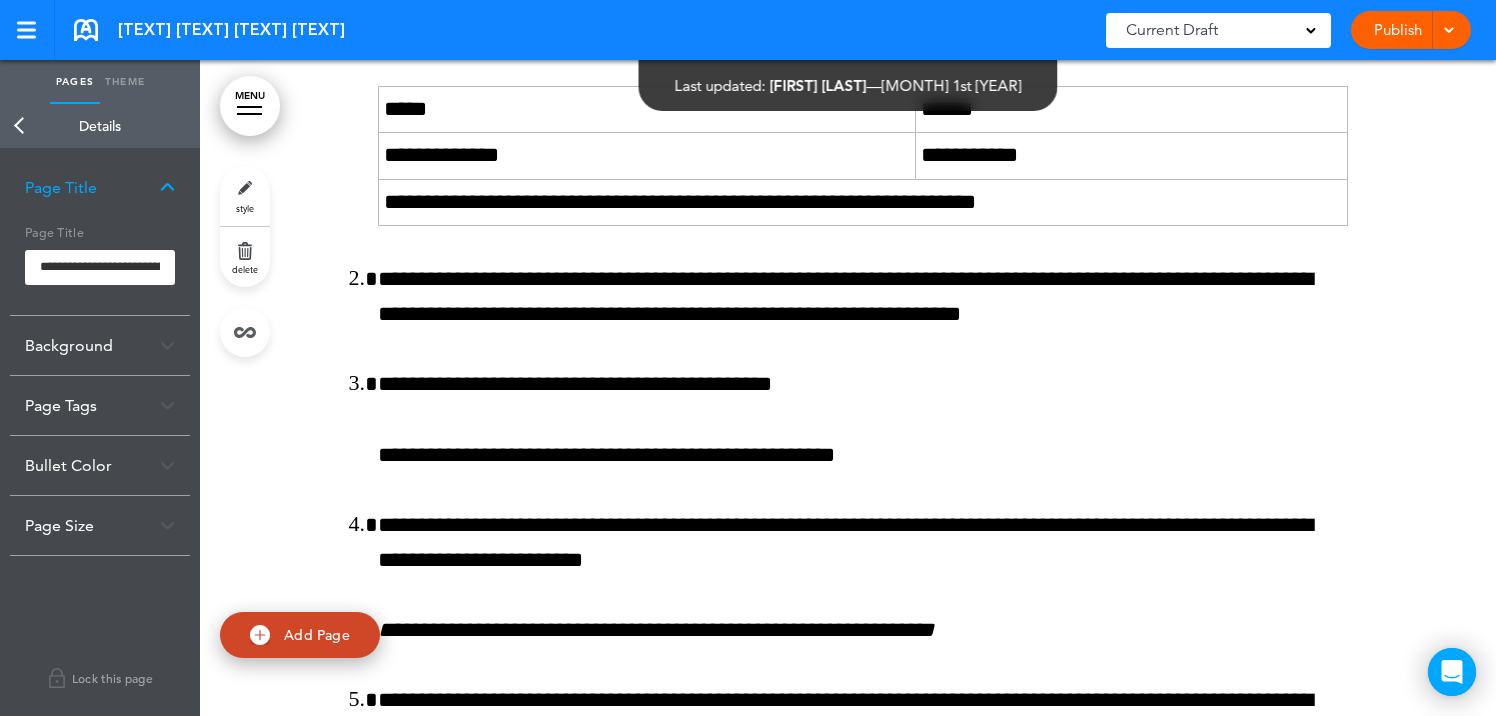 scroll, scrollTop: 157642, scrollLeft: 0, axis: vertical 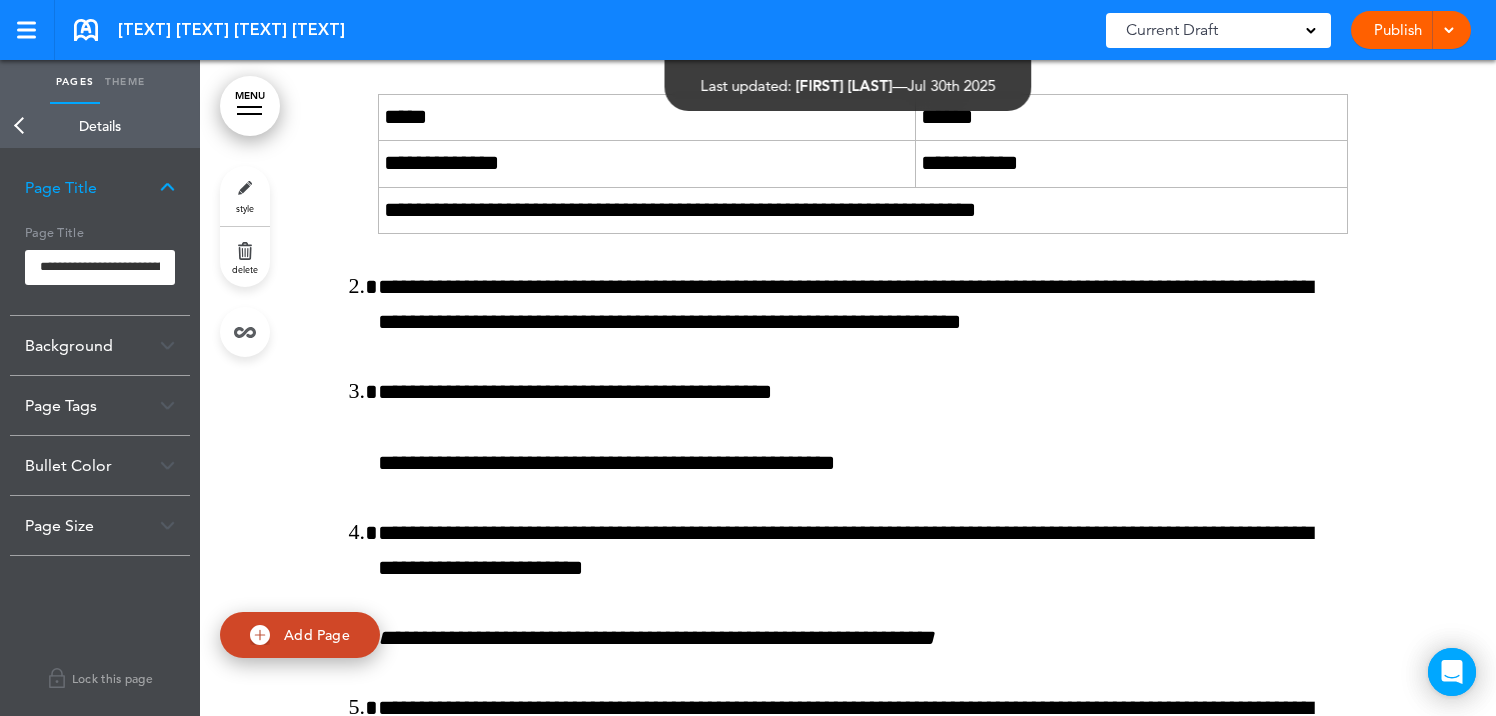 click on "Back" at bounding box center (20, 126) 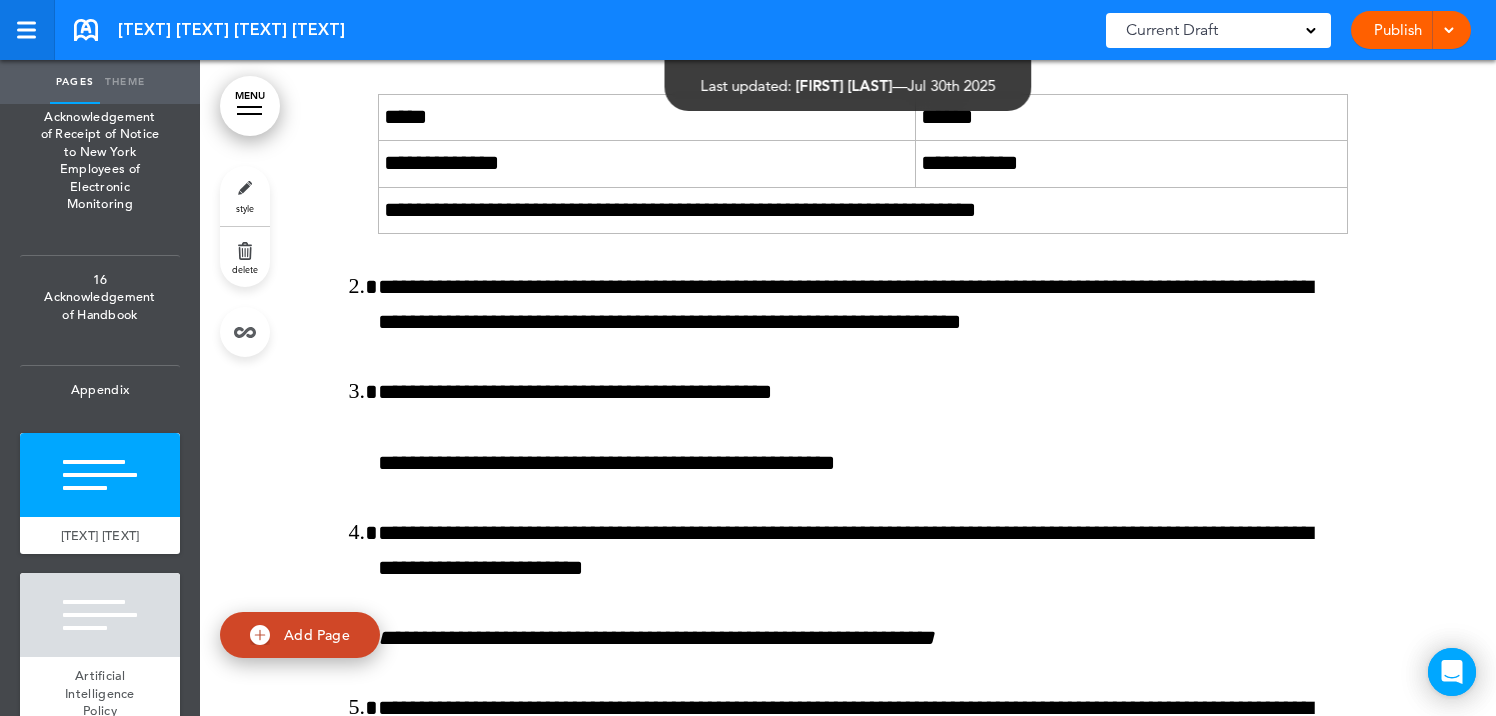 click at bounding box center (26, 30) 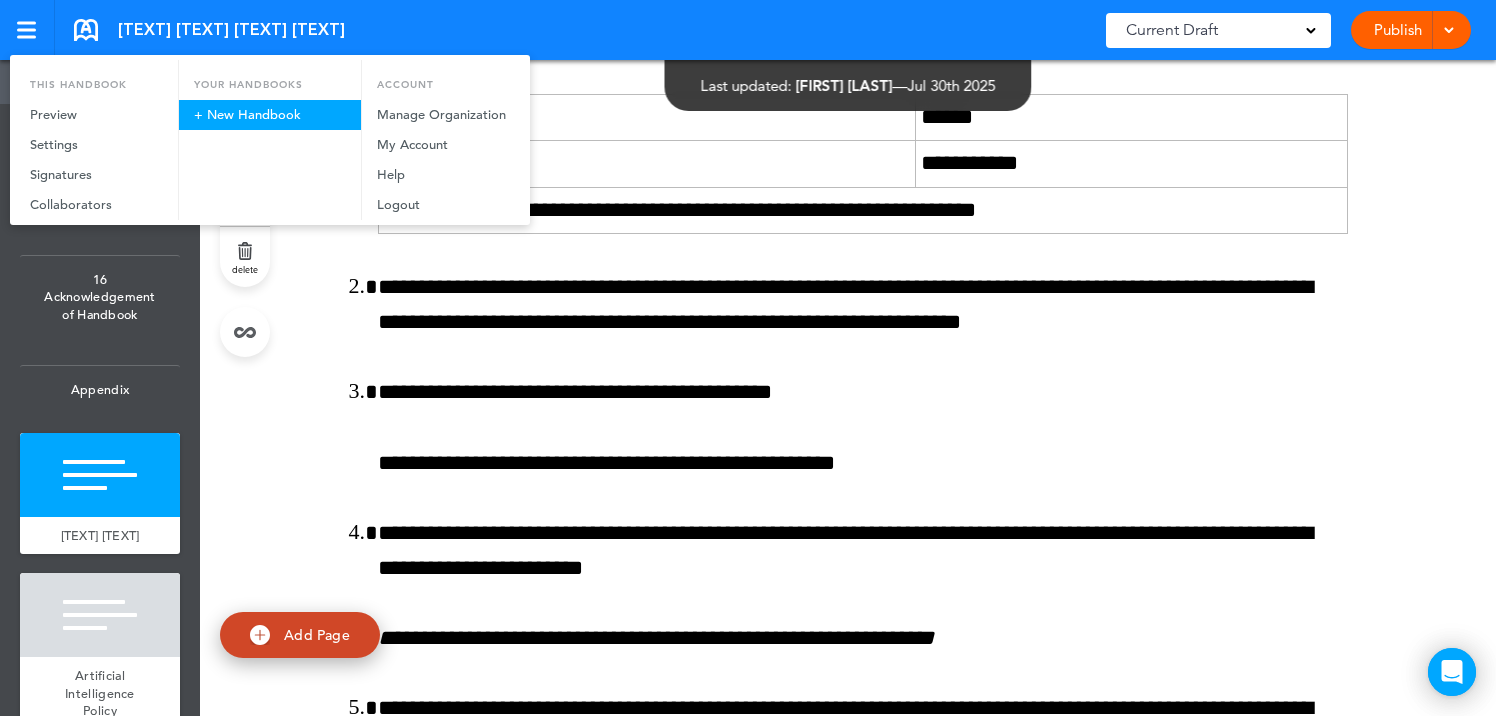 click on "+ New Handbook" at bounding box center (270, 115) 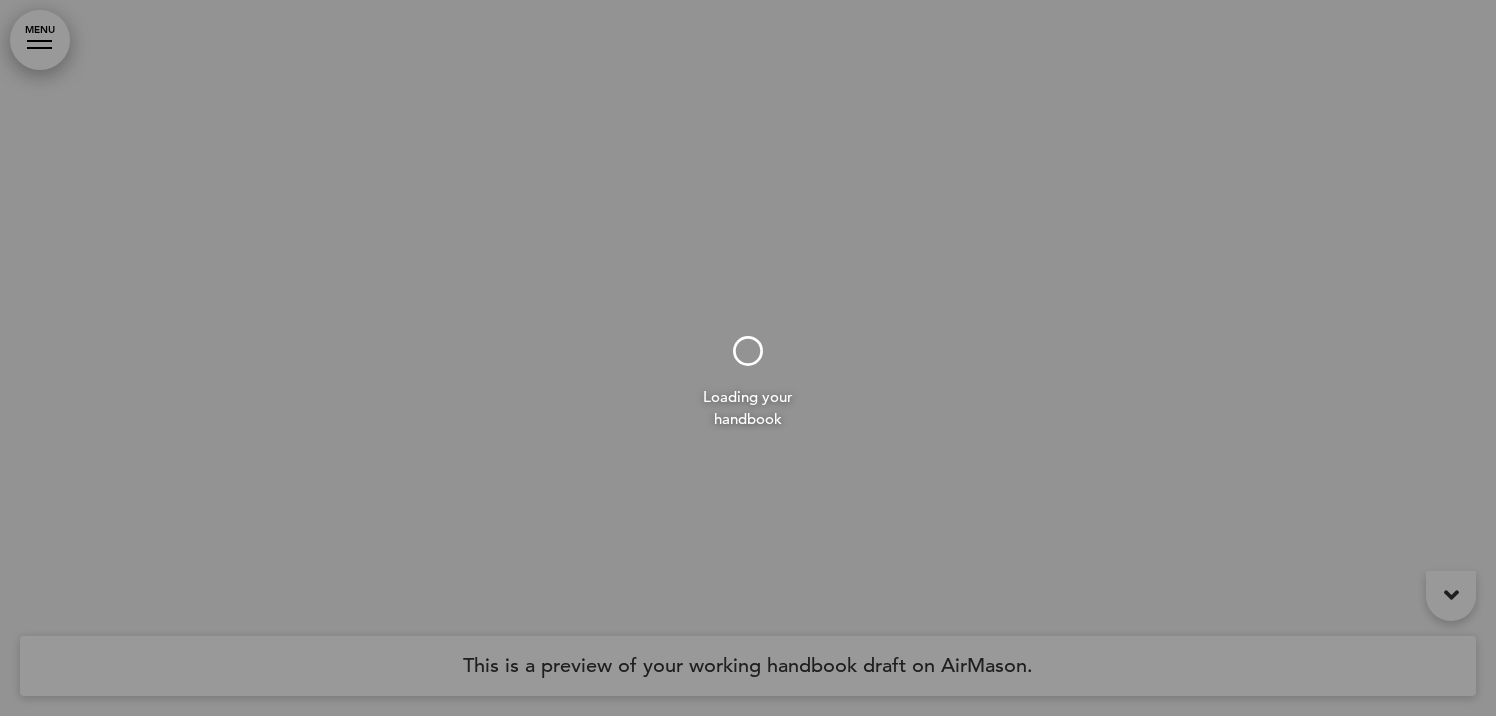 scroll, scrollTop: 0, scrollLeft: 0, axis: both 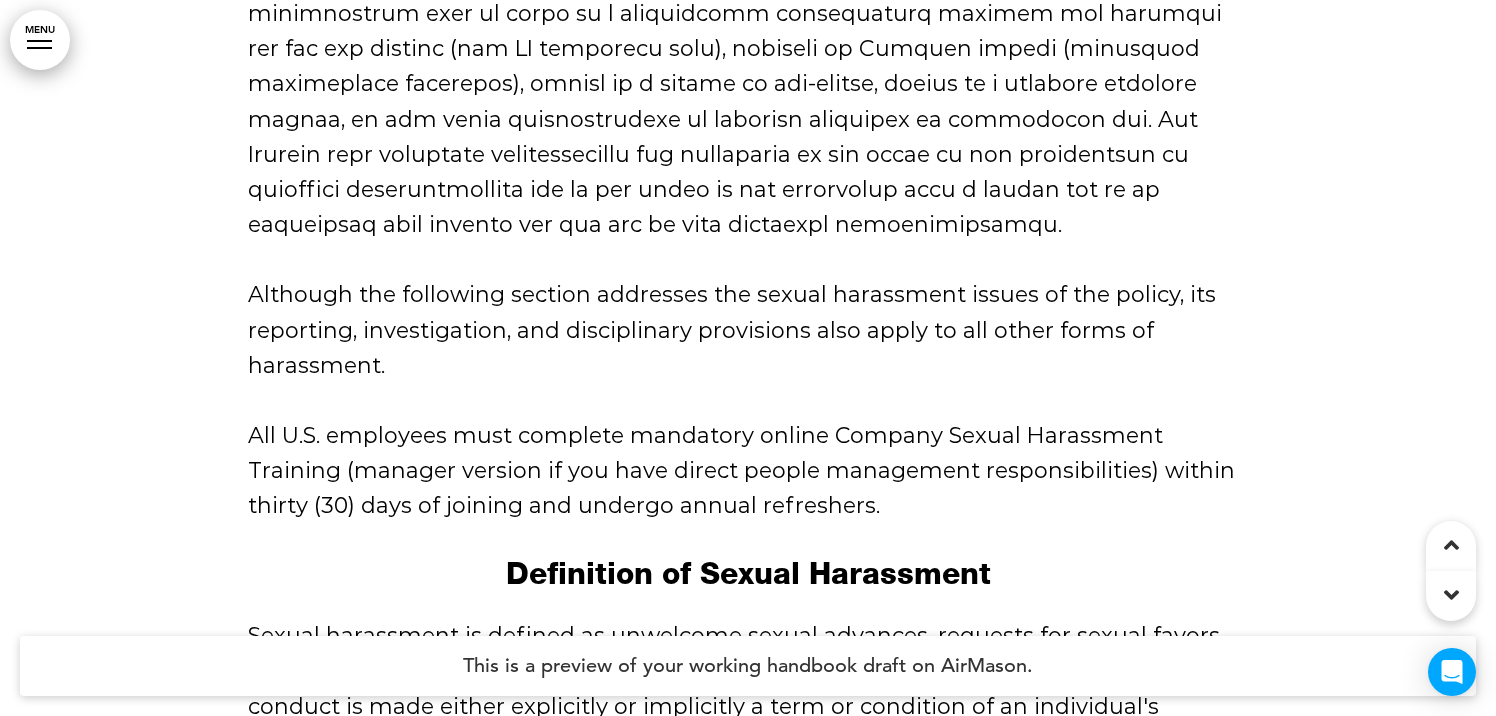 click on "MENU" at bounding box center [40, 40] 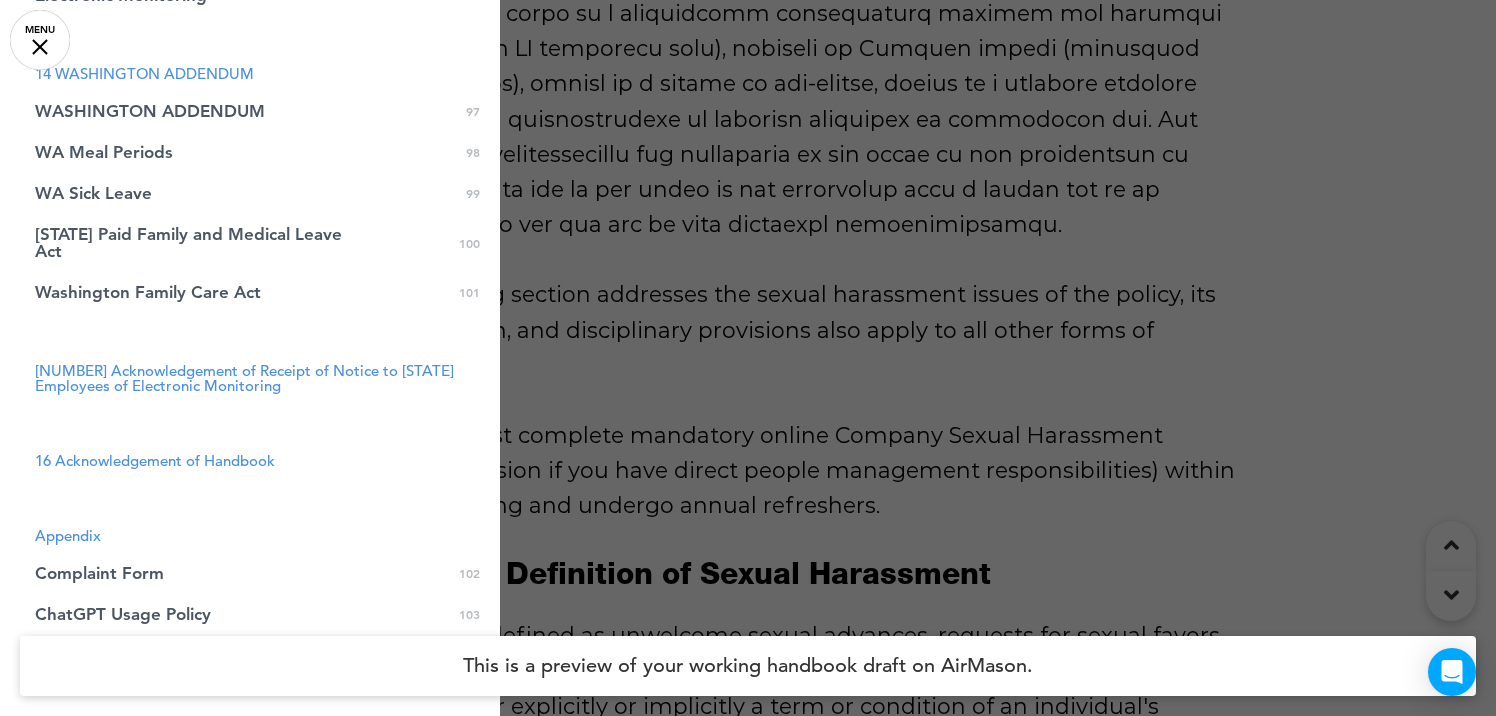 scroll, scrollTop: 5471, scrollLeft: 0, axis: vertical 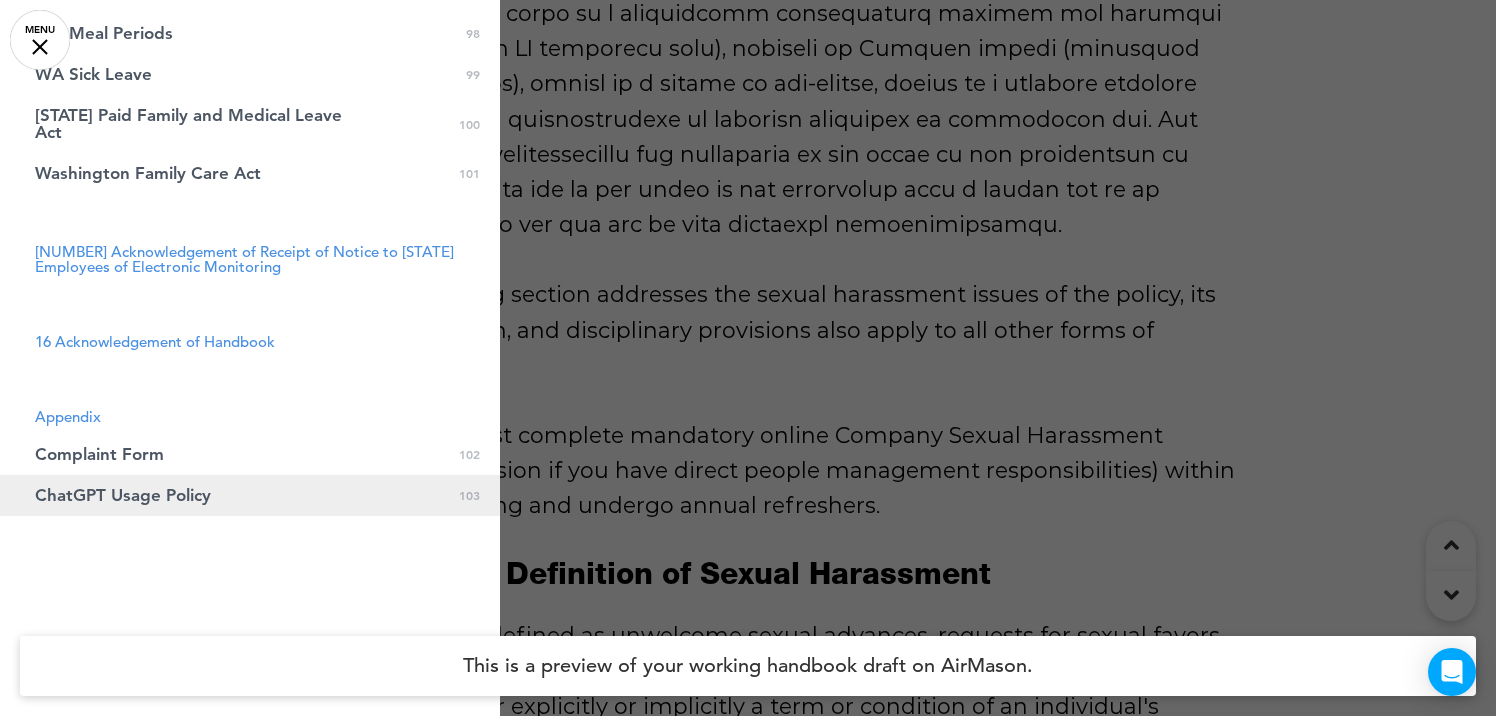 click on "ChatGPT Usage Policy" at bounding box center [123, 495] 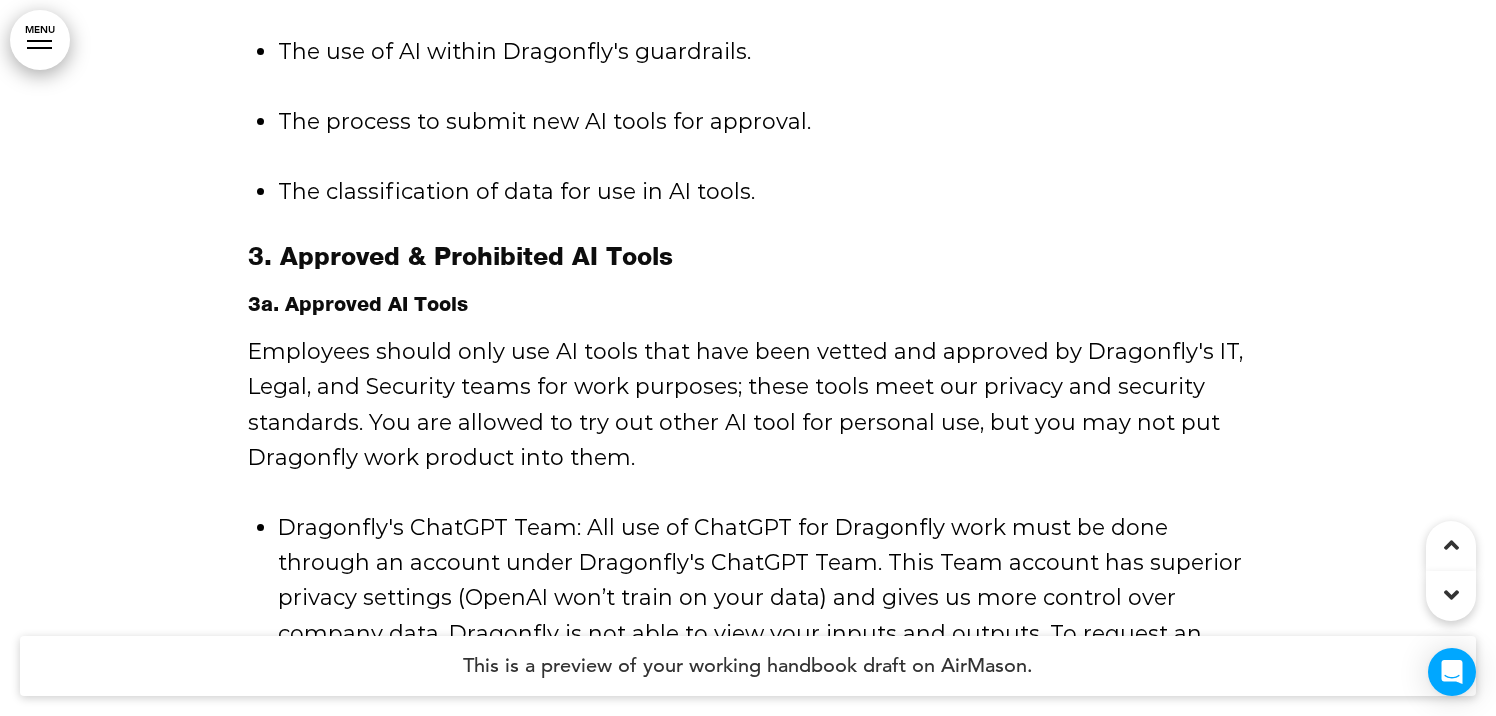 scroll, scrollTop: 159376, scrollLeft: 0, axis: vertical 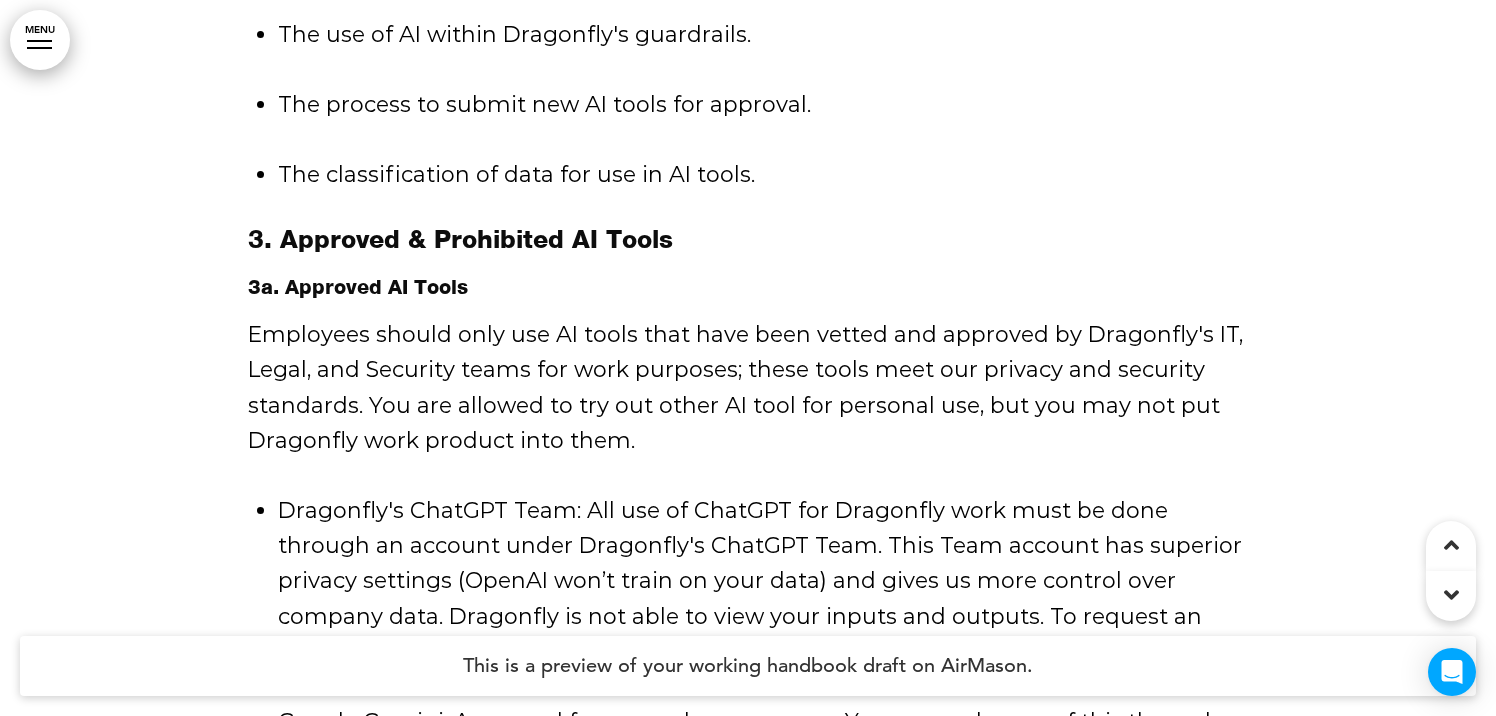 click on "matthew@example.com" at bounding box center [488, 897] 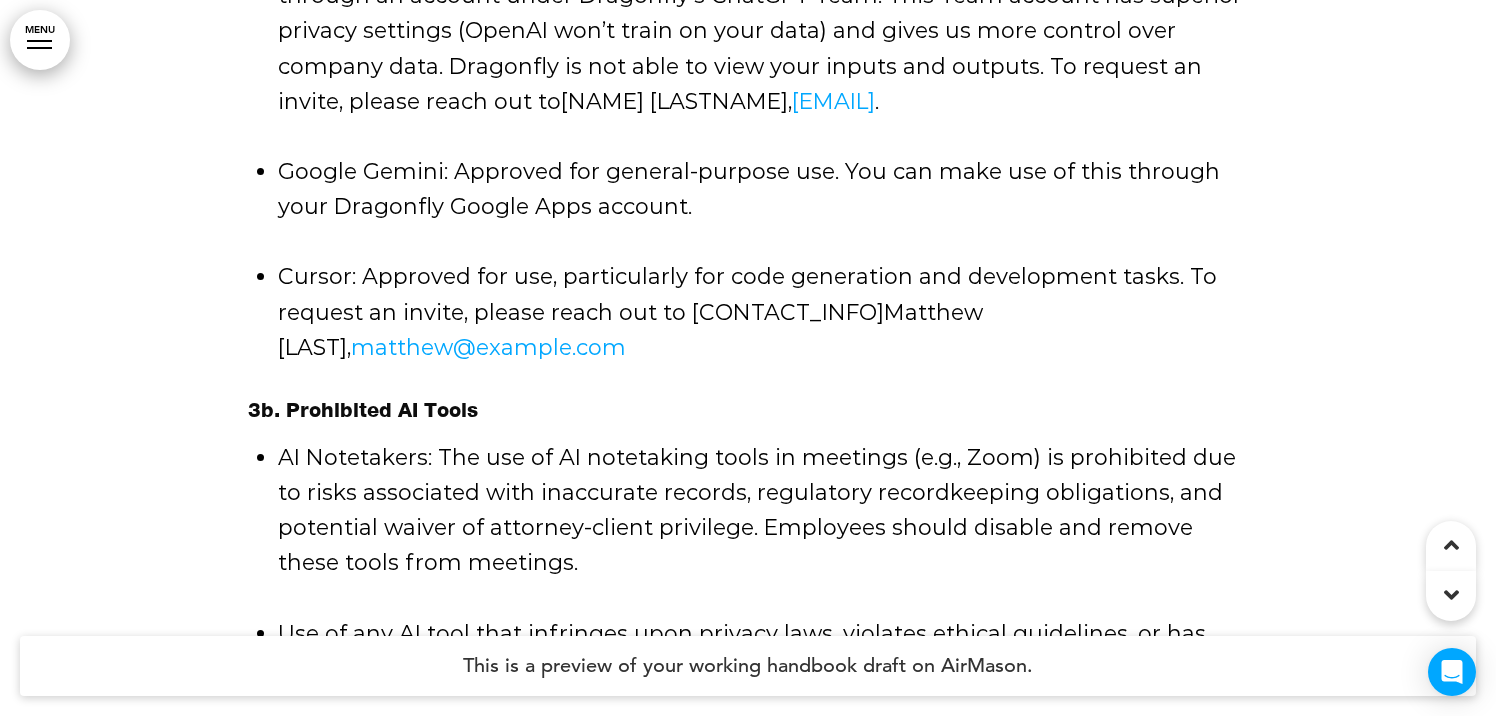 scroll, scrollTop: 159927, scrollLeft: 0, axis: vertical 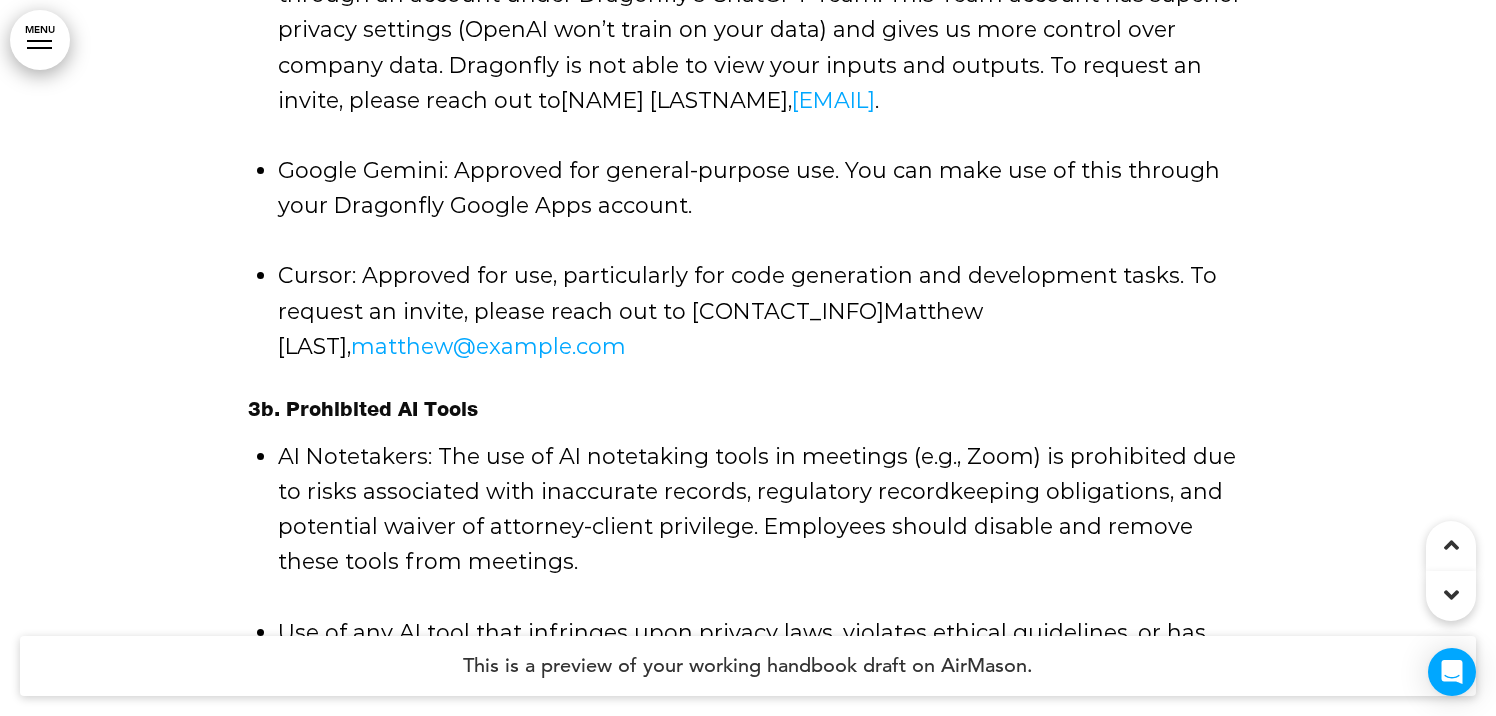click on "Dragonfly Security Policy 2.0" at bounding box center (709, 857) 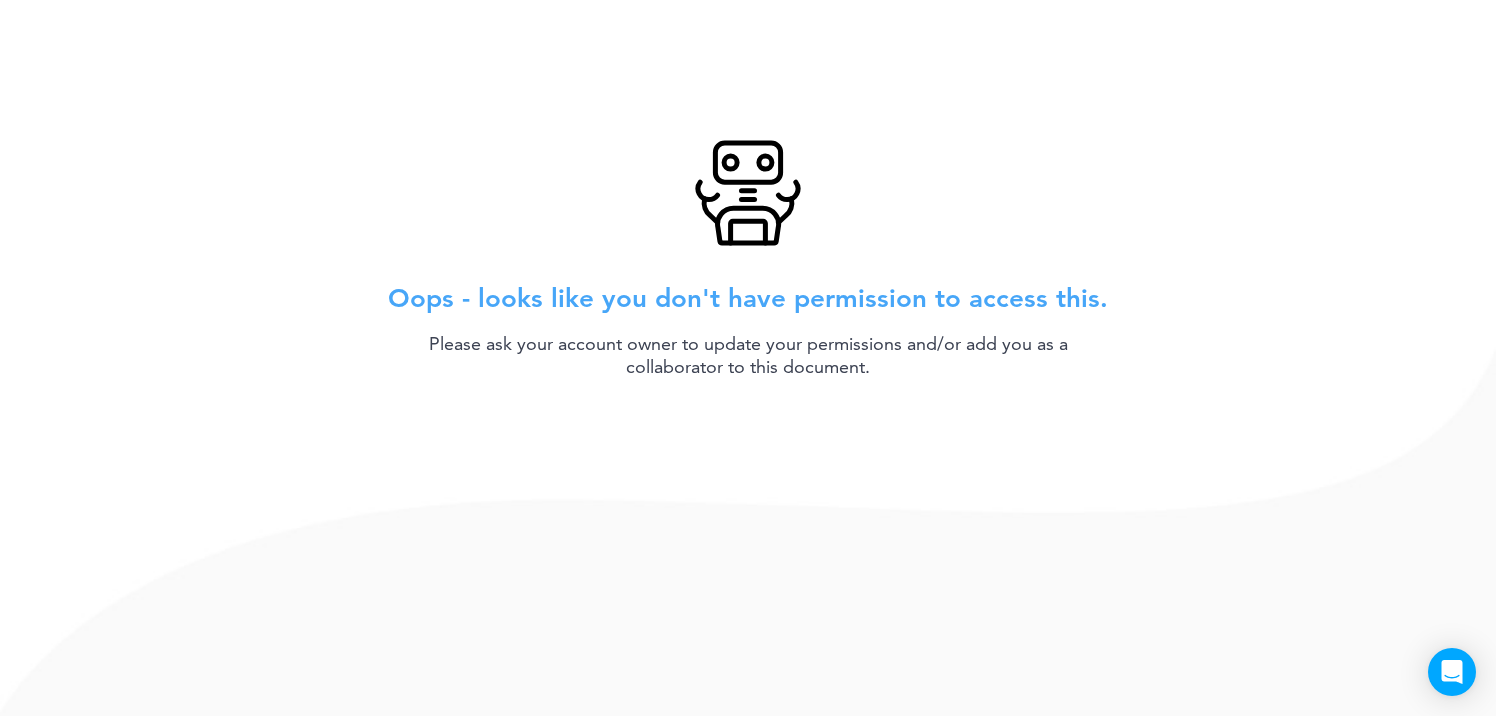 scroll, scrollTop: 0, scrollLeft: 0, axis: both 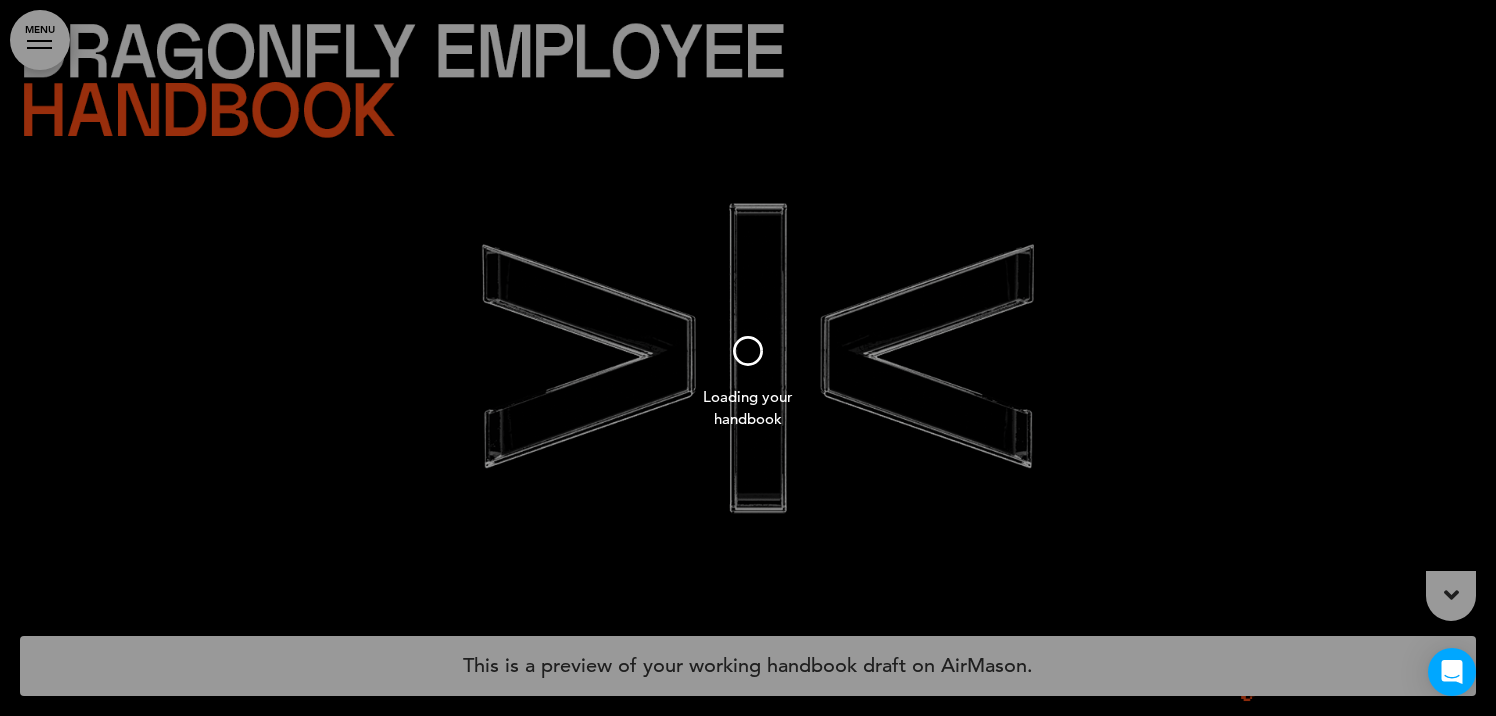 click at bounding box center [748, 358] 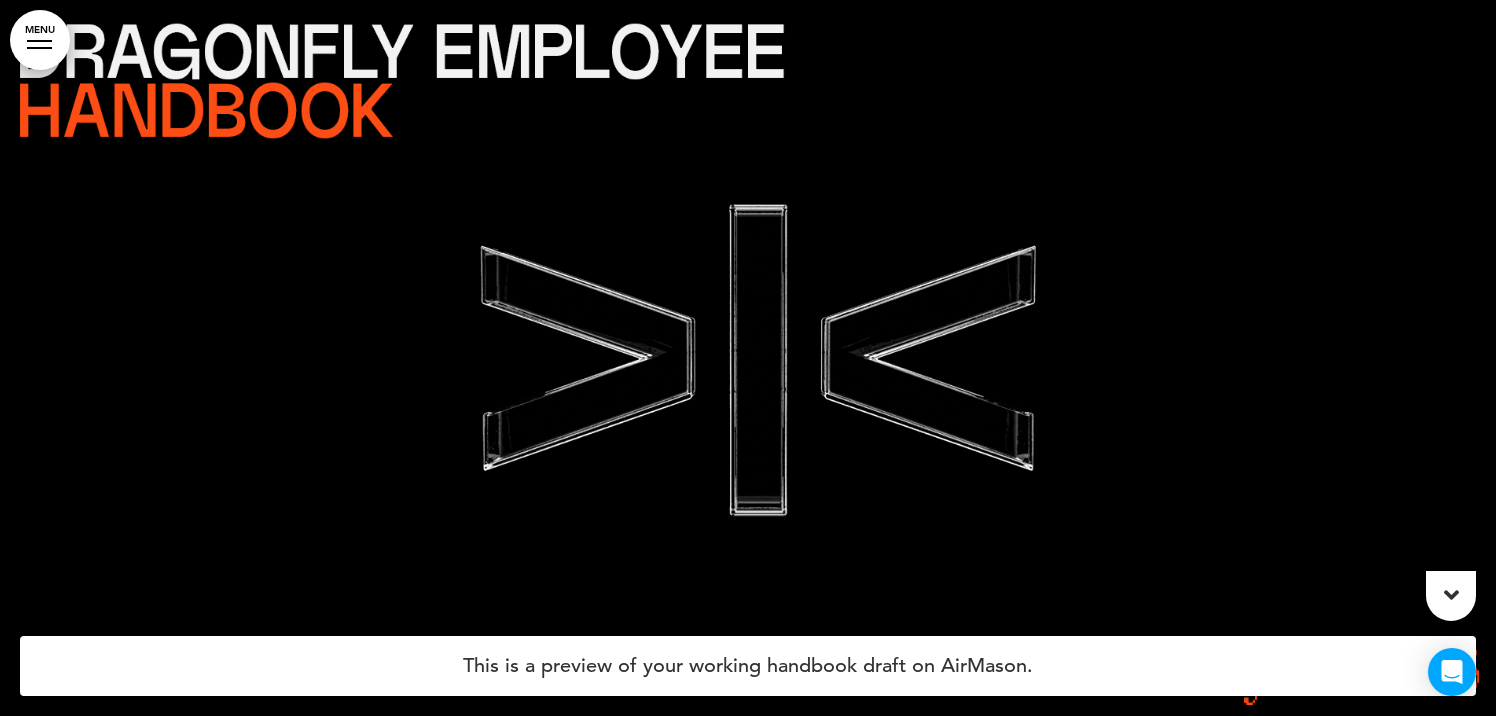 click on "MENU" at bounding box center [40, 40] 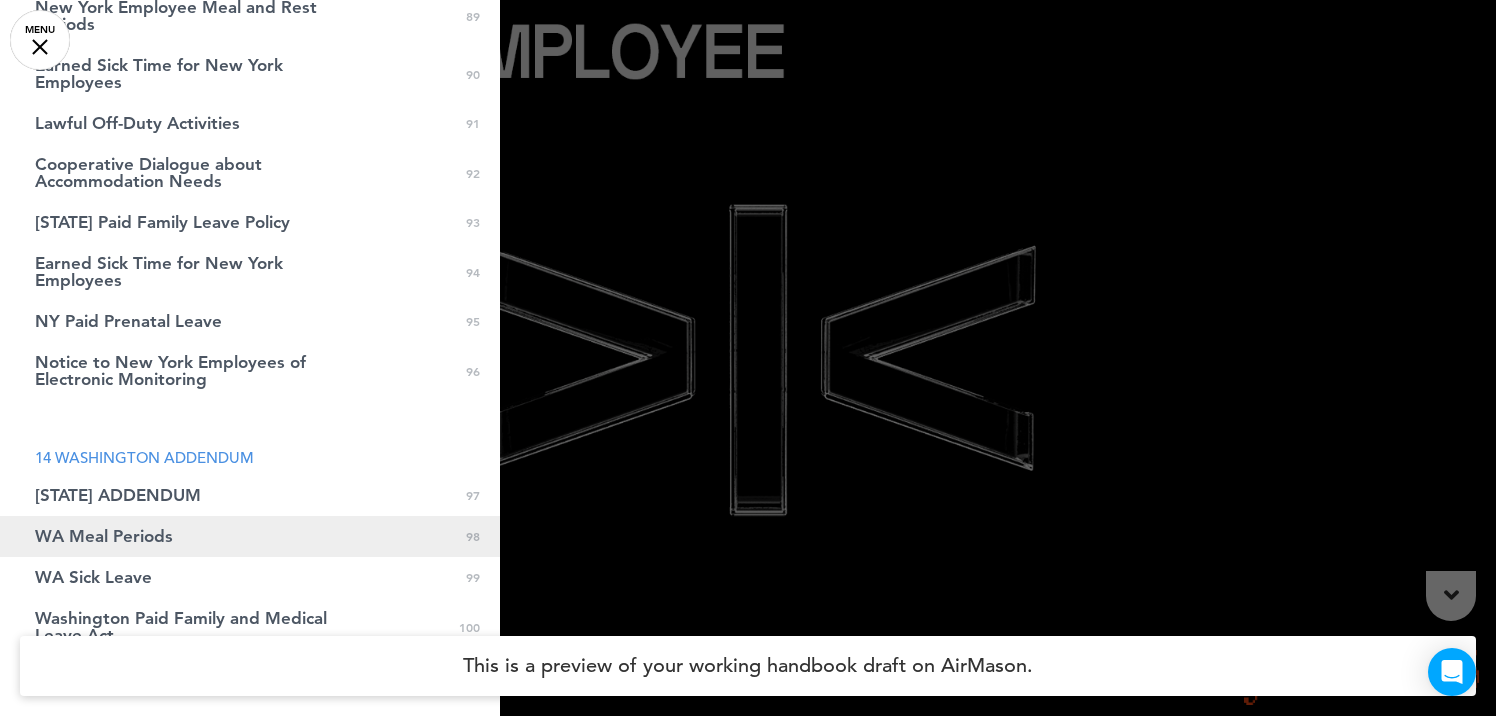 scroll, scrollTop: 5471, scrollLeft: 0, axis: vertical 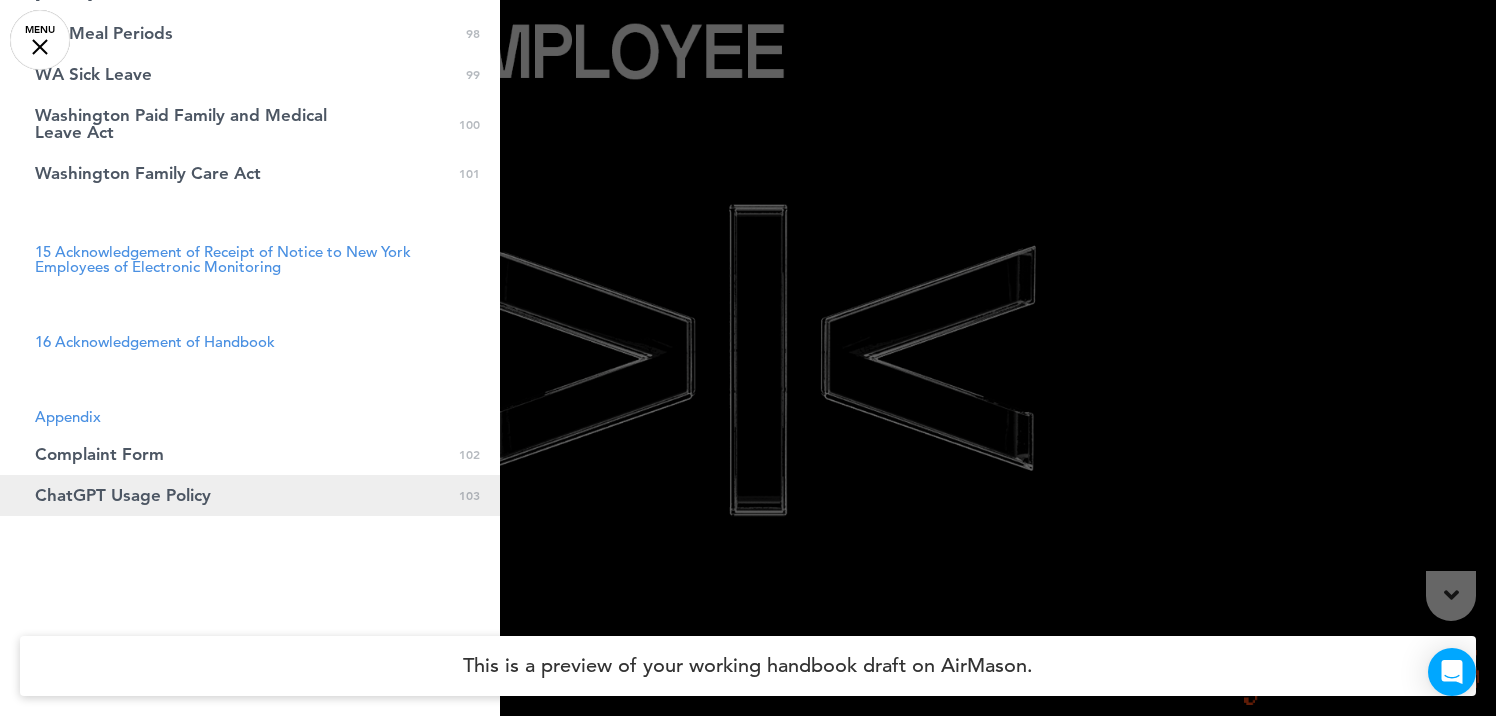 click on "ChatGPT Usage Policy" at bounding box center (123, 495) 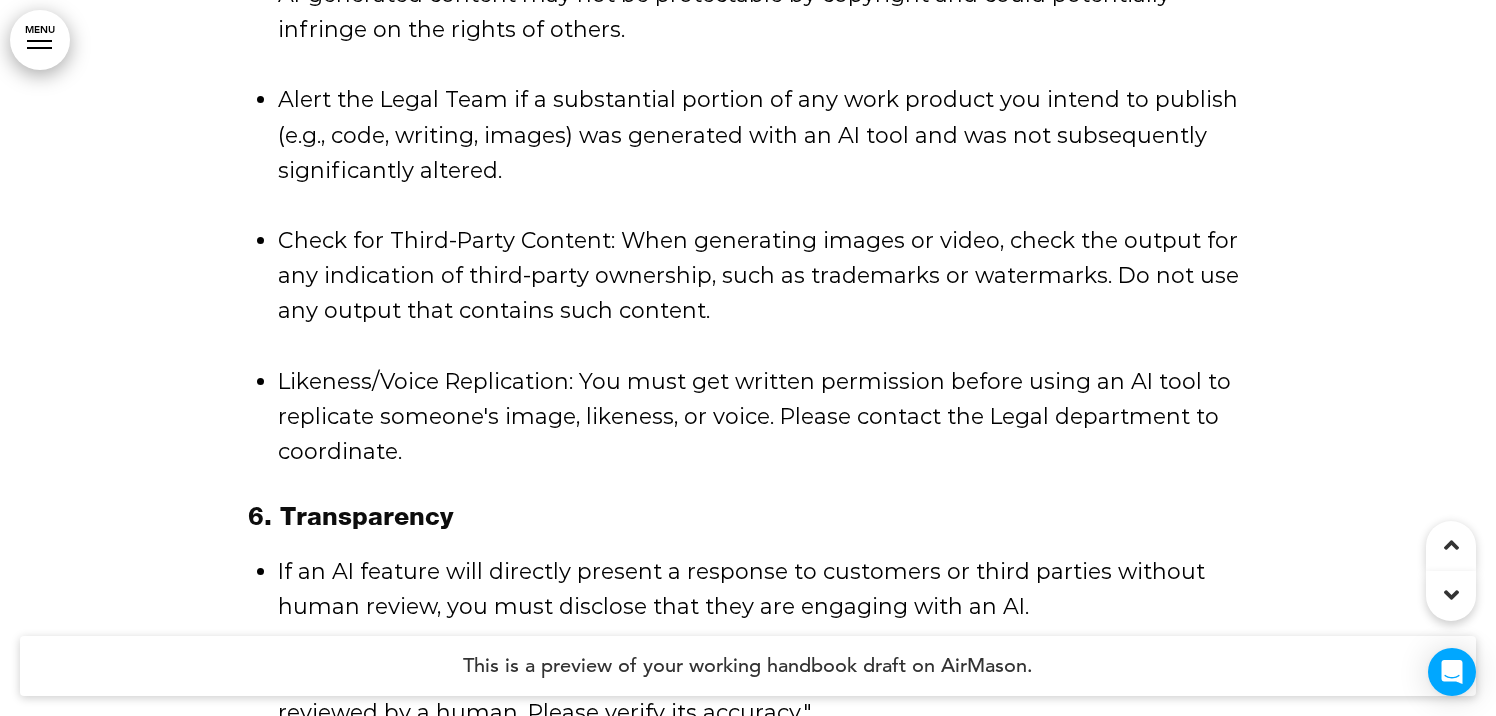 scroll, scrollTop: 163408, scrollLeft: 0, axis: vertical 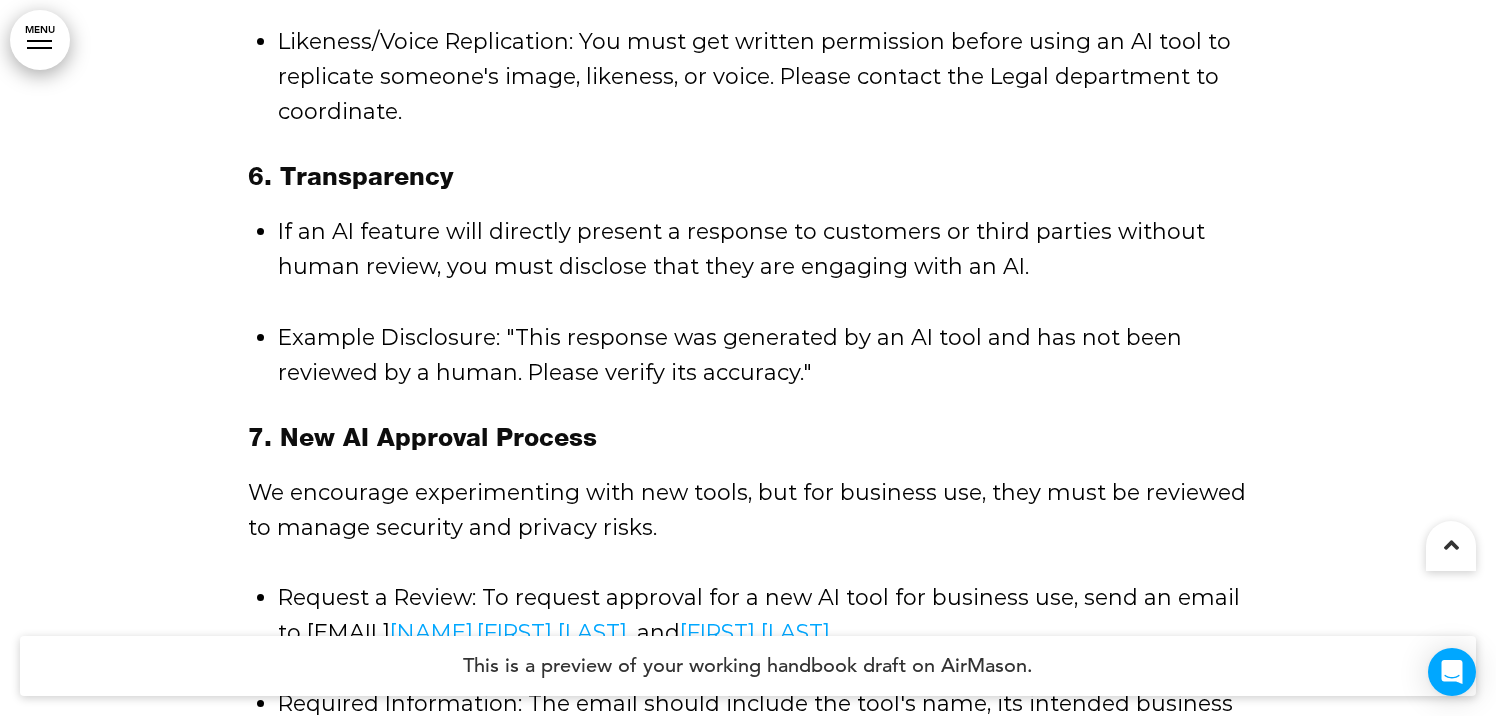 click on "[FIRST] [LAST]" at bounding box center [552, 632] 